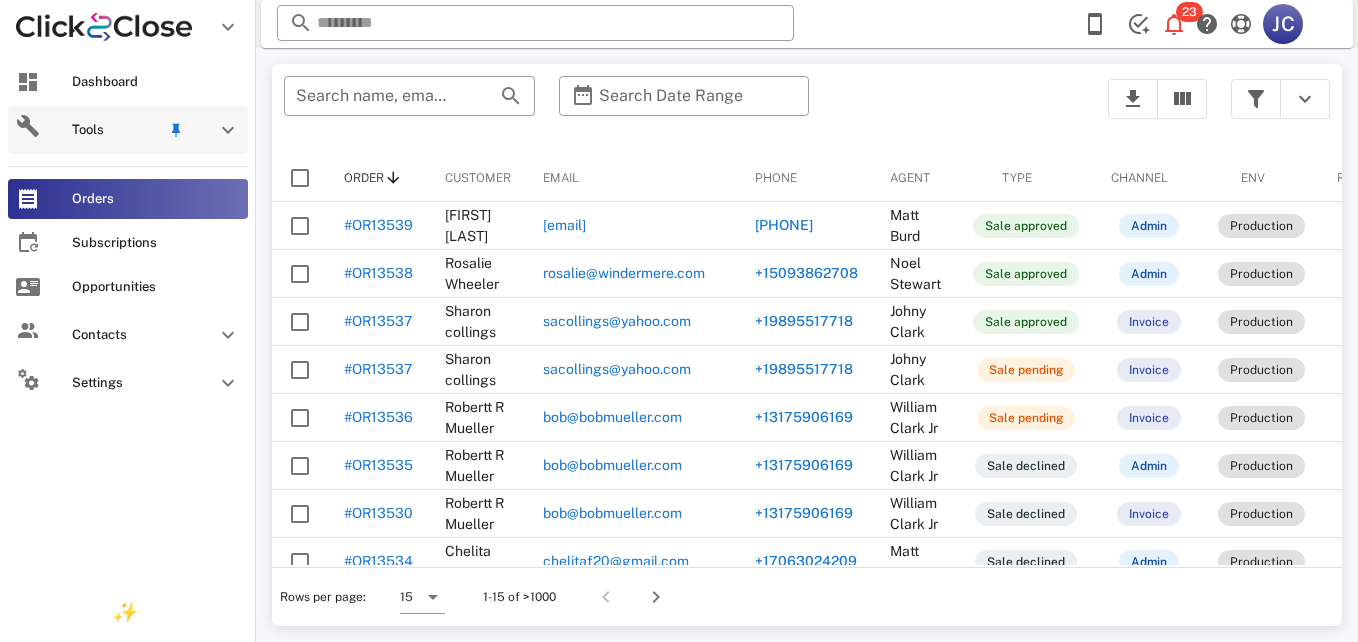 scroll, scrollTop: 0, scrollLeft: 0, axis: both 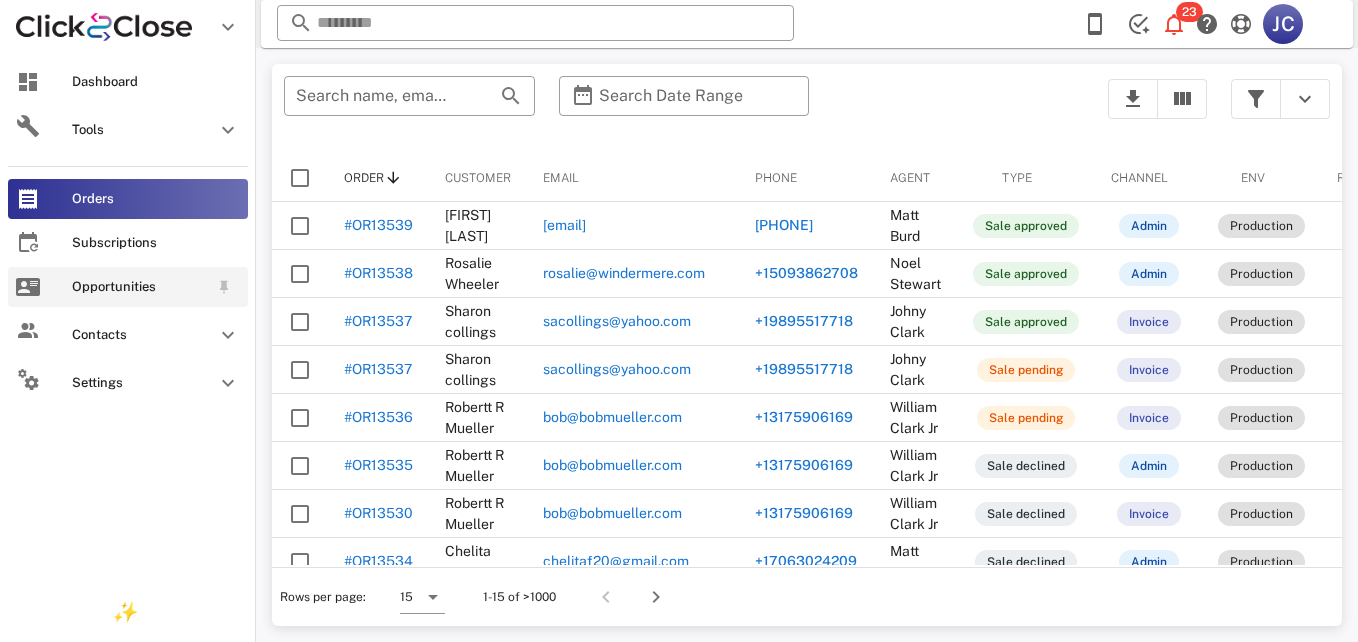 click on "Opportunities" at bounding box center [128, 287] 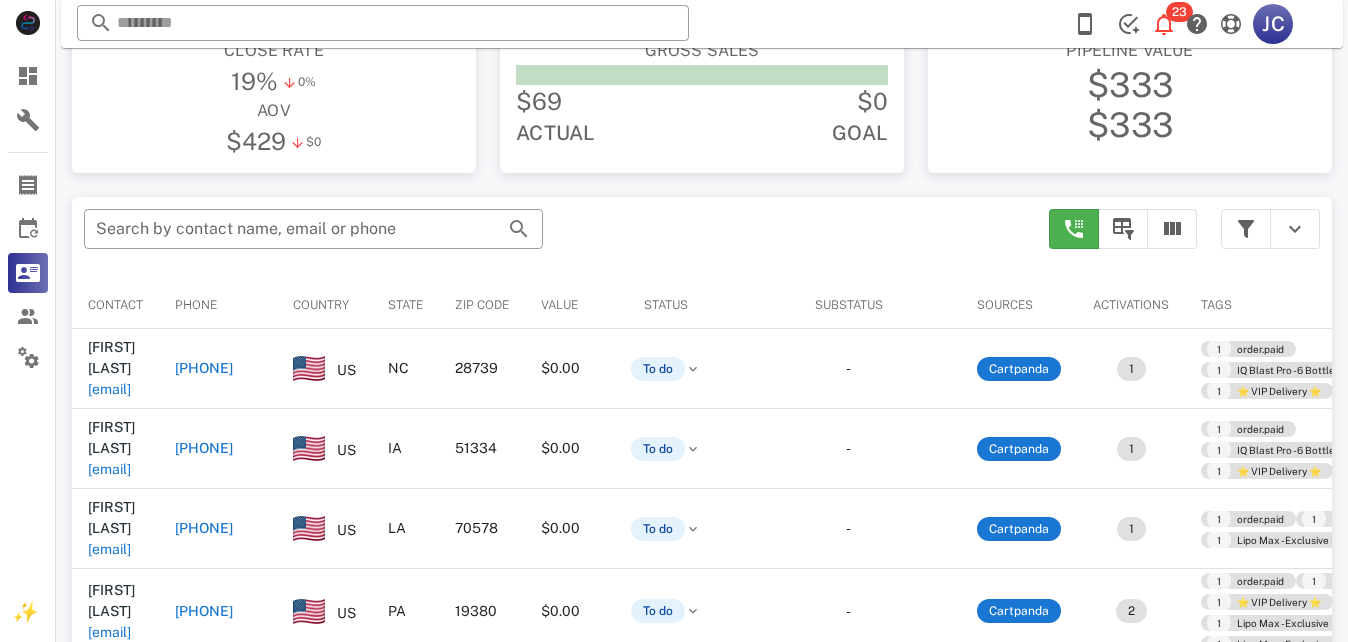 scroll, scrollTop: 297, scrollLeft: 0, axis: vertical 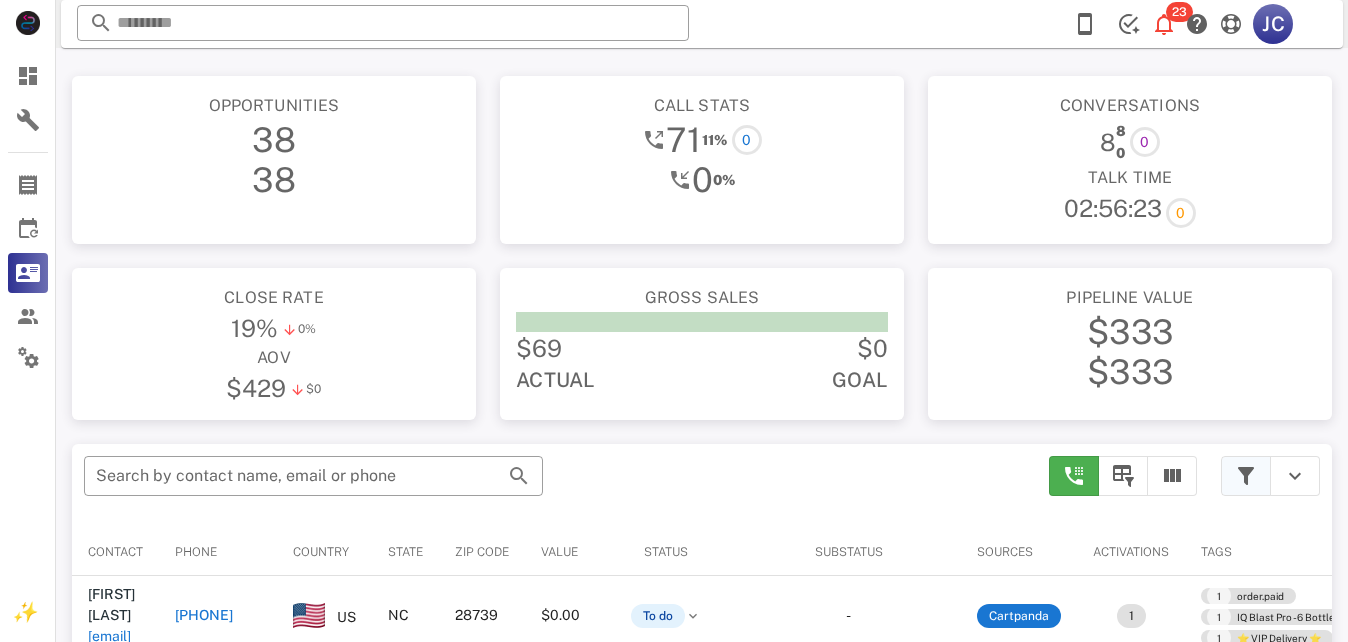 click at bounding box center [1246, 476] 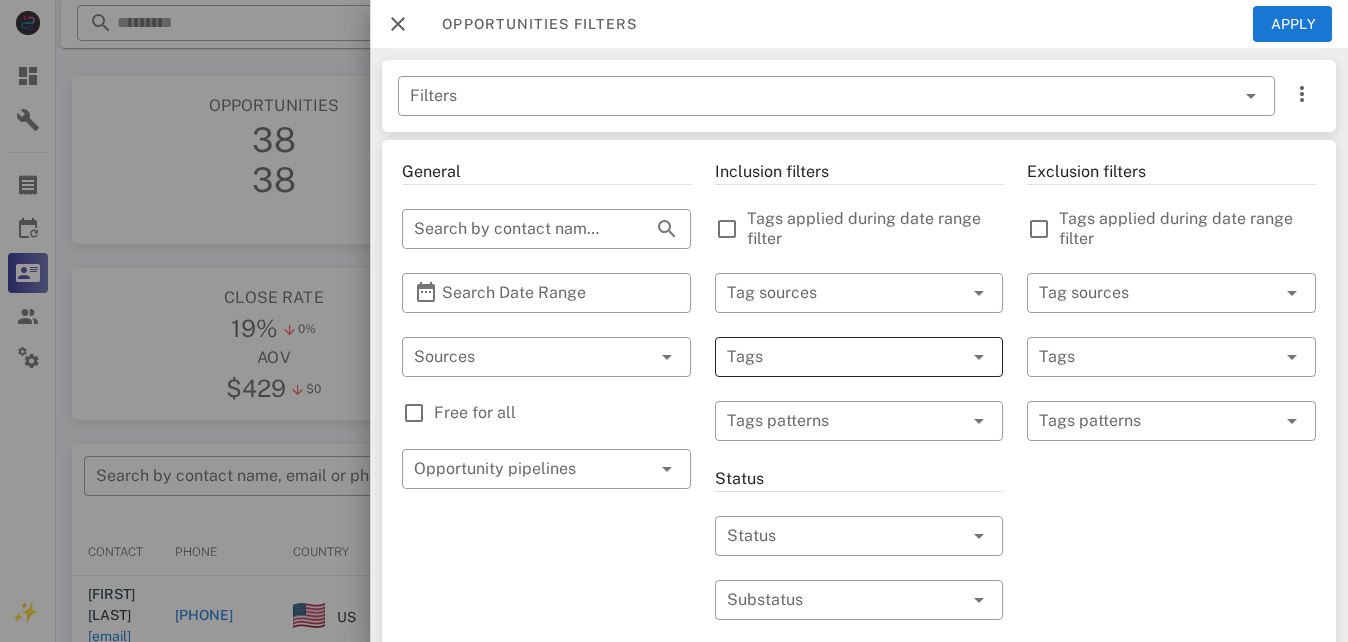 click at bounding box center (831, 357) 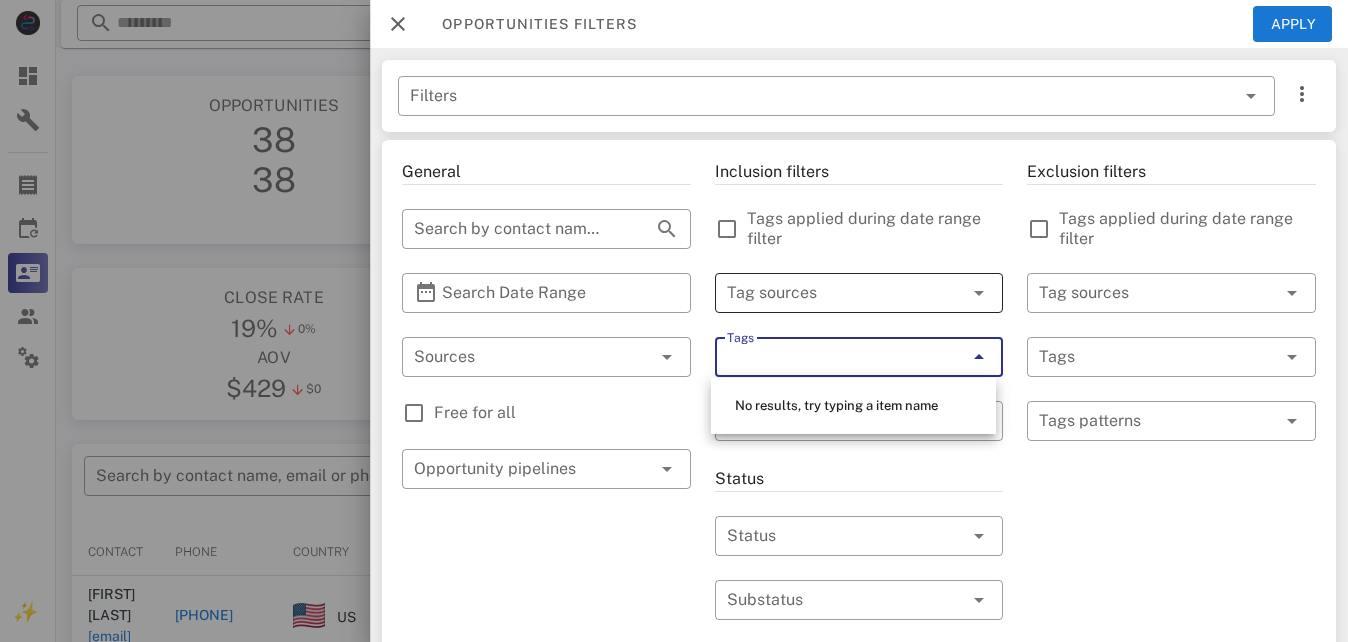 click at bounding box center (831, 293) 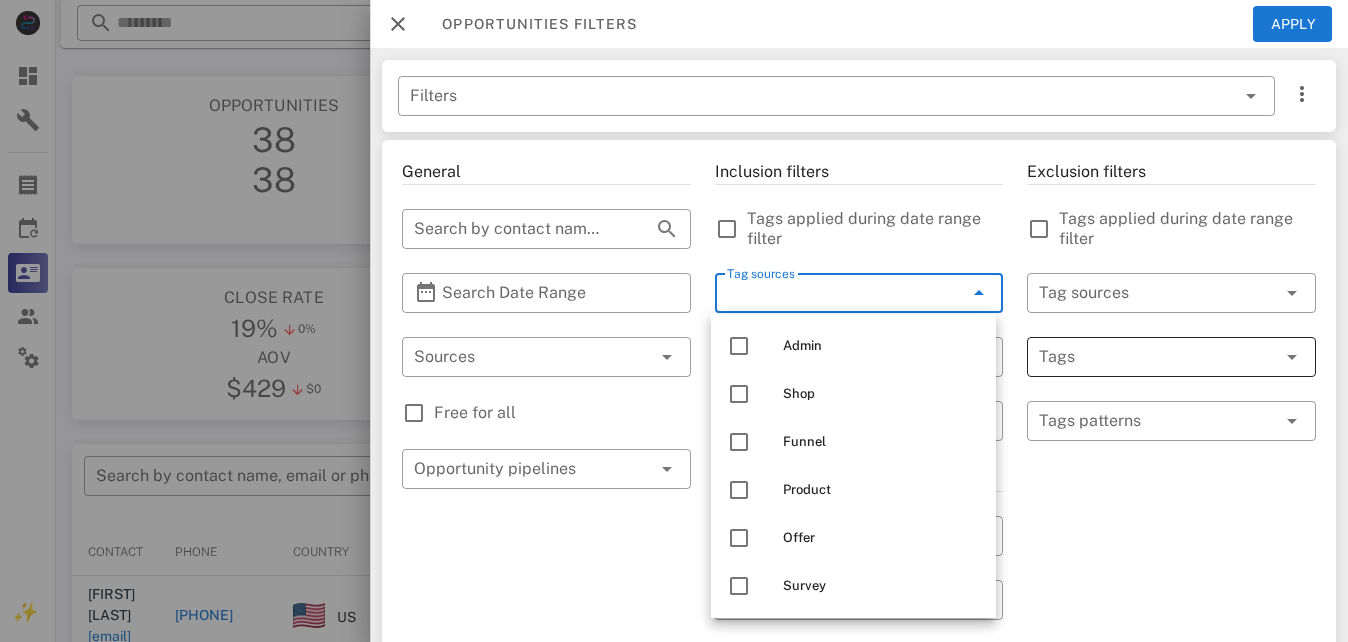click at bounding box center [1143, 357] 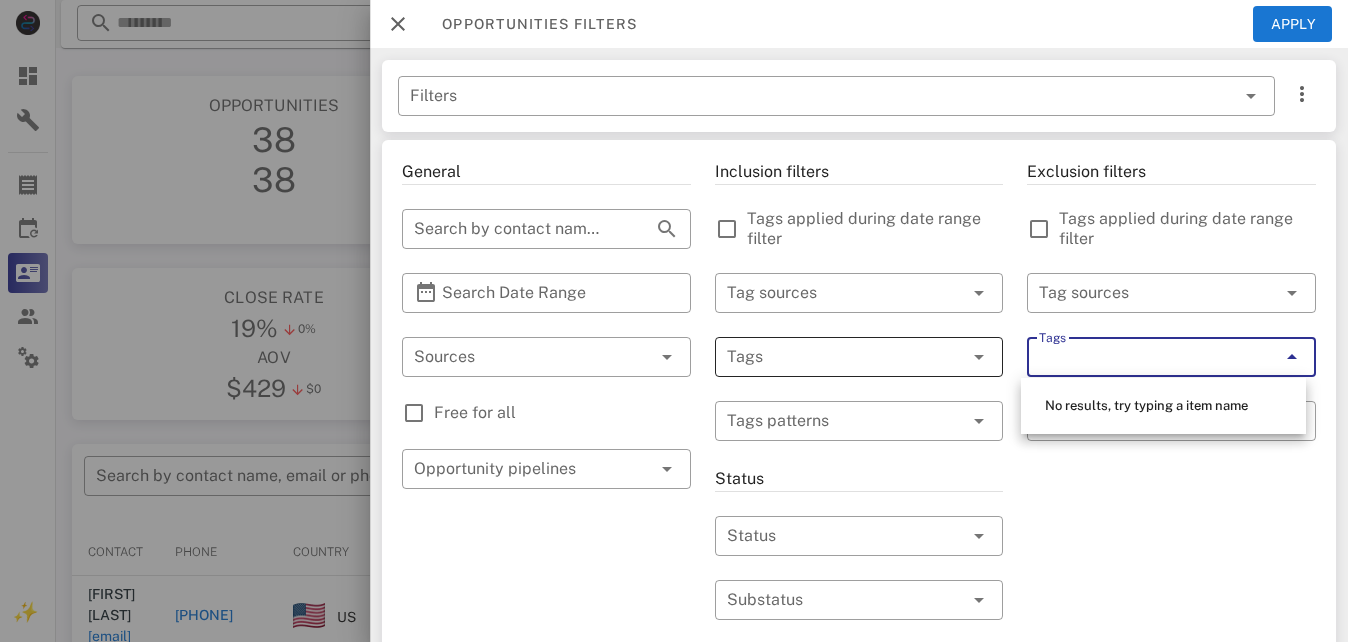 click at bounding box center [831, 357] 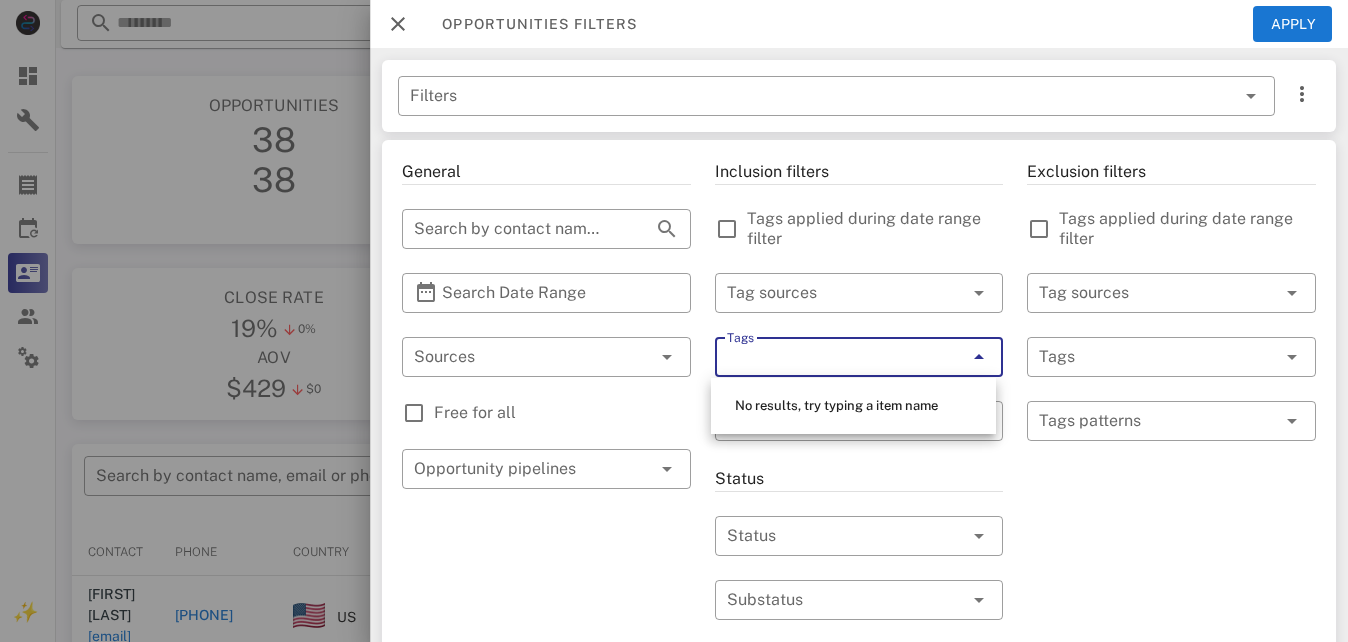 click on "General ​ Search by contact name, email or phone ​ Search Date Range ​ Sources Free for all ​ Opportunity pipelines" at bounding box center (546, 717) 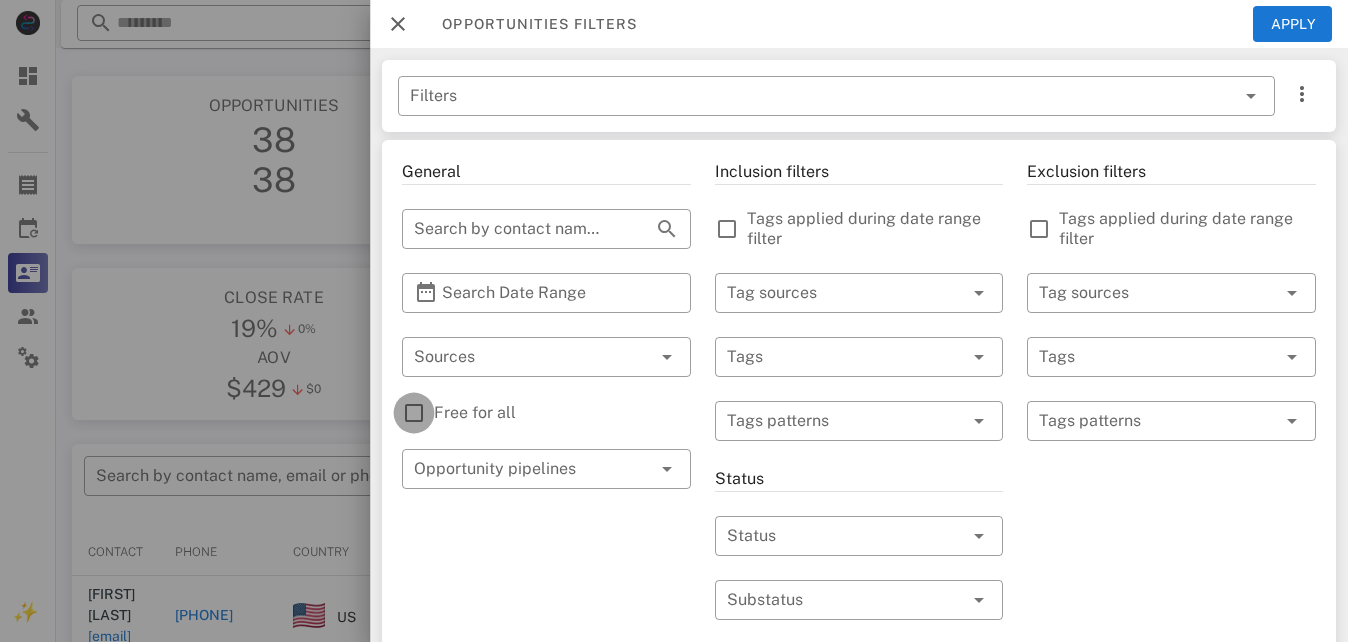 click at bounding box center [414, 413] 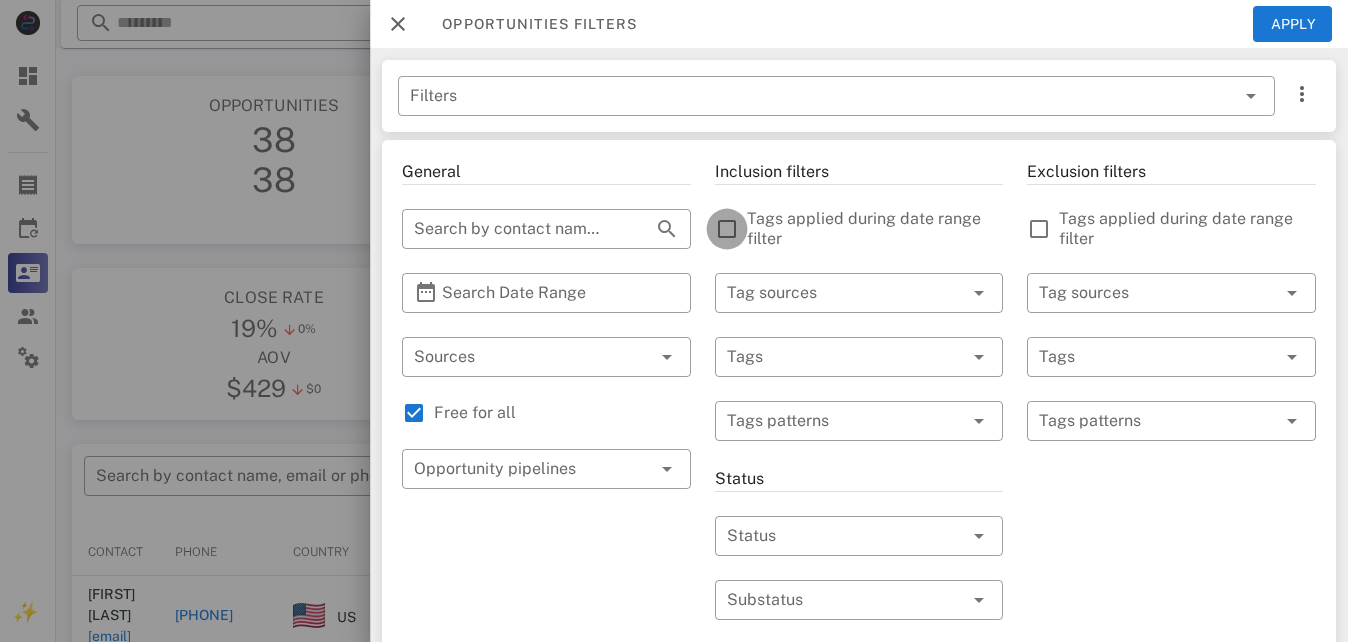 click at bounding box center (727, 229) 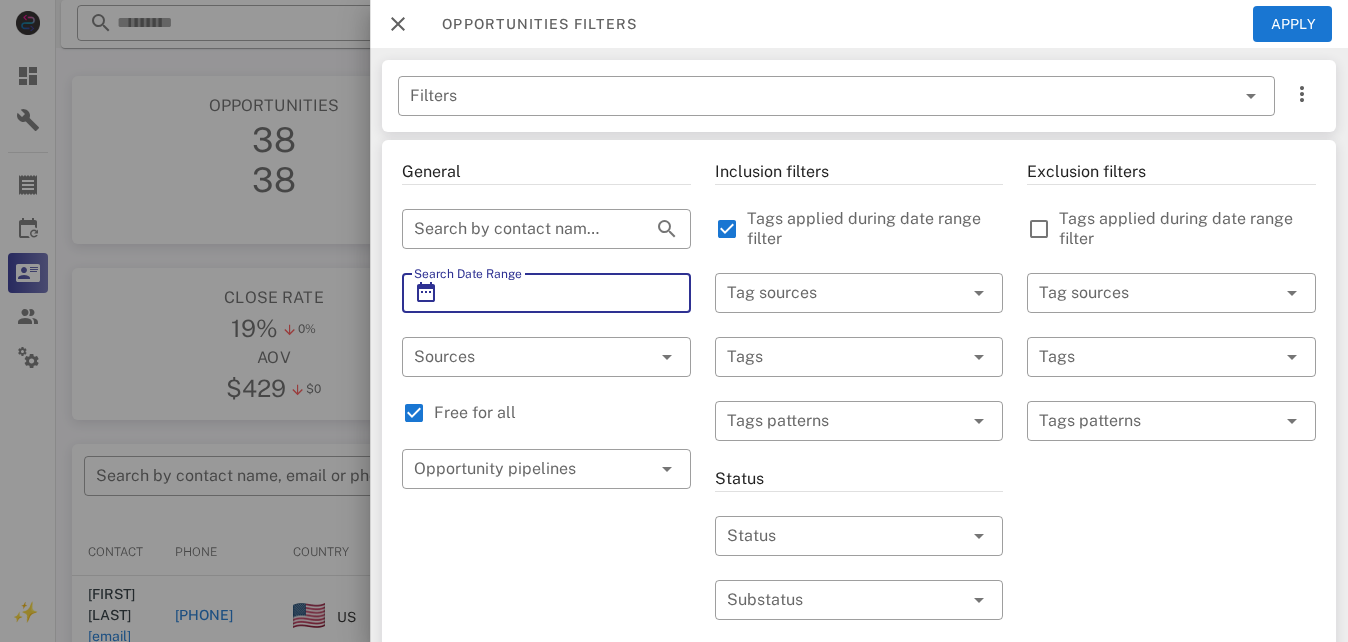 click on "Search Date Range" at bounding box center (546, 293) 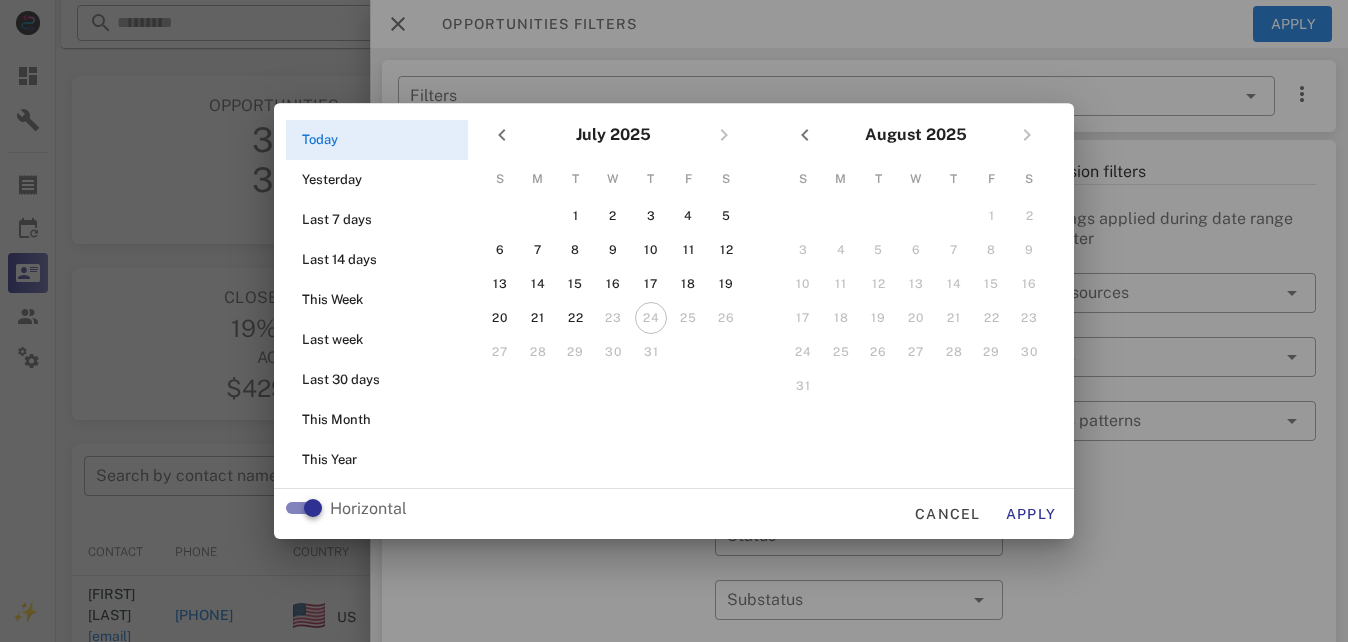 click at bounding box center (674, 321) 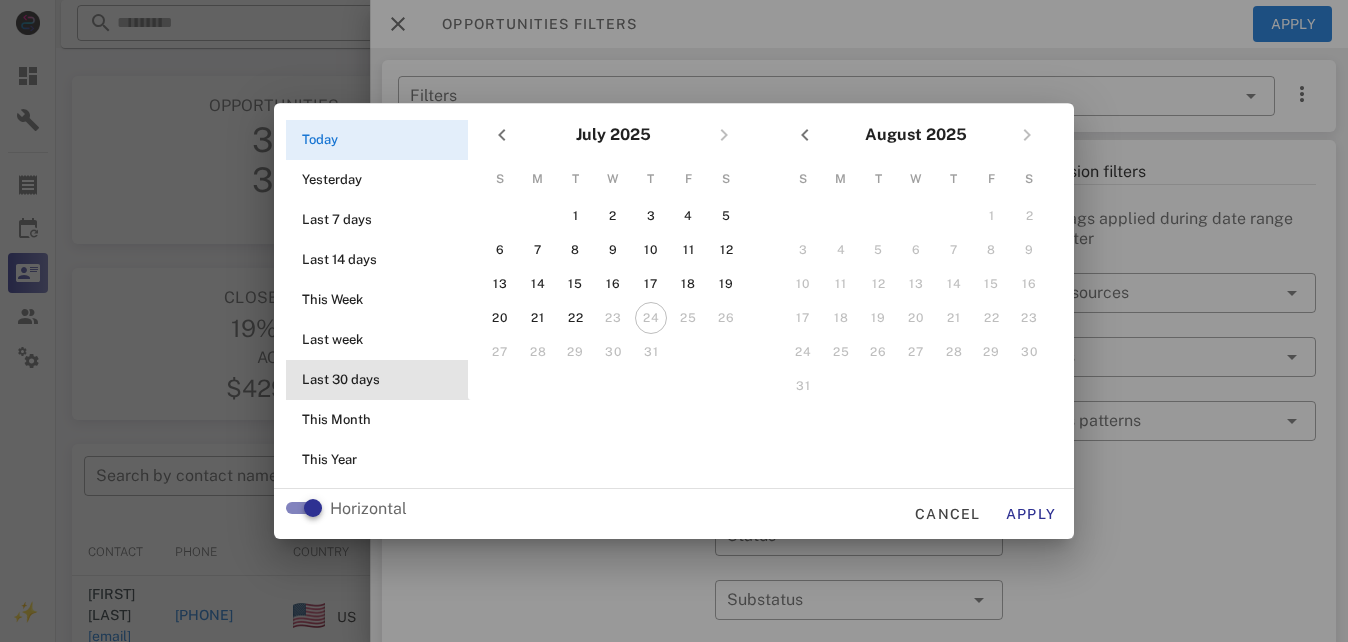 click on "Last 30 days" at bounding box center (383, 380) 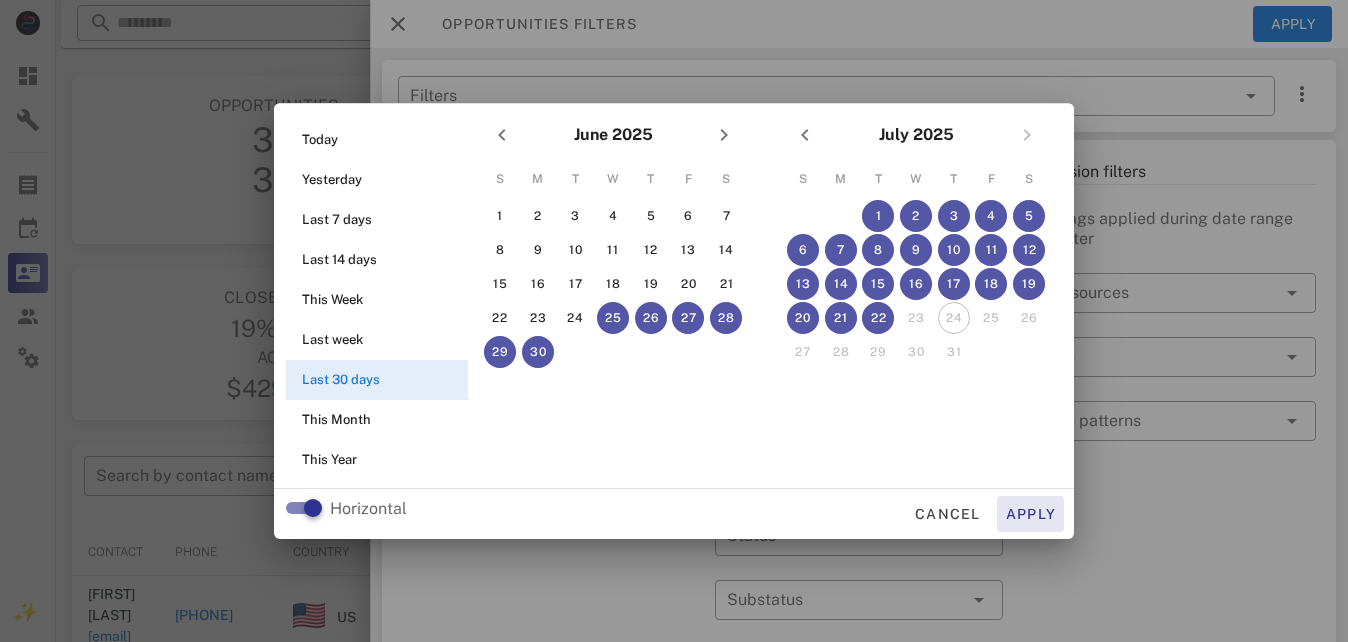 click on "Apply" at bounding box center (1031, 514) 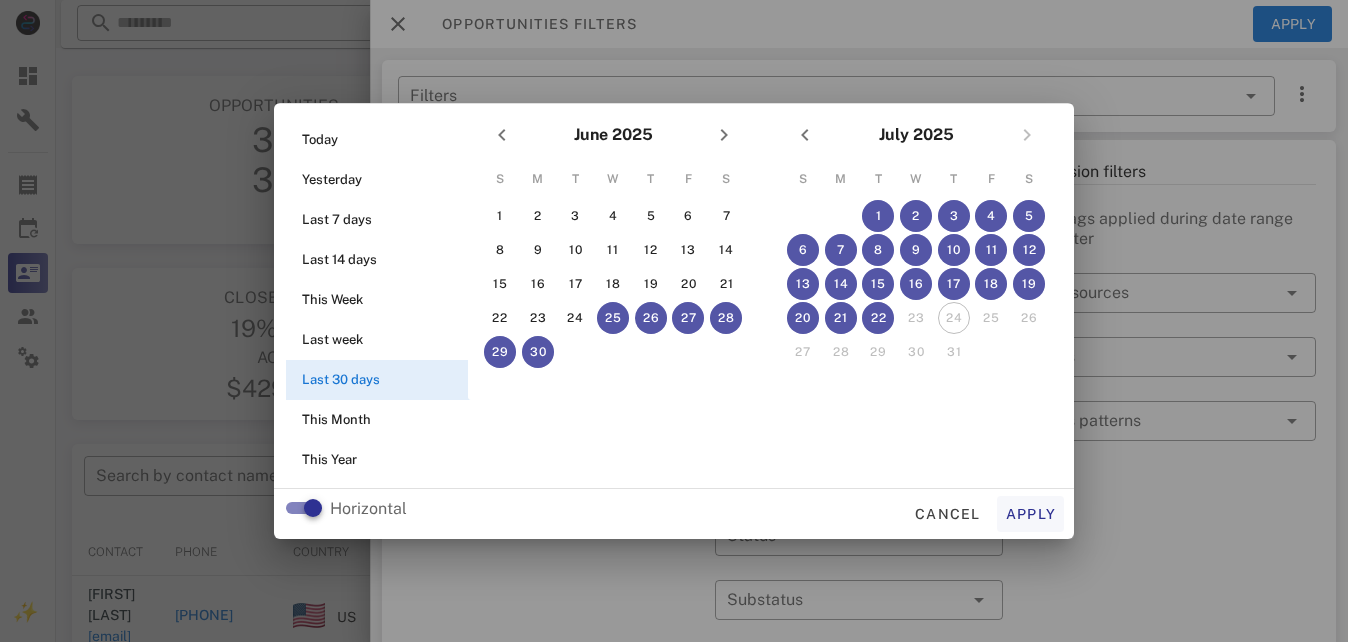 type on "**********" 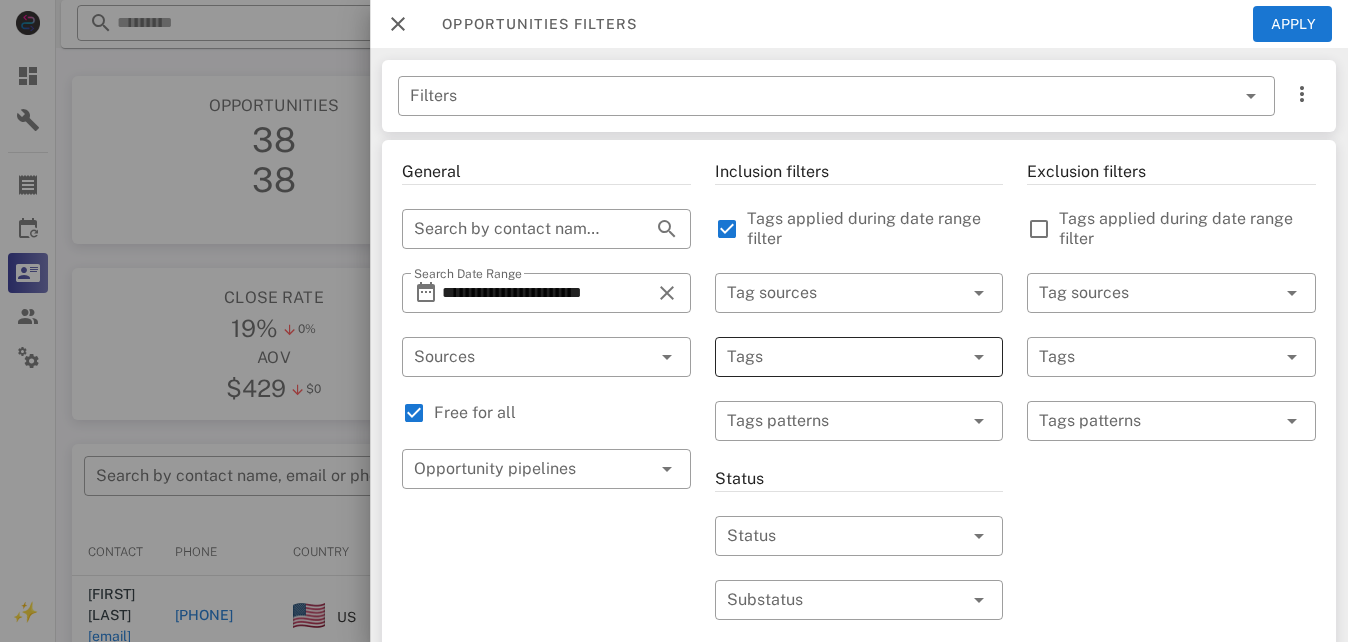 click at bounding box center (831, 357) 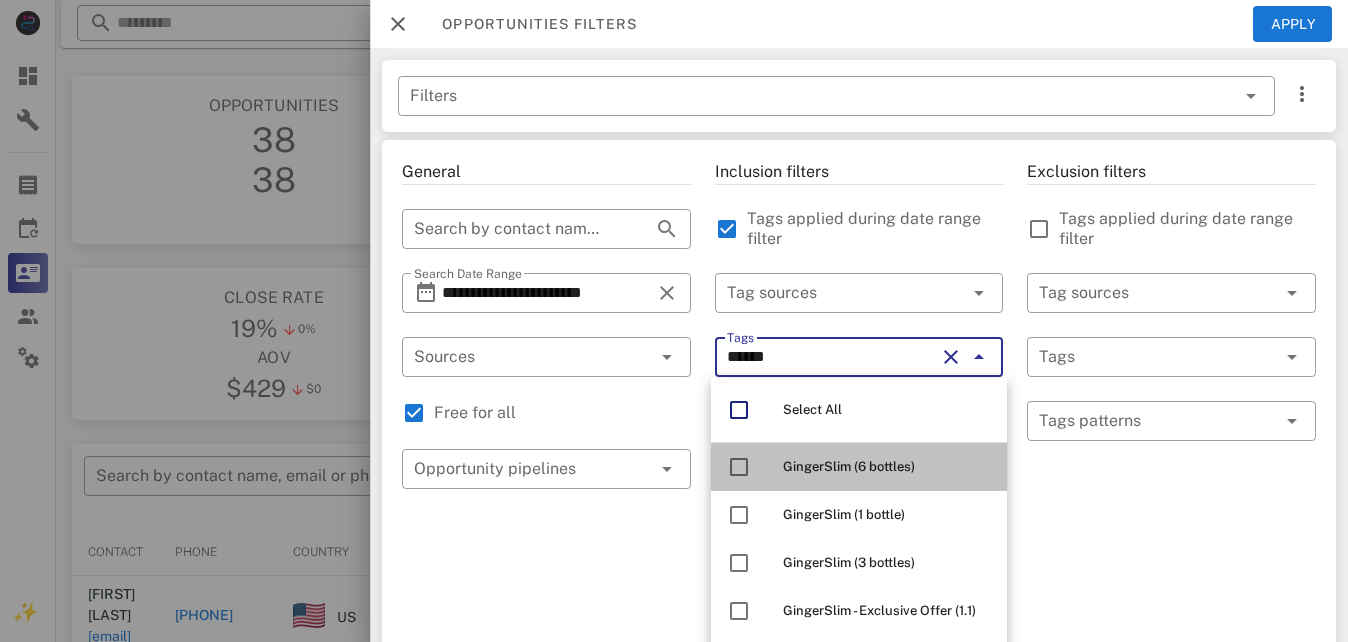 click on "GingerSlim (6 bottles)" at bounding box center [849, 466] 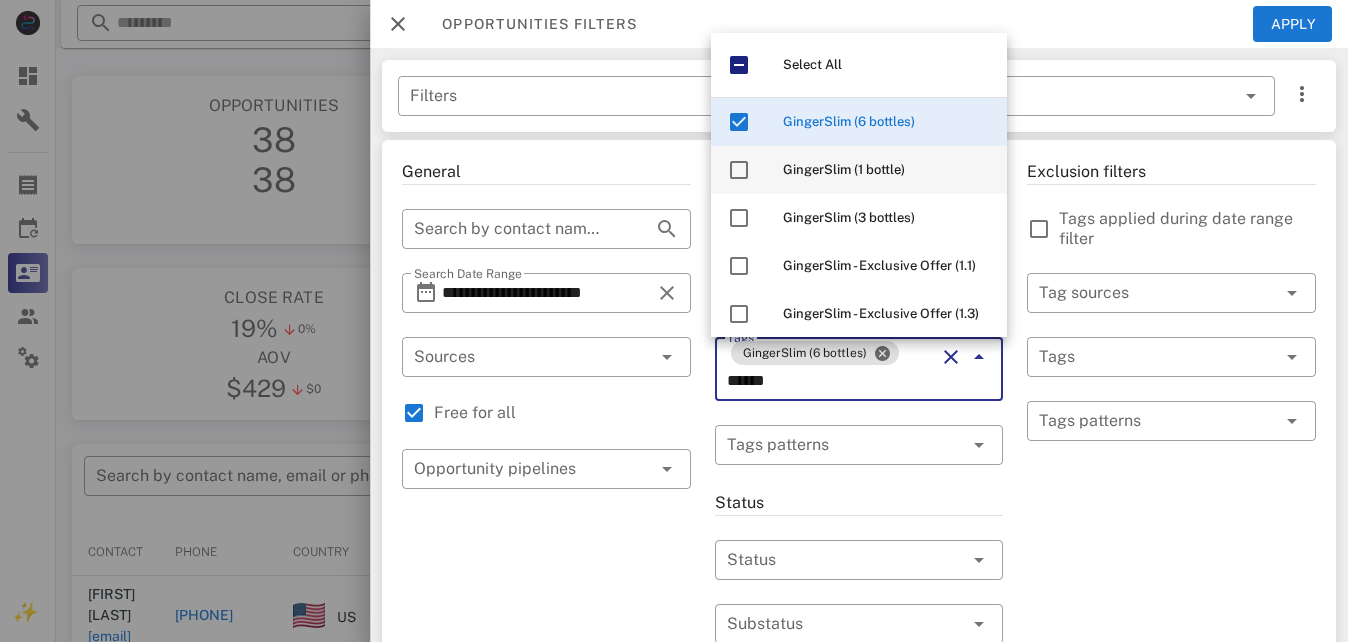 click on "GingerSlim (1 bottle)" at bounding box center [844, 169] 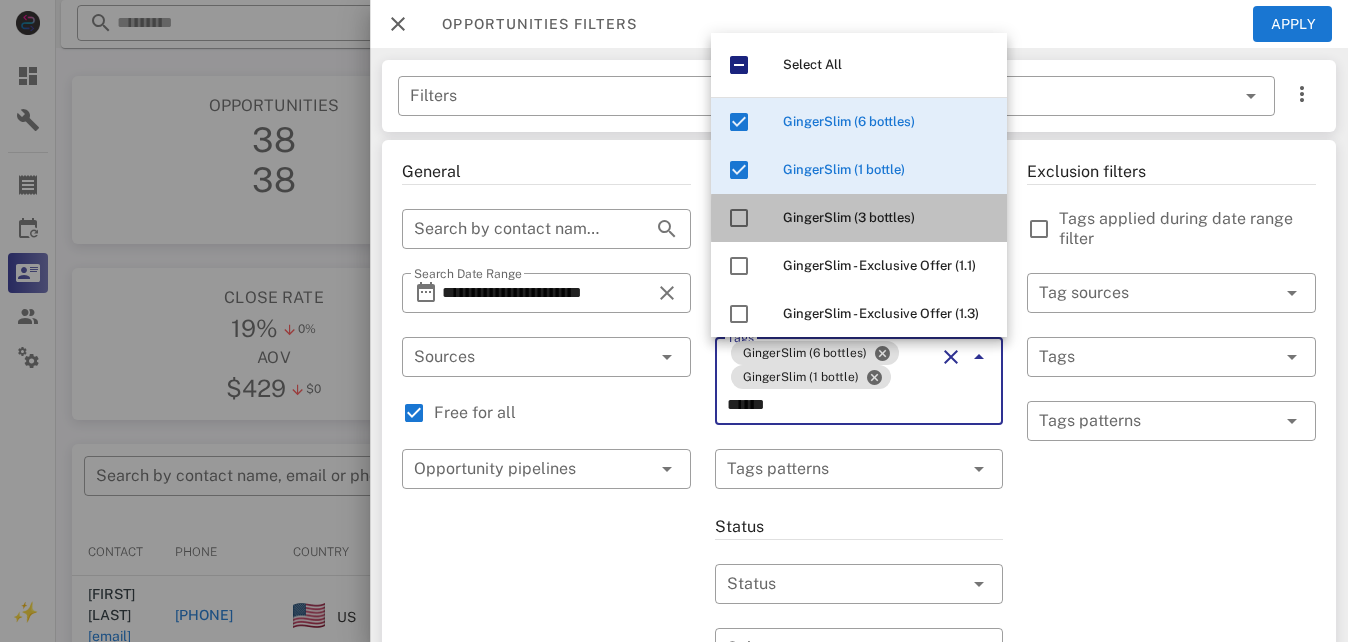 click on "GingerSlim (3 bottles)" at bounding box center [849, 217] 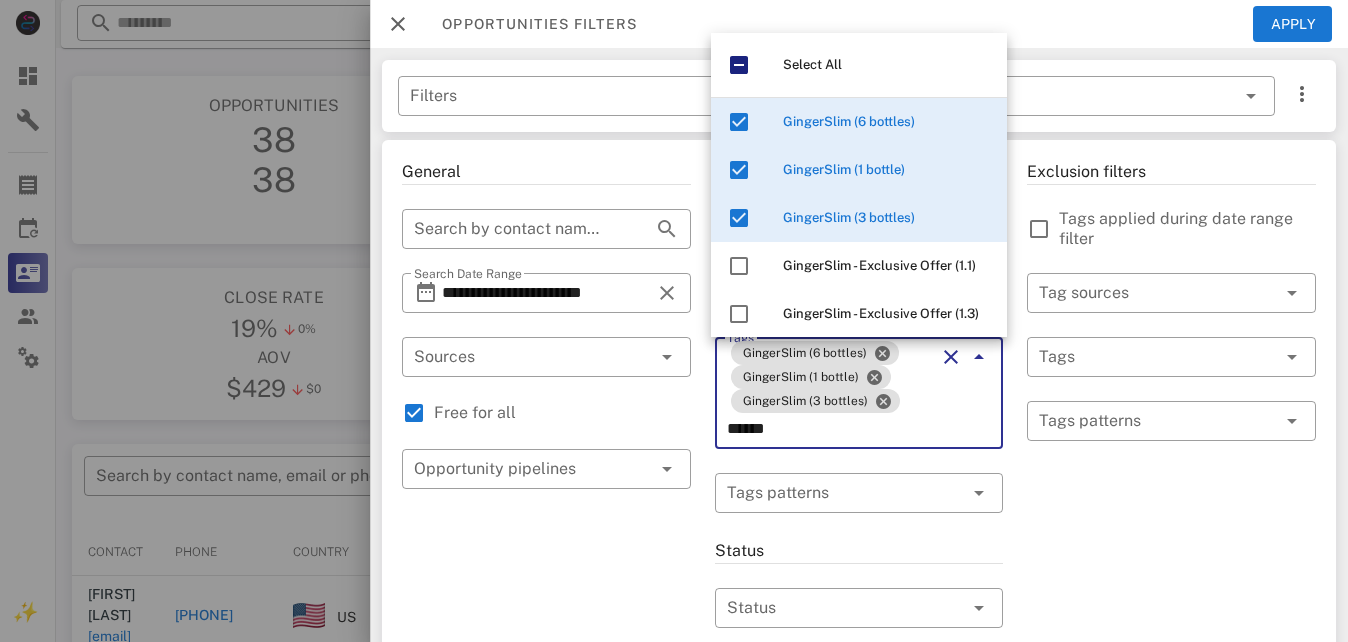 type on "******" 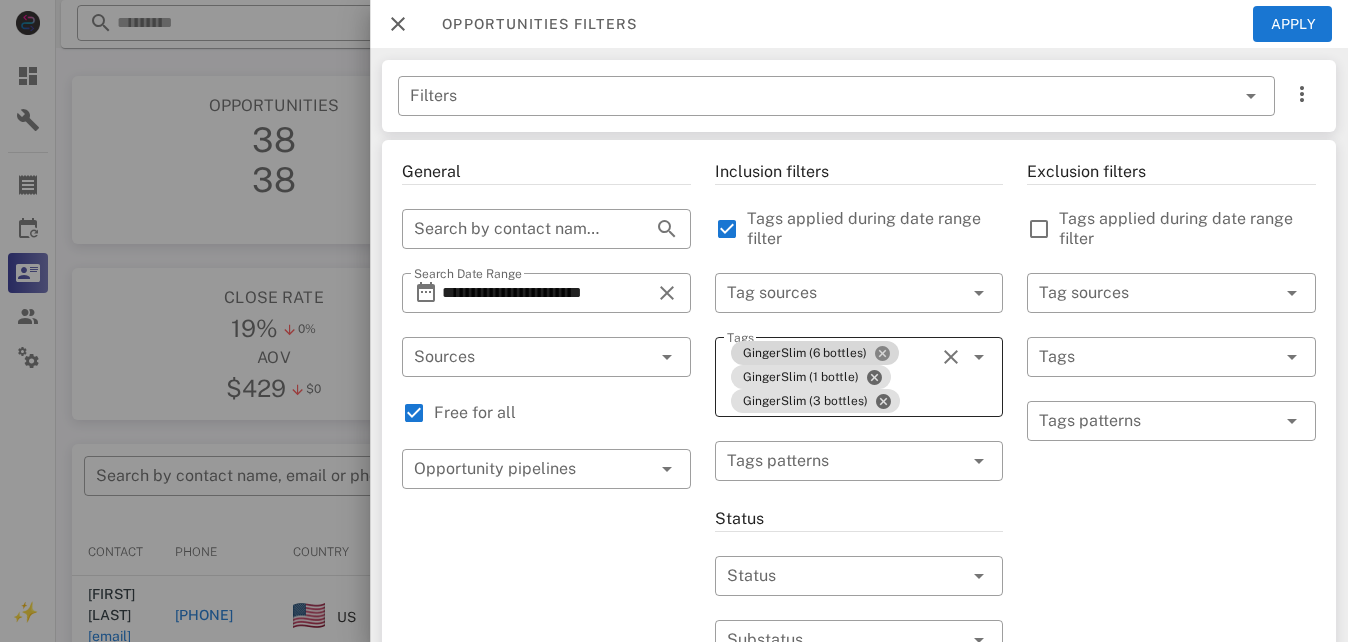 click at bounding box center [882, 353] 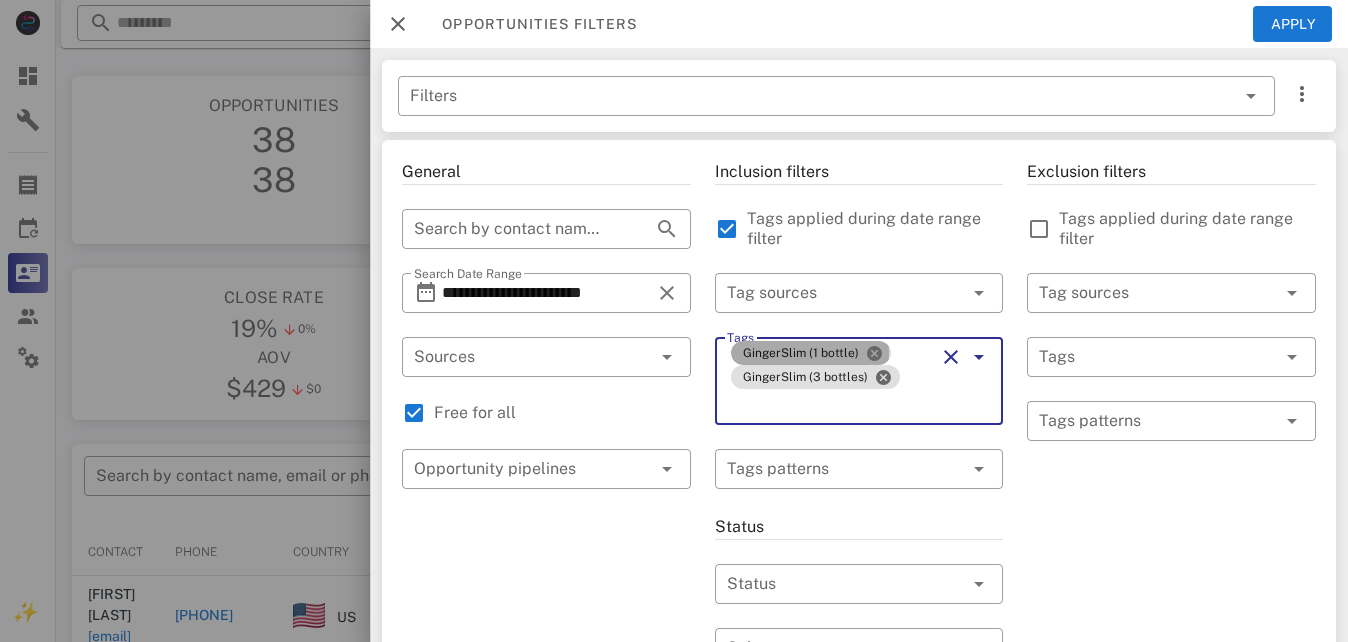 click at bounding box center [874, 353] 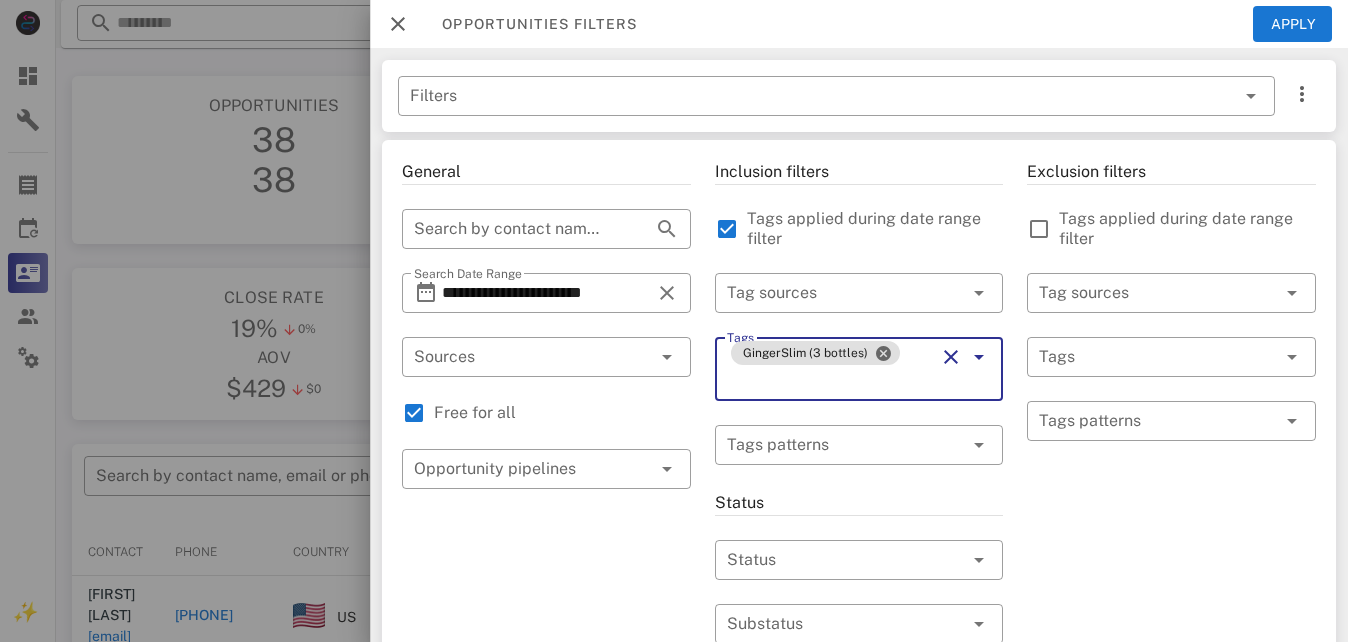 click on "Inclusion filters Tags applied during date range filter ​ Tag sources ​ Tags GingerSlim (3 bottles) ​ Tags patterns Status ​ Status ​ Substatus Location ​ Country ​ States ​ Zip code Activation ​ Min Activations ​ Max Activations Order value ​ Min Value ​ Max Value Include leads Include customers Include cooldown" at bounding box center (859, 729) 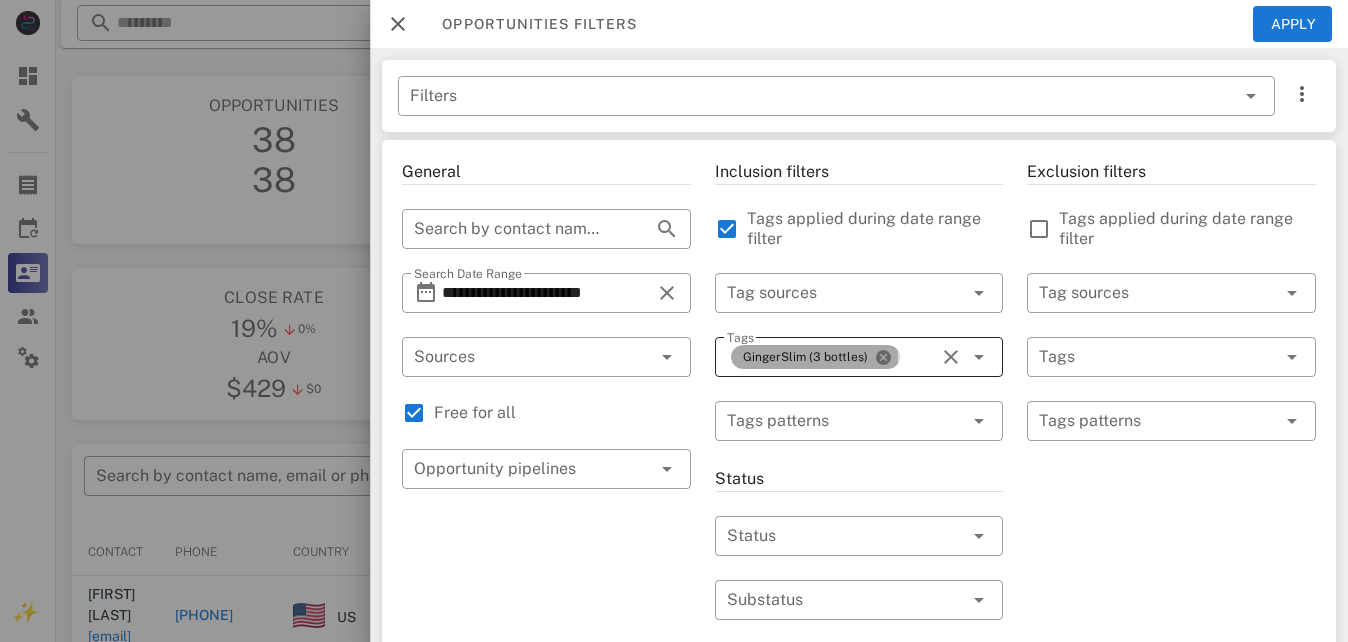 click at bounding box center (883, 357) 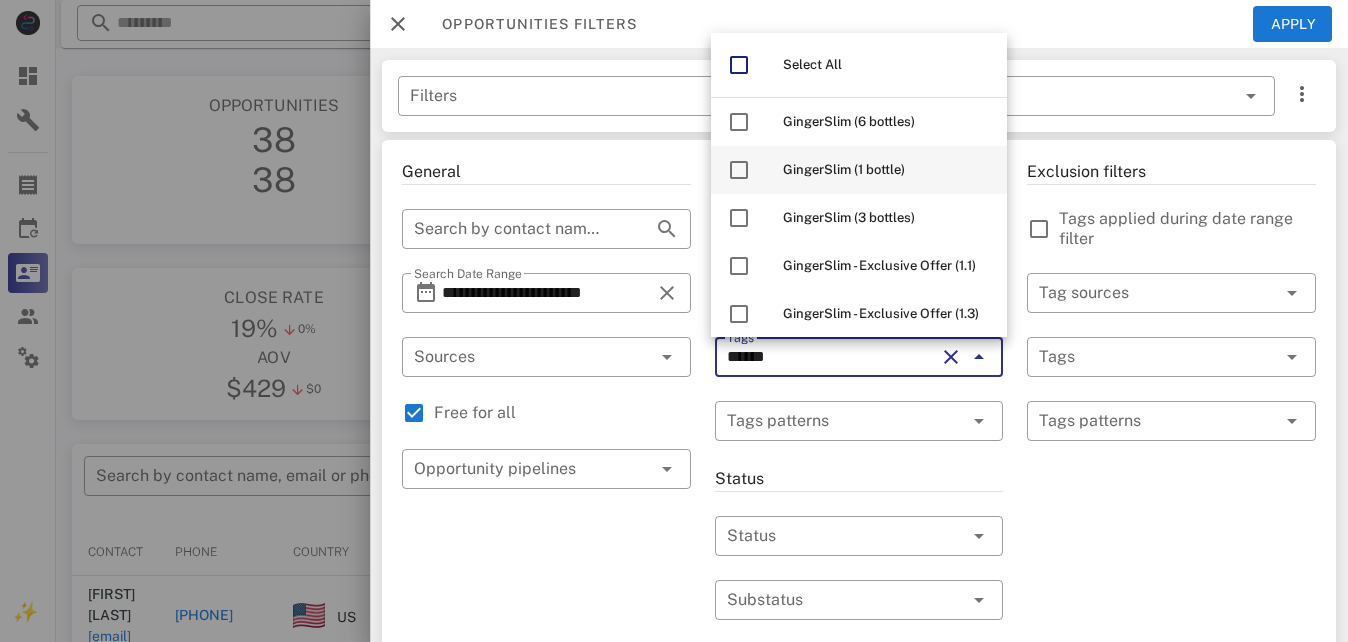 click on "GingerSlim (1 bottle)" at bounding box center [887, 170] 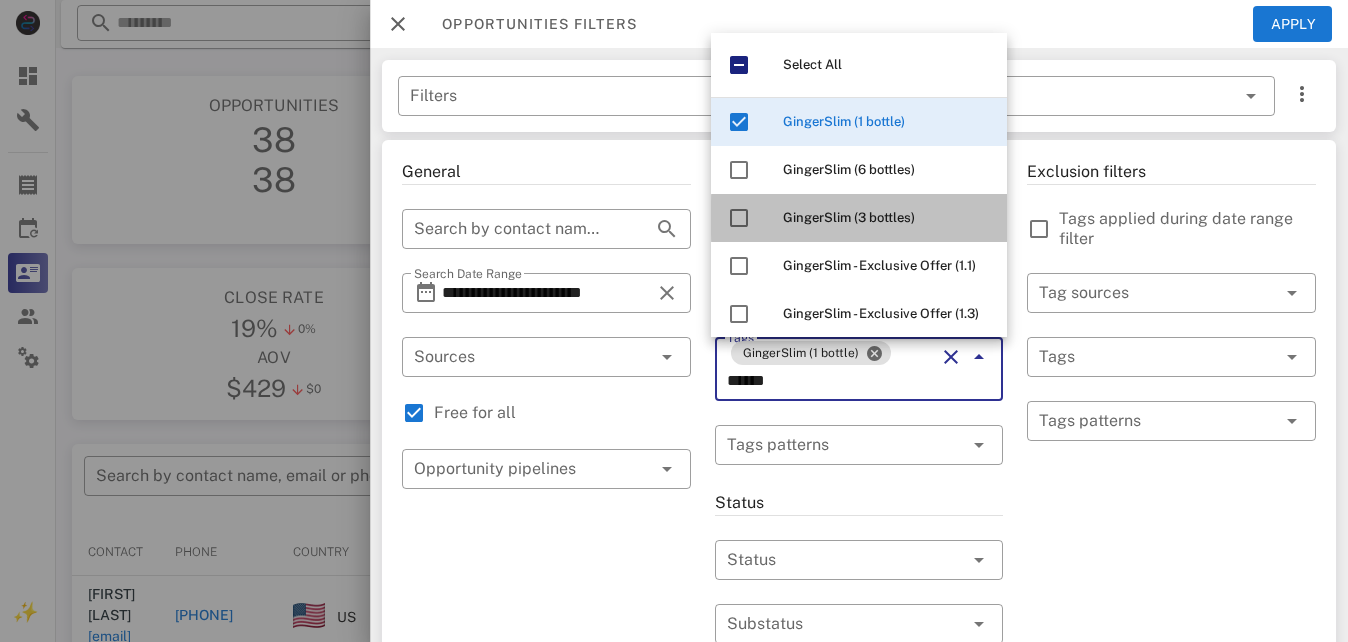 click on "GingerSlim (3 bottles)" at bounding box center [849, 217] 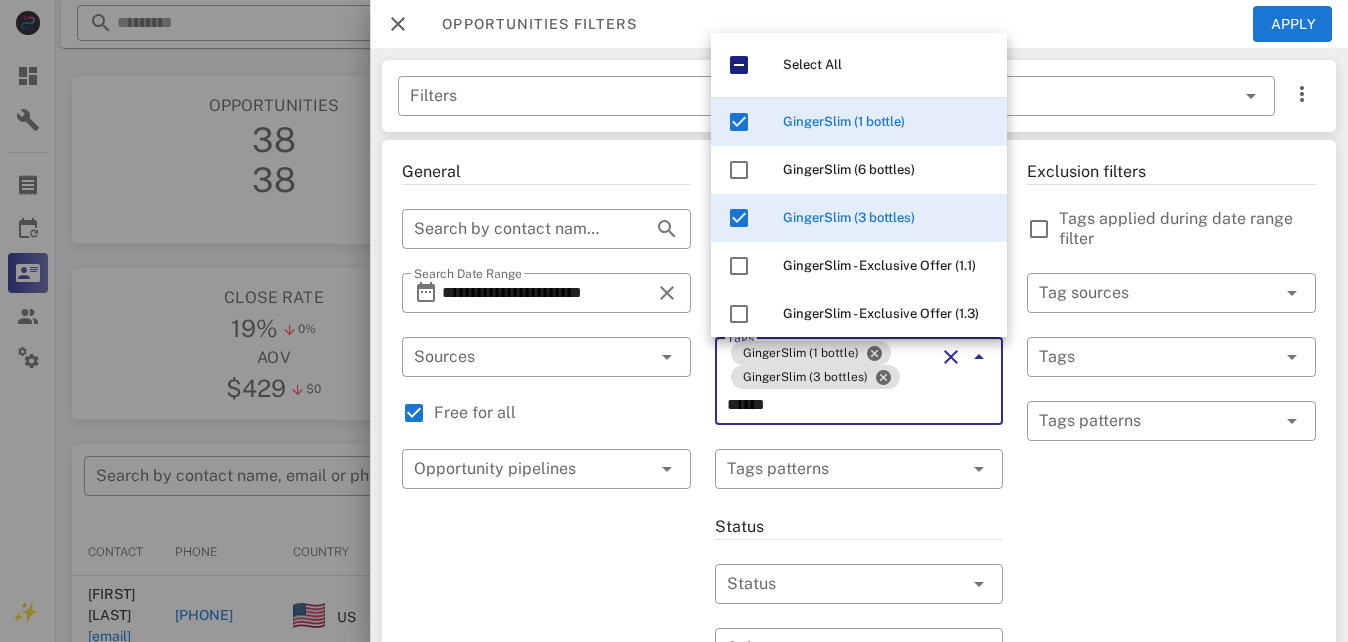 type on "******" 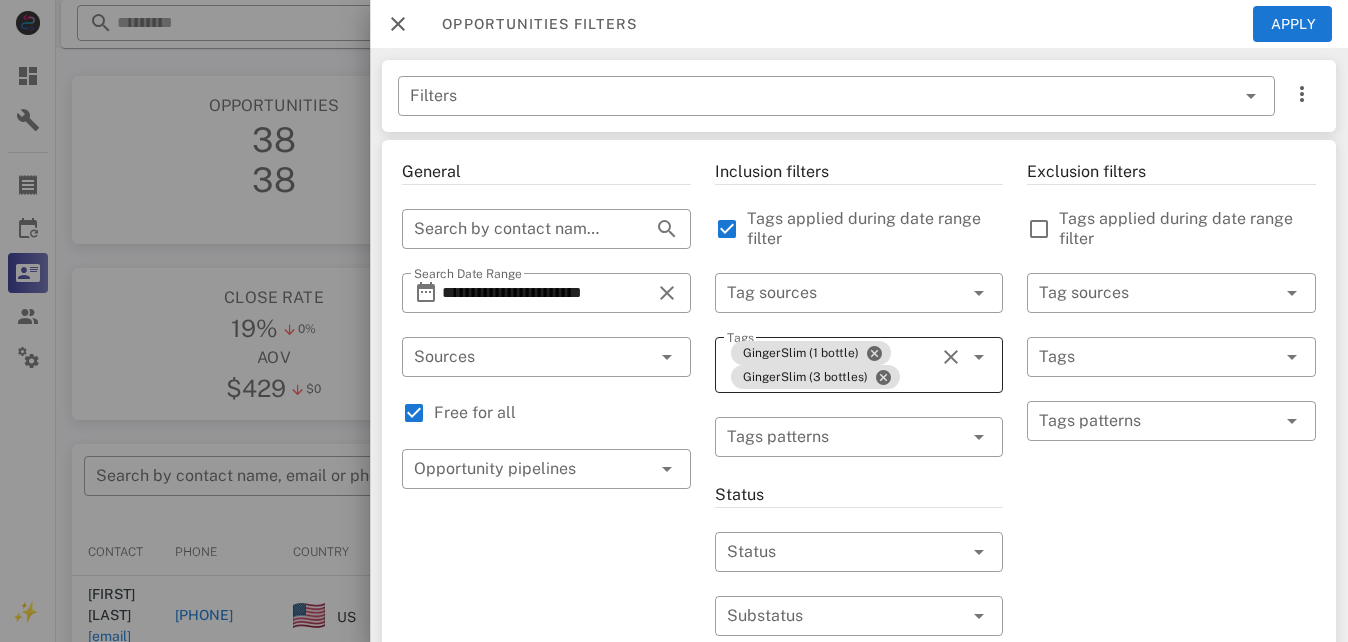 click on "GingerSlim (1 bottle) GingerSlim (3 bottles)" at bounding box center [831, 365] 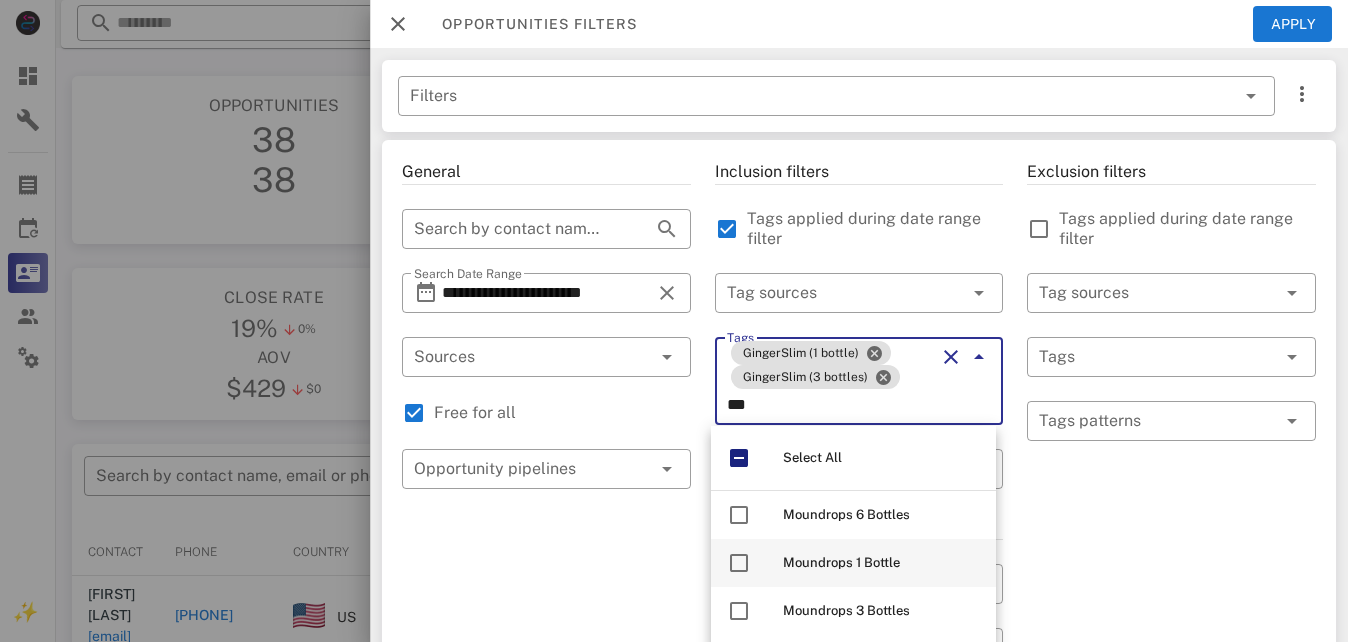 click on "Moundrops 1 Bottle" at bounding box center (841, 562) 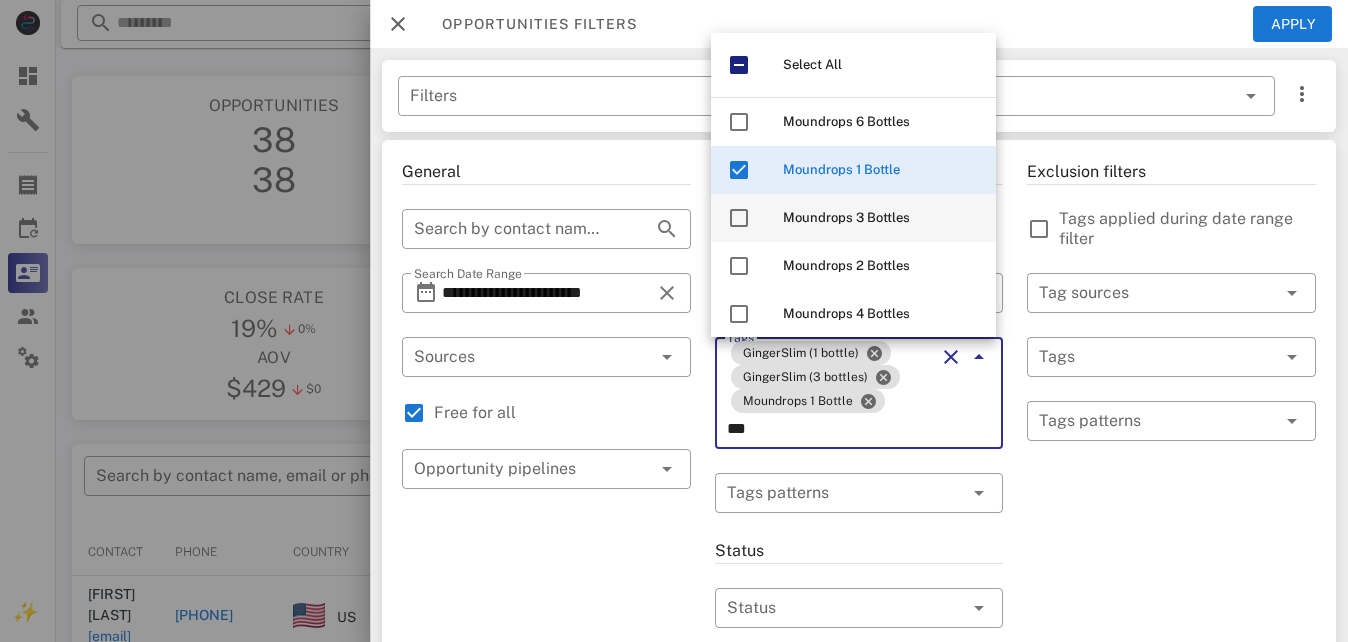 click on "Moundrops 3 Bottles" at bounding box center [846, 217] 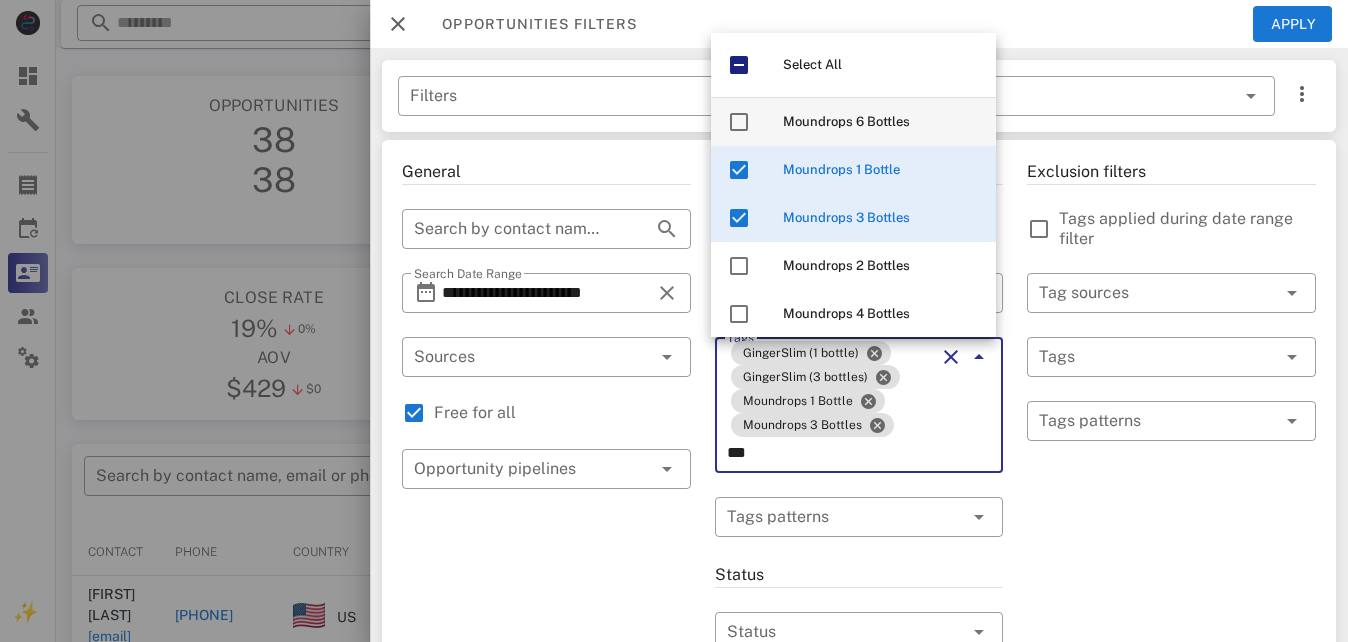 click on "Moundrops 6 Bottles" at bounding box center [846, 121] 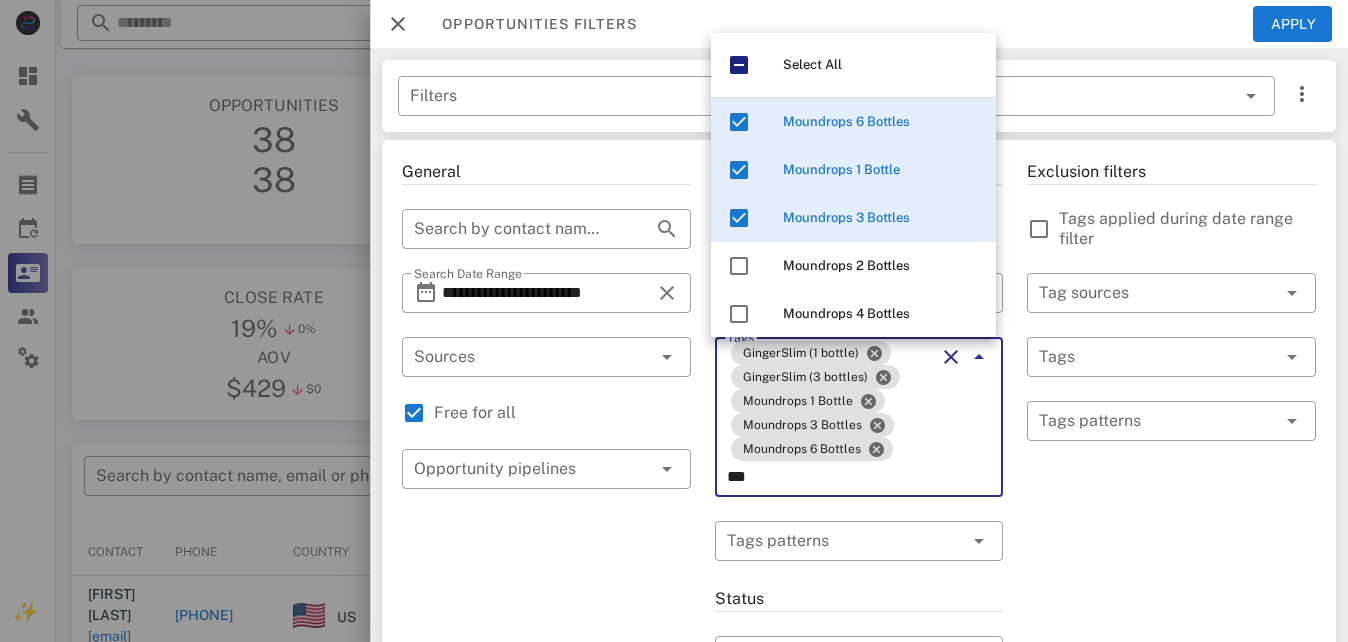 type on "***" 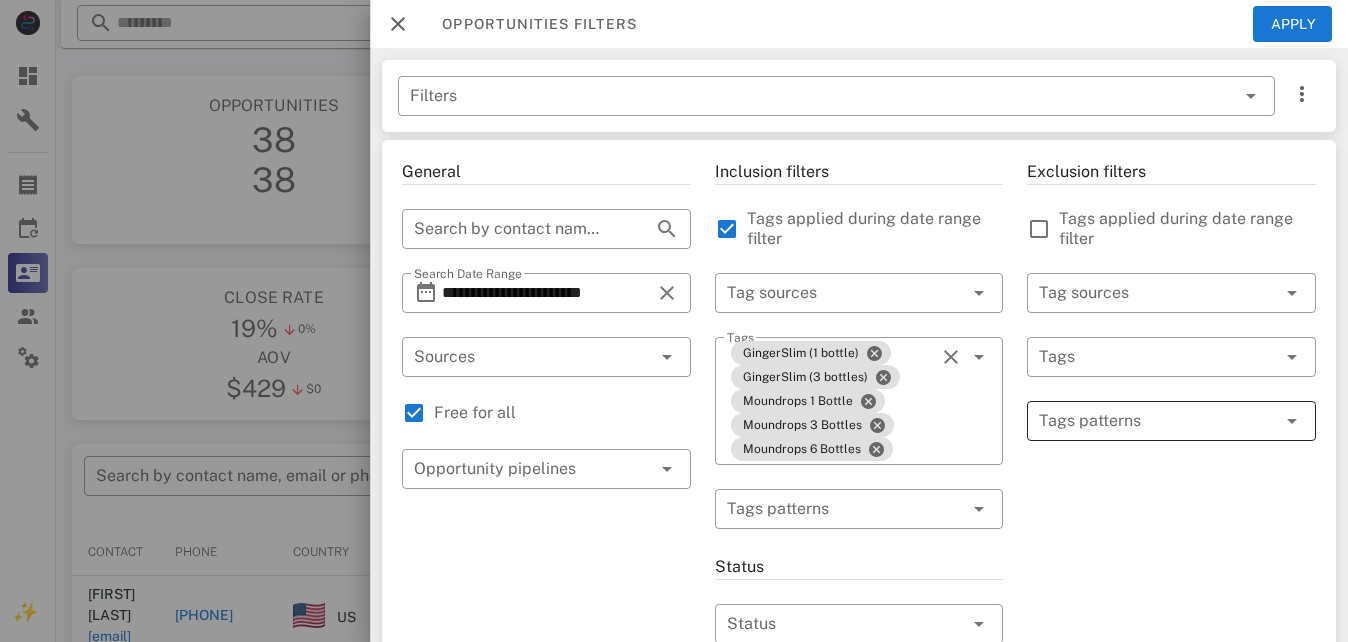 click at bounding box center [1157, 421] 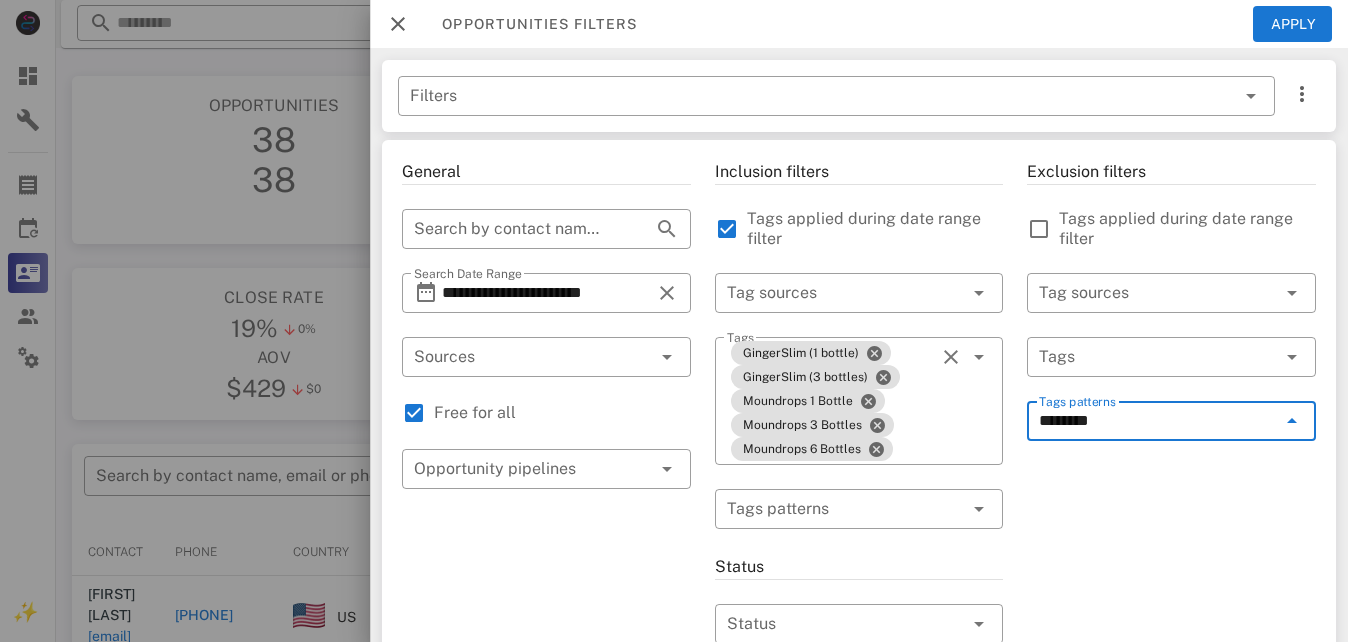 type on "*********" 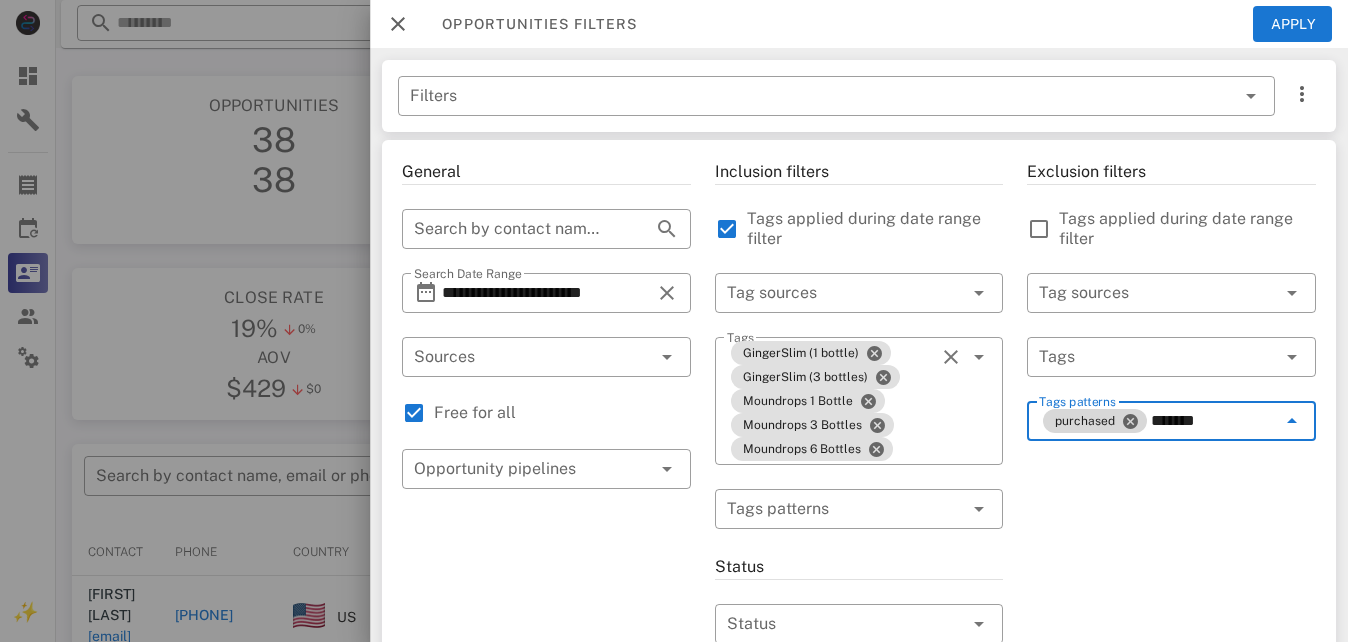 type on "********" 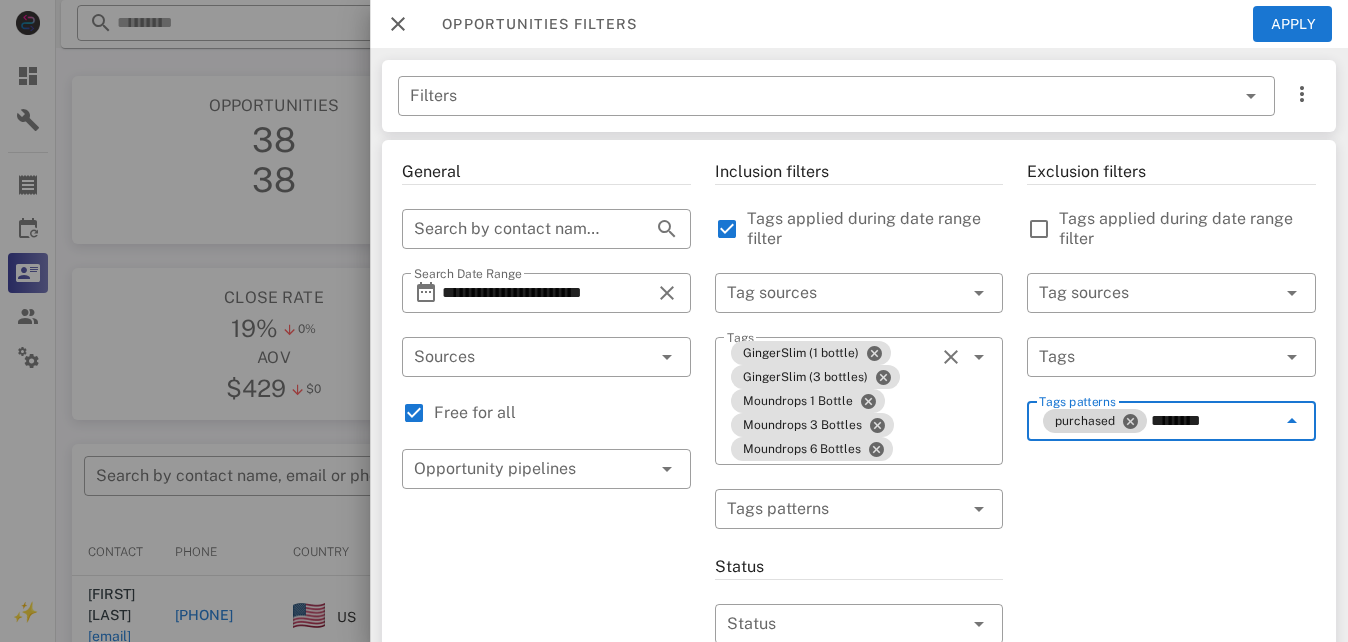 type 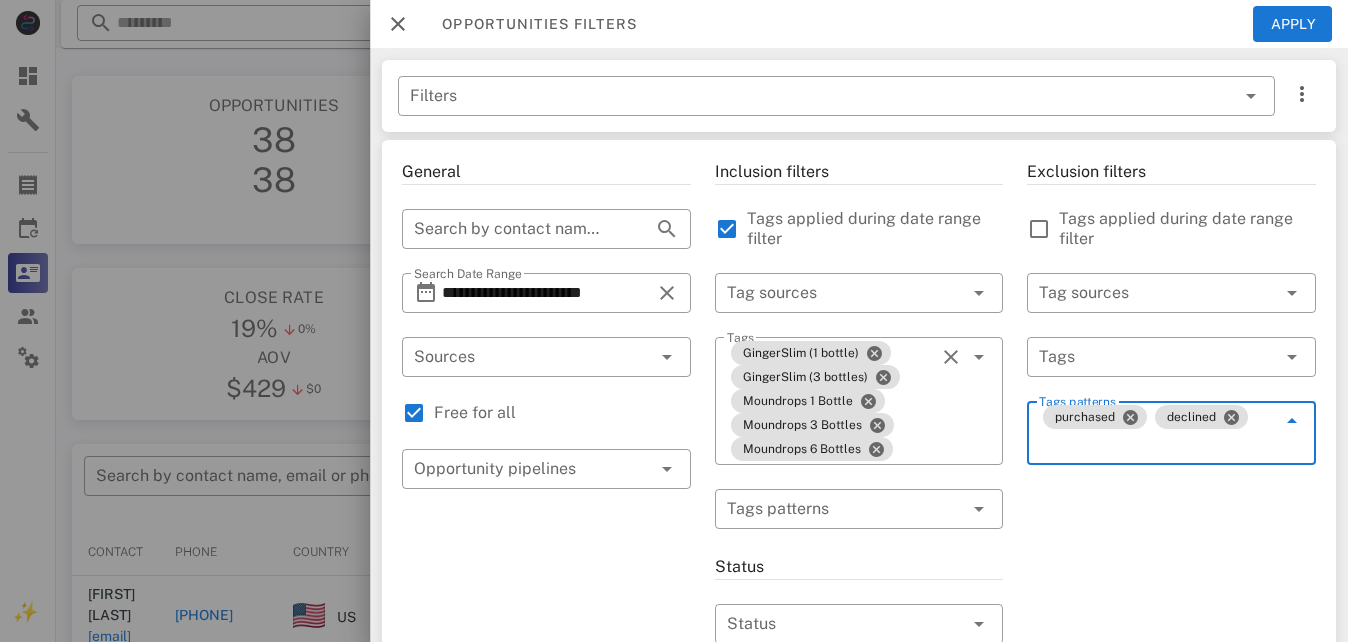 click on "Exclusion filters Tags applied during date range filter ​ Tag sources ​ Tags ​ Tags patterns purchased declined" at bounding box center (1171, 761) 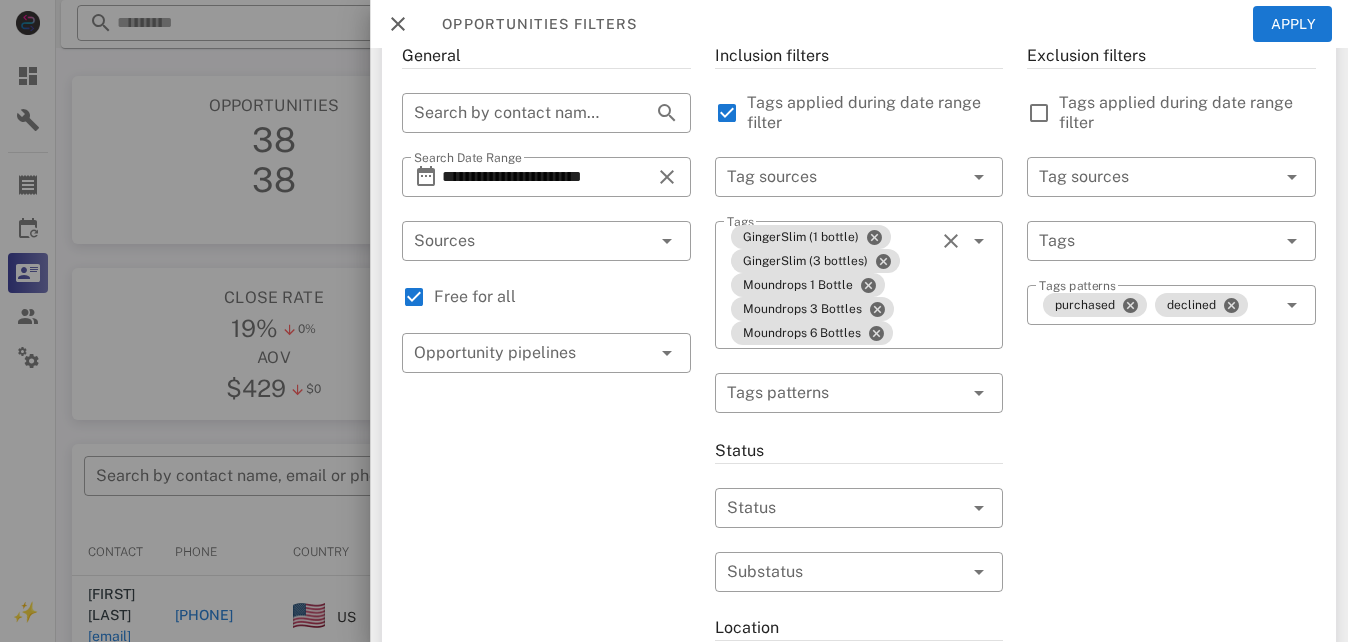 scroll, scrollTop: 123, scrollLeft: 0, axis: vertical 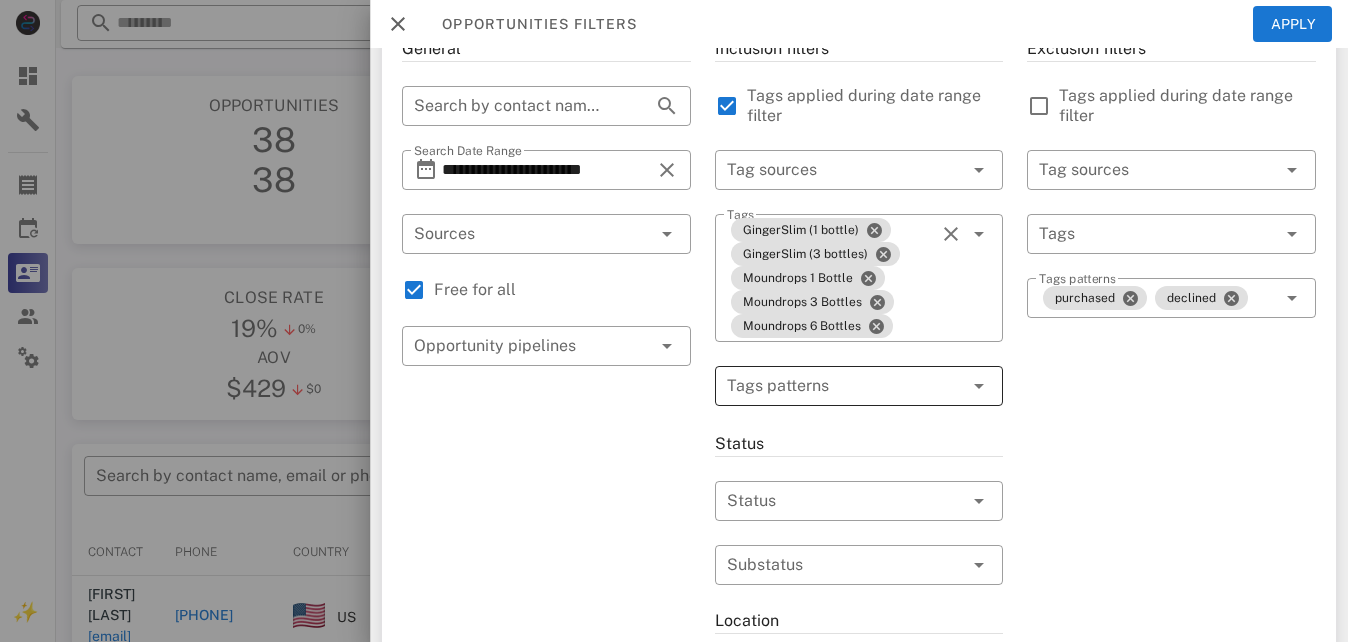 click at bounding box center [845, 386] 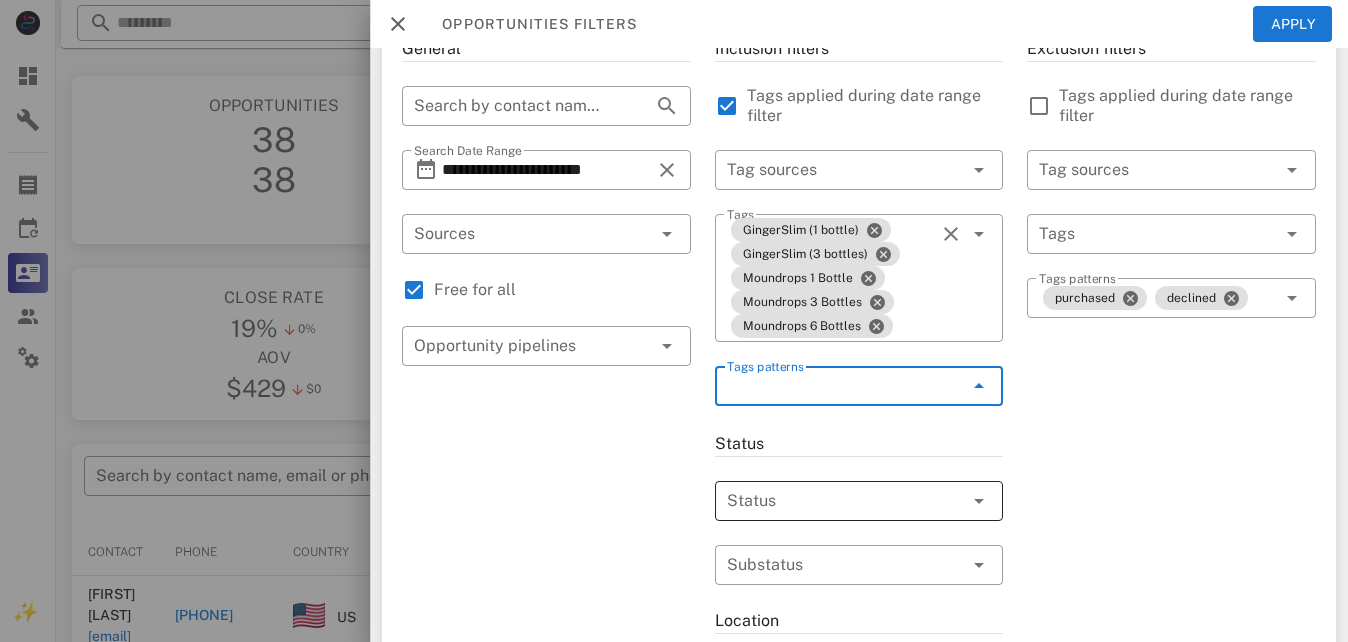 click at bounding box center (979, 501) 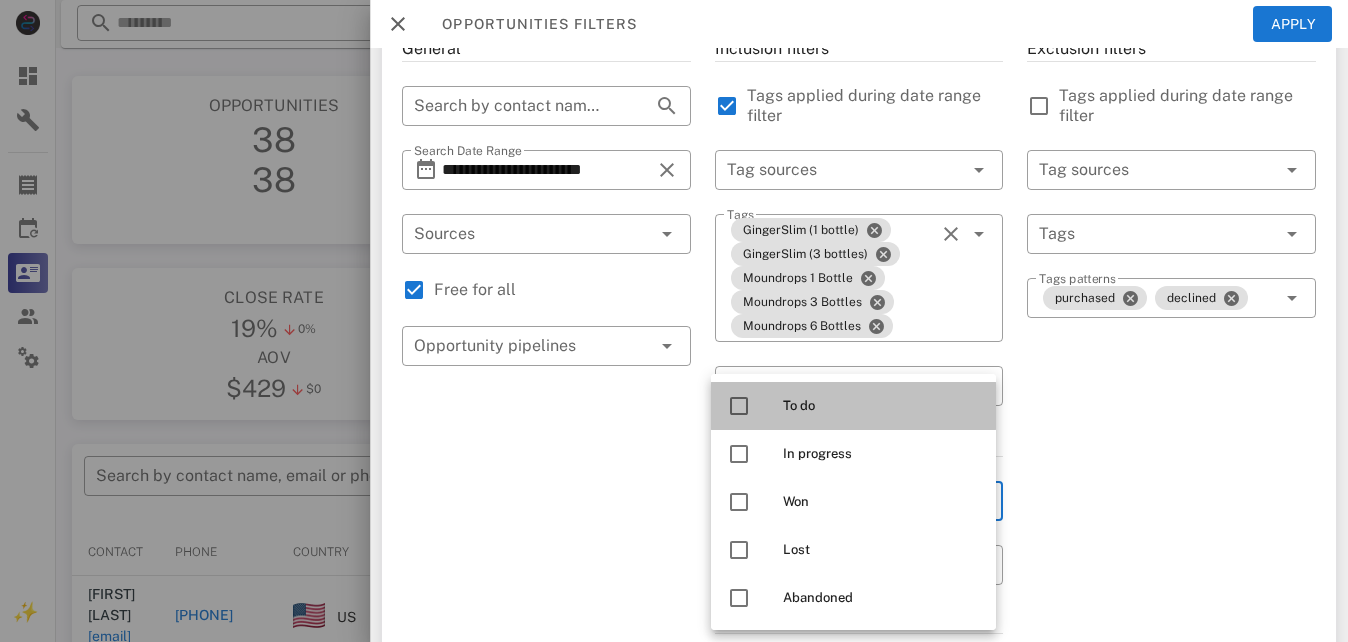 click on "To do" at bounding box center [881, 406] 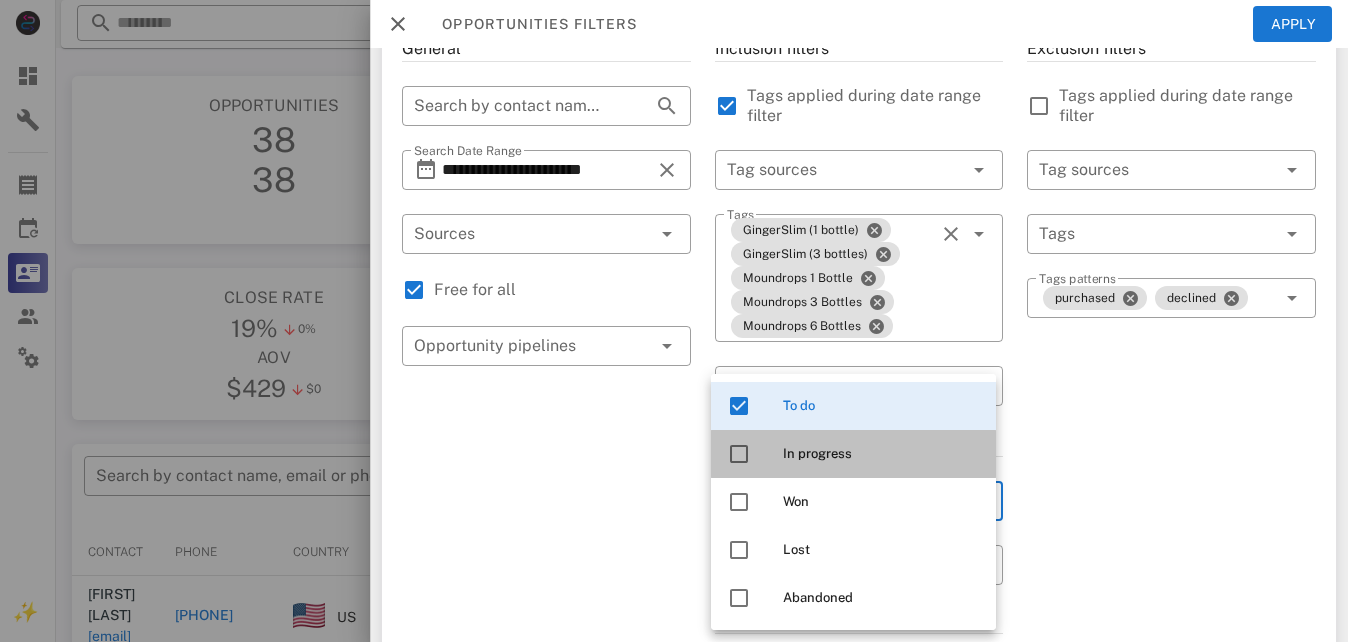 click on "In progress" at bounding box center [881, 454] 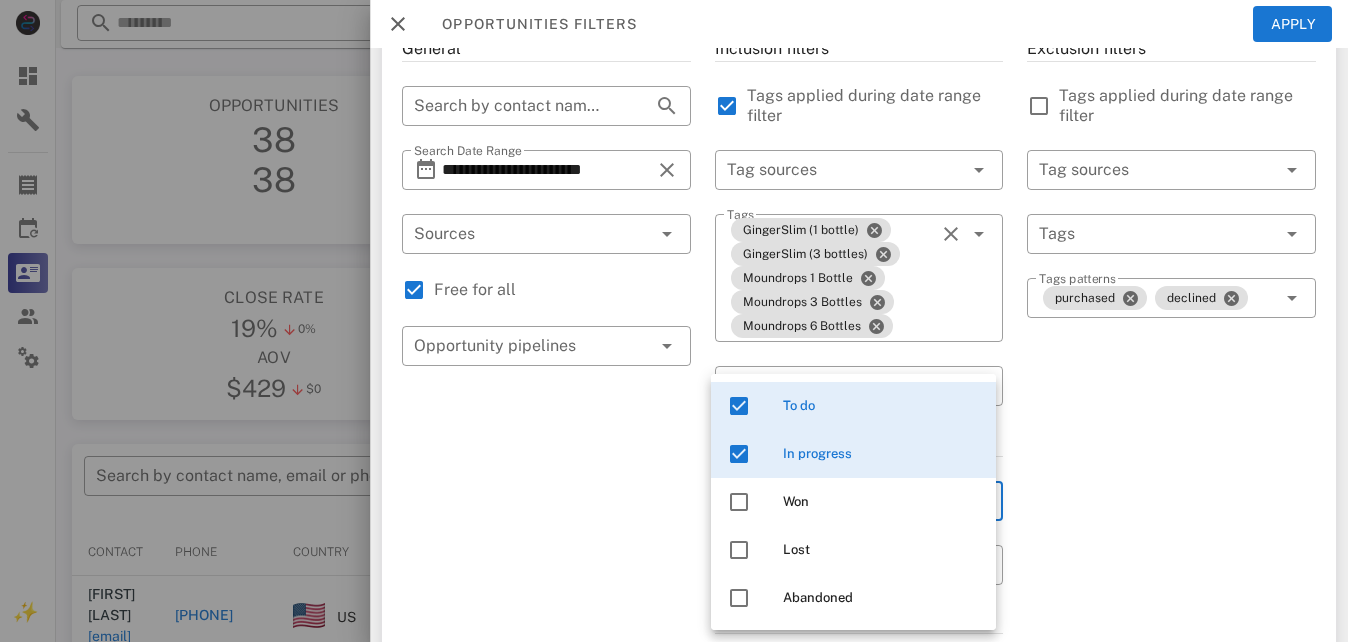 click on "Exclusion filters Tags applied during date range filter ​ Tag sources ​ Tags ​ Tags patterns purchased declined" at bounding box center [1171, 638] 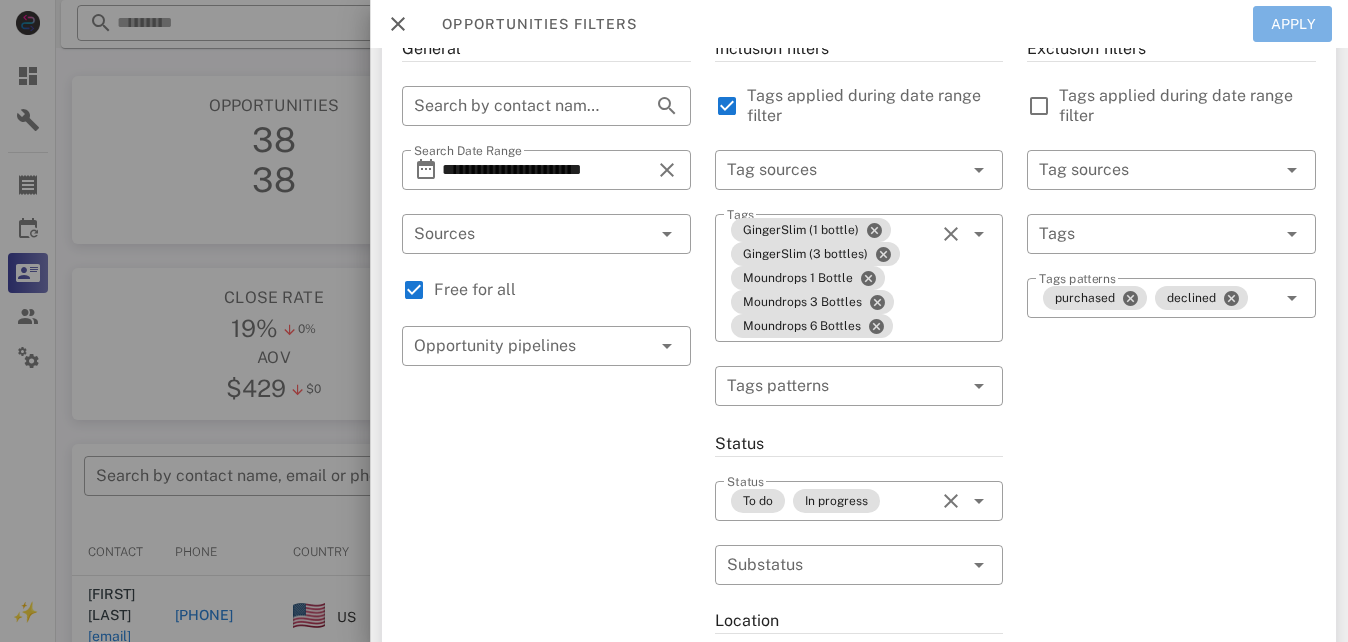 click on "Apply" at bounding box center (1293, 24) 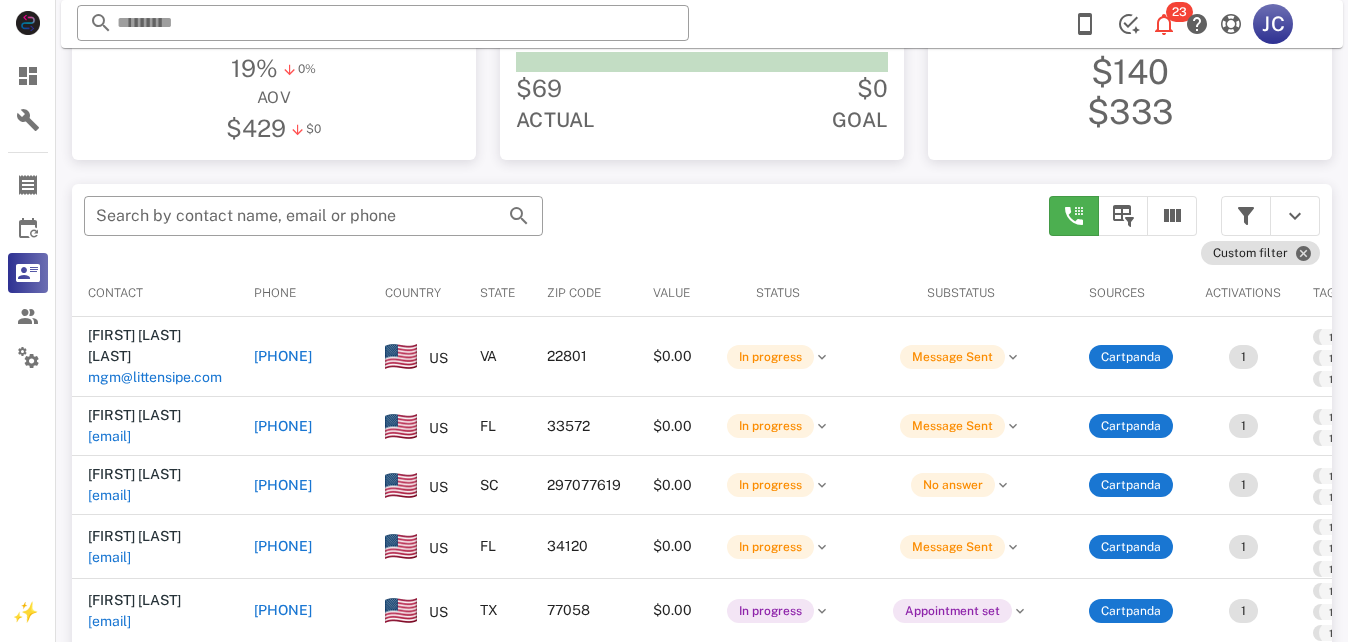scroll, scrollTop: 380, scrollLeft: 0, axis: vertical 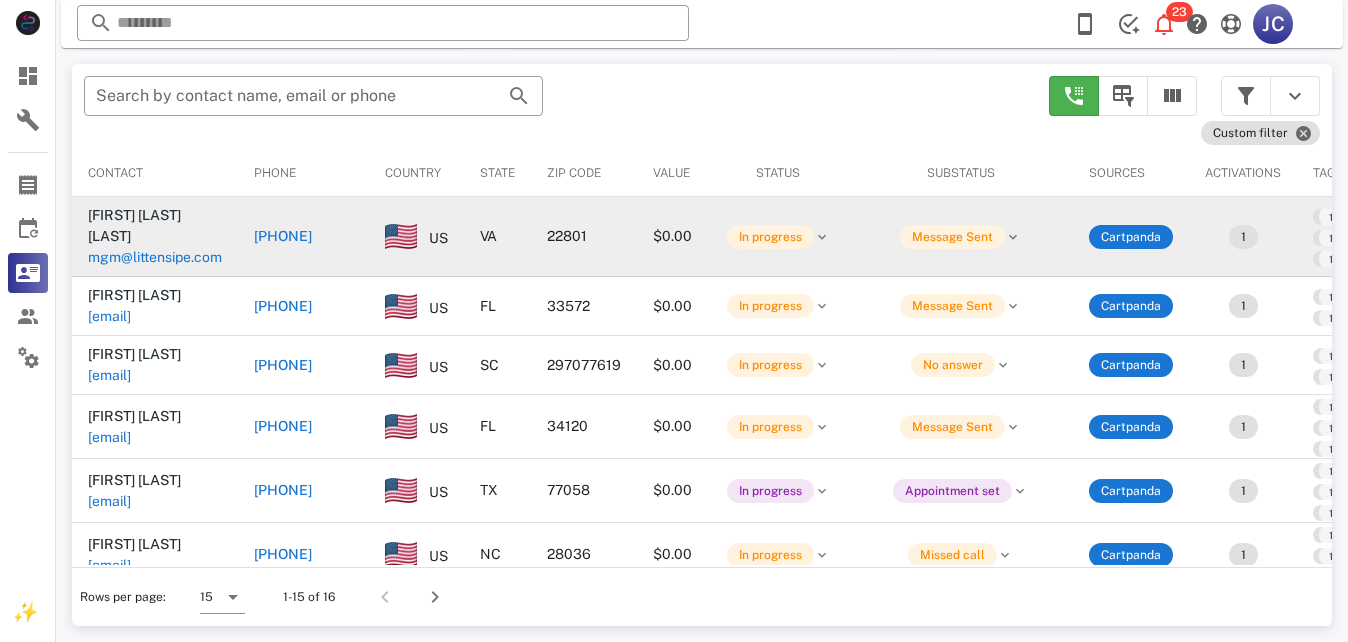 click on "mgm@littensipe.com" at bounding box center (109, 257) 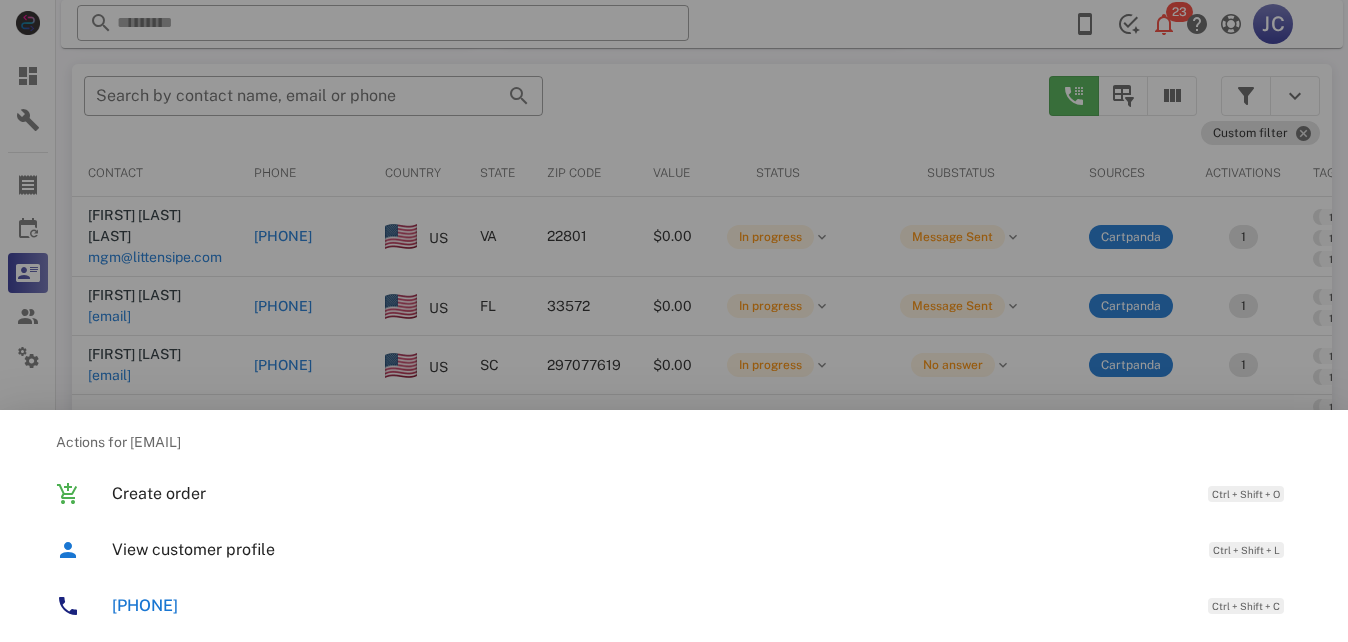click at bounding box center [674, 321] 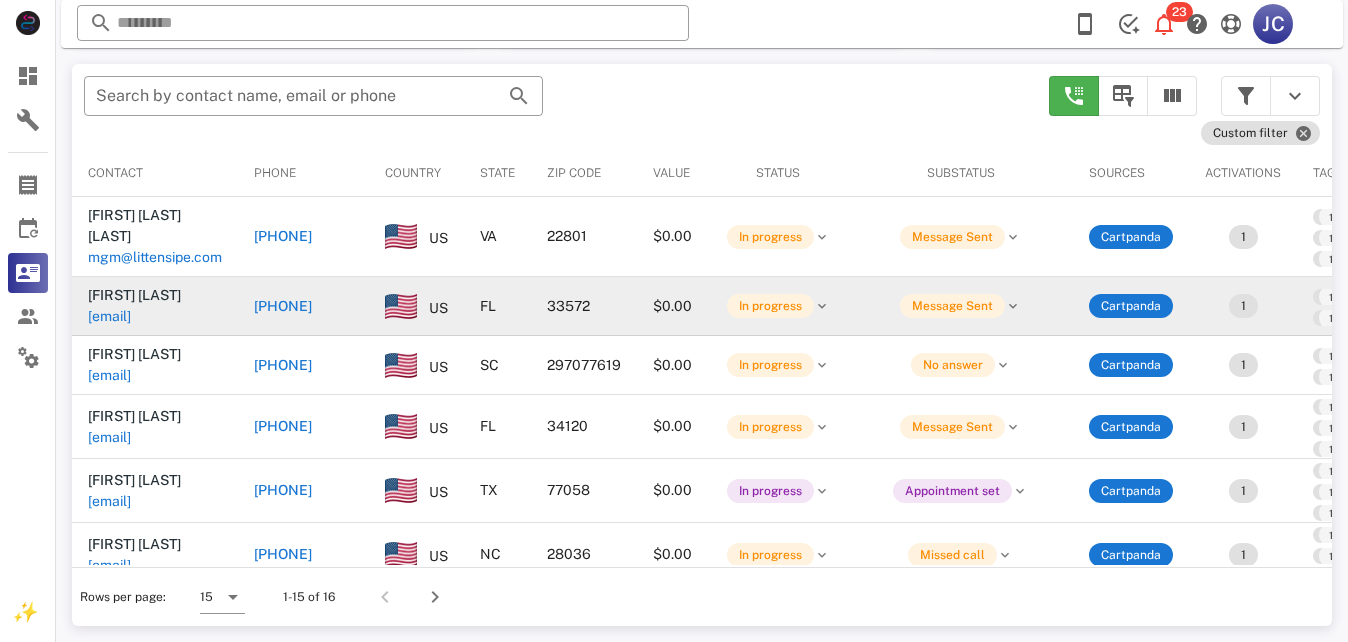 click on "+13106633495" at bounding box center [204, 316] 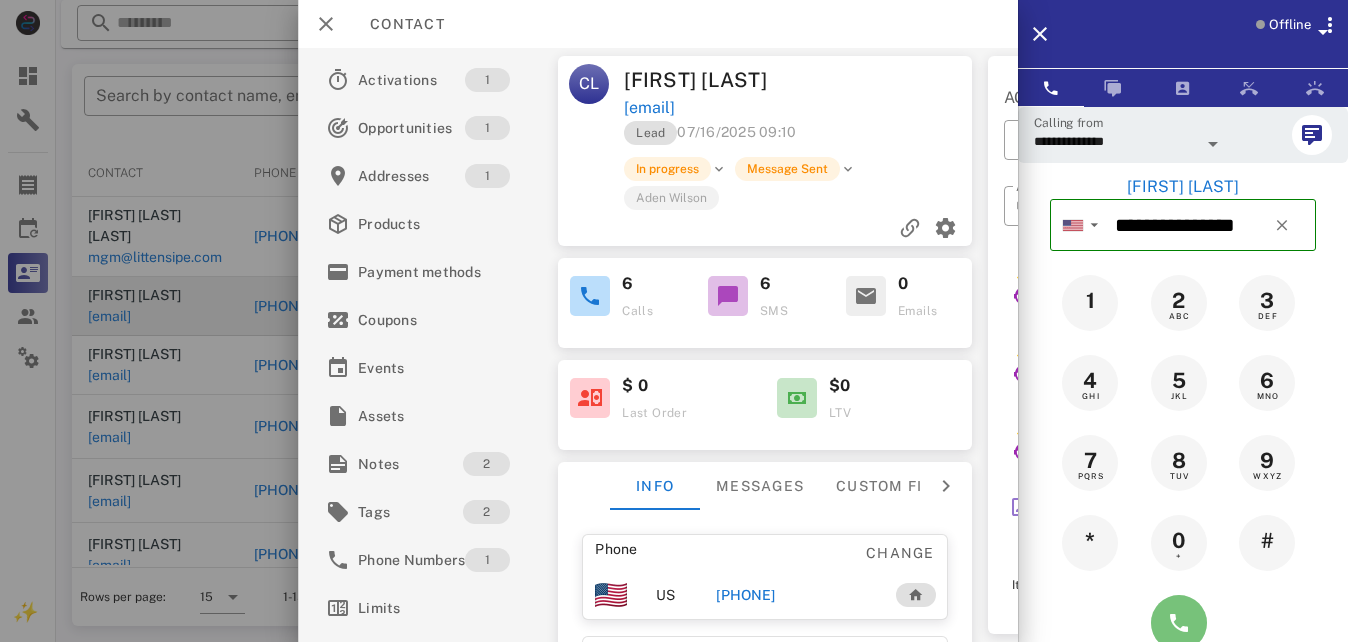 click at bounding box center [1179, 623] 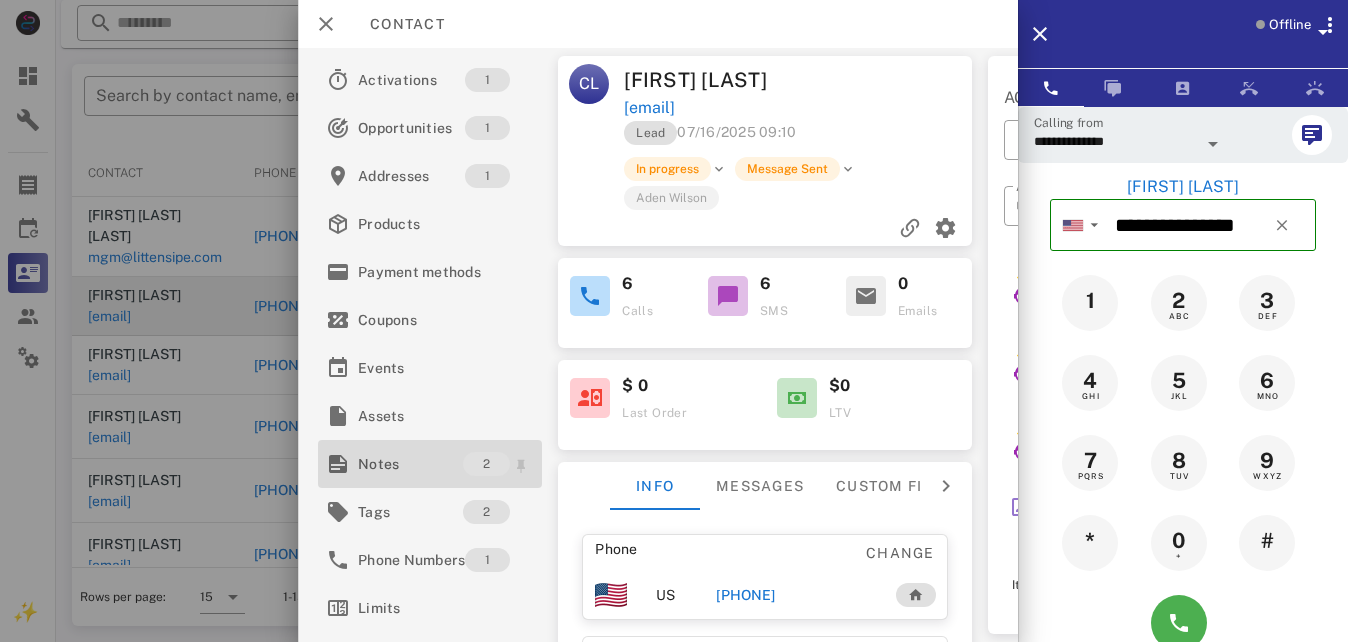 click on "Notes" at bounding box center [410, 464] 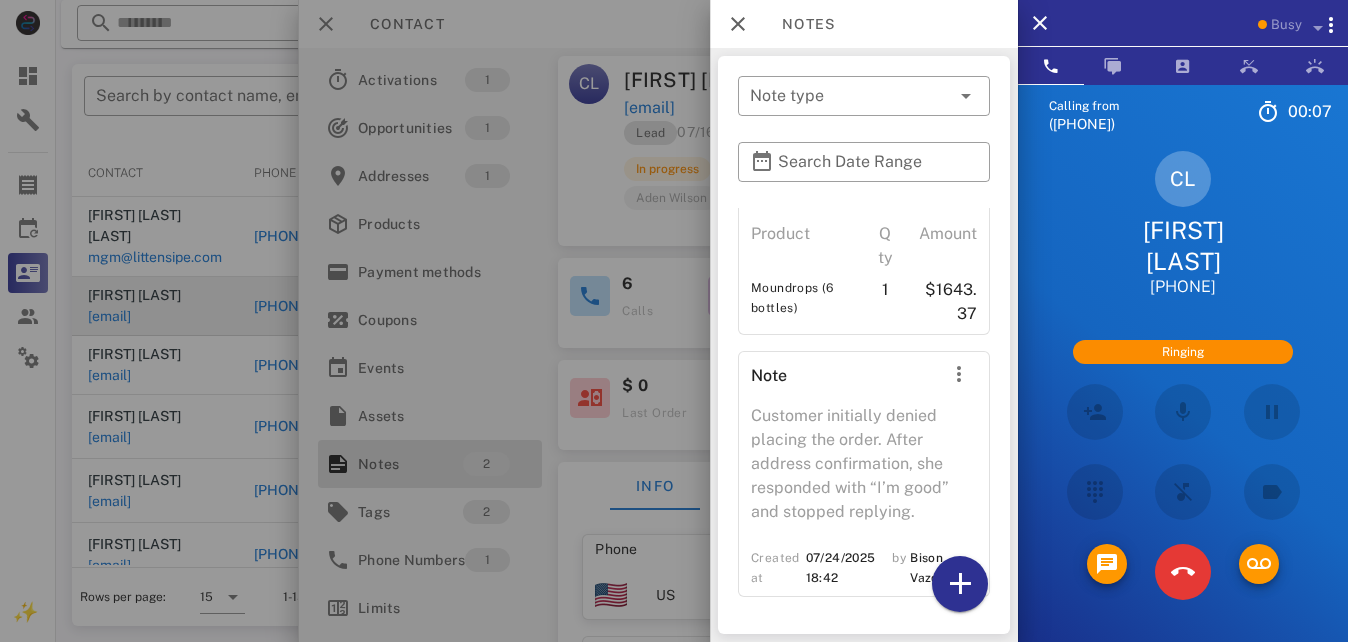 scroll, scrollTop: 0, scrollLeft: 0, axis: both 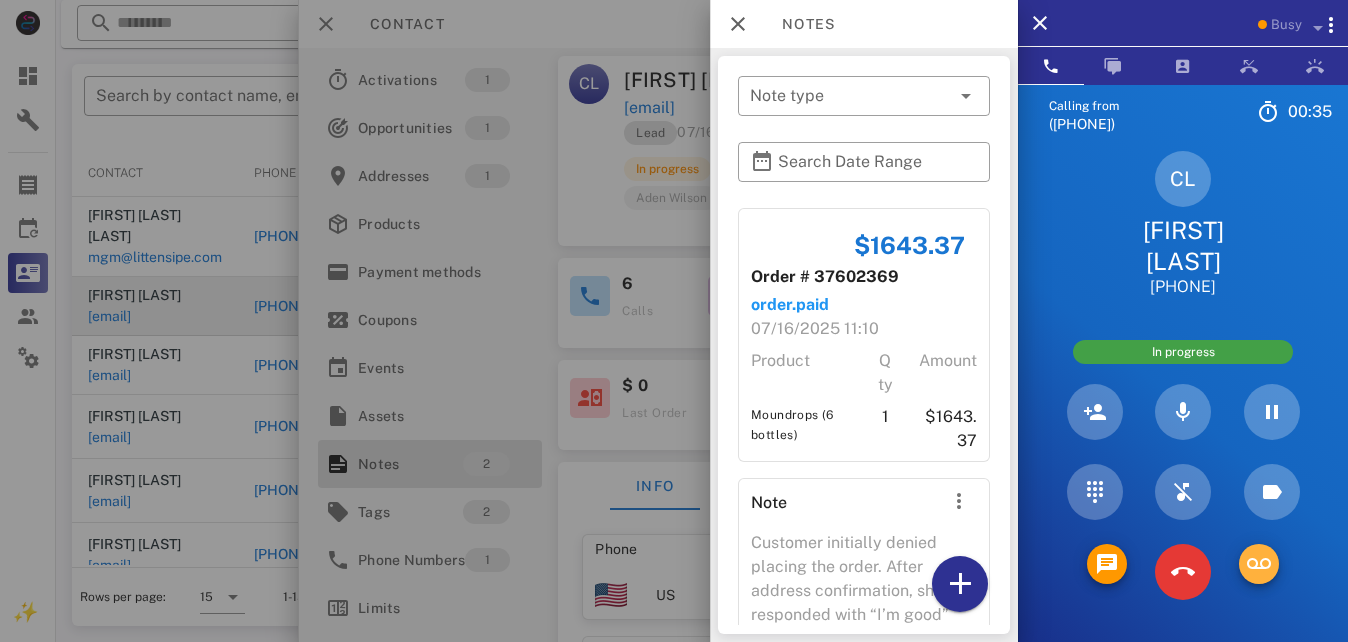 click at bounding box center [1259, 564] 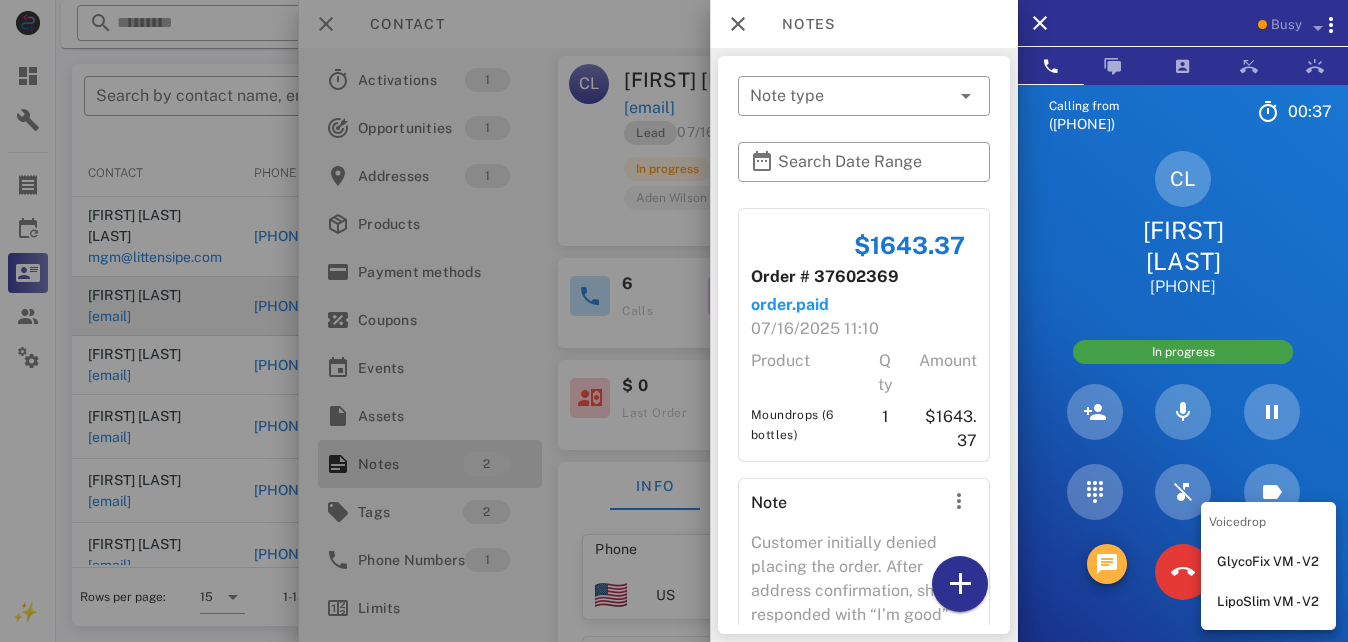 click at bounding box center (1107, 564) 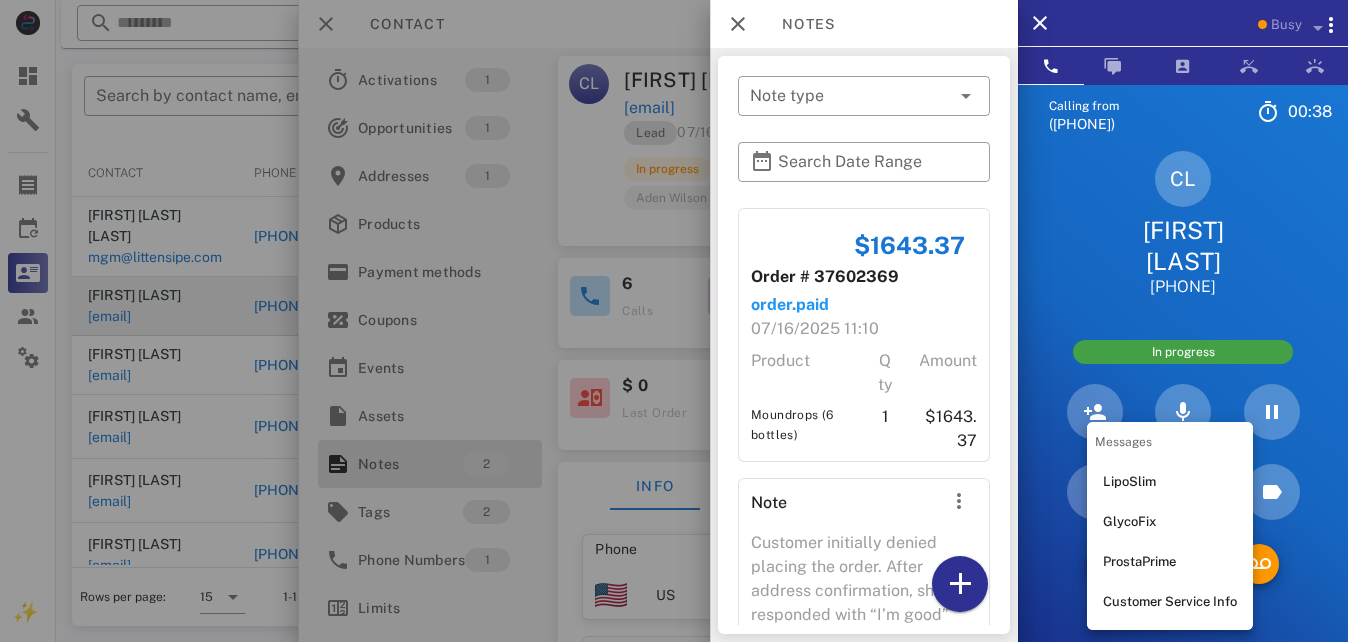 click on "Customer Service Info" at bounding box center [1170, 602] 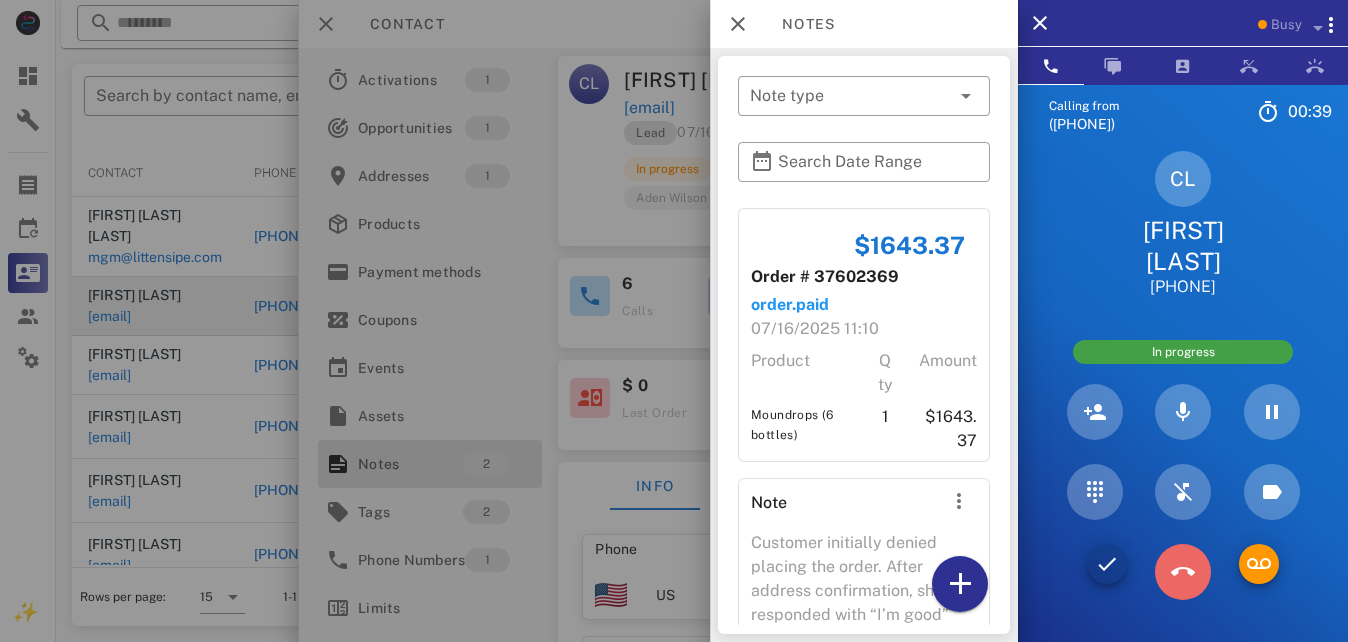 click at bounding box center (1183, 572) 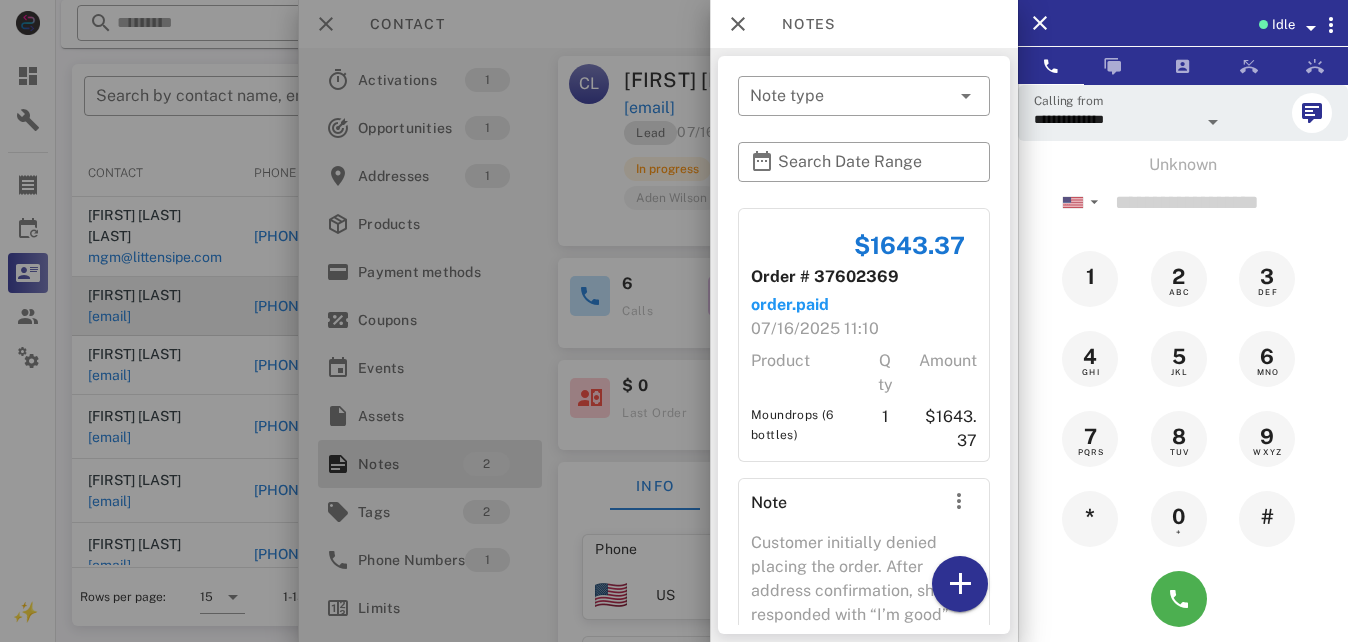 click on "Idle" at bounding box center [1183, 23] 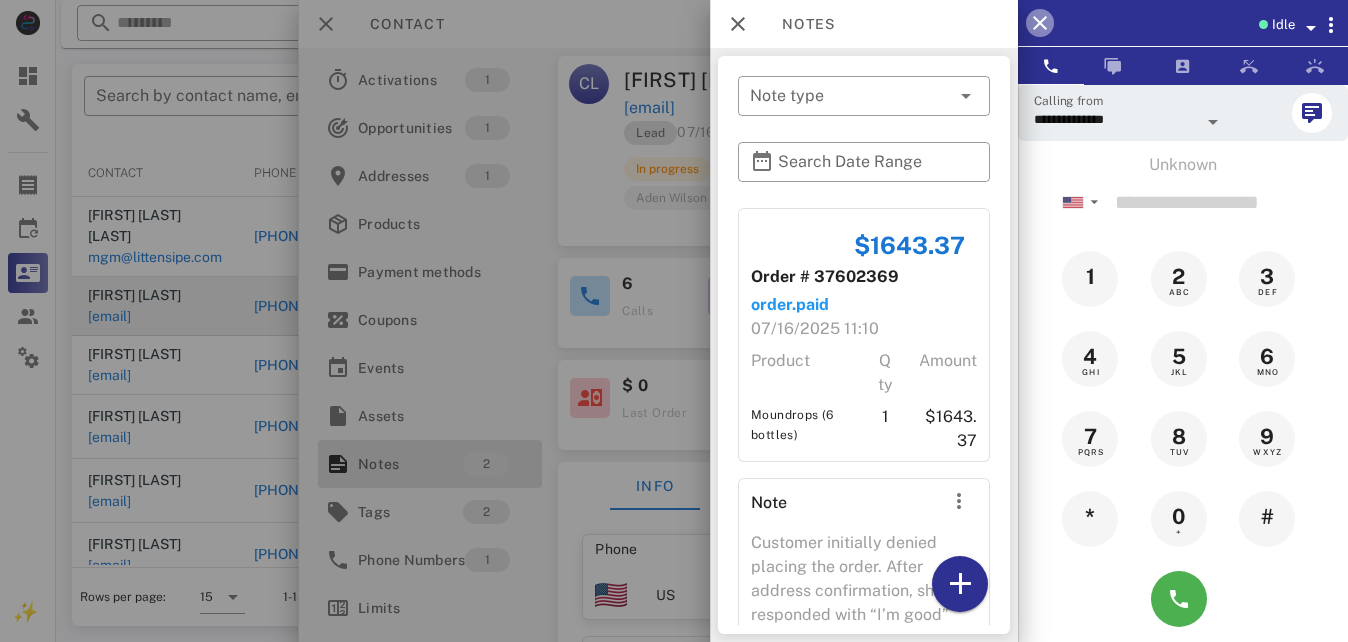 click at bounding box center (1040, 23) 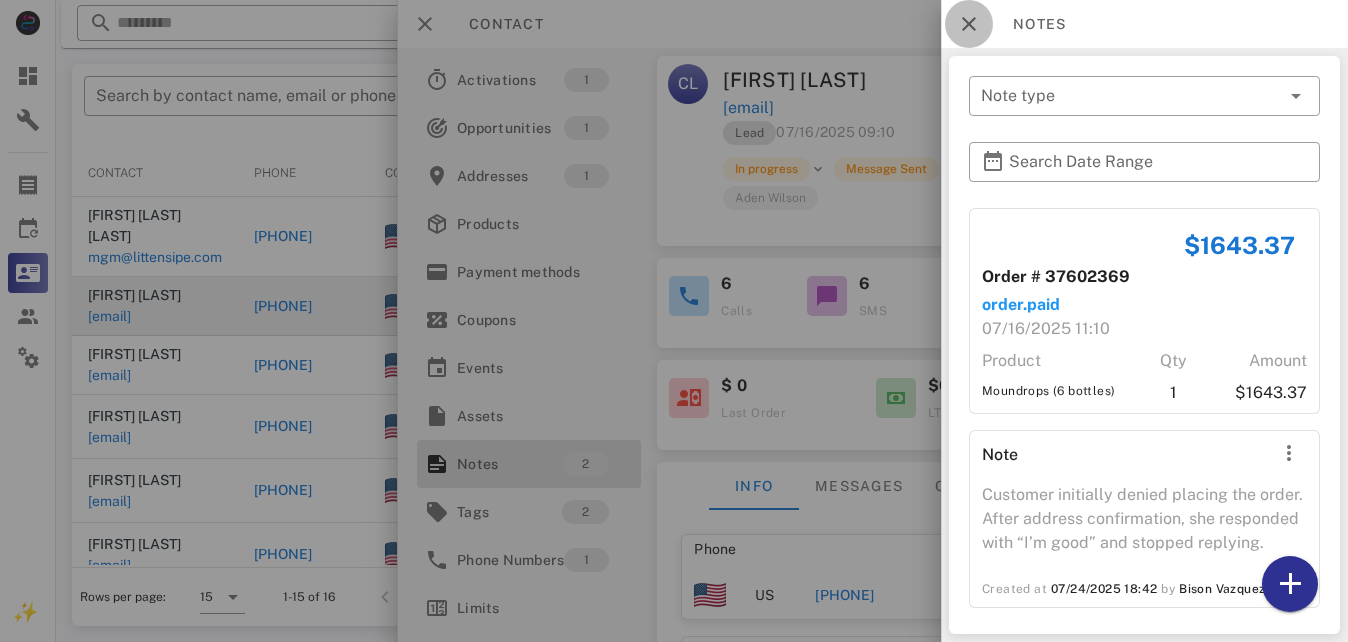 click at bounding box center [969, 24] 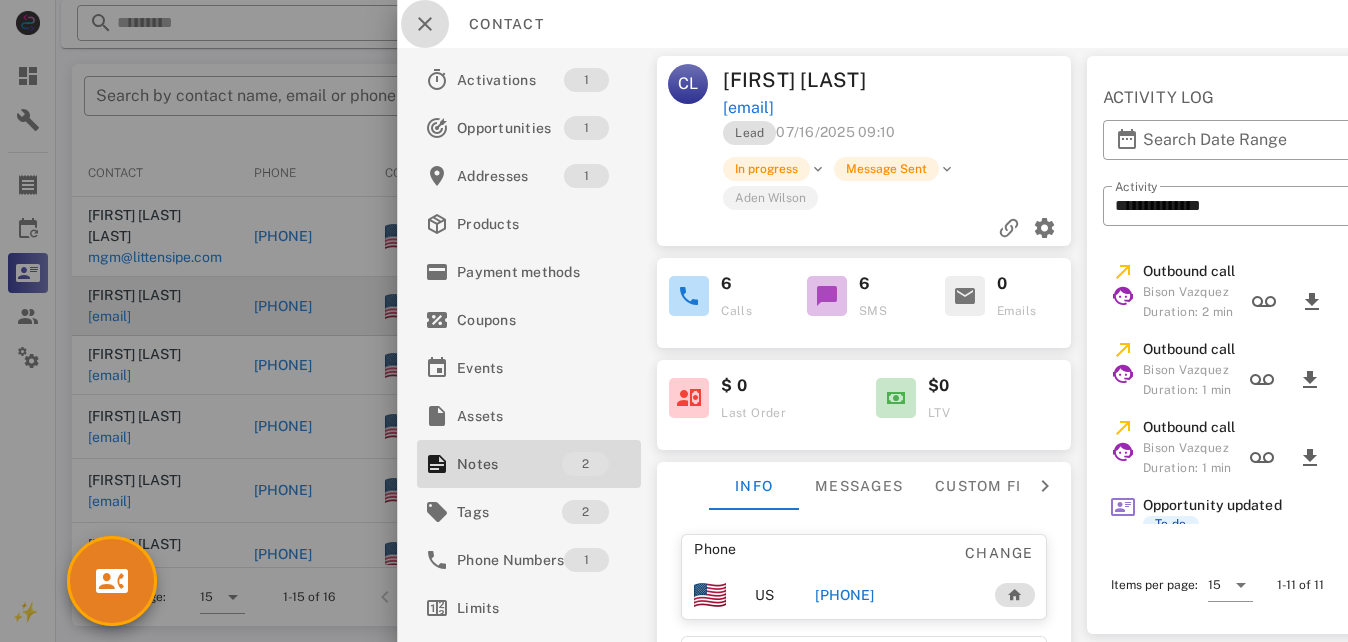 click at bounding box center (425, 24) 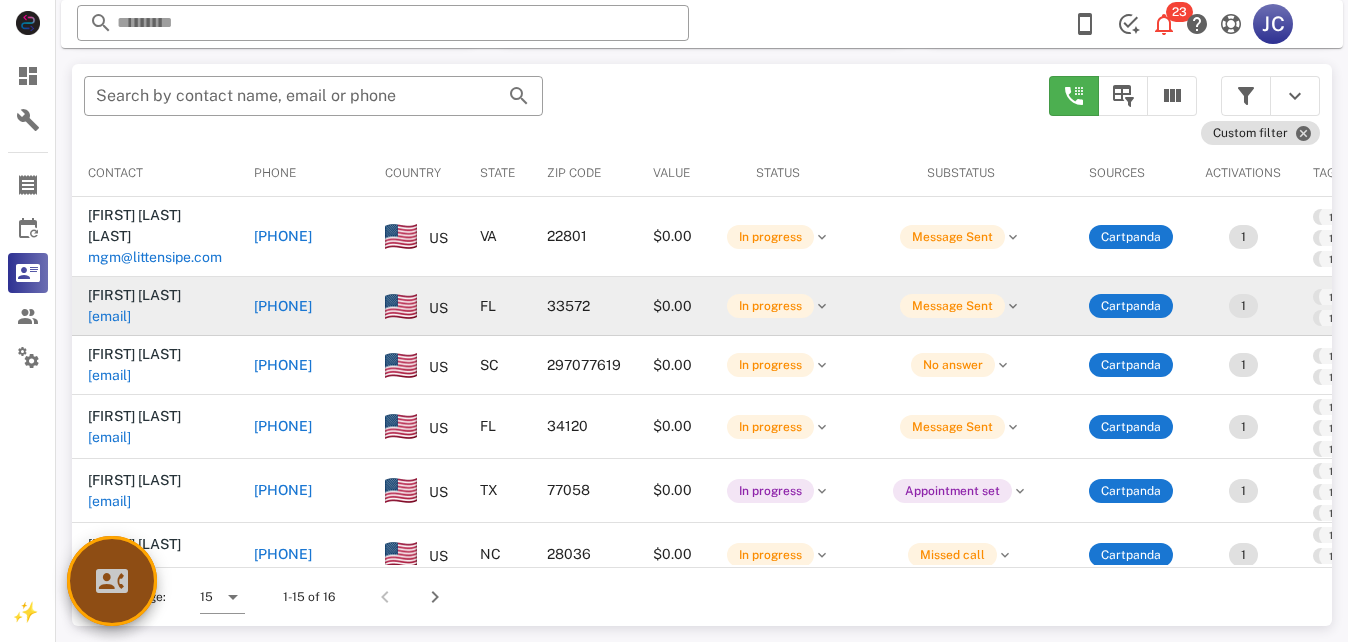click at bounding box center (112, 581) 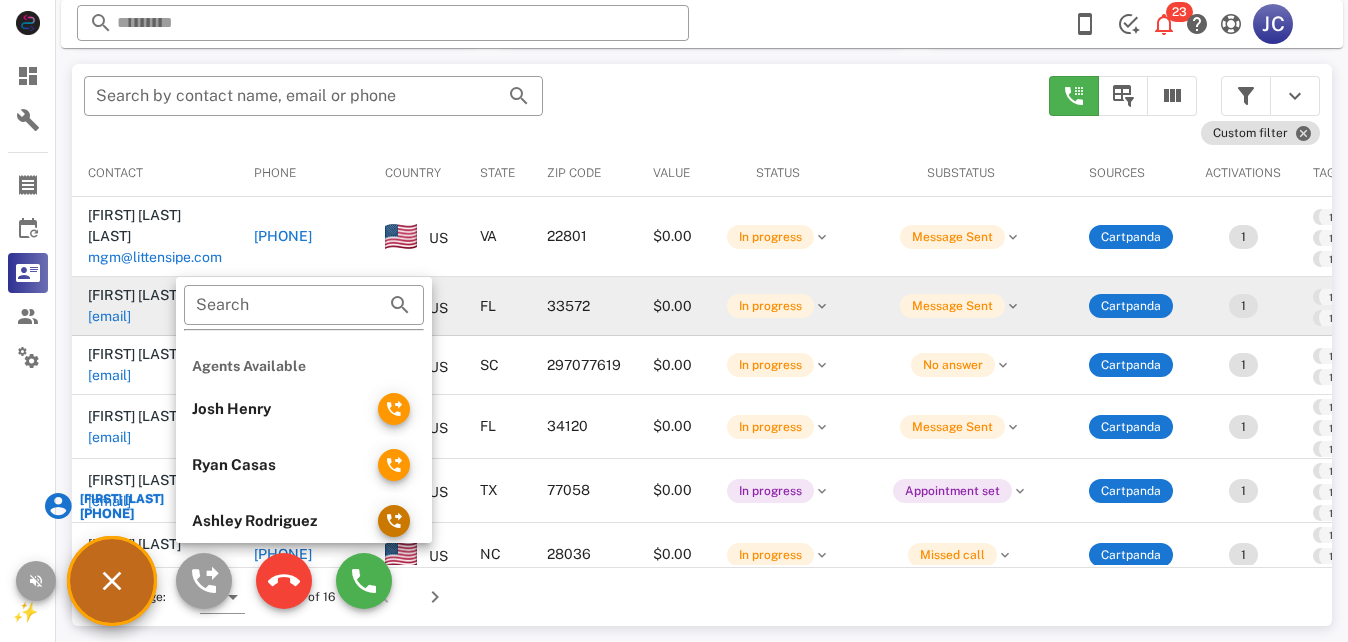 click at bounding box center [394, 521] 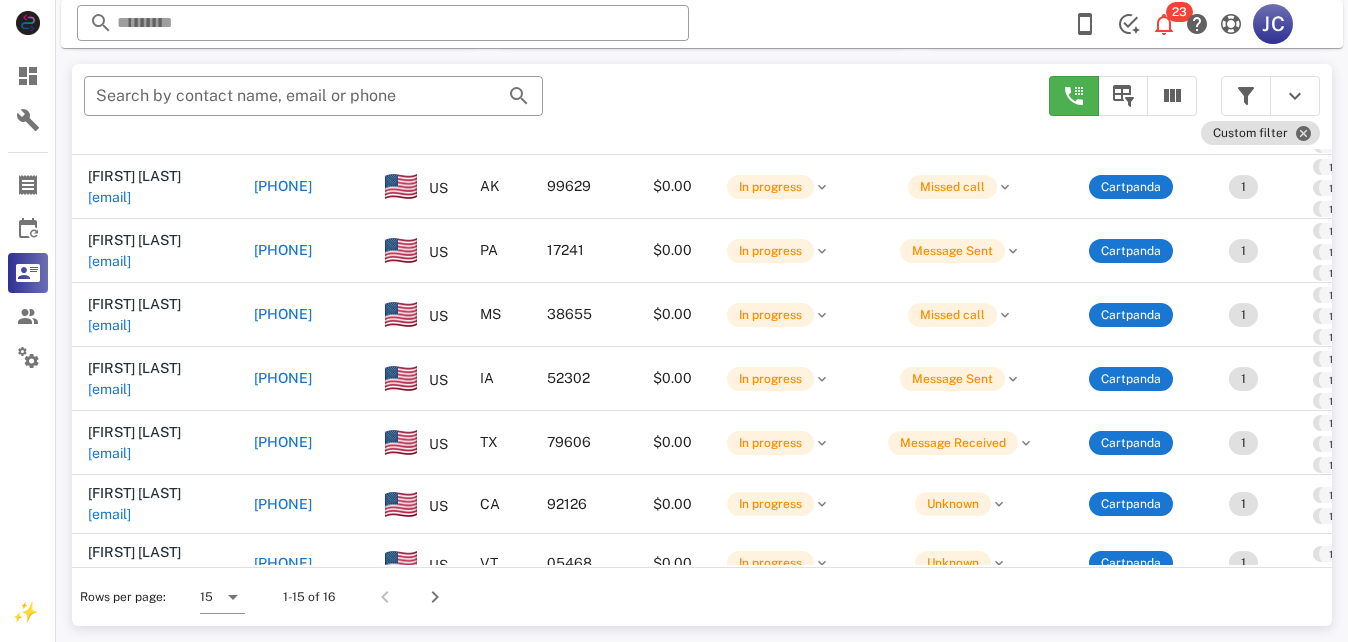 scroll, scrollTop: 602, scrollLeft: 0, axis: vertical 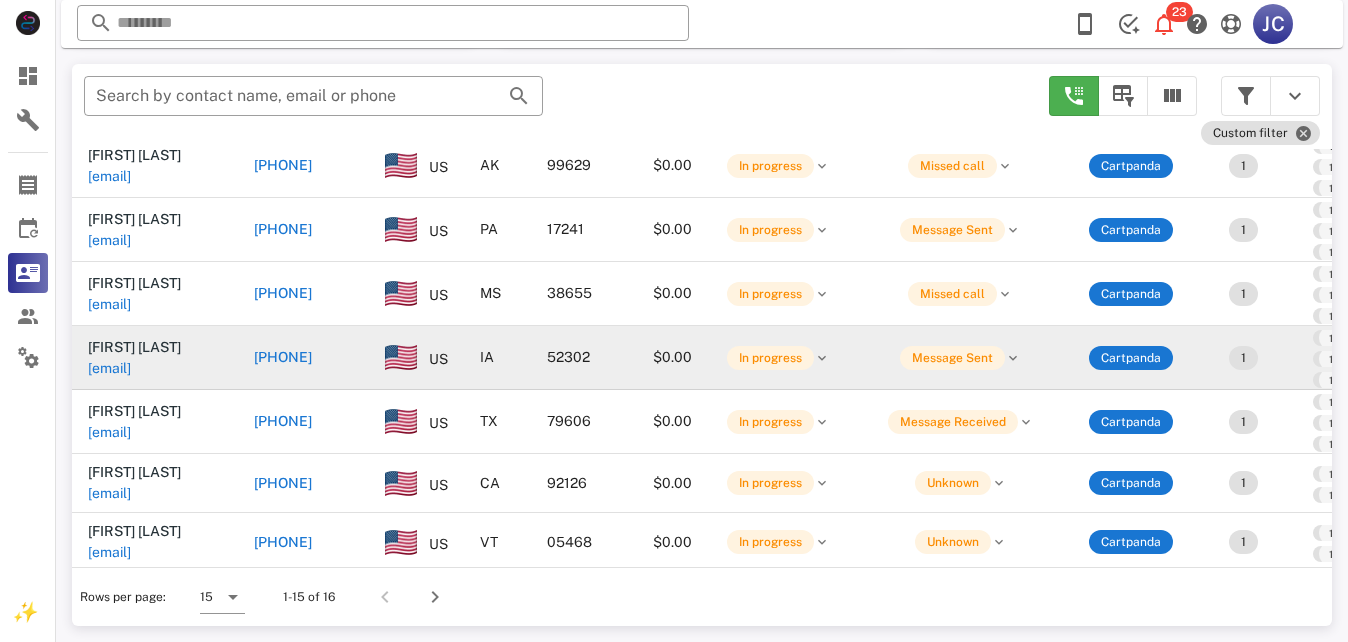 click on "+13193771767" at bounding box center [204, 519] 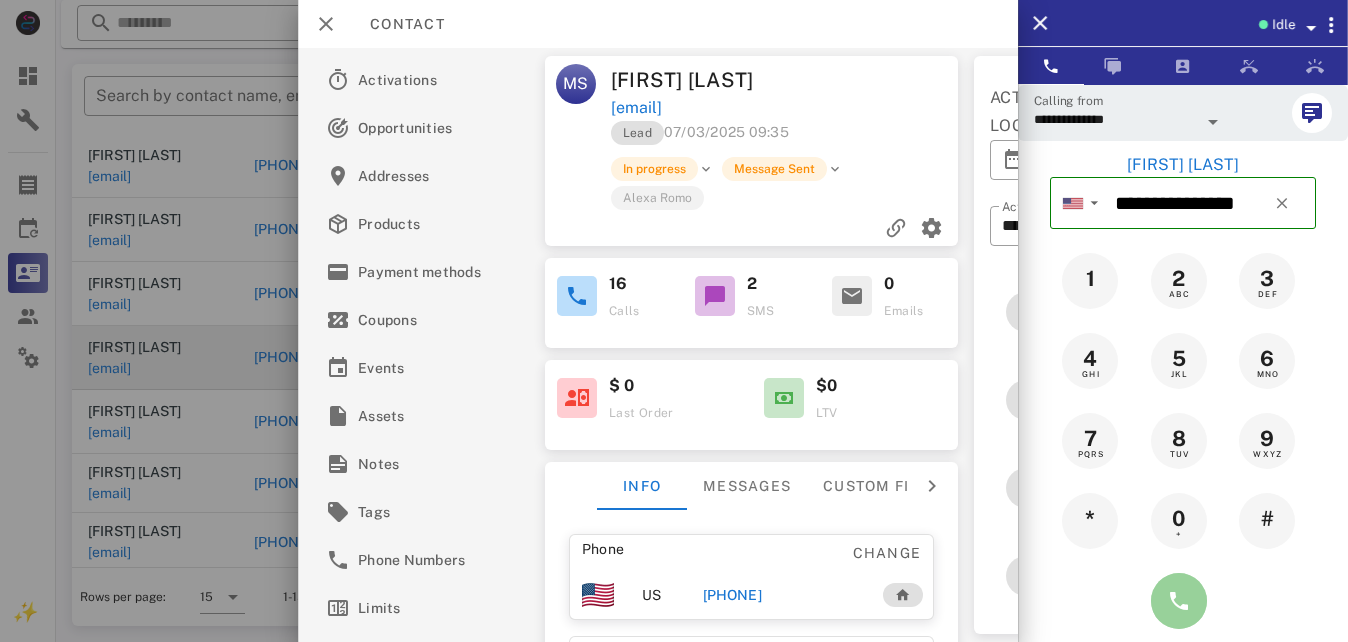 click at bounding box center (1179, 601) 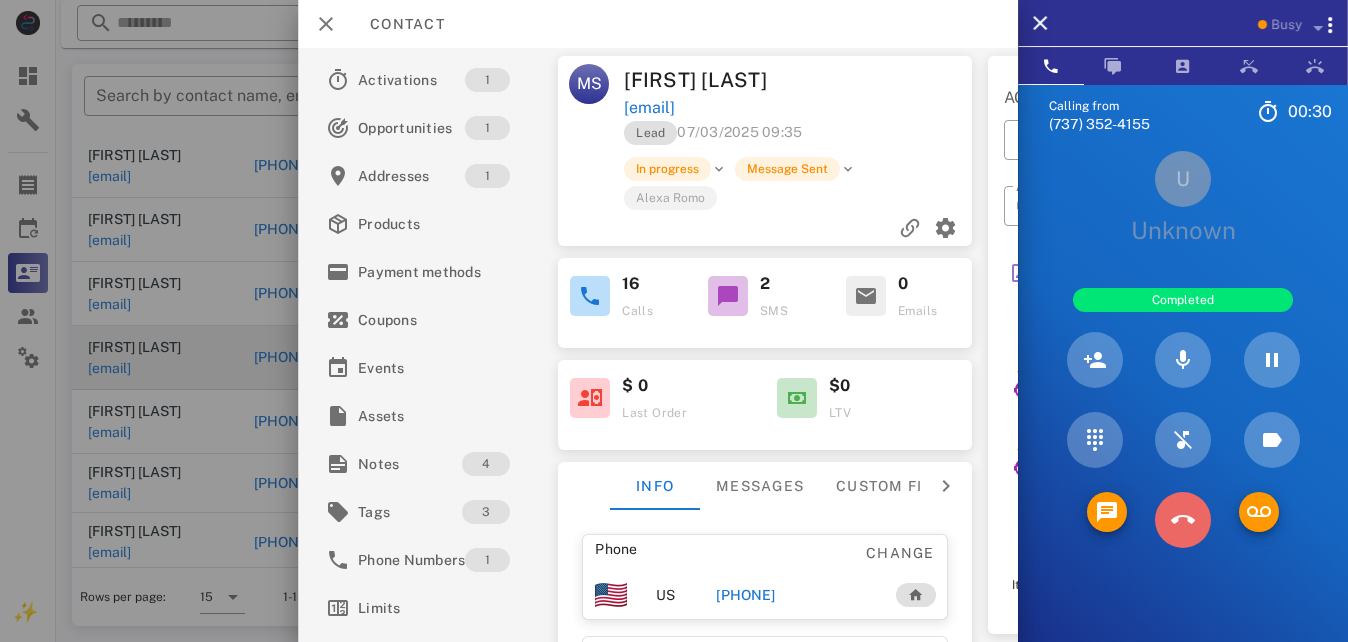 click at bounding box center (1183, 520) 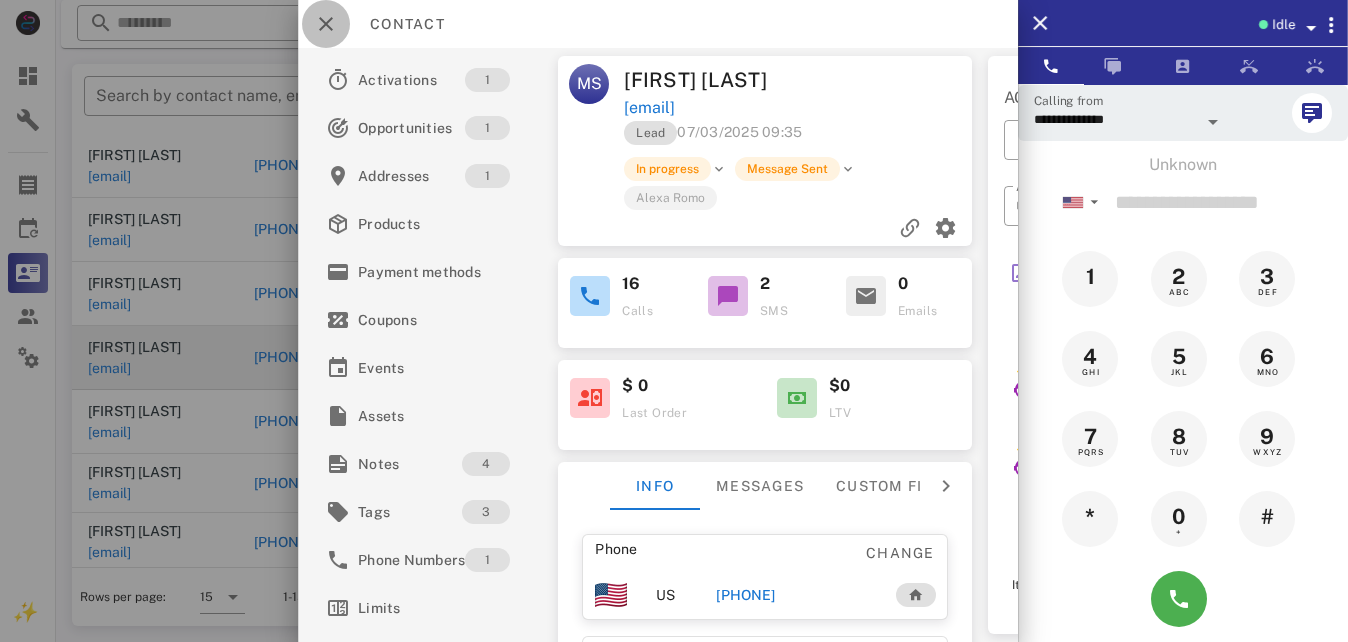 click at bounding box center [326, 24] 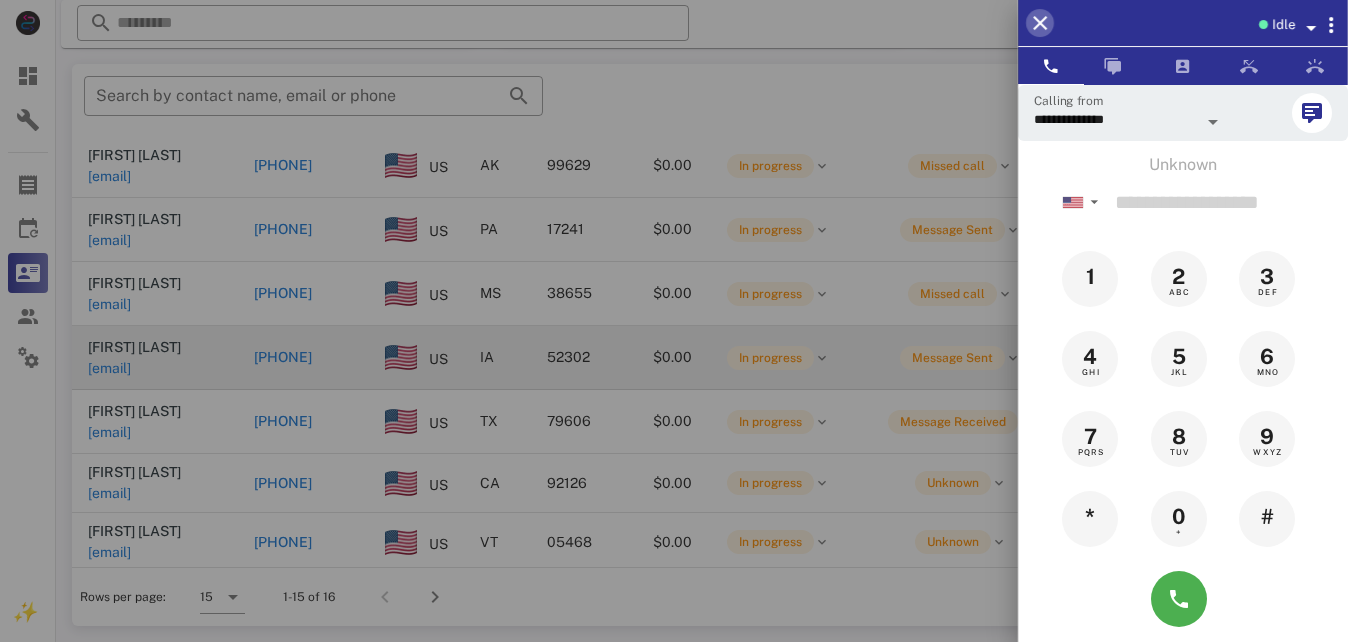 click at bounding box center (1040, 23) 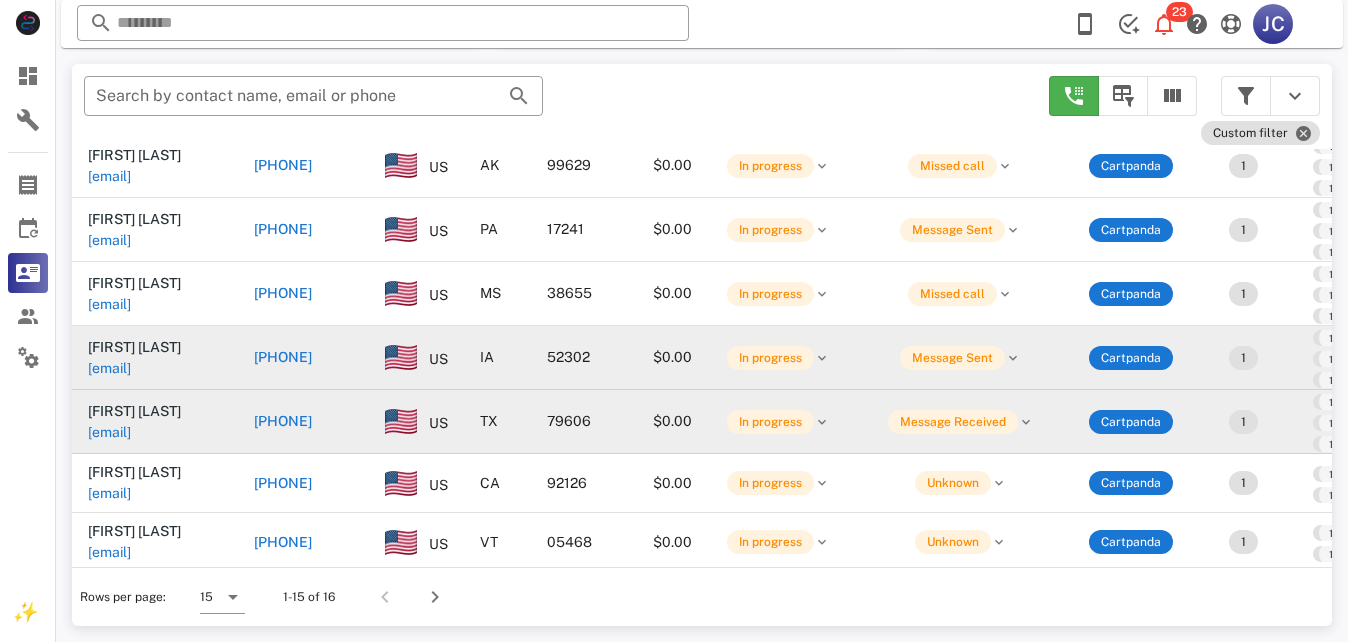 click on "+13253384921" at bounding box center [224, 600] 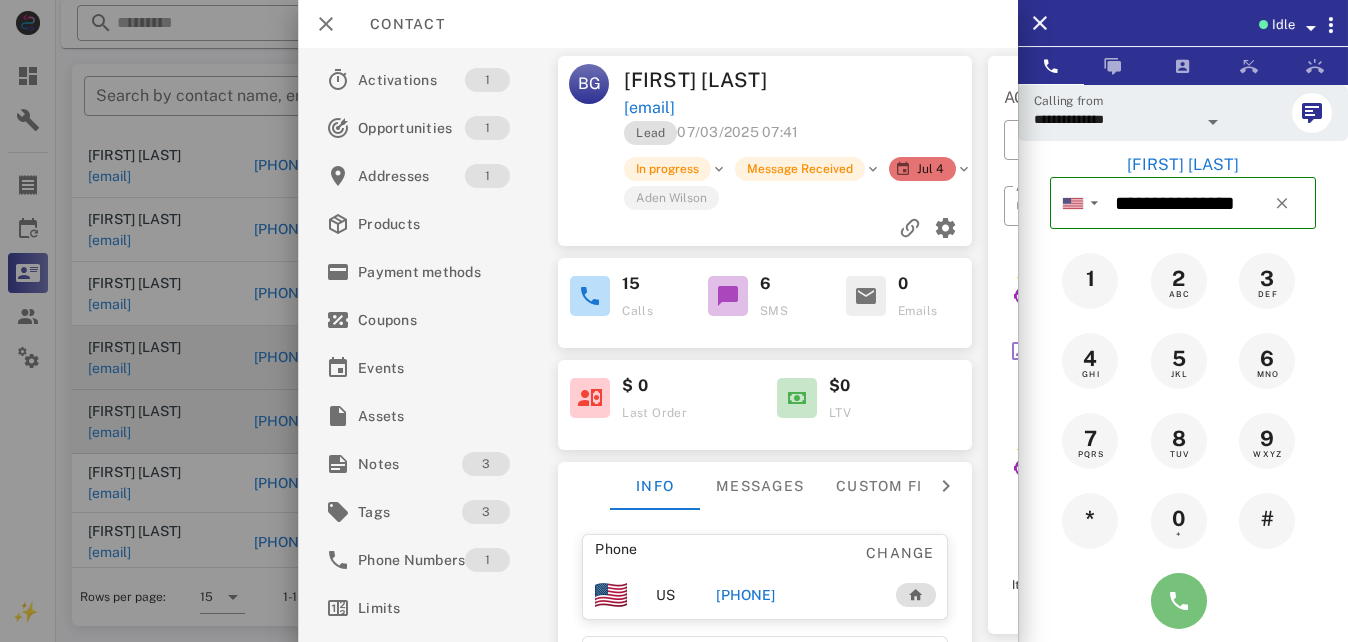 click at bounding box center (1179, 601) 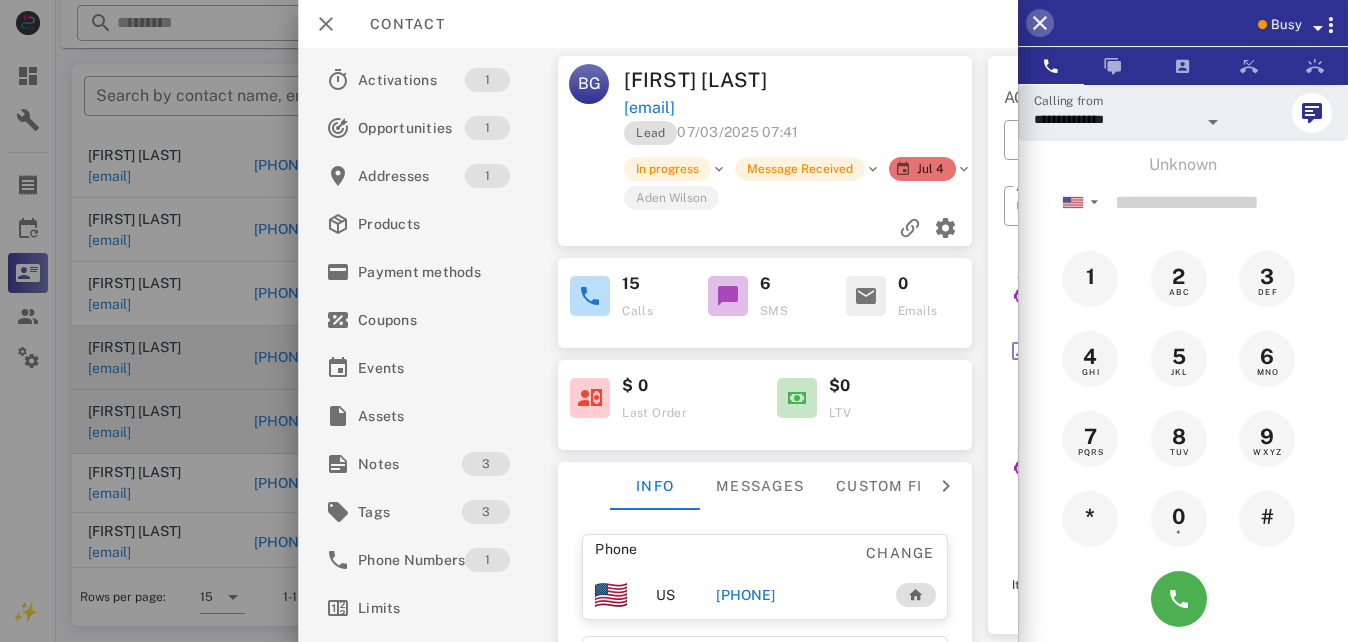 click at bounding box center (1040, 23) 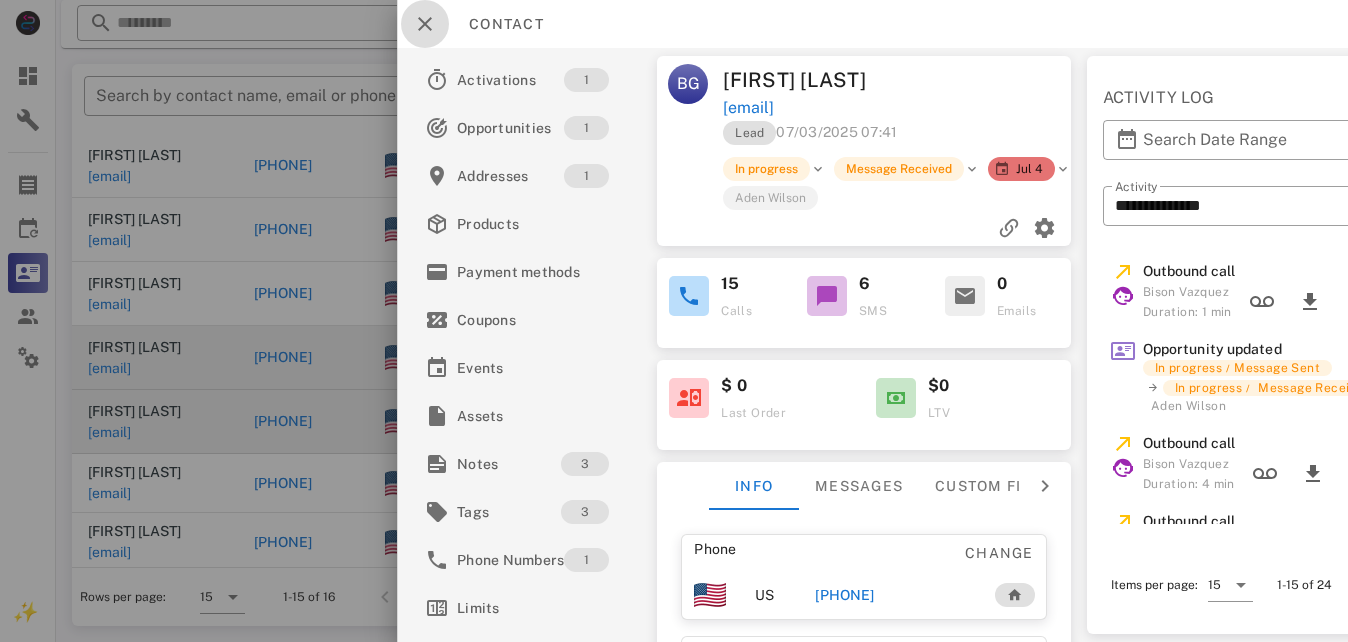 click at bounding box center (425, 24) 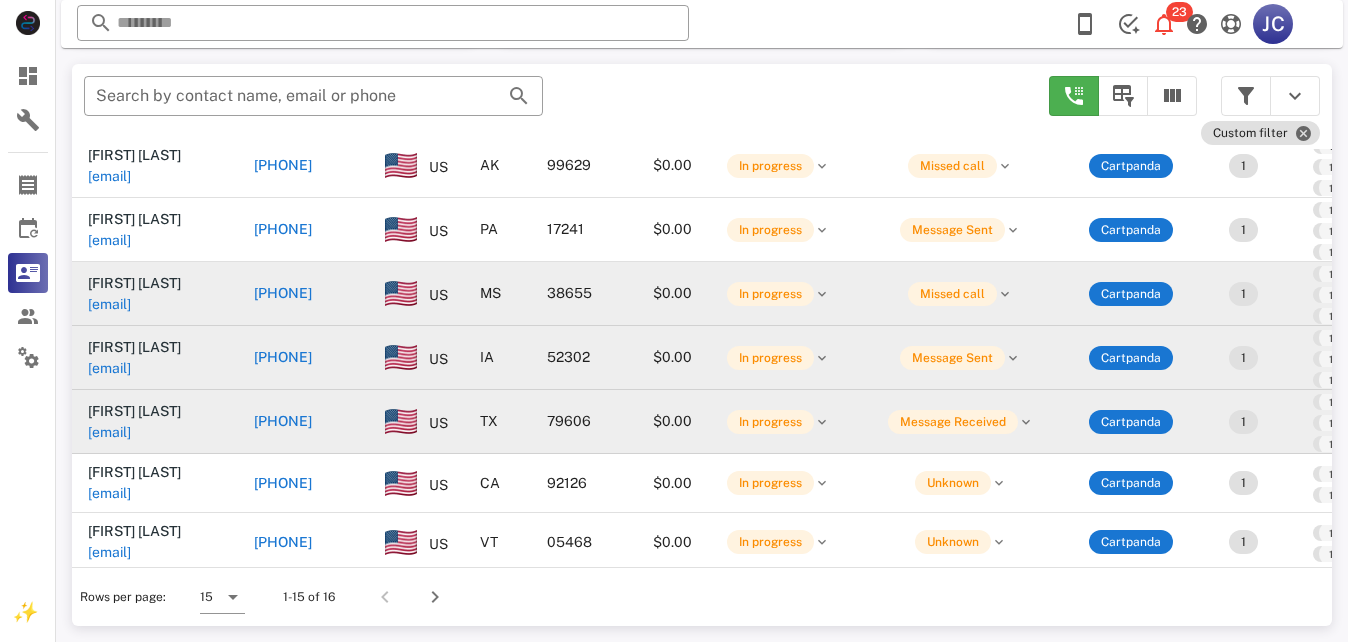 click on "+16018420948" at bounding box center (224, 440) 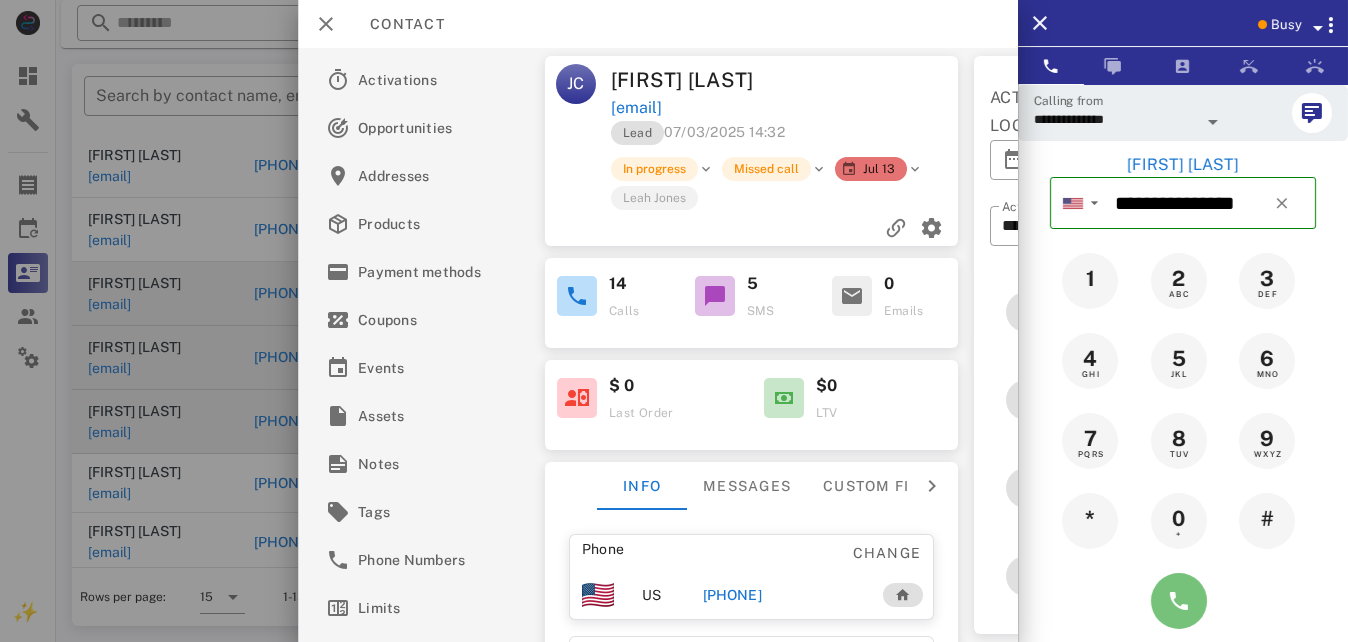 click at bounding box center [1179, 601] 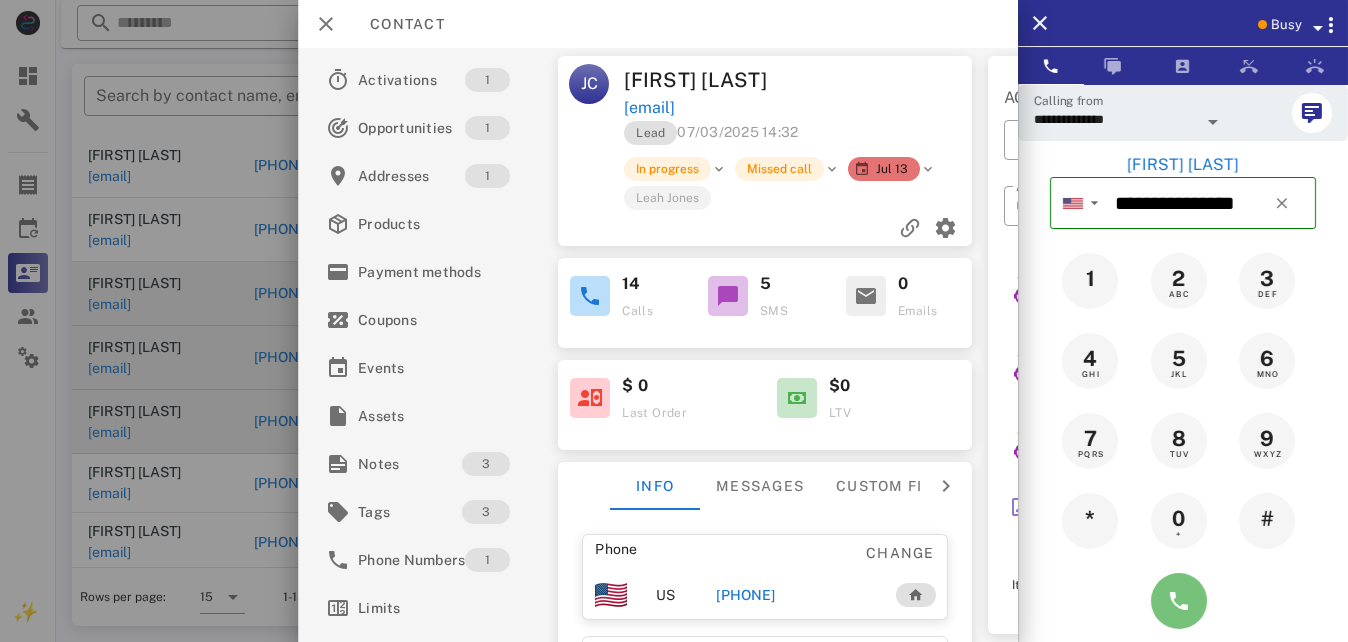 click at bounding box center [1179, 601] 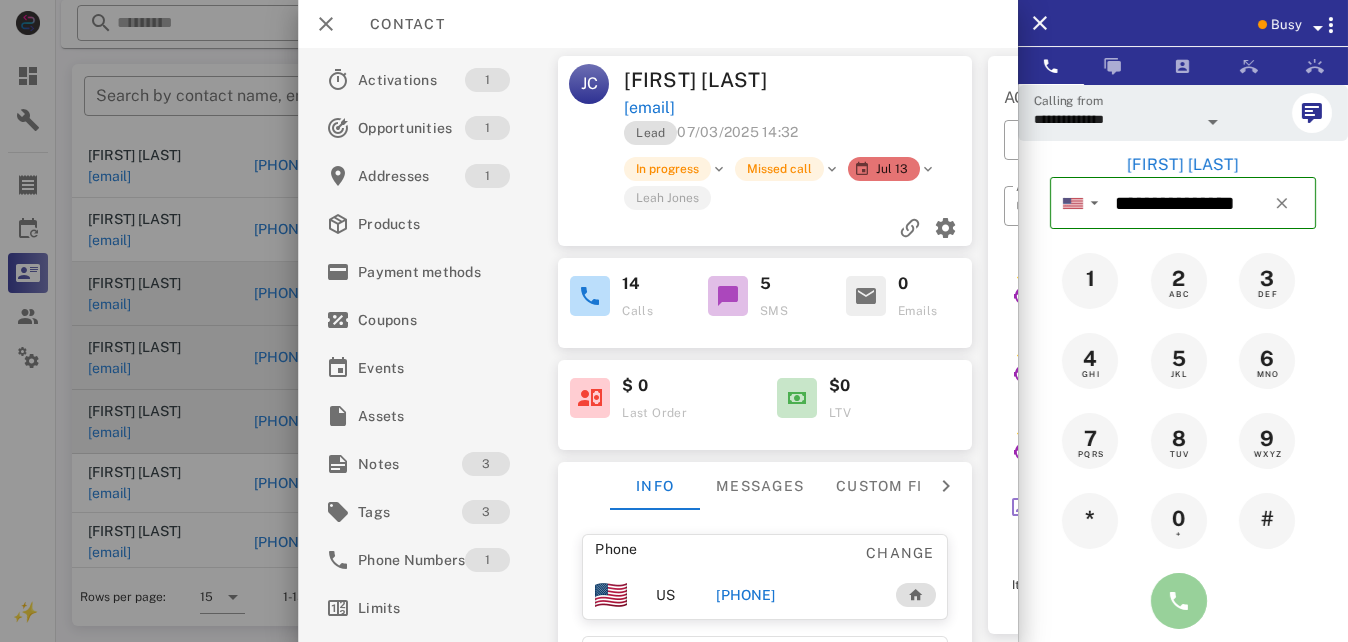 click at bounding box center [1179, 601] 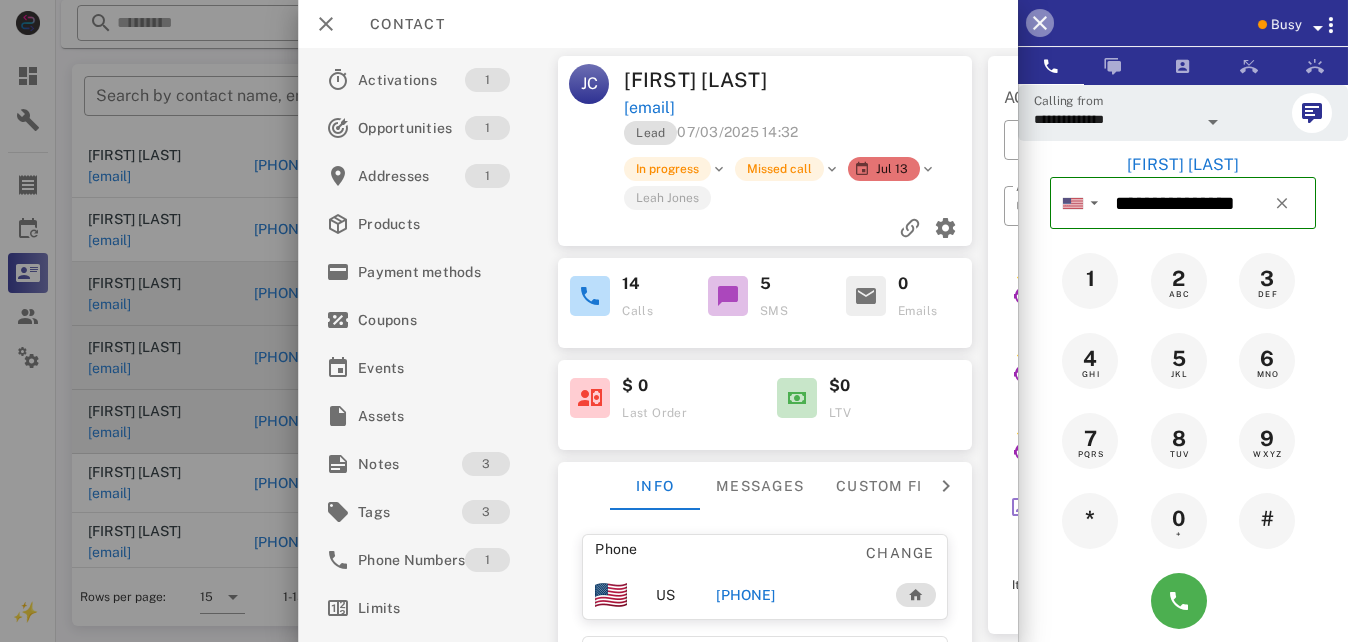 click at bounding box center (1040, 23) 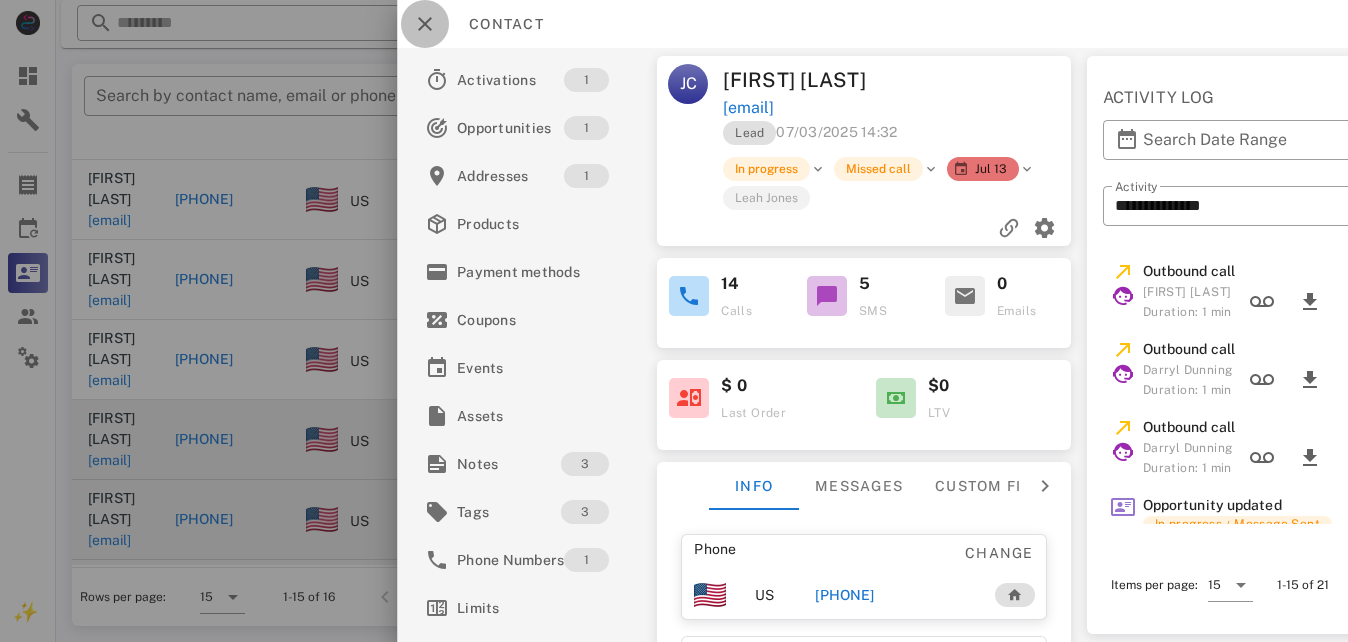 click at bounding box center (425, 24) 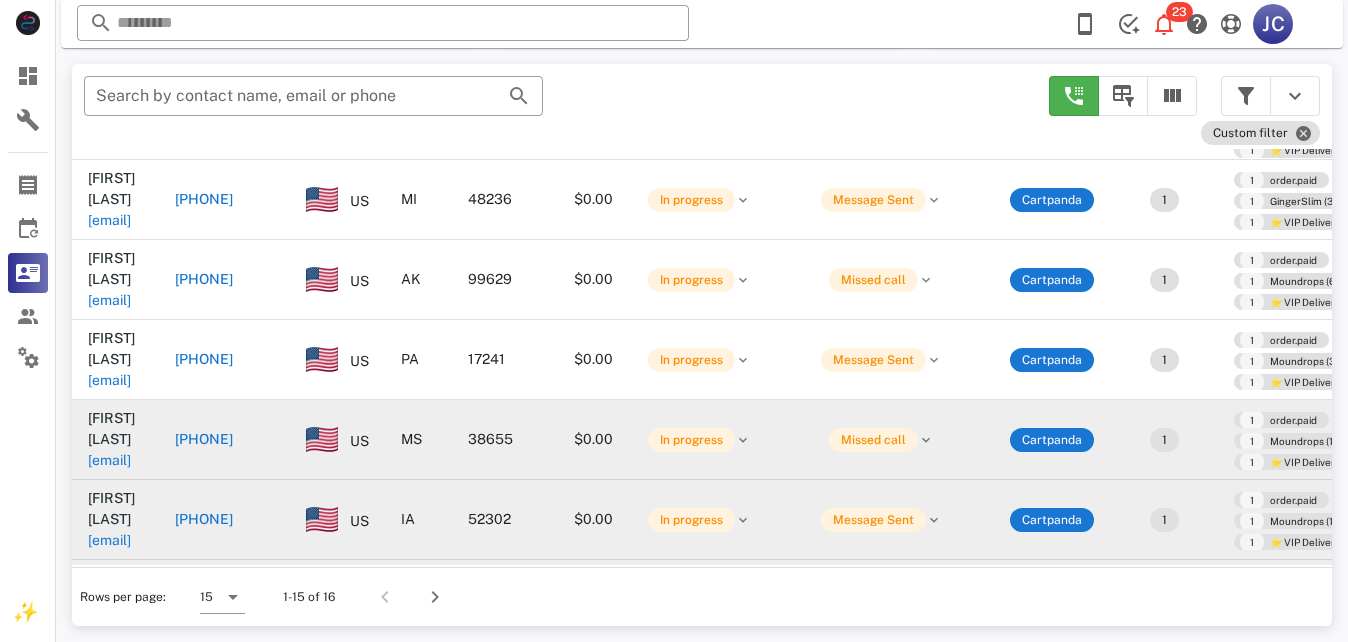 click on "brookegrzella@yahoo.com" at bounding box center (109, 620) 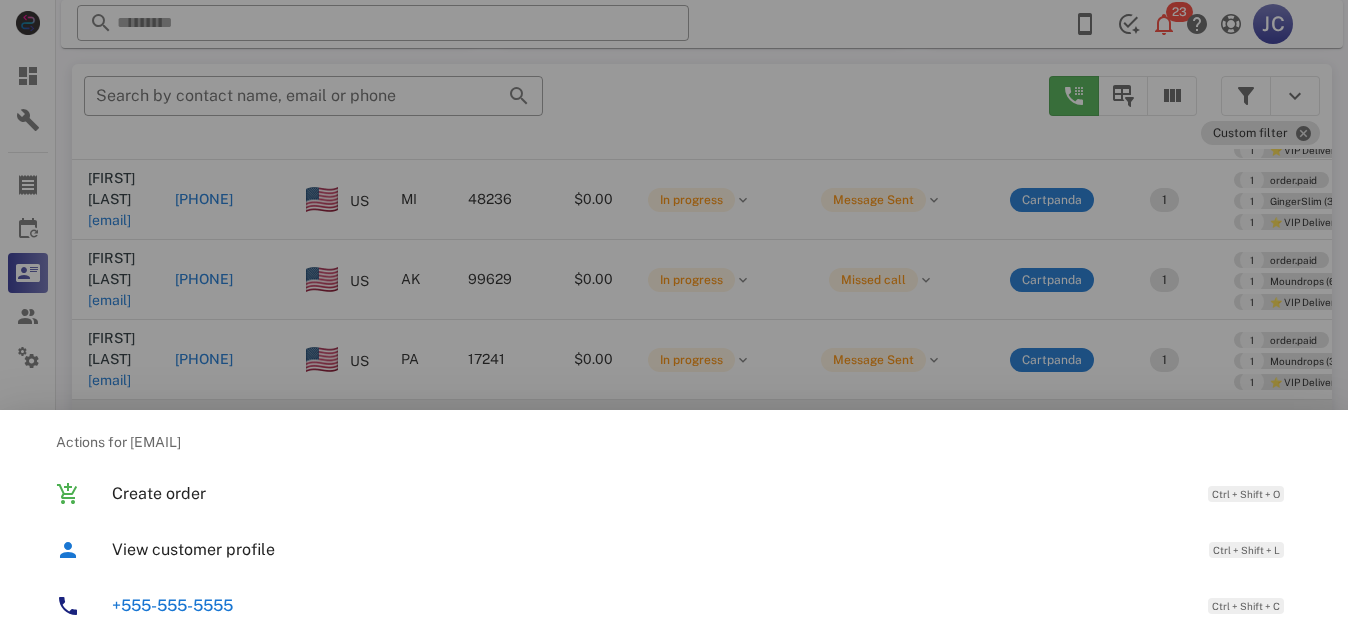 click at bounding box center [674, 321] 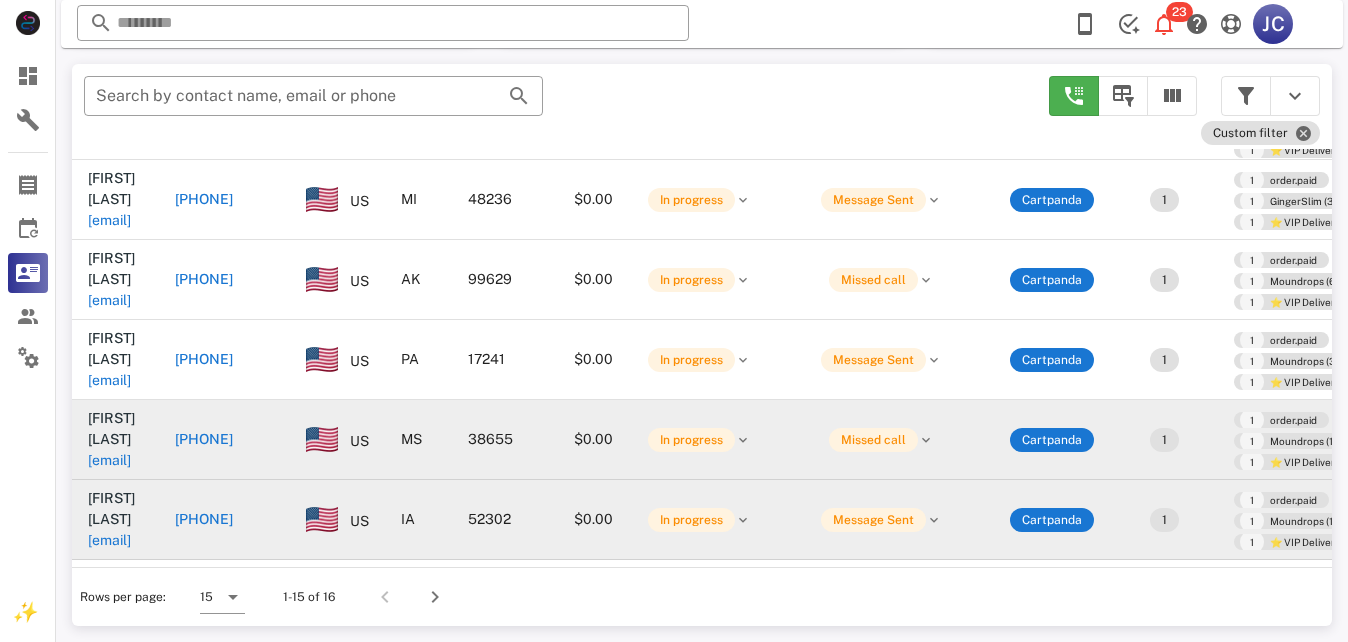 click on "chitran0t@gmail.com" at bounding box center (109, 700) 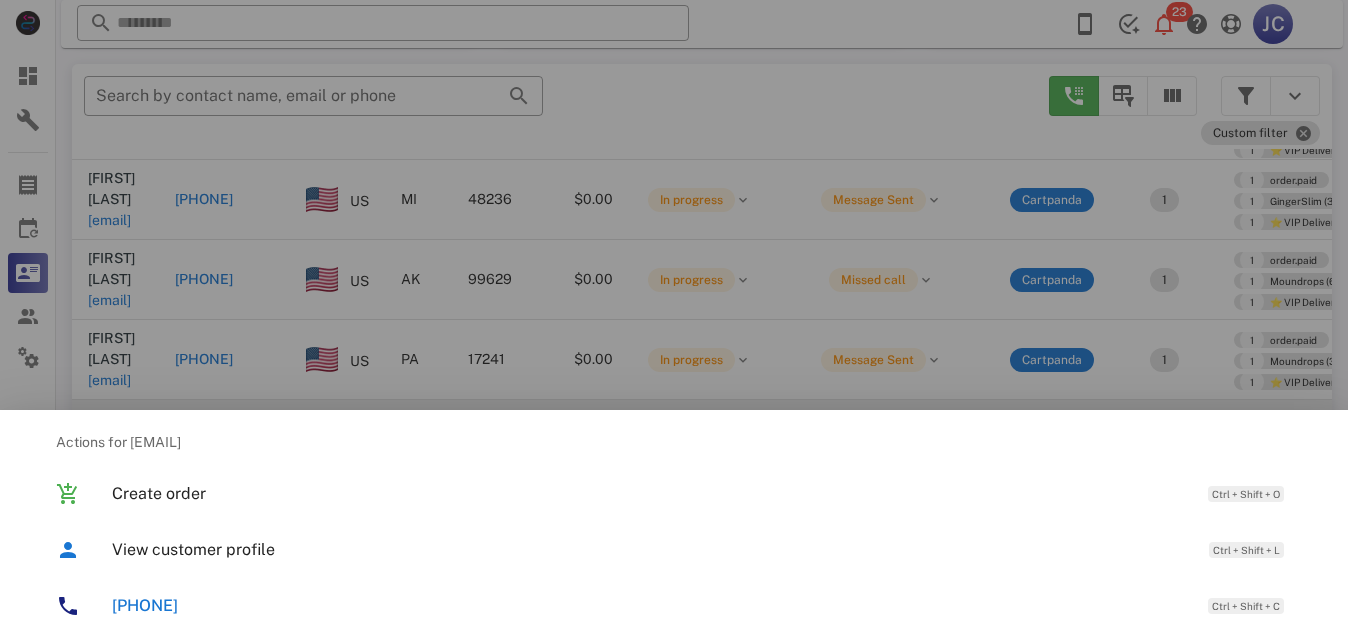 click on "+18588372049  Ctrl + Shift + C" at bounding box center (674, 606) 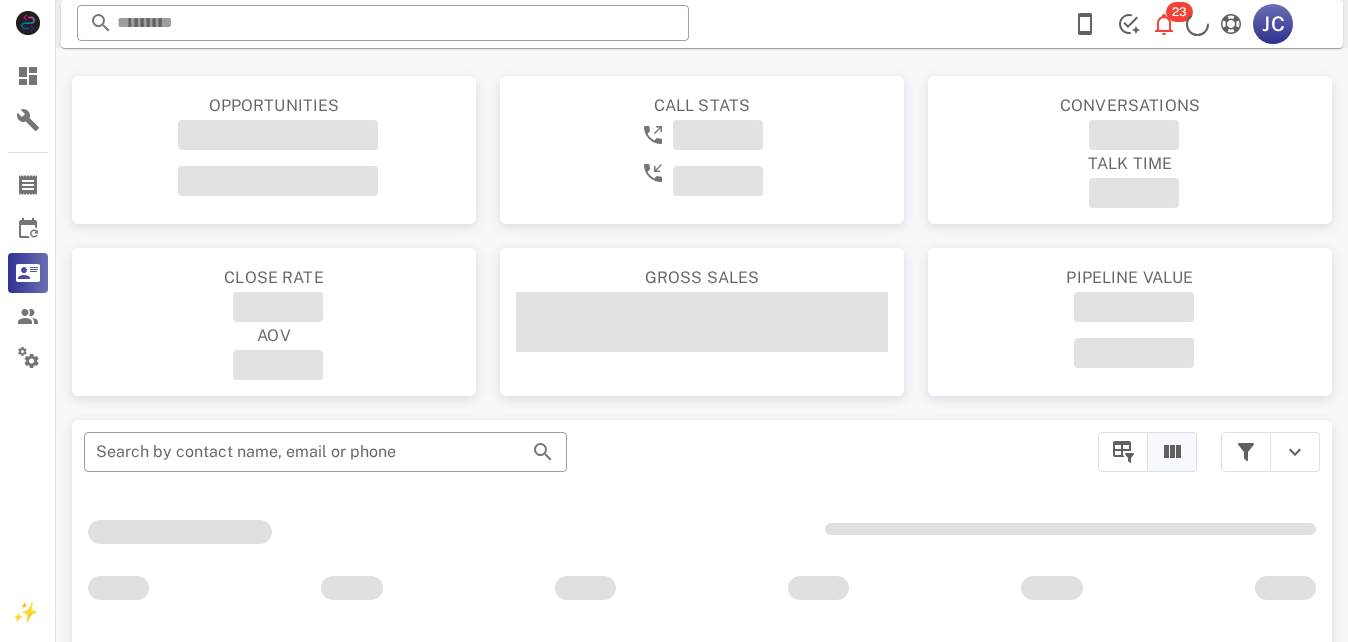 scroll, scrollTop: 356, scrollLeft: 0, axis: vertical 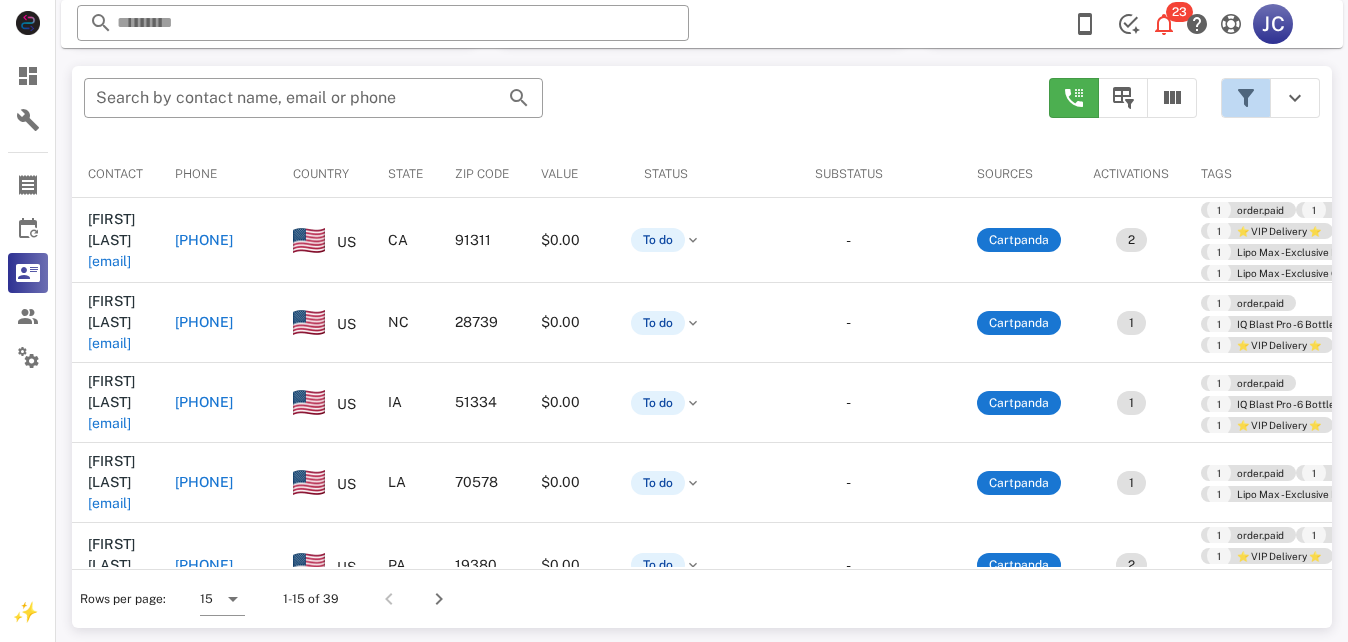 click at bounding box center (1246, 98) 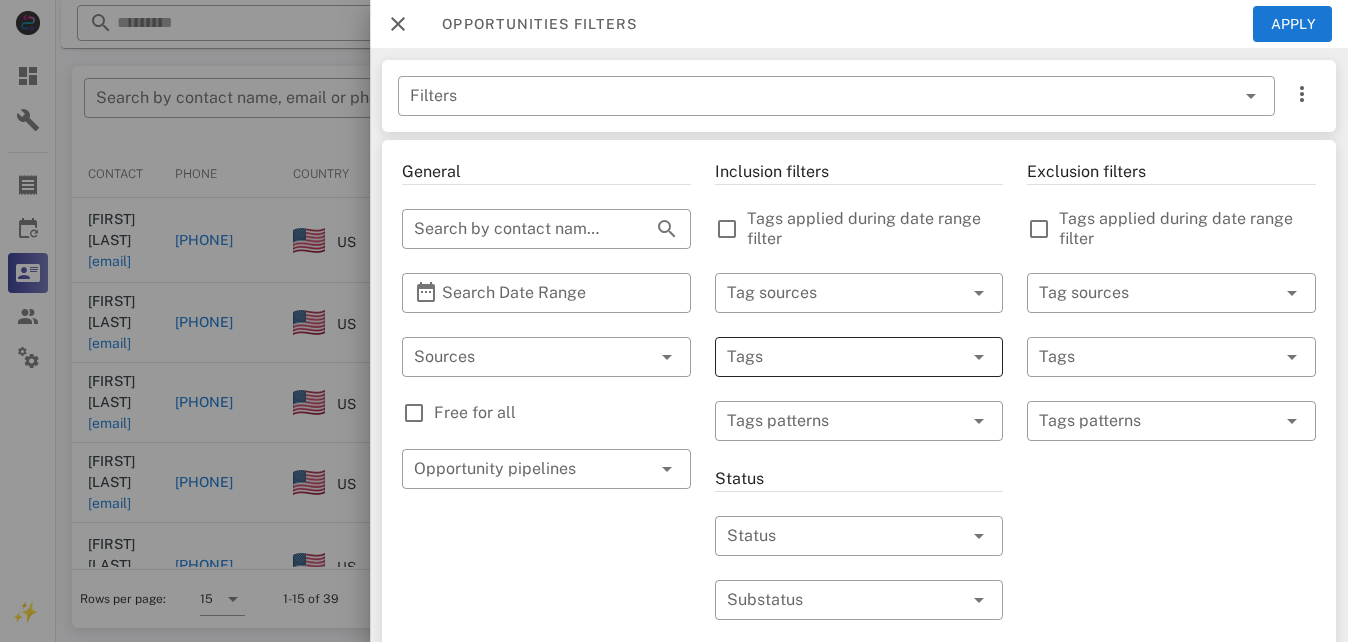 click at bounding box center [831, 357] 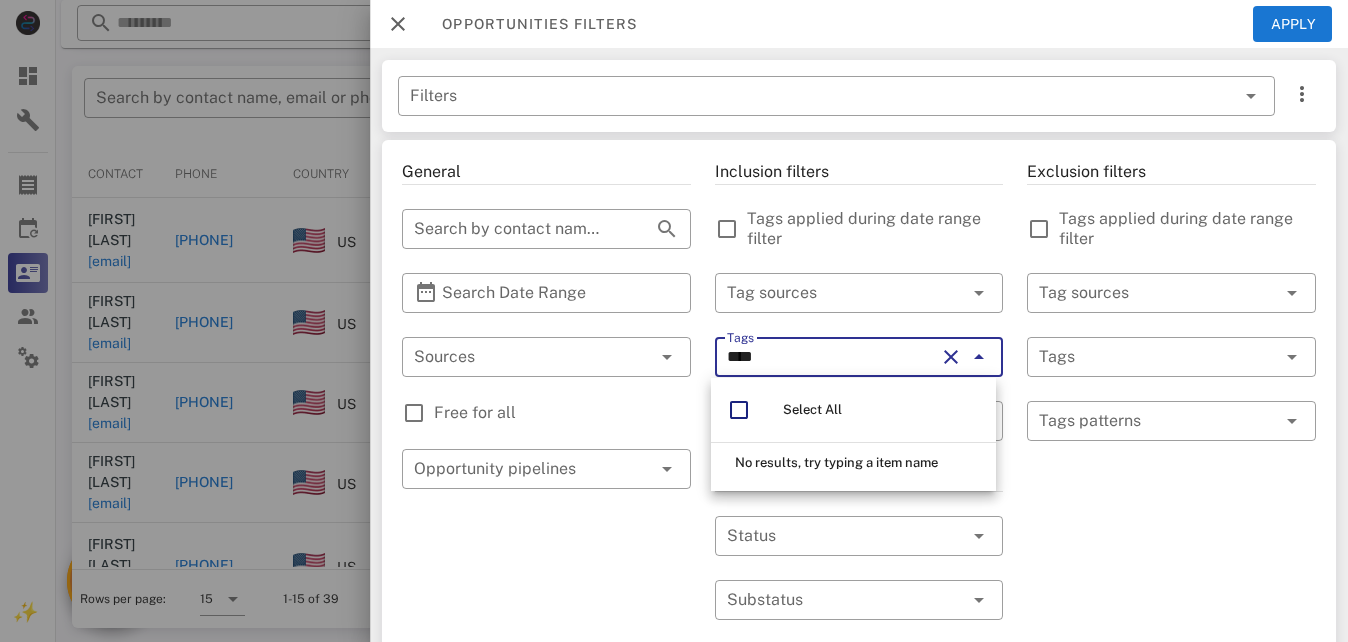 click on "****" at bounding box center [831, 357] 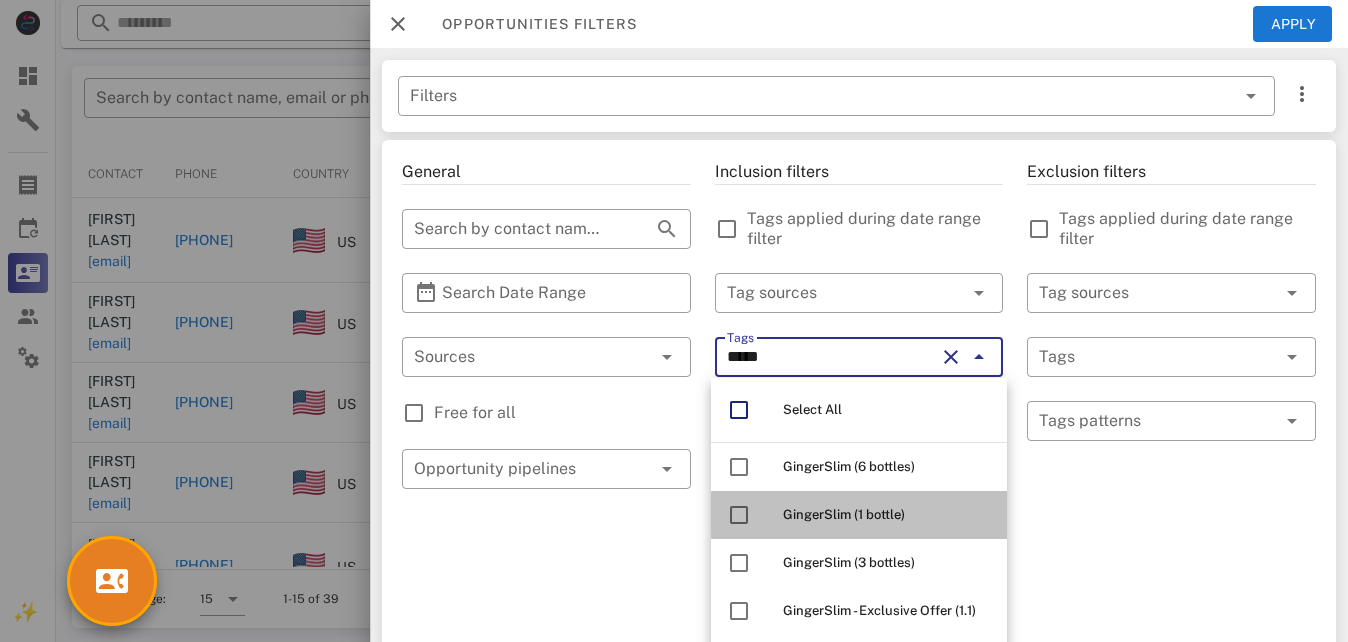 click on "GingerSlim (1 bottle)" at bounding box center [844, 514] 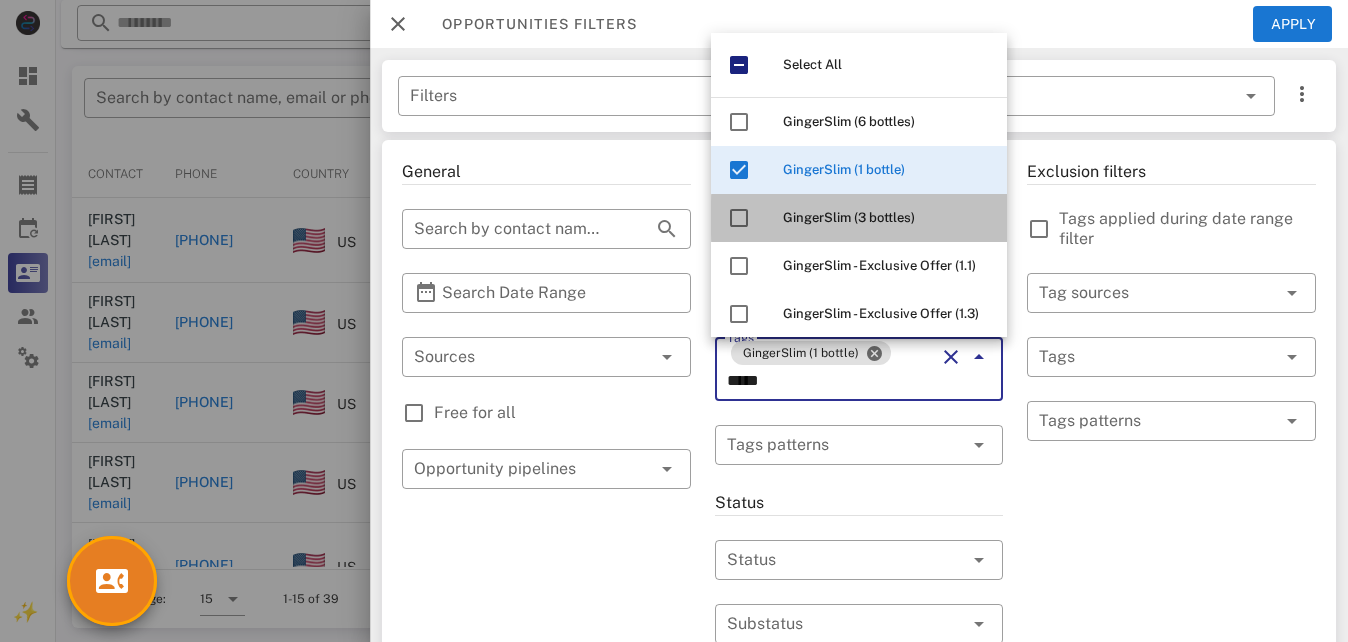click on "GingerSlim (3 bottles)" at bounding box center [849, 217] 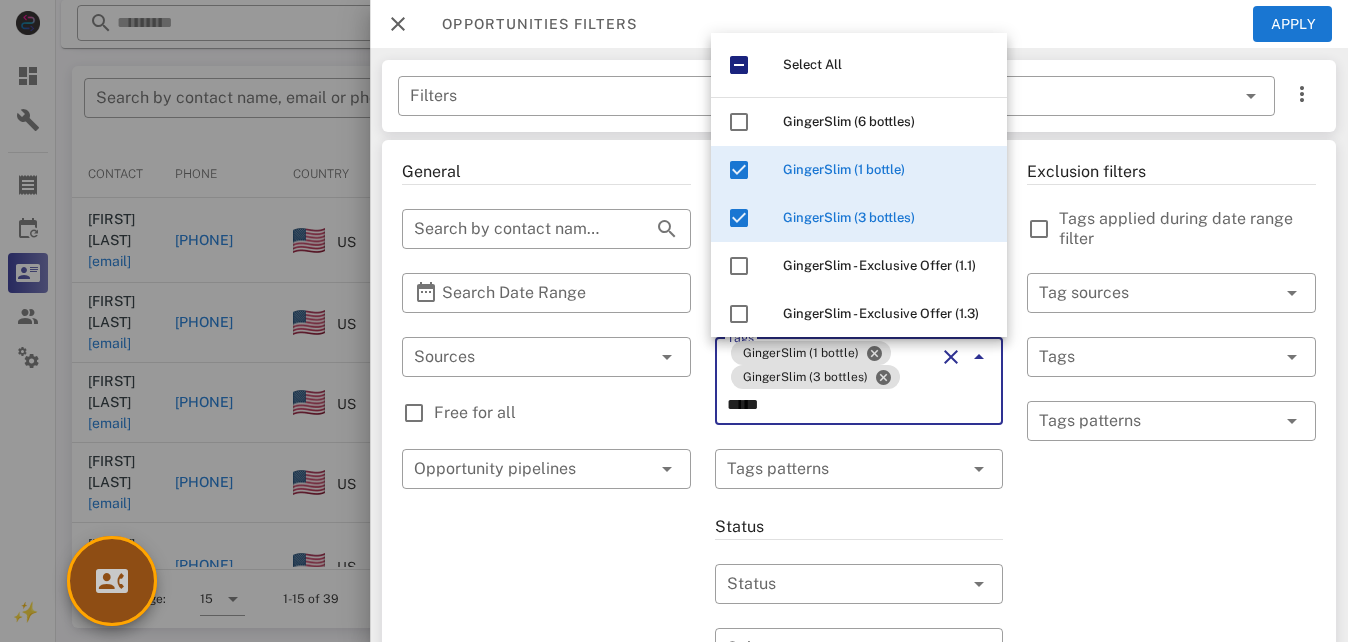 click at bounding box center [112, 581] 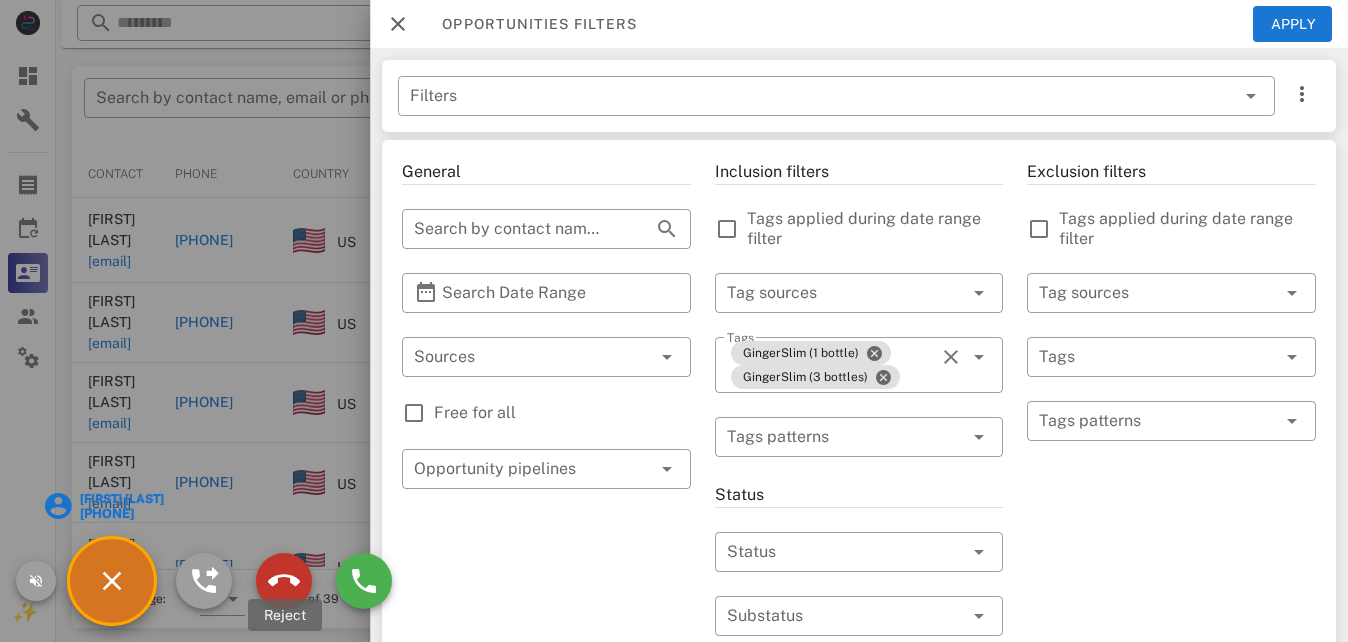 click at bounding box center [284, 581] 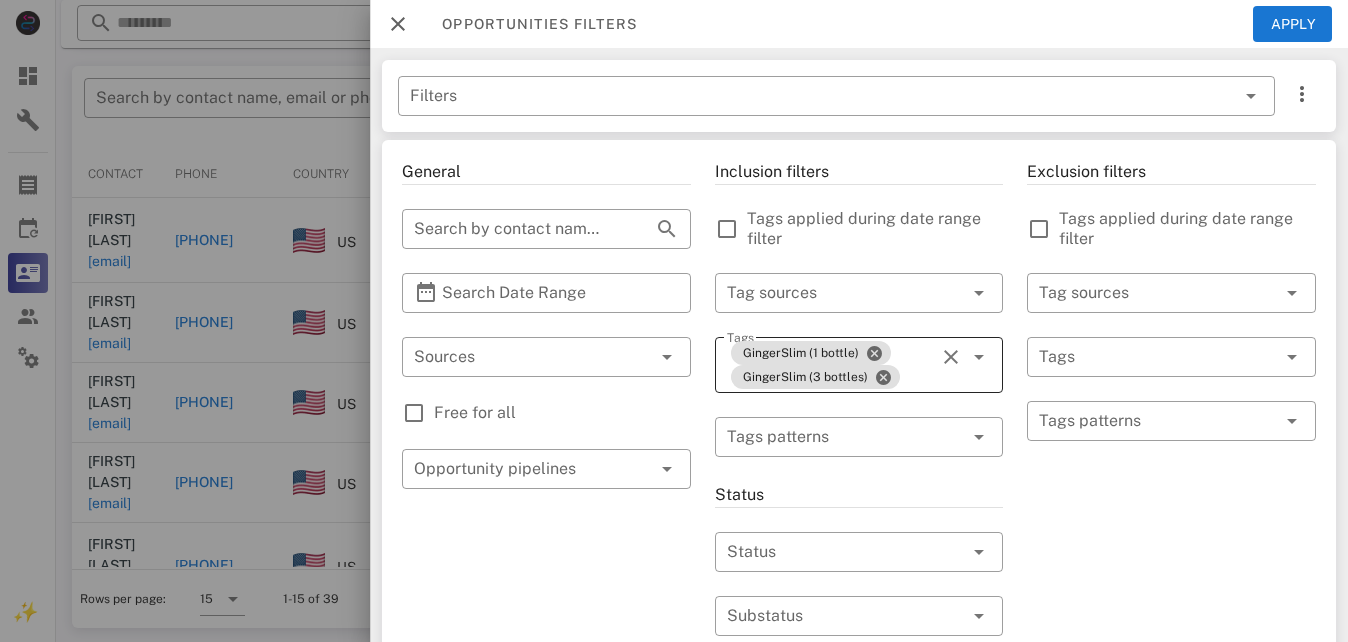 click on "GingerSlim (1 bottle) GingerSlim (3 bottles)" at bounding box center [831, 365] 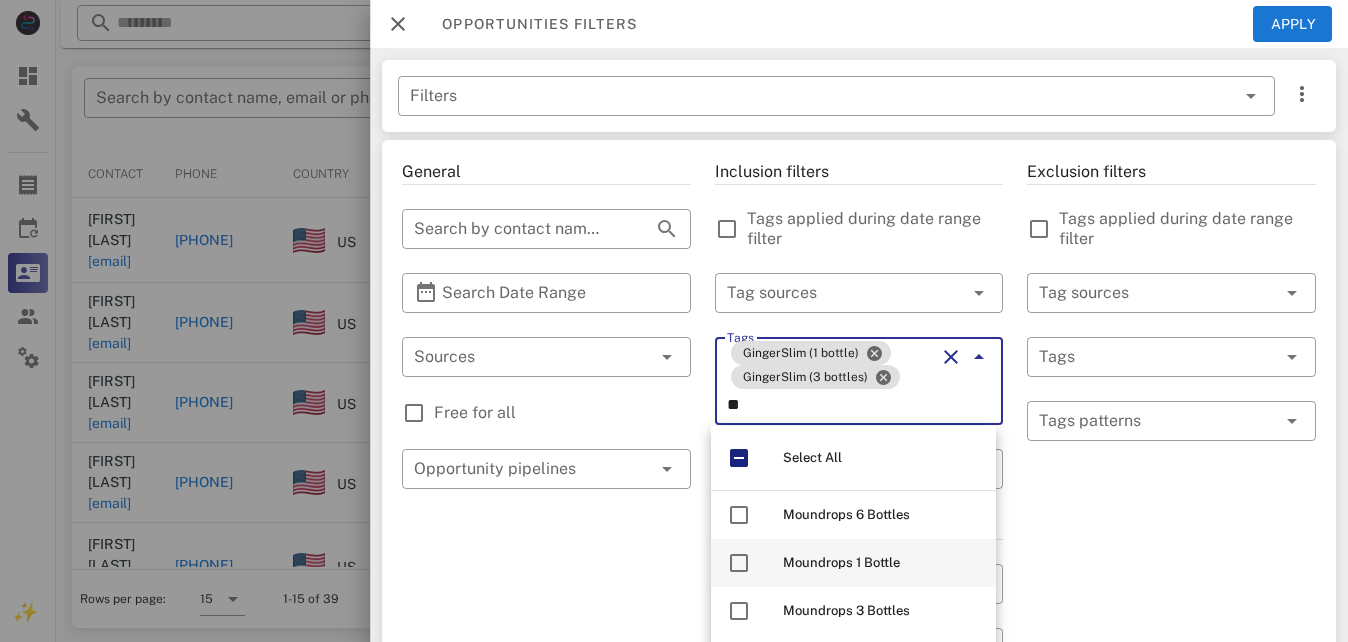 click on "Moundrops 1 Bottle" at bounding box center (841, 562) 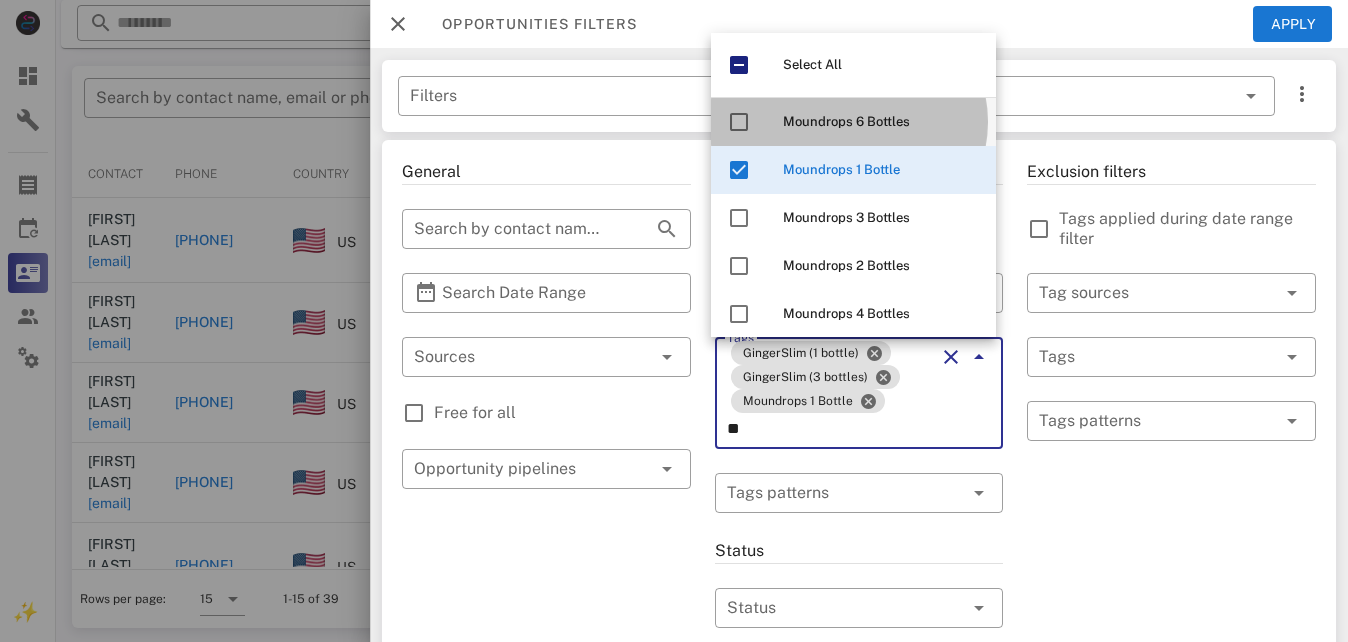 click on "Moundrops 6 Bottles" at bounding box center [846, 121] 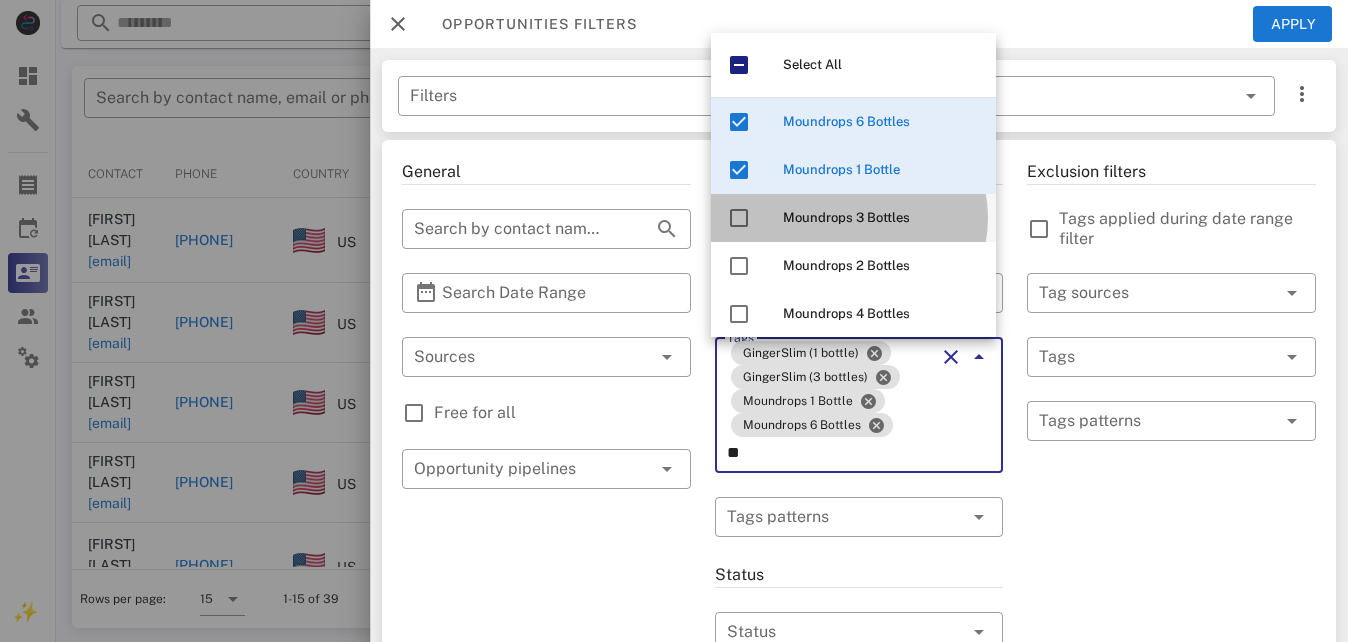 click on "Moundrops 3 Bottles" at bounding box center (846, 217) 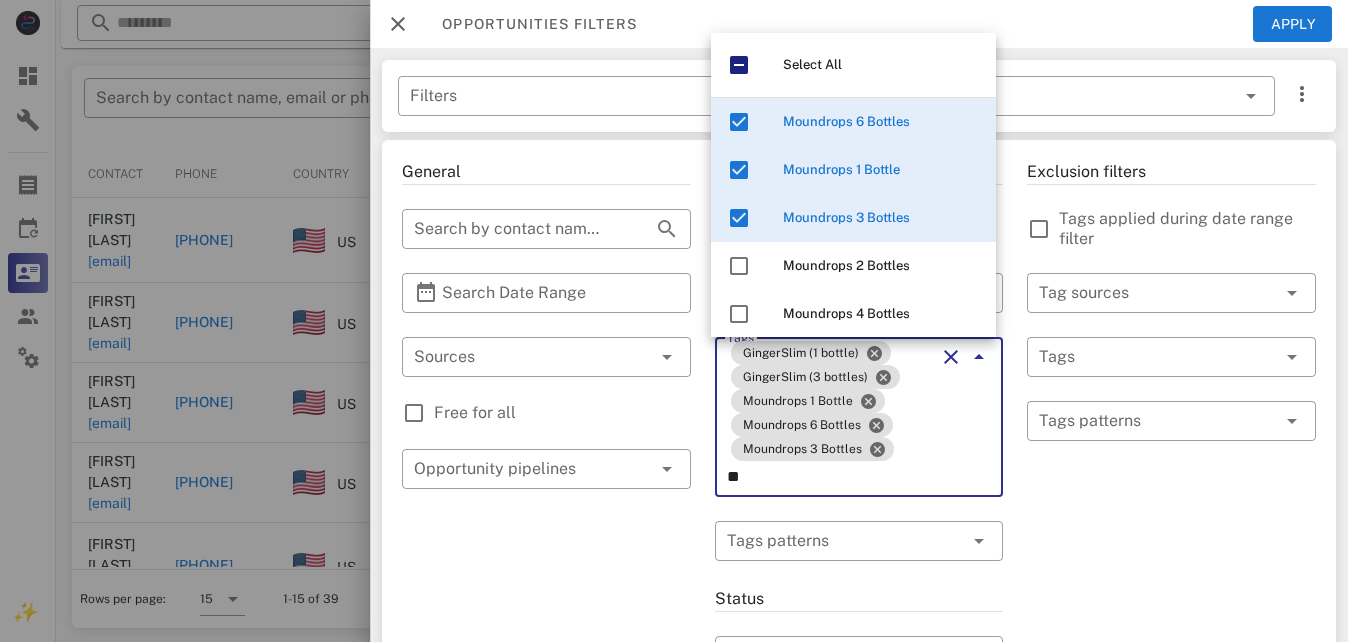 scroll, scrollTop: 274, scrollLeft: 0, axis: vertical 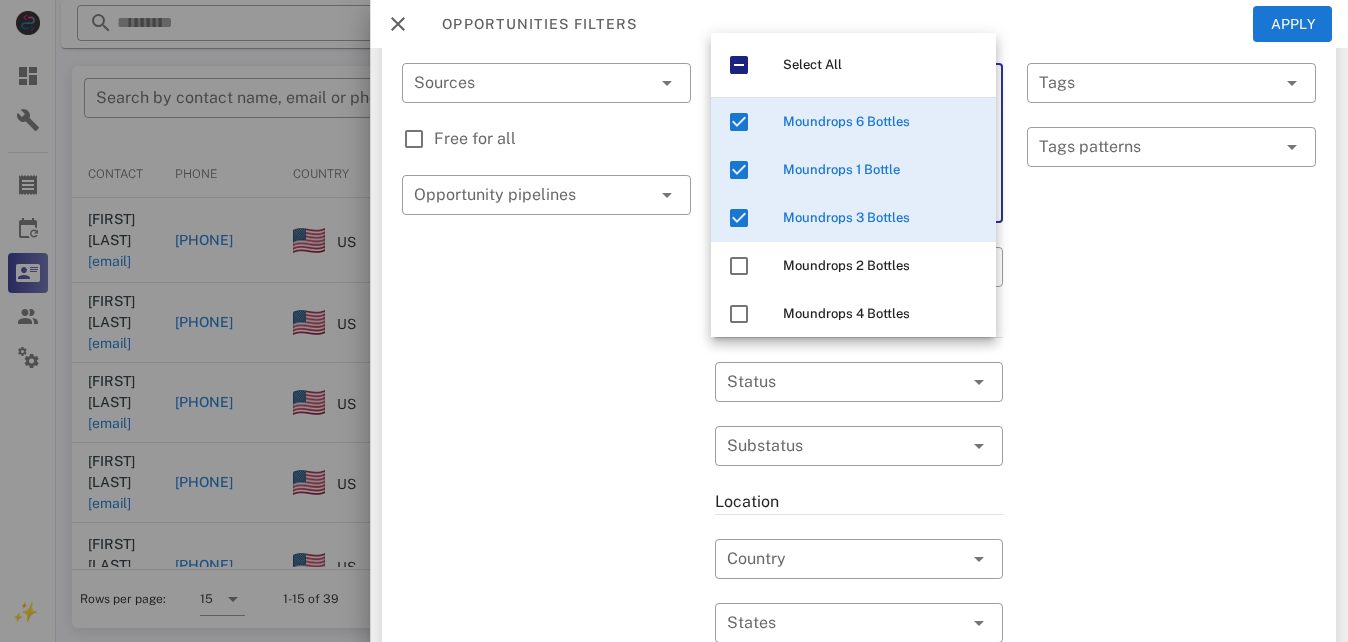 type on "**" 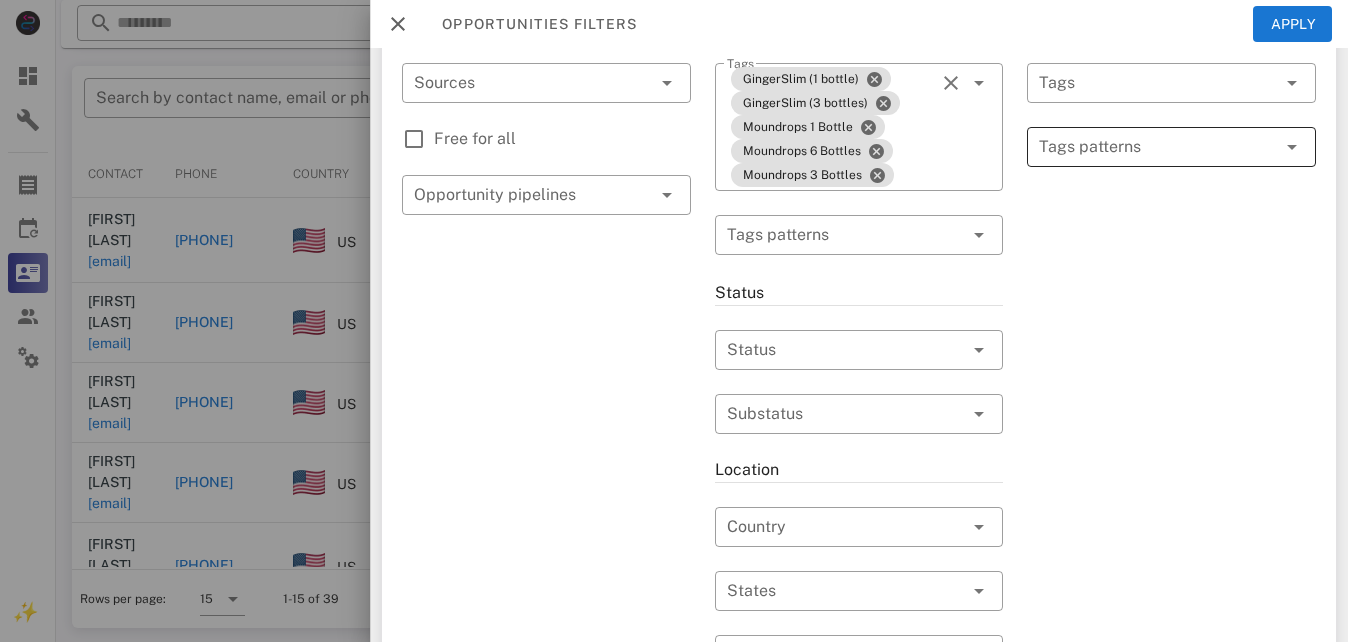 click at bounding box center (1157, 147) 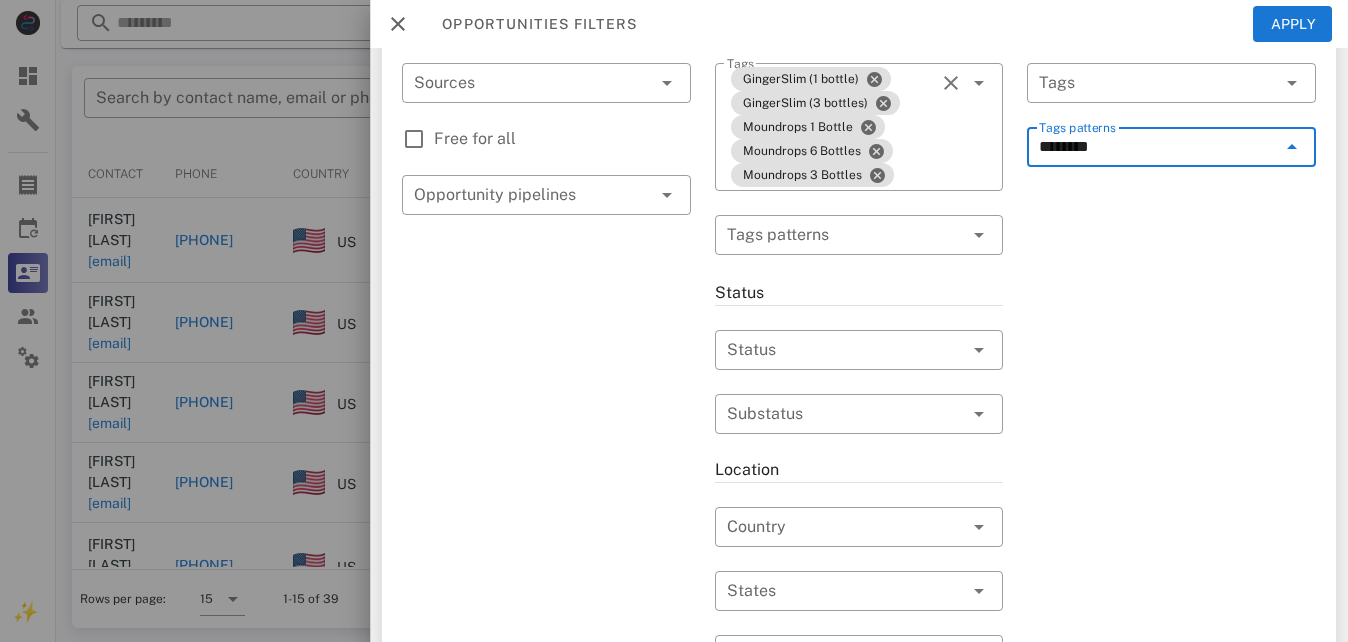 type on "*********" 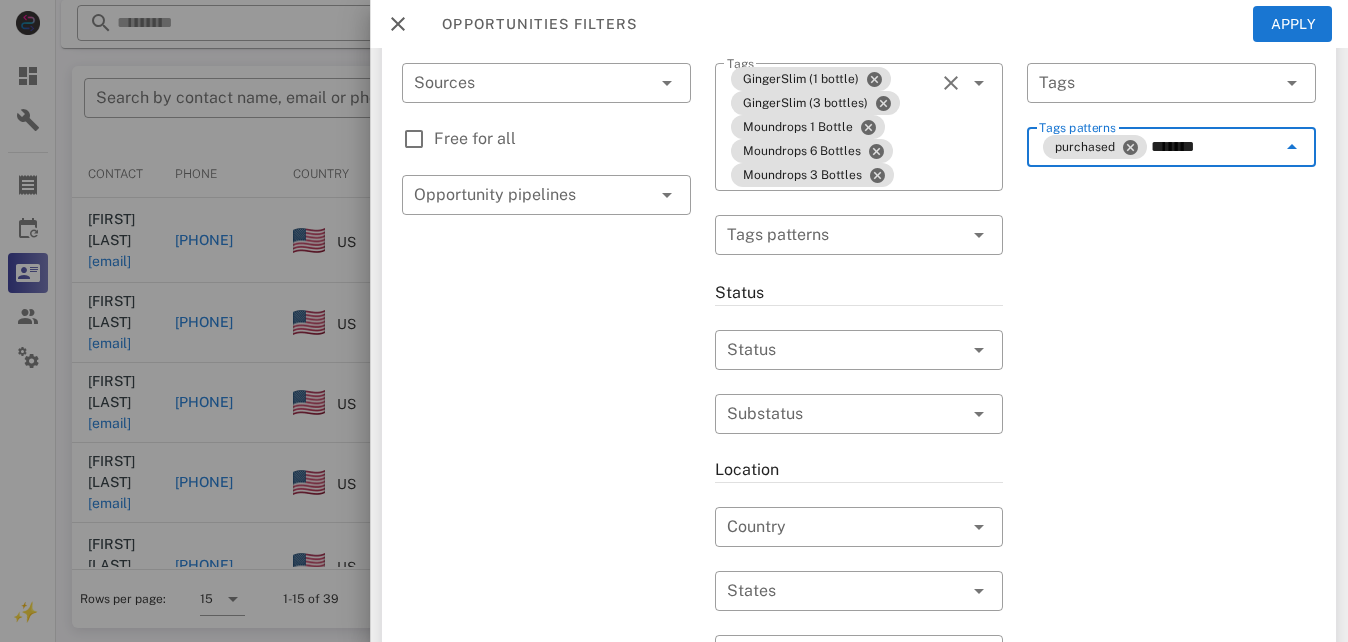 type on "********" 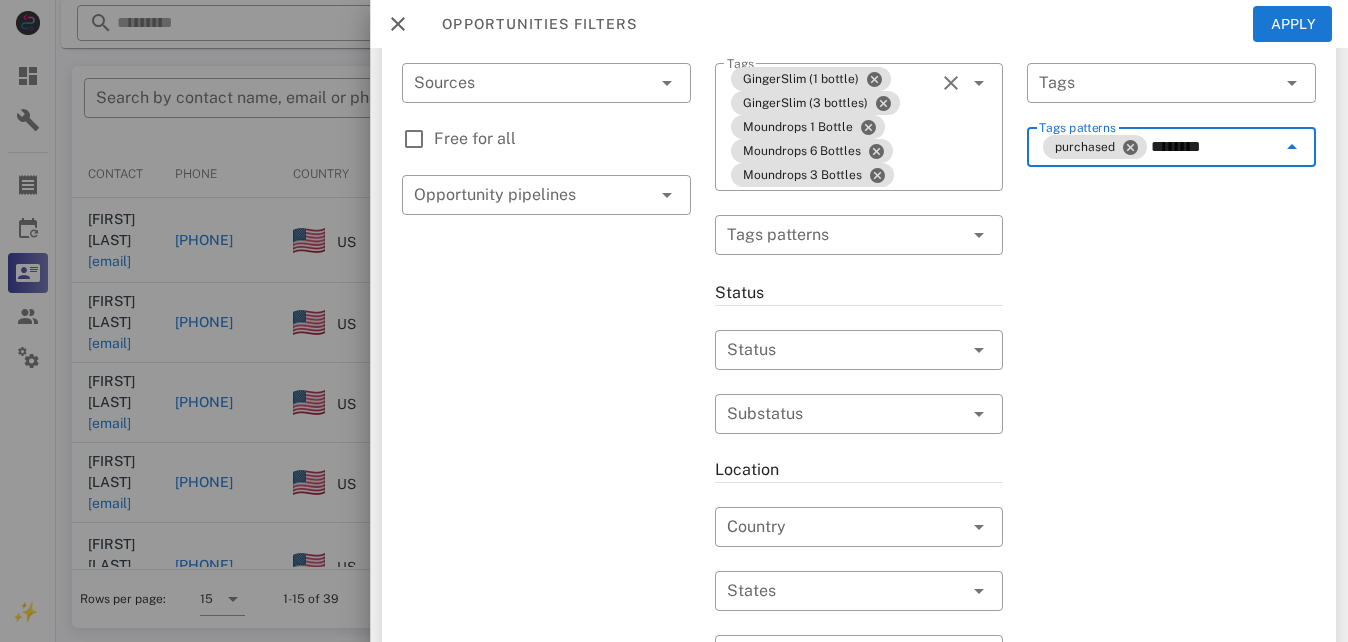 type 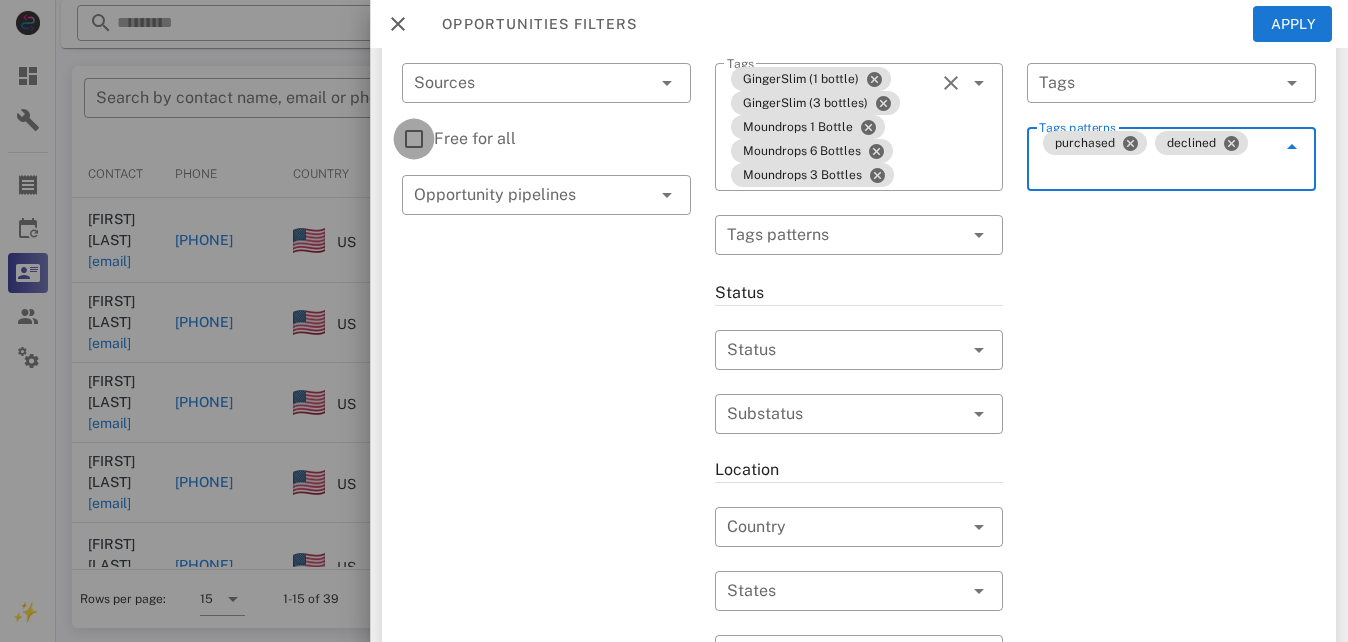 click at bounding box center [414, 139] 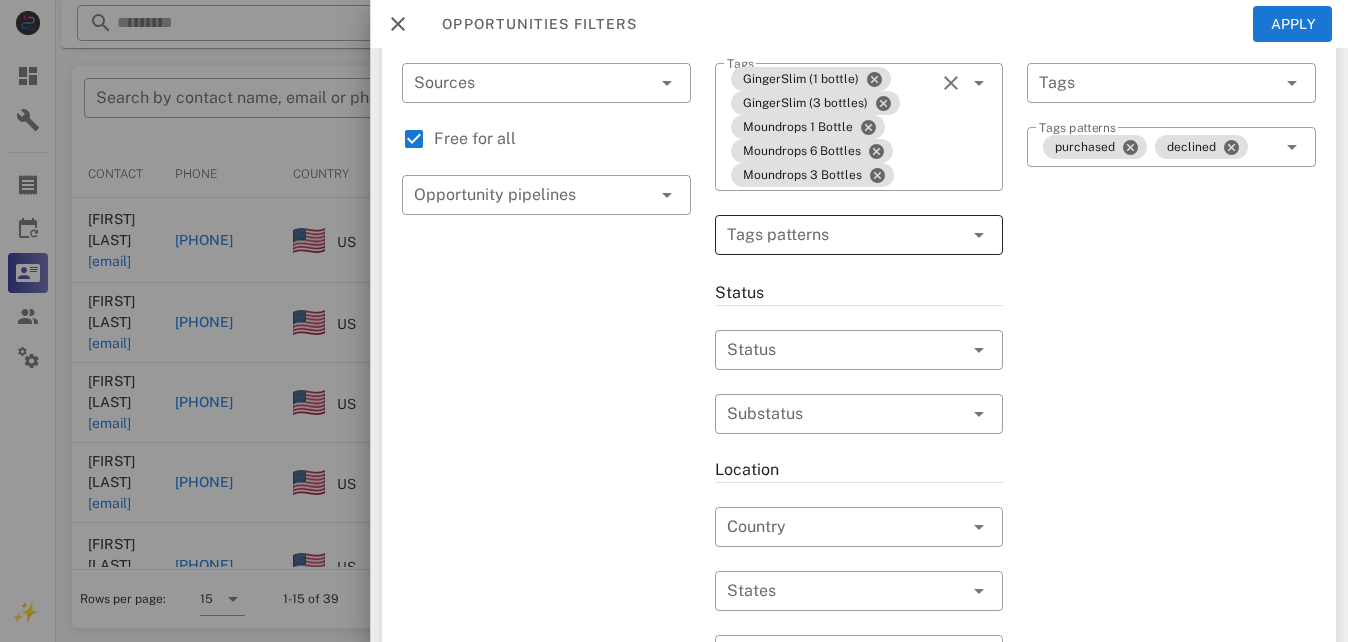 click at bounding box center (845, 235) 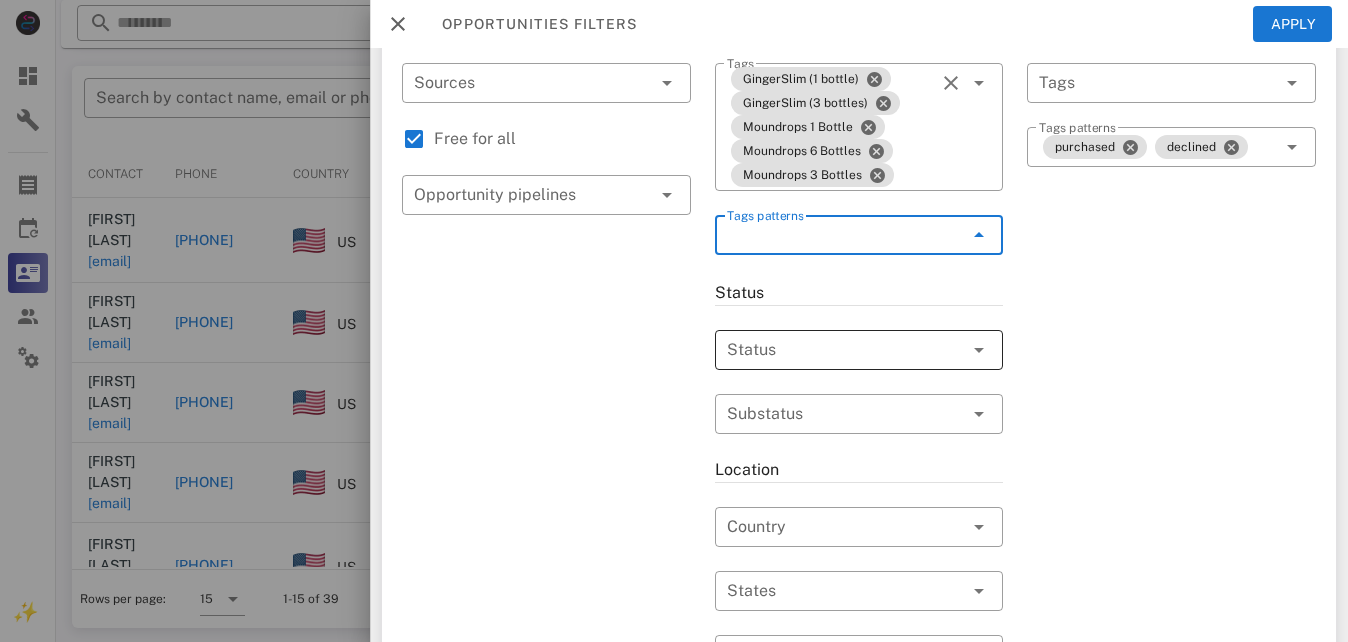 click at bounding box center (831, 350) 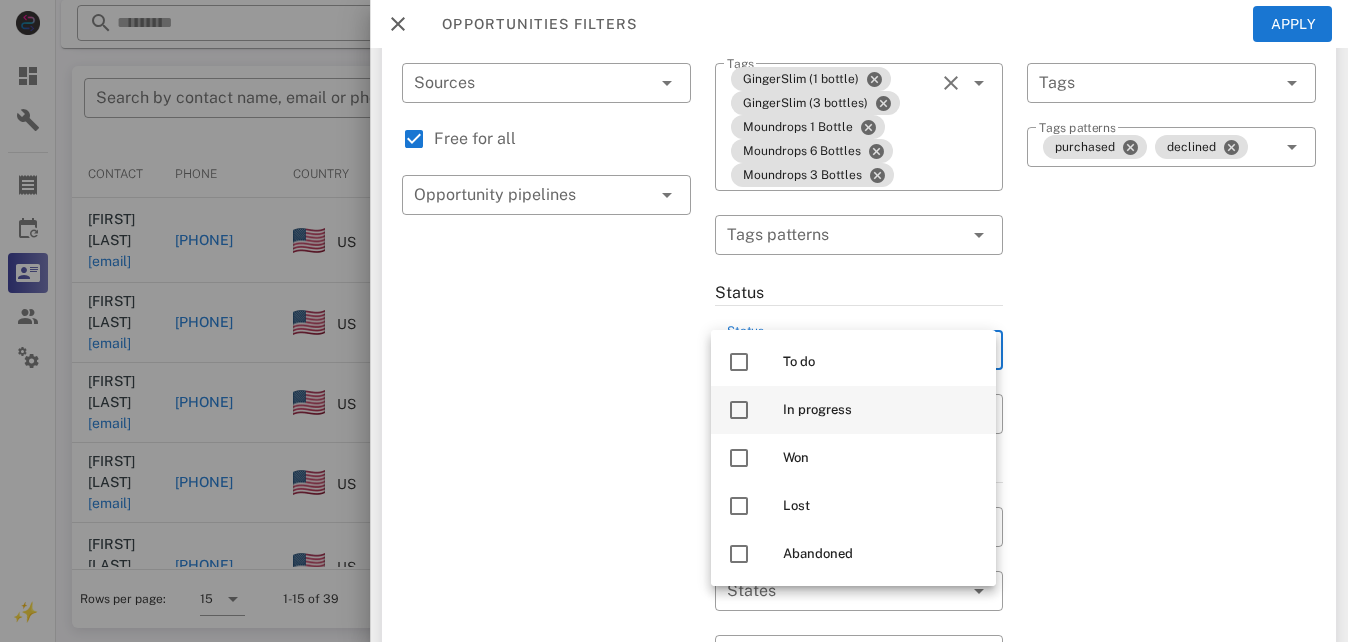 click on "In progress" at bounding box center (853, 410) 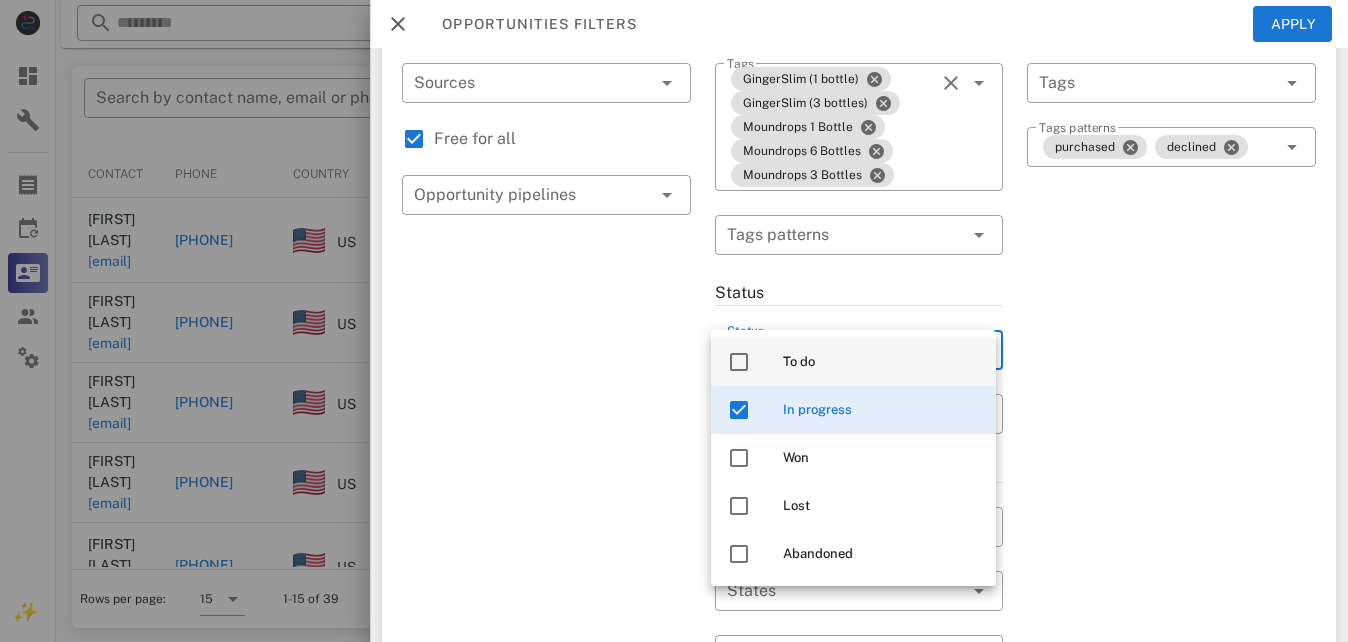 click on "To do" at bounding box center (881, 362) 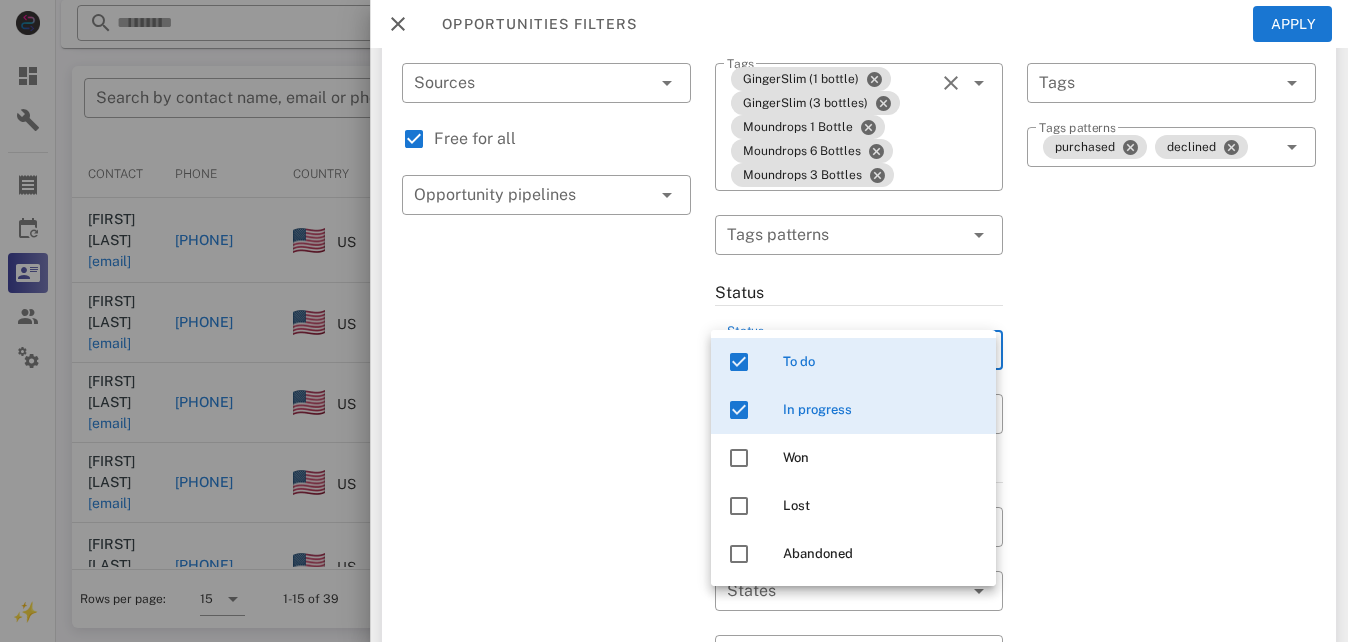 click on "Exclusion filters Tags applied during date range filter ​ Tag sources ​ Tags ​ Tags patterns purchased declined" at bounding box center (1171, 487) 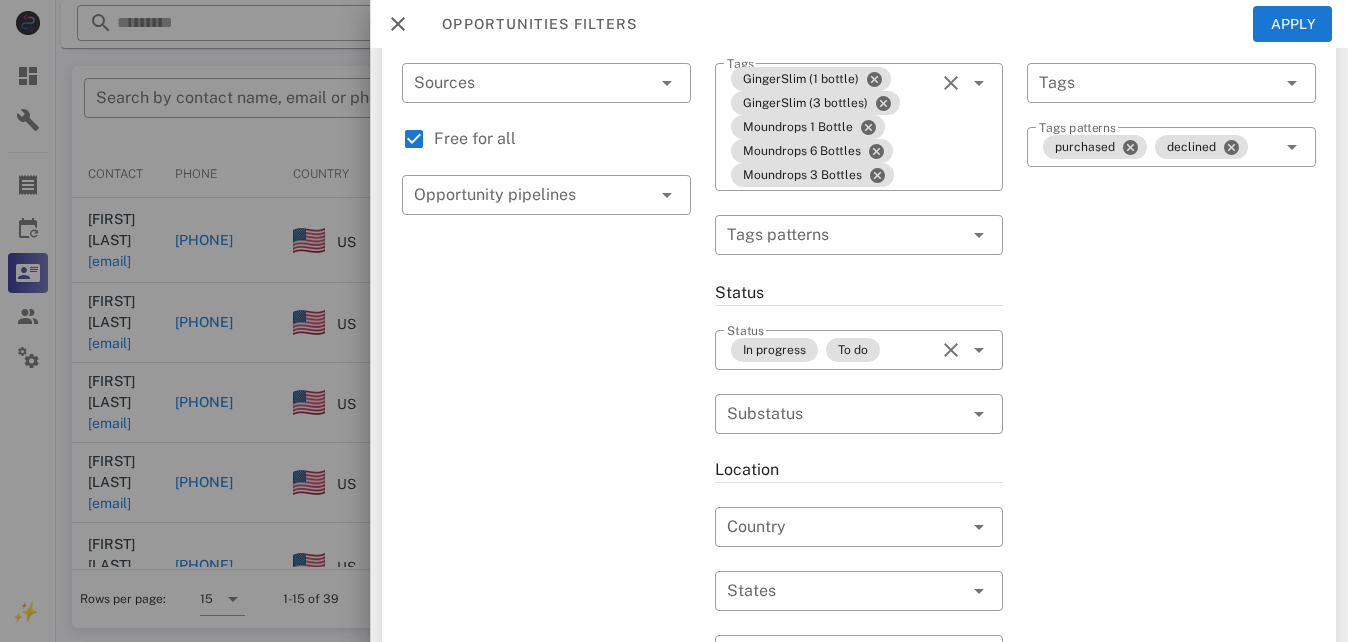 scroll, scrollTop: 0, scrollLeft: 0, axis: both 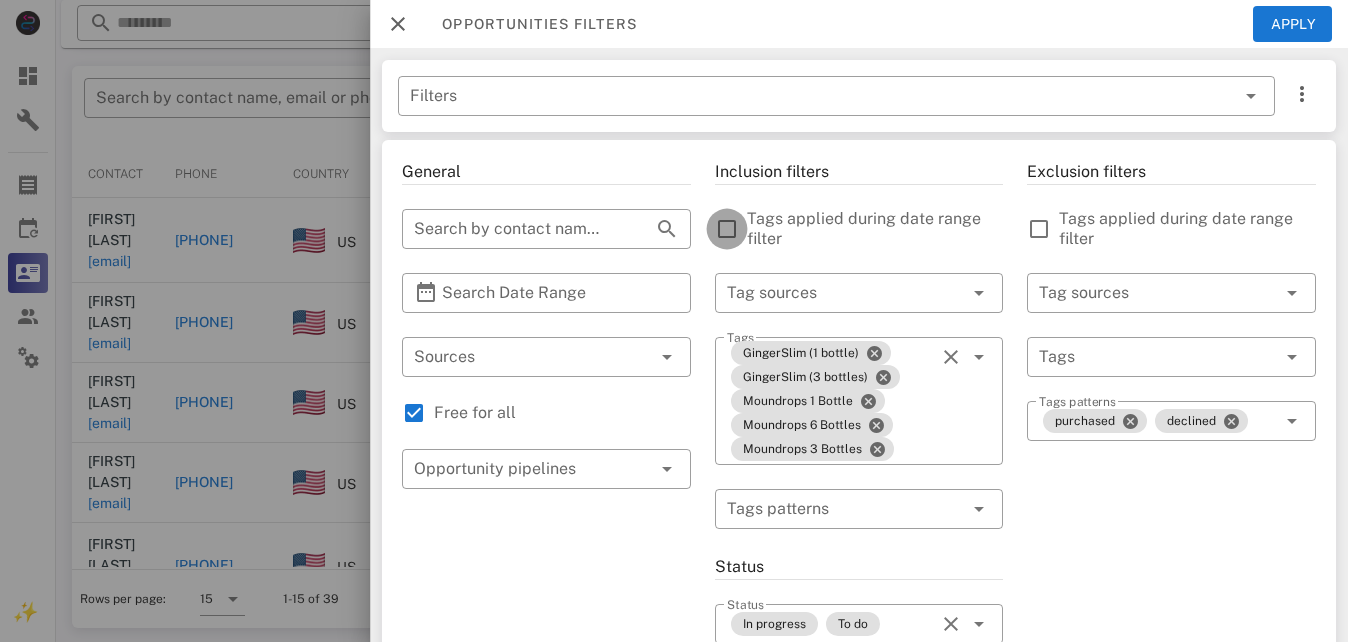 click at bounding box center [727, 229] 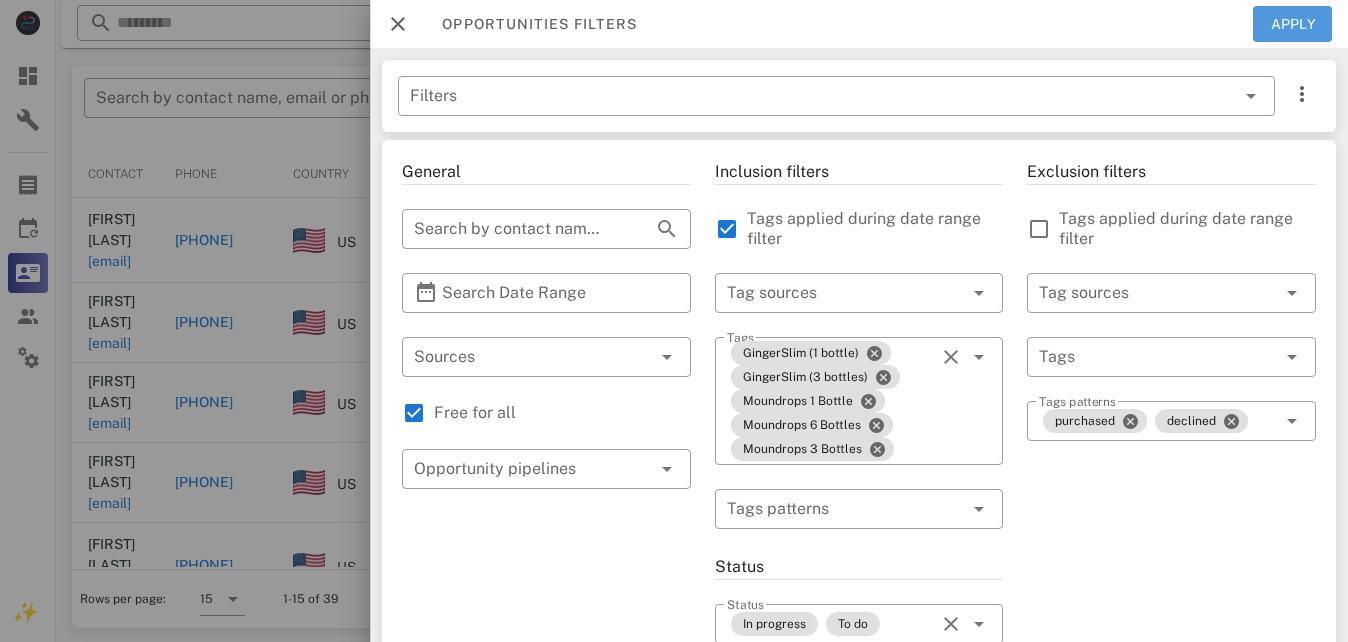 click on "Apply" at bounding box center (1293, 24) 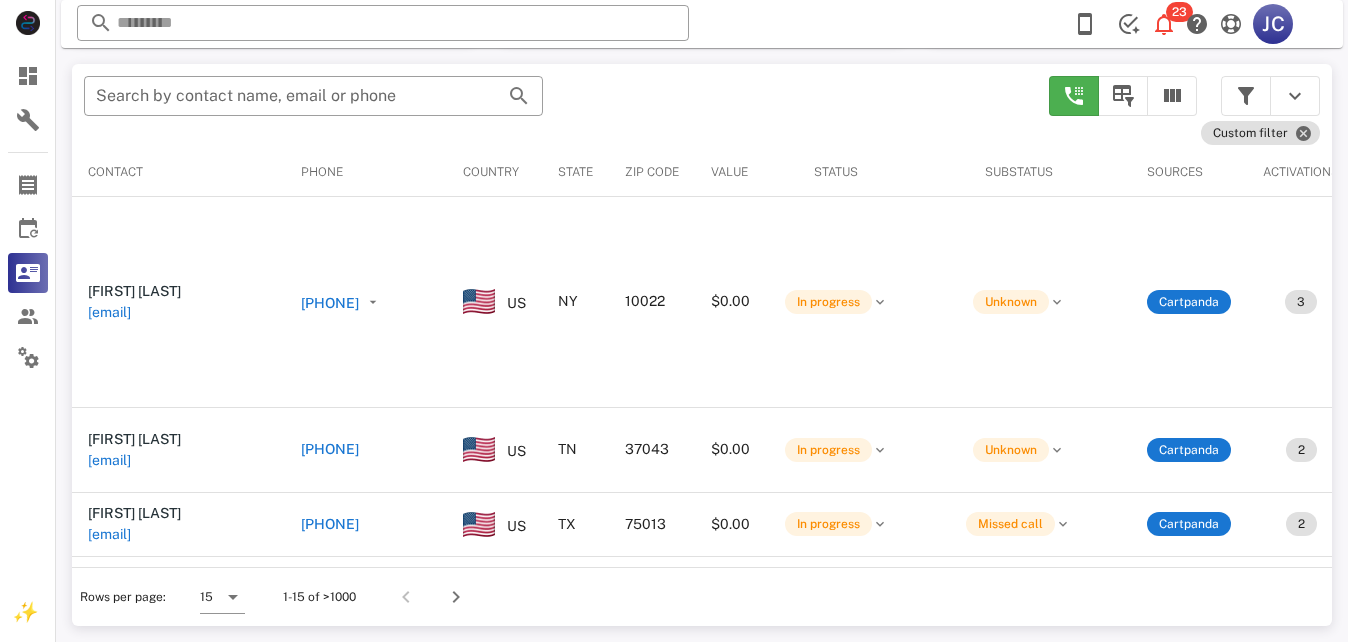 scroll, scrollTop: 378, scrollLeft: 0, axis: vertical 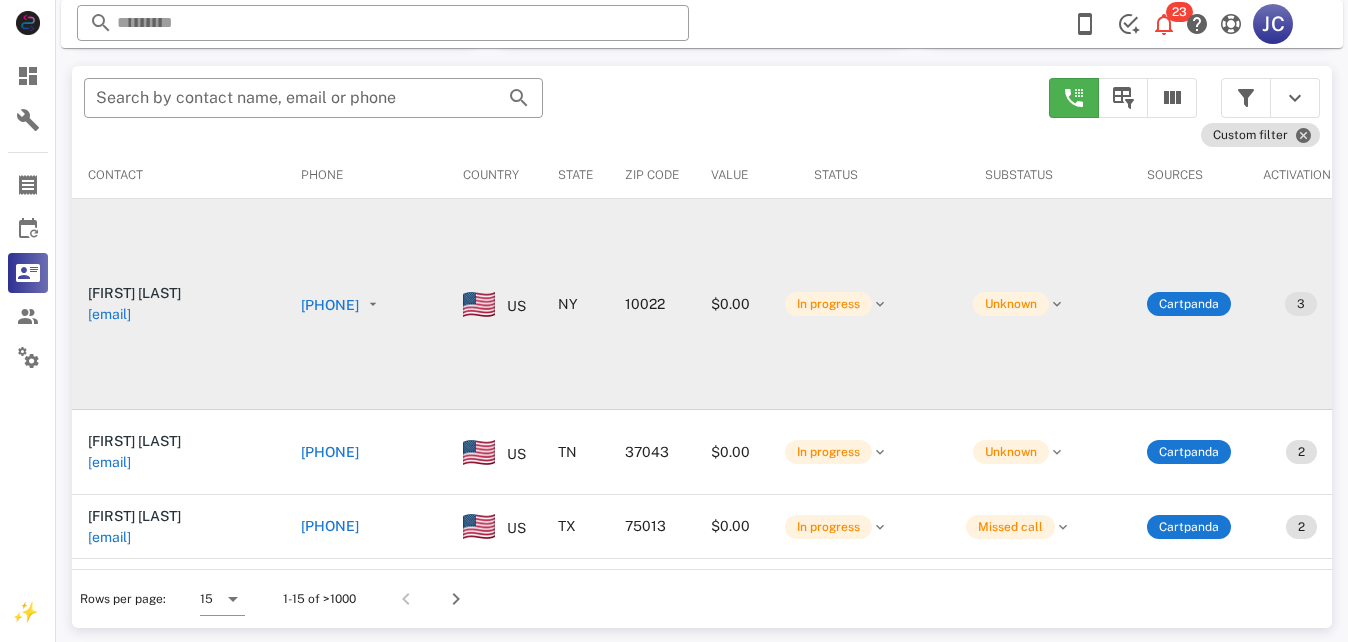 click on "+15614603737" at bounding box center [204, 305] 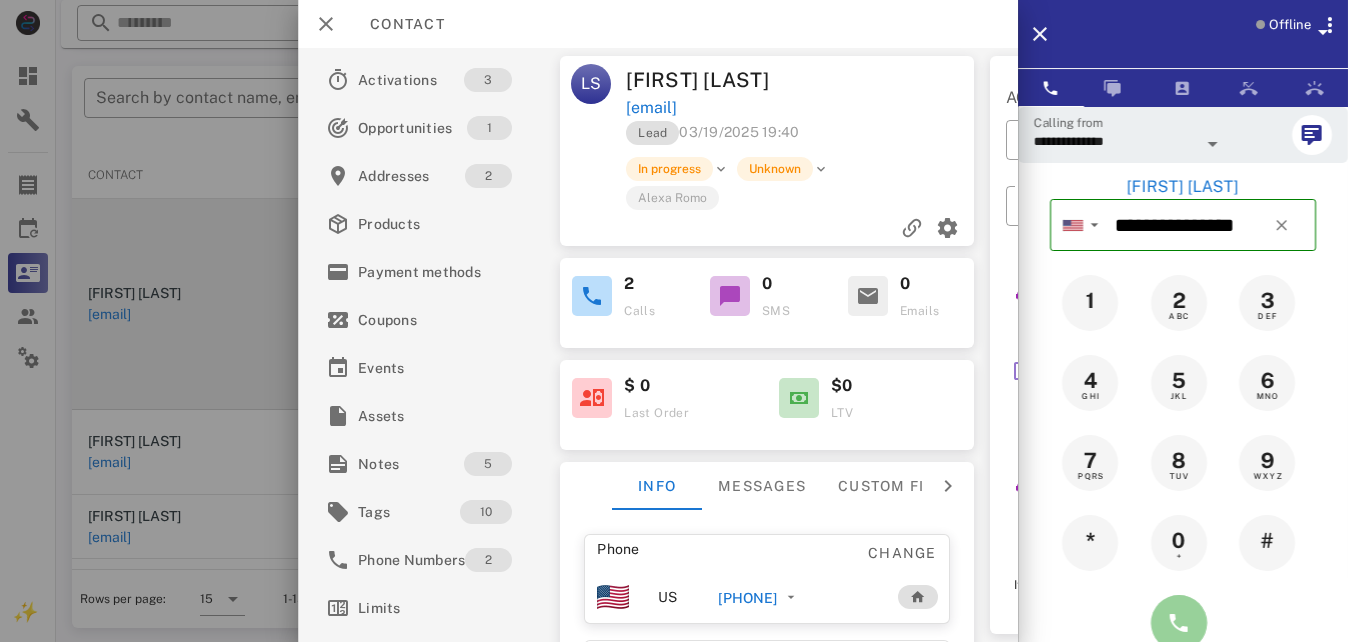 click at bounding box center (1179, 623) 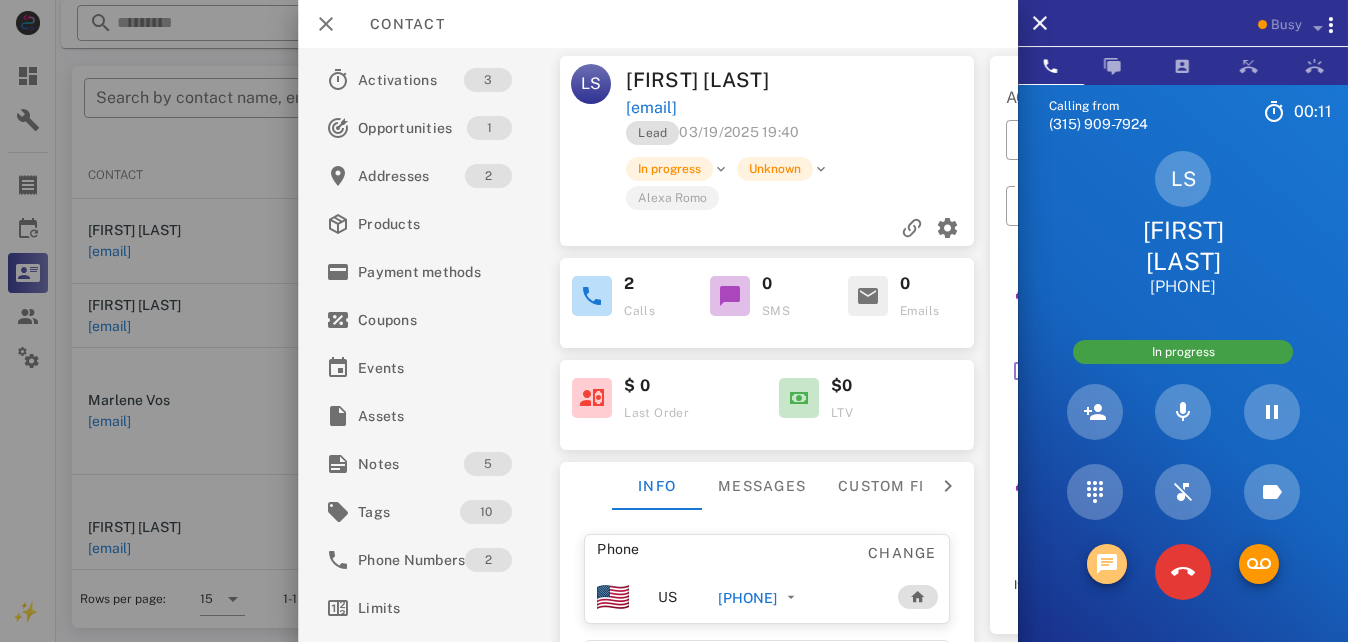 click at bounding box center (1107, 564) 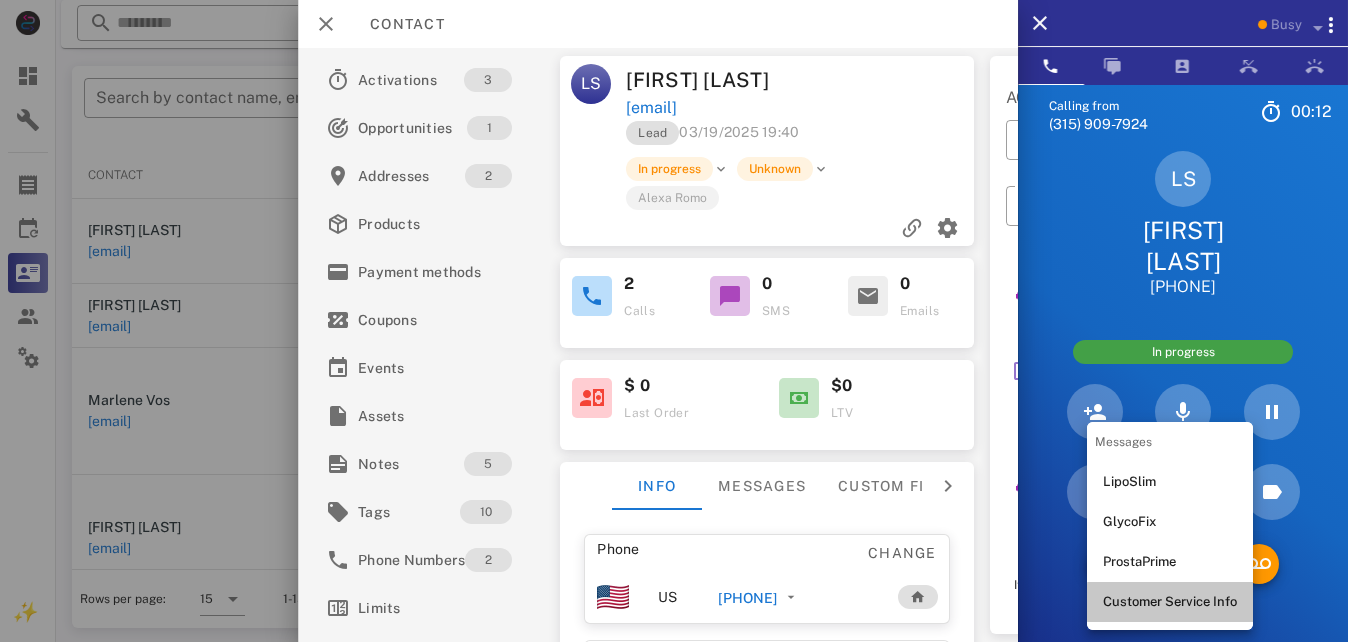 click on "Customer Service Info" at bounding box center (1170, 602) 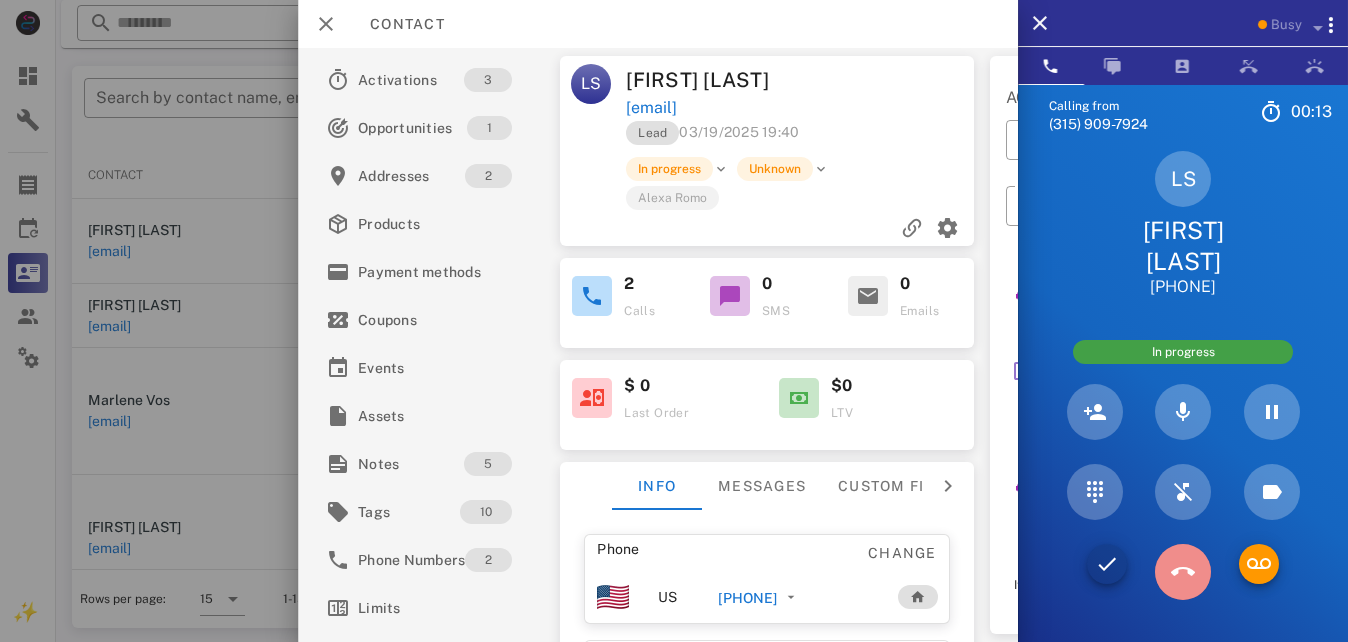click at bounding box center (1183, 572) 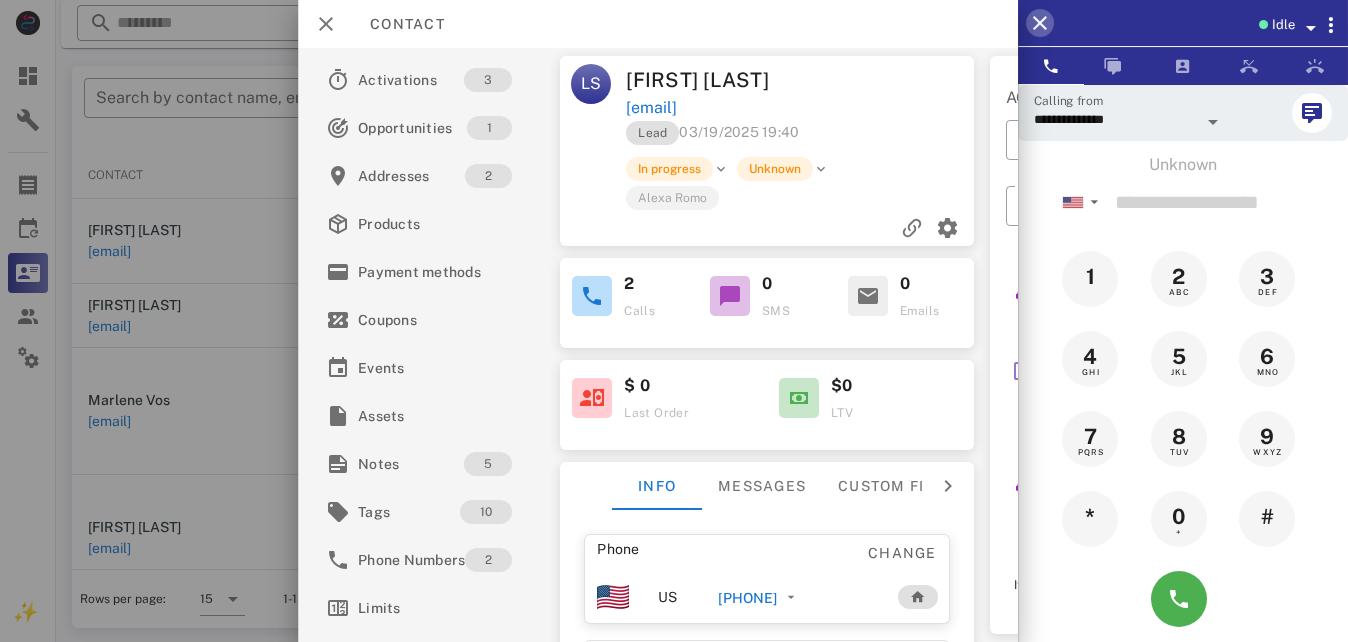 click at bounding box center (1040, 23) 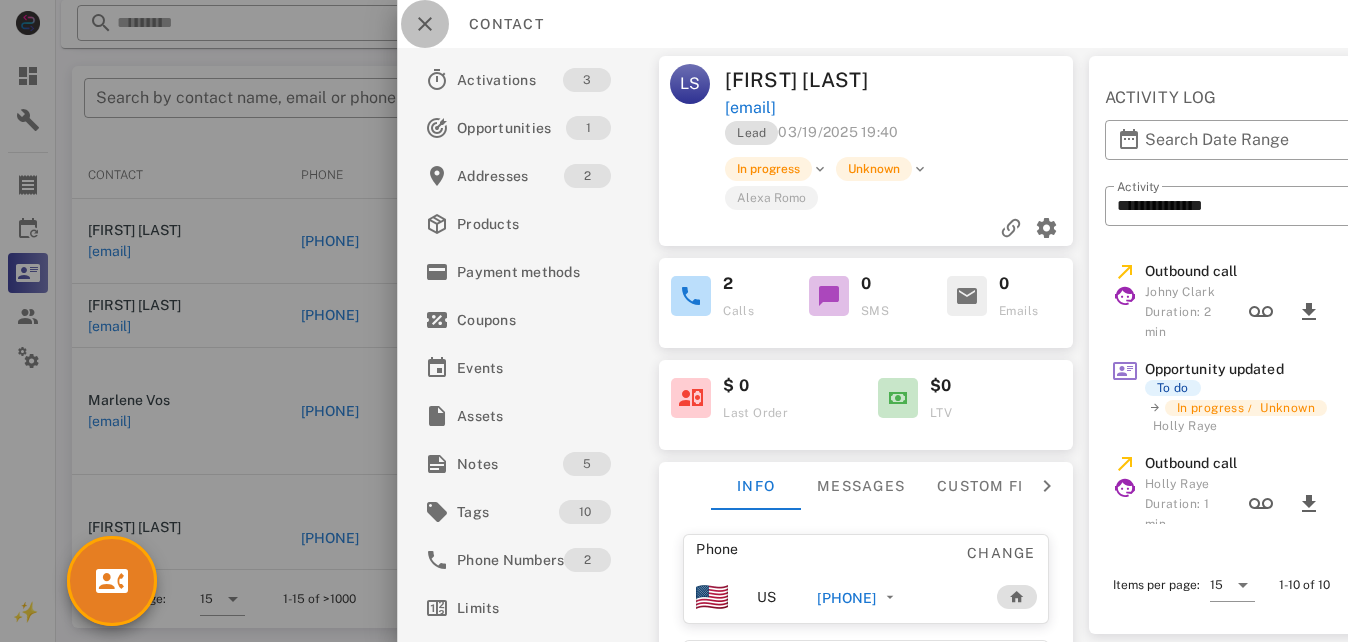 click at bounding box center (425, 24) 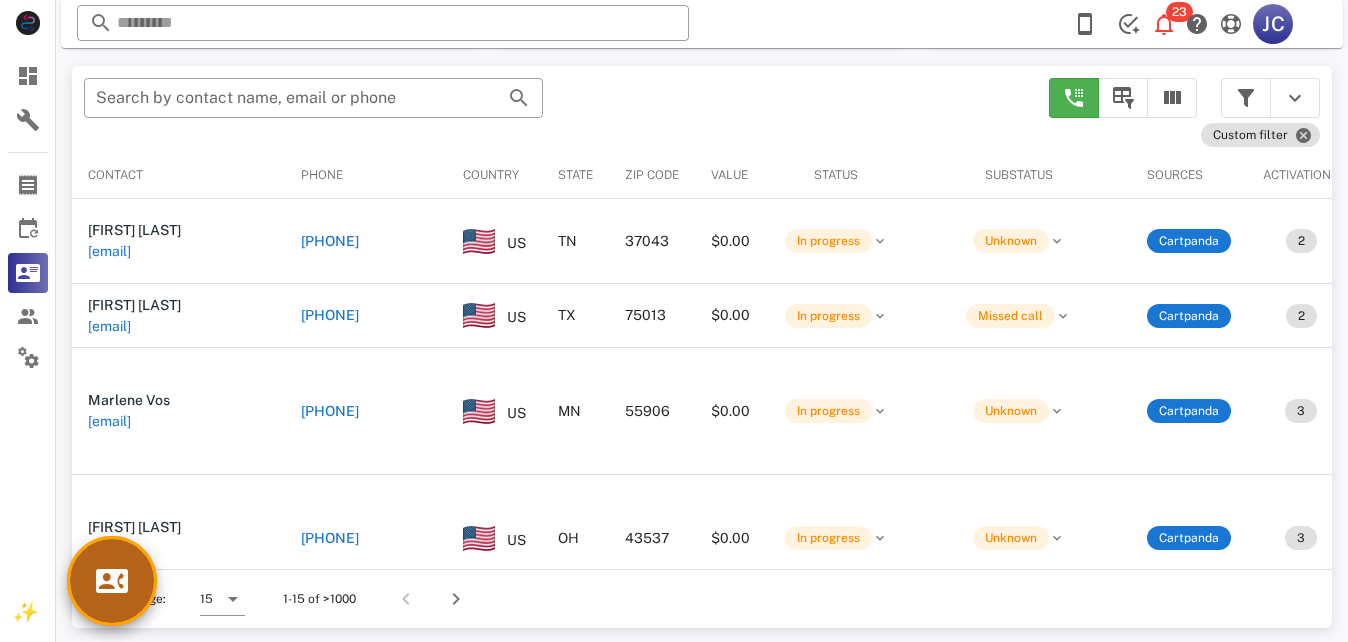 click at bounding box center [112, 581] 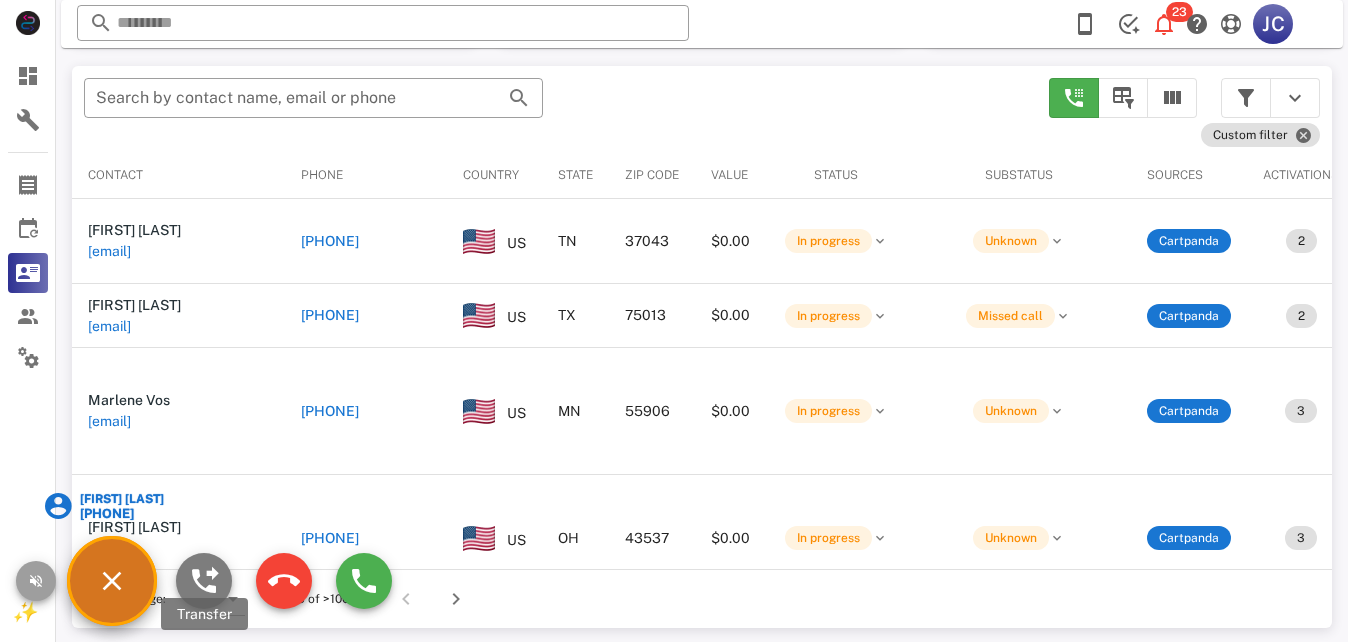 click at bounding box center [204, 581] 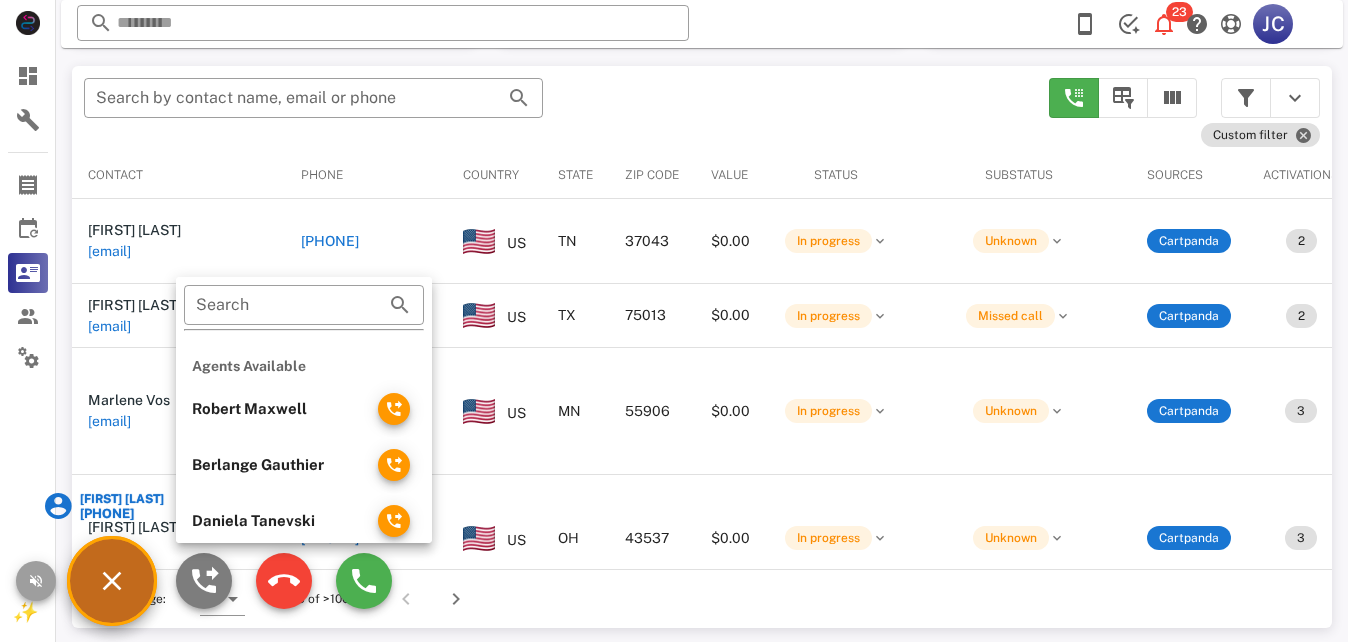 scroll, scrollTop: 14, scrollLeft: 0, axis: vertical 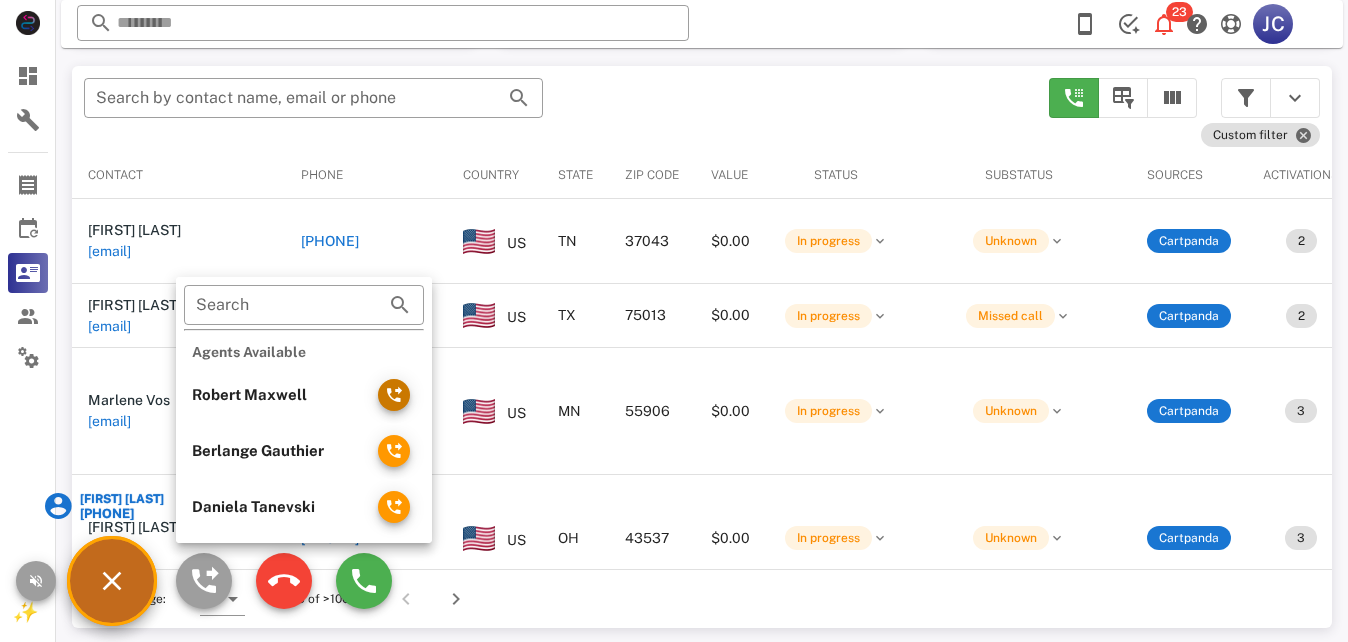 click at bounding box center [394, 395] 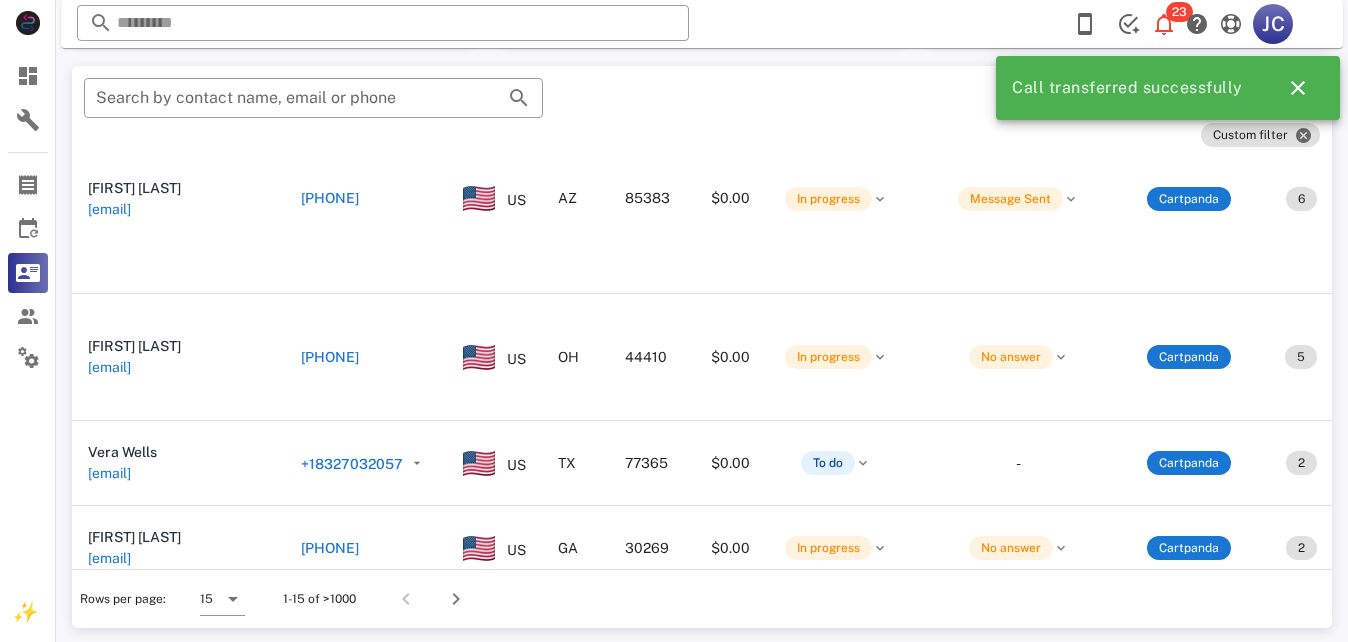 scroll, scrollTop: 514, scrollLeft: 0, axis: vertical 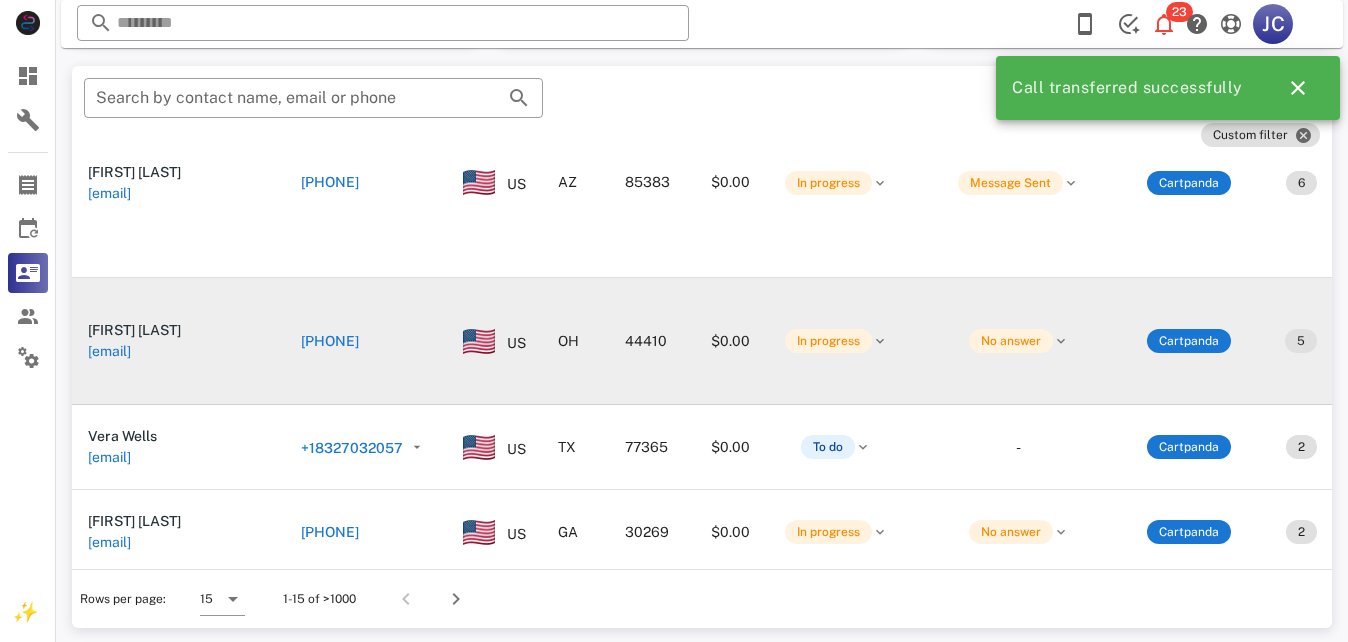 click on "dasemon@aol.com" at bounding box center [109, 378] 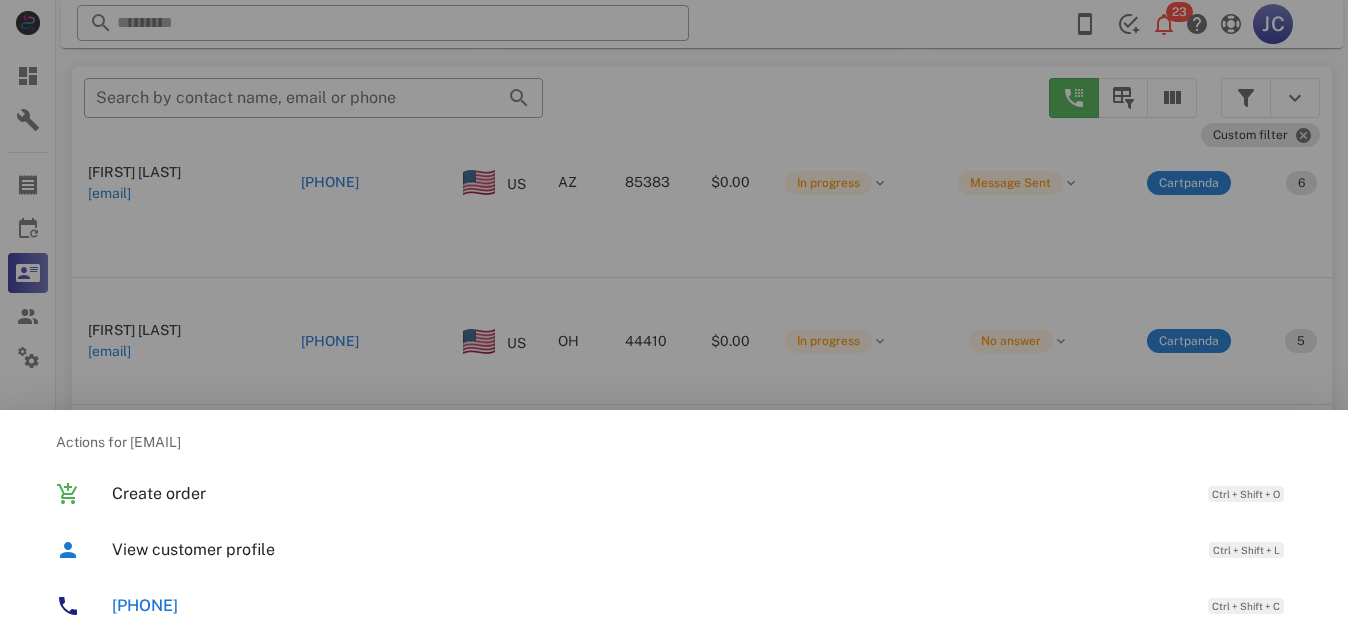 click at bounding box center (674, 321) 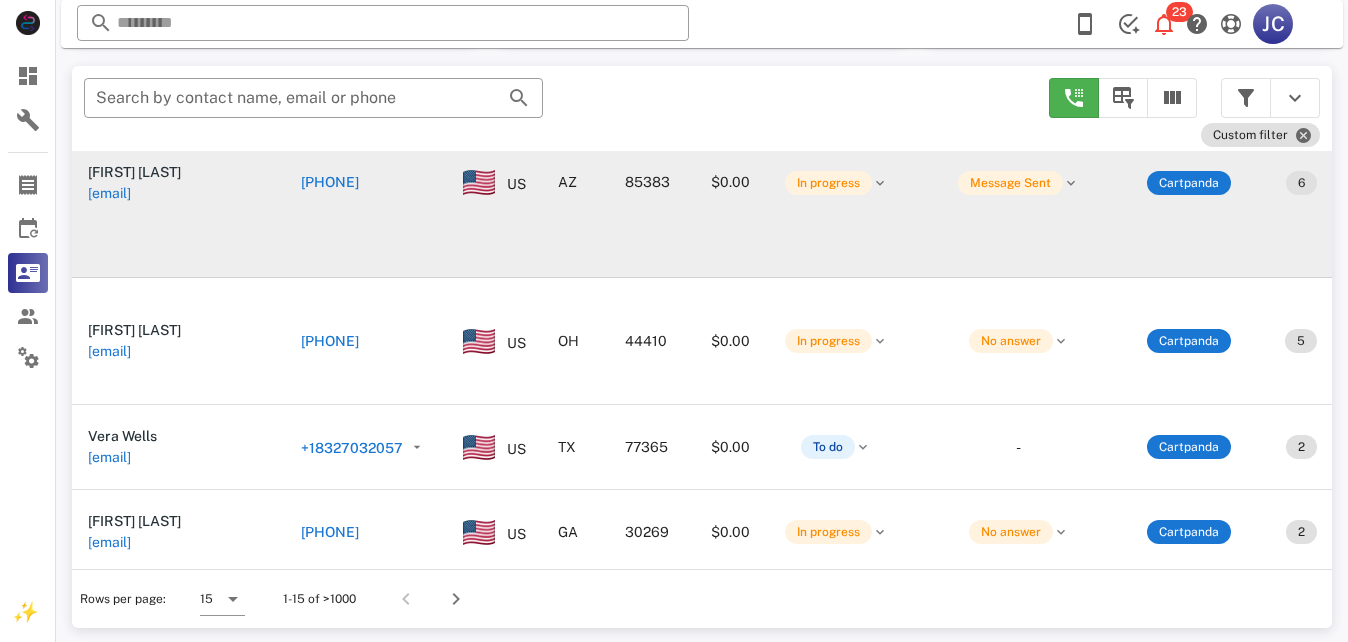 click on "jean_thole@yahoo.com" at bounding box center [109, 219] 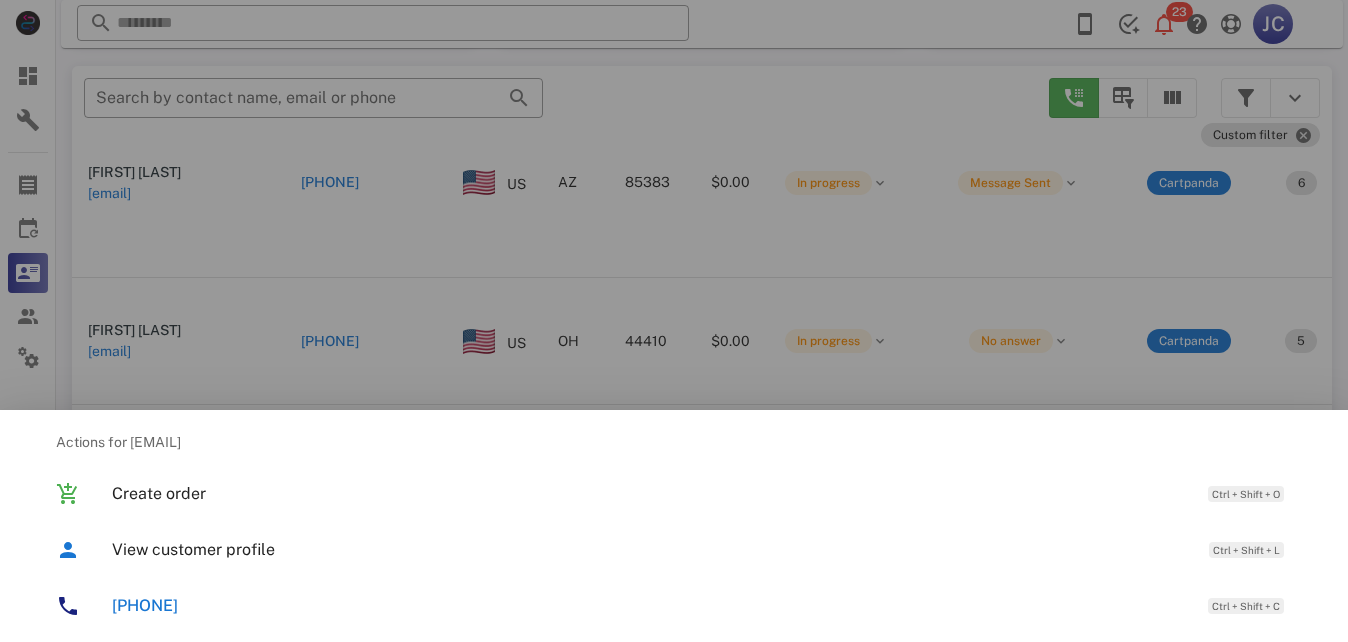 click on "+16026206561" at bounding box center (145, 605) 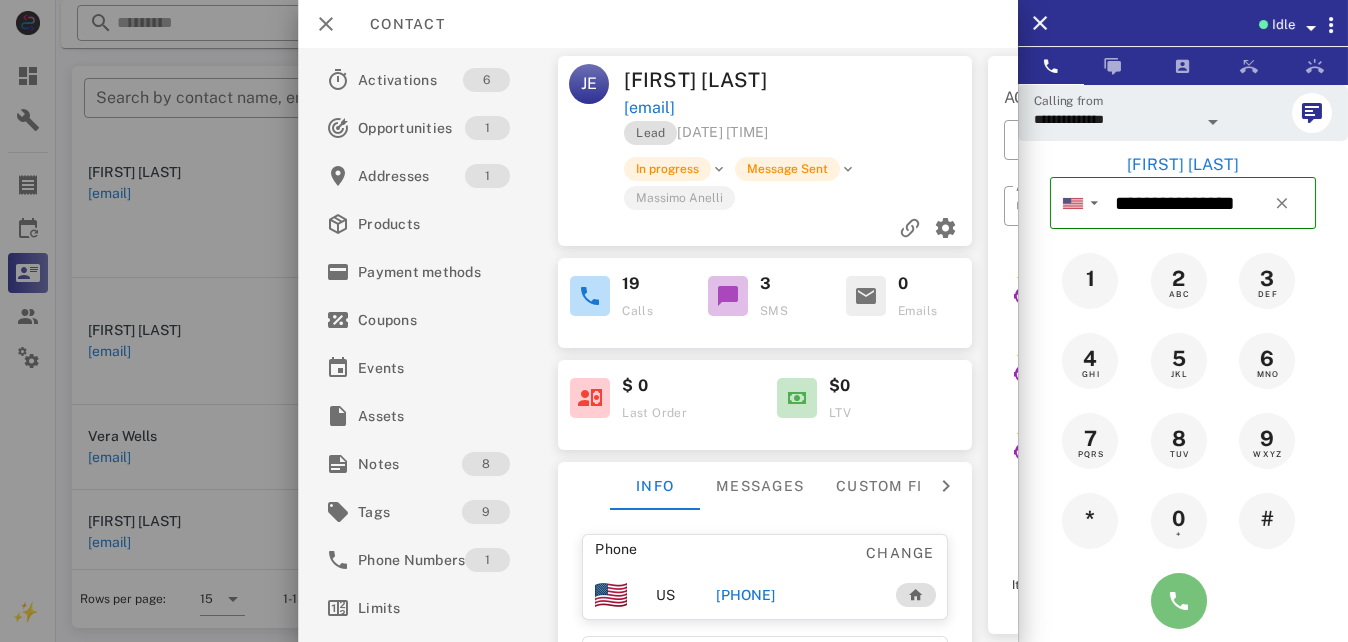 click at bounding box center [1179, 601] 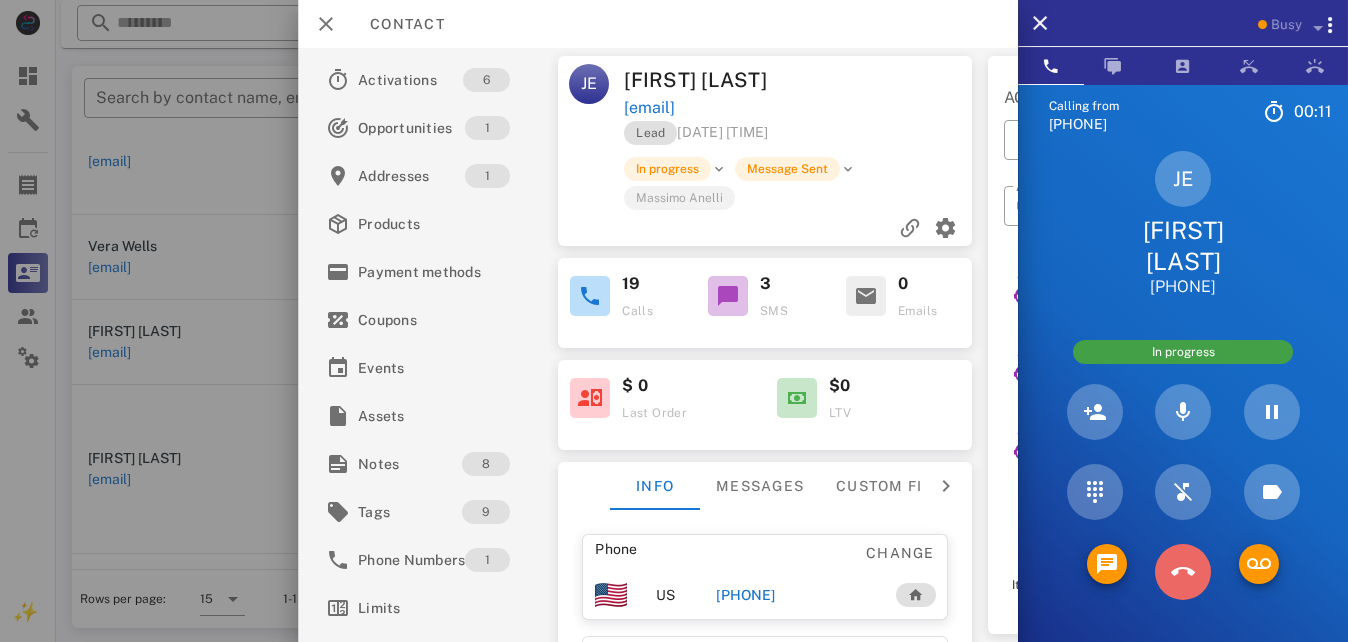click at bounding box center [1183, 572] 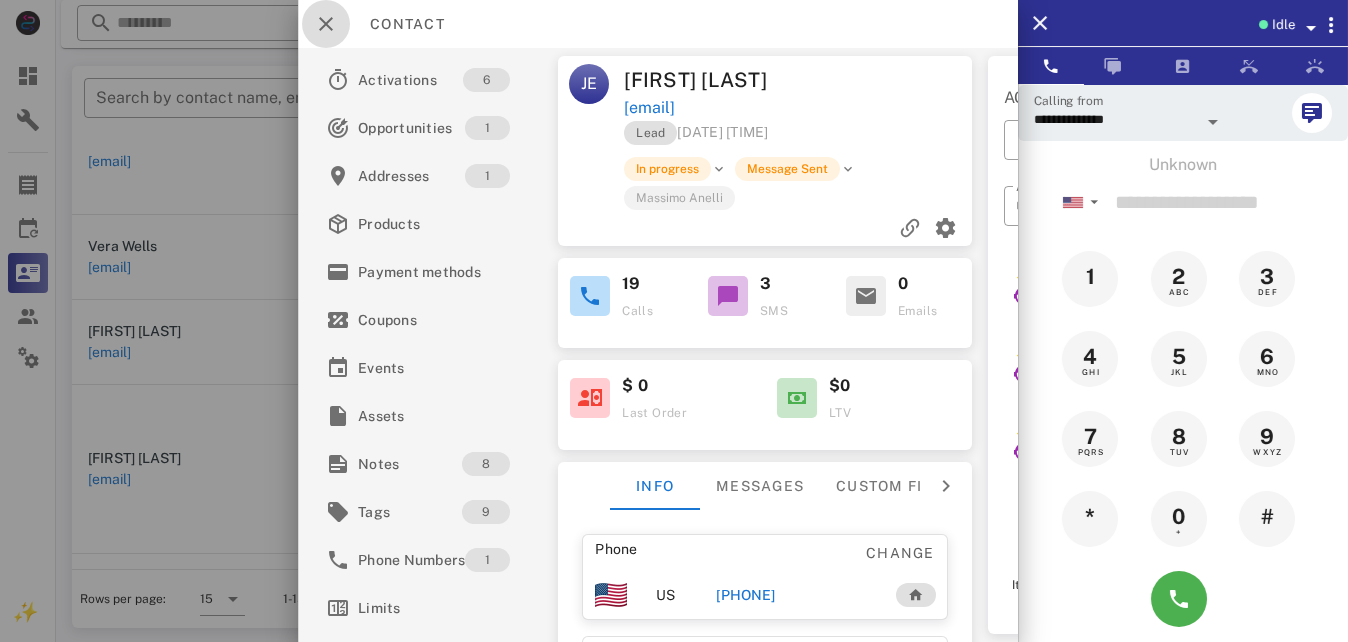 click at bounding box center (326, 24) 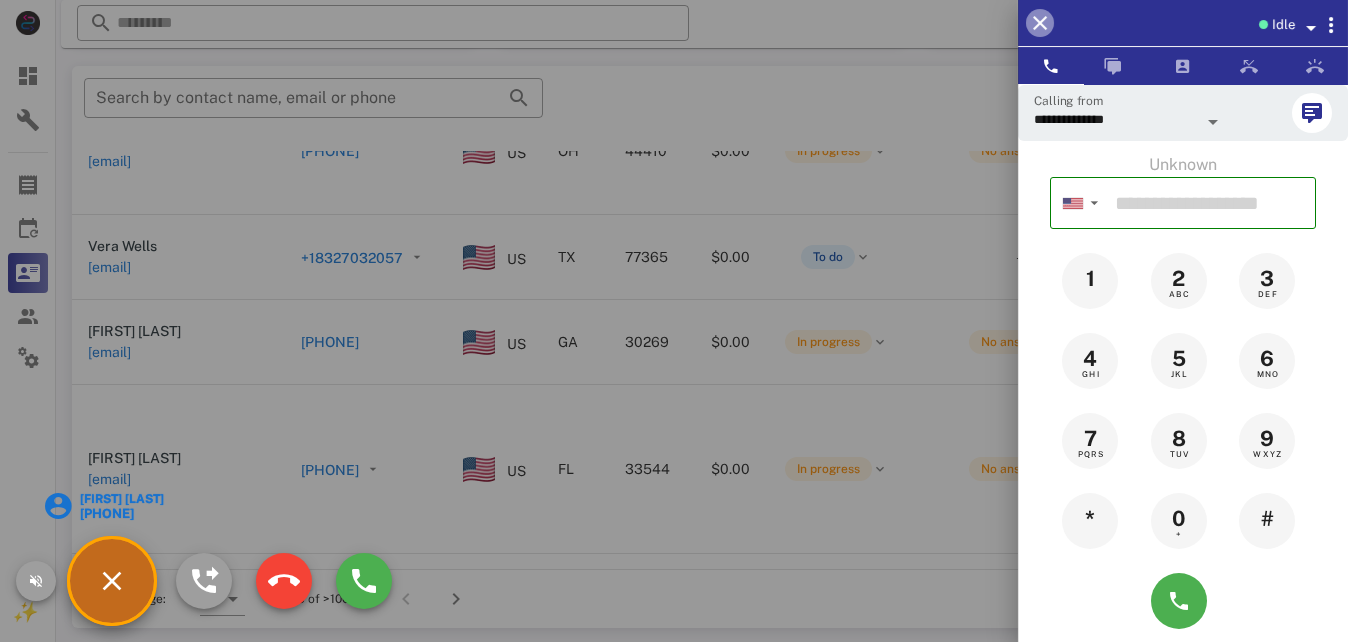 click at bounding box center [1040, 23] 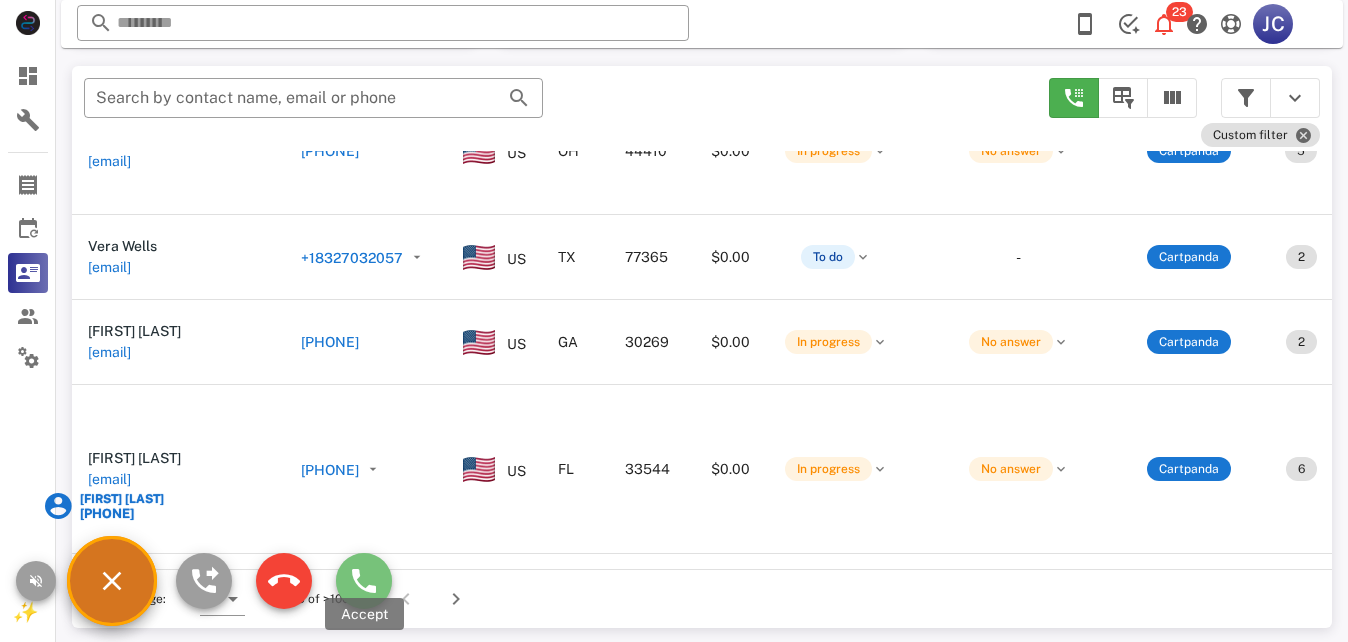 click at bounding box center [364, 581] 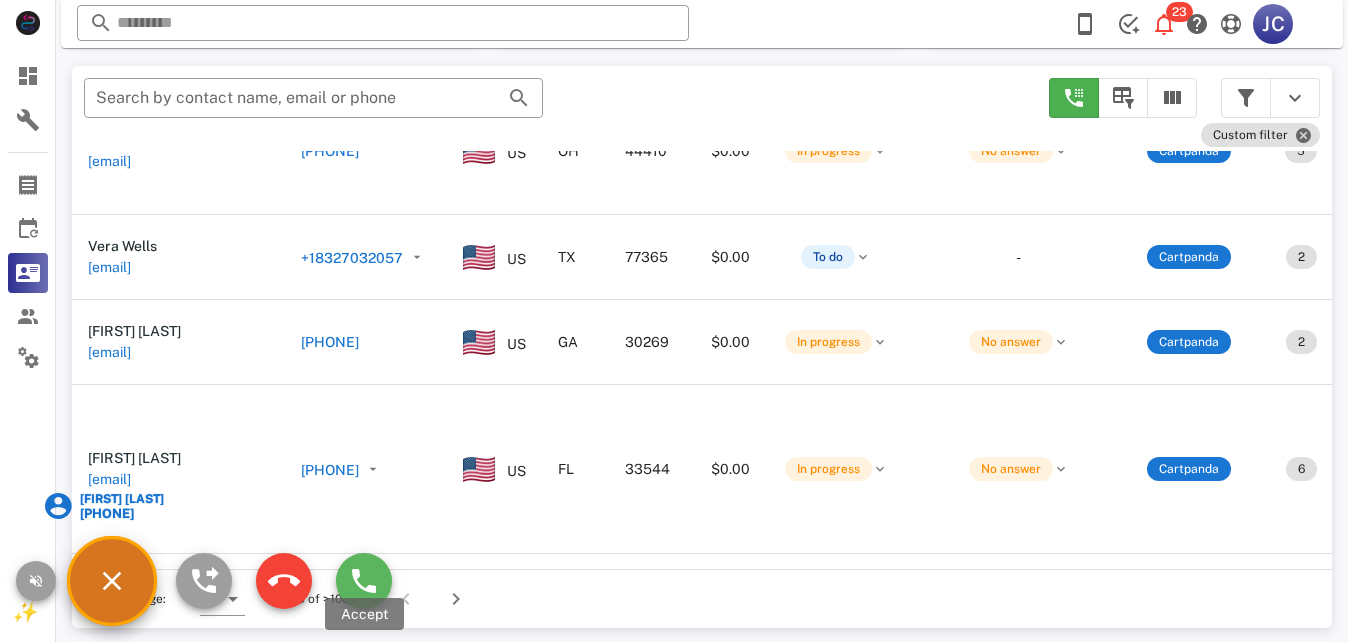 type on "**********" 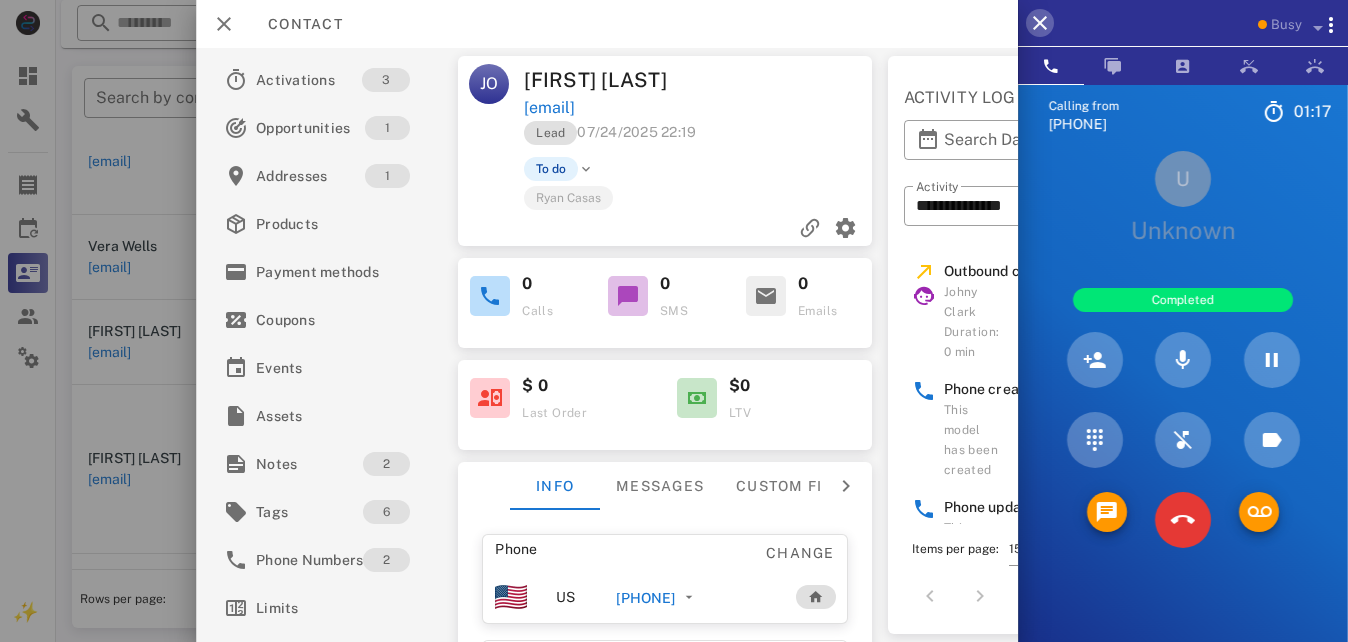 click at bounding box center (1040, 23) 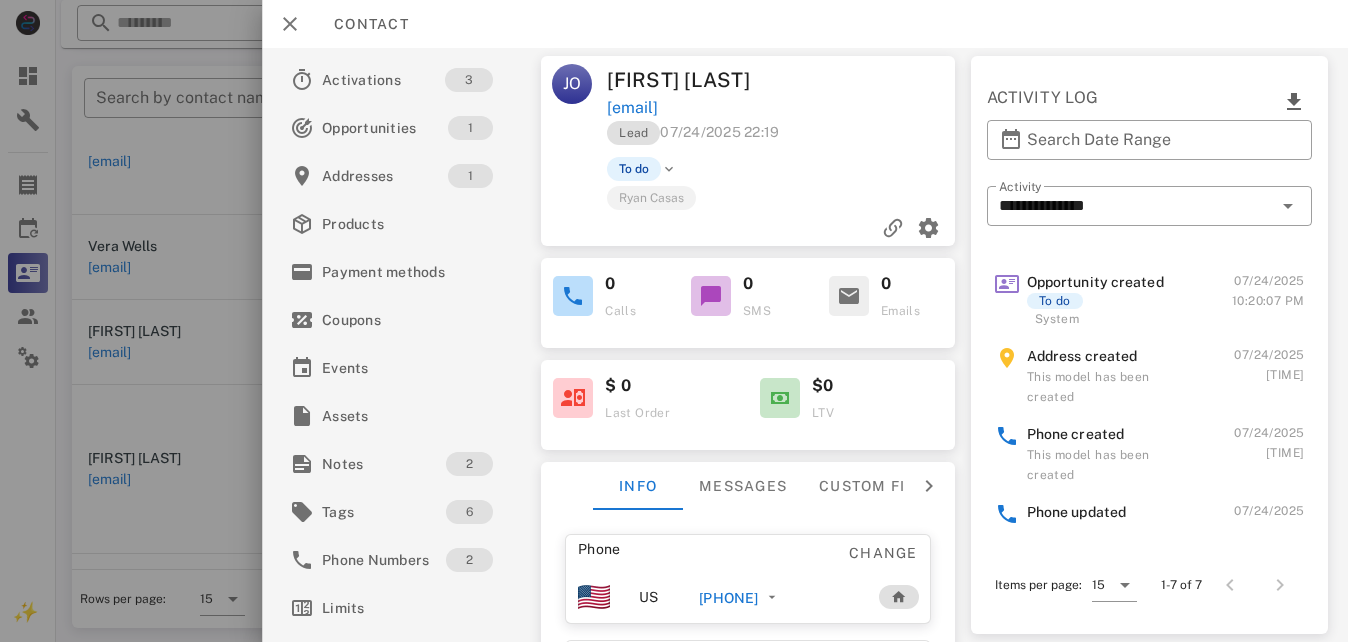 scroll, scrollTop: 221, scrollLeft: 0, axis: vertical 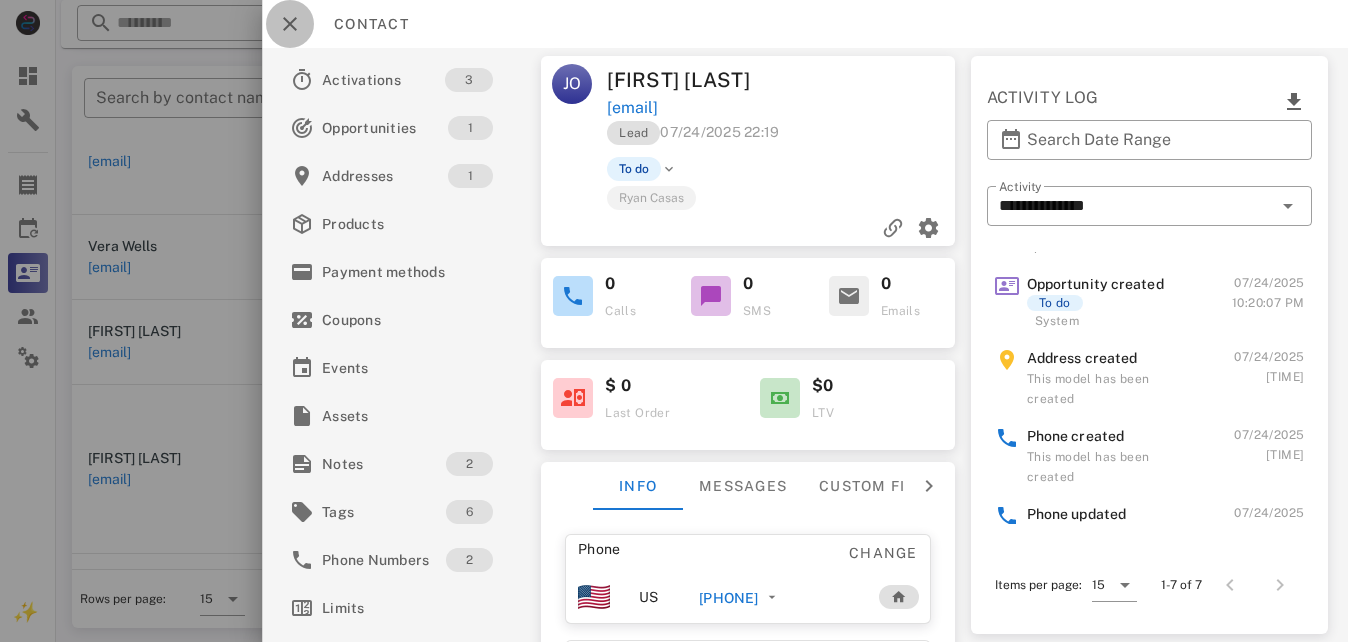 click at bounding box center (290, 24) 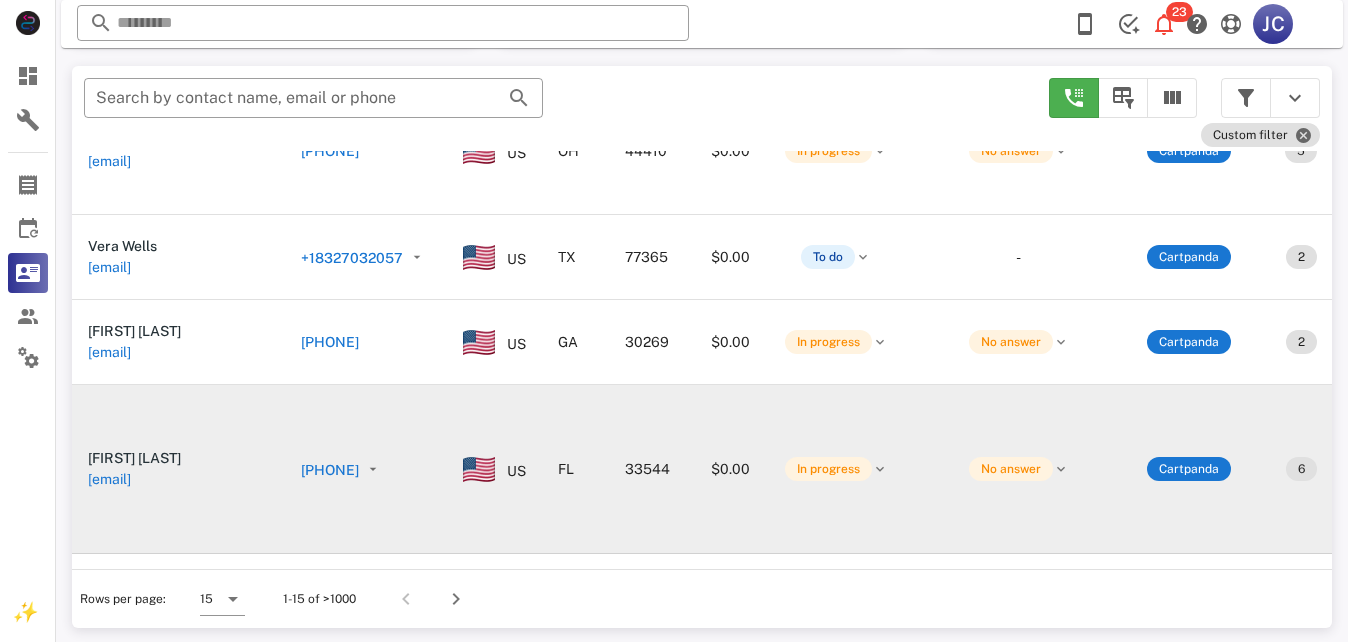 click on "+18137673982" at bounding box center [204, 486] 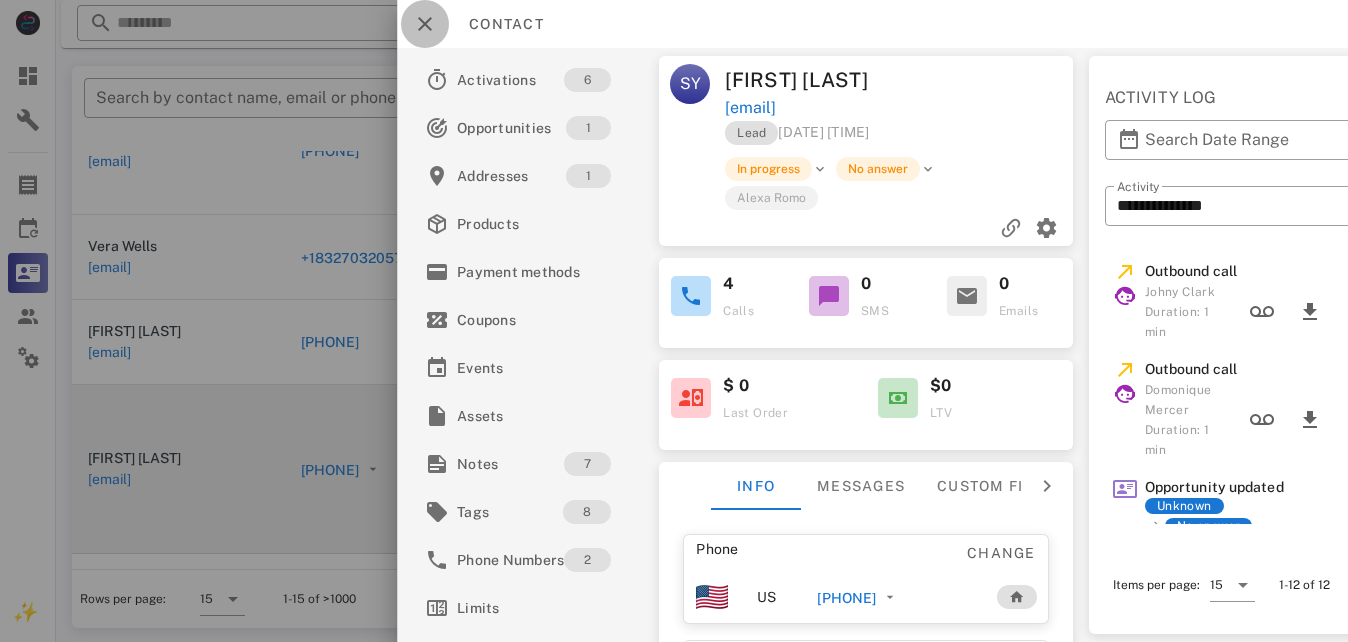 click at bounding box center (425, 24) 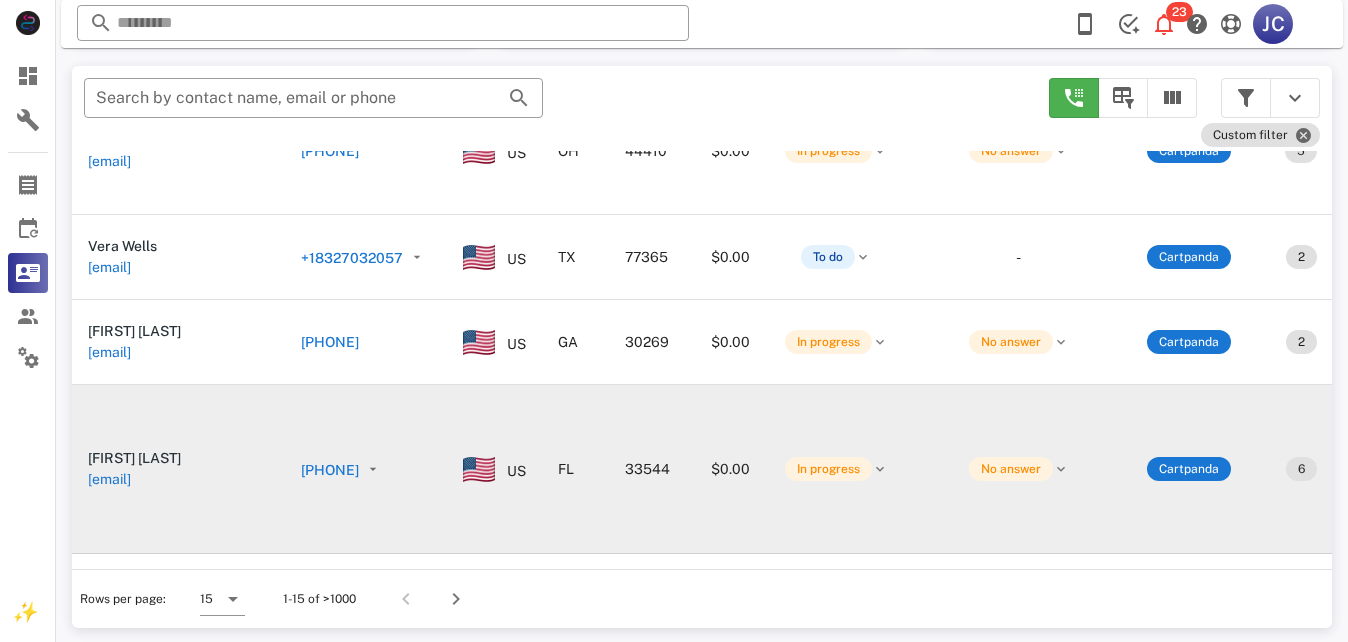 click on "+18137673982" at bounding box center [204, 486] 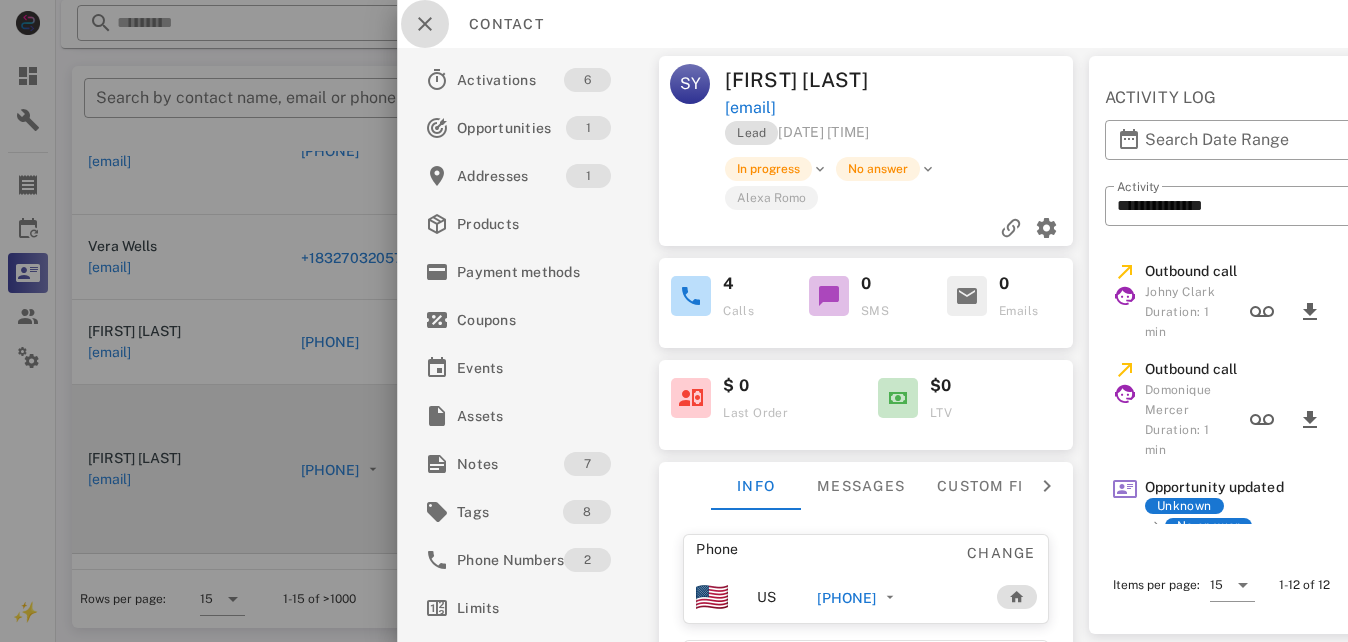 click 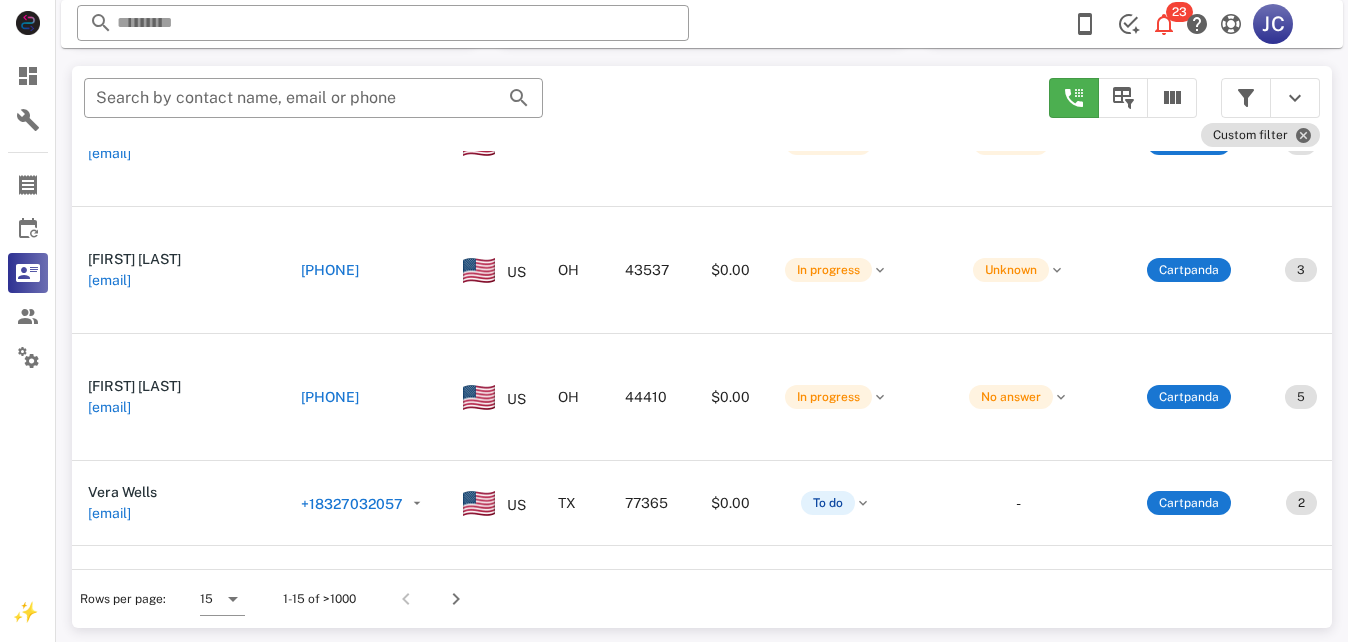 scroll, scrollTop: 263, scrollLeft: 0, axis: vertical 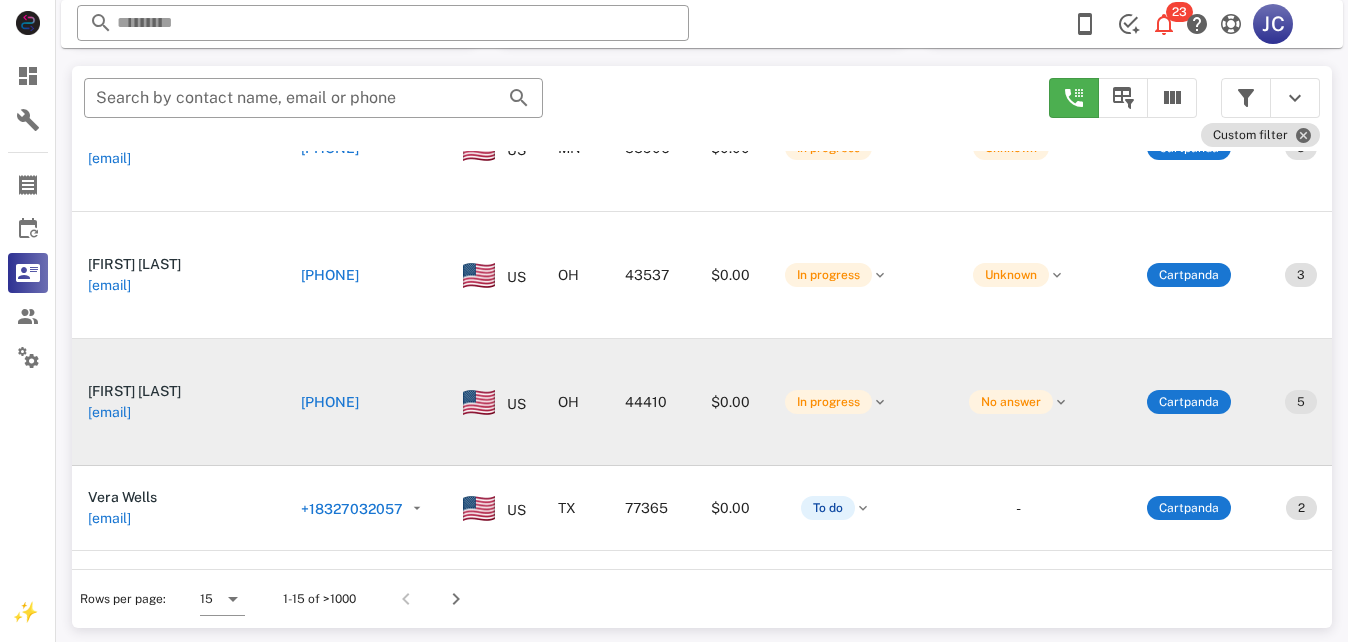 click on "+13306384783" 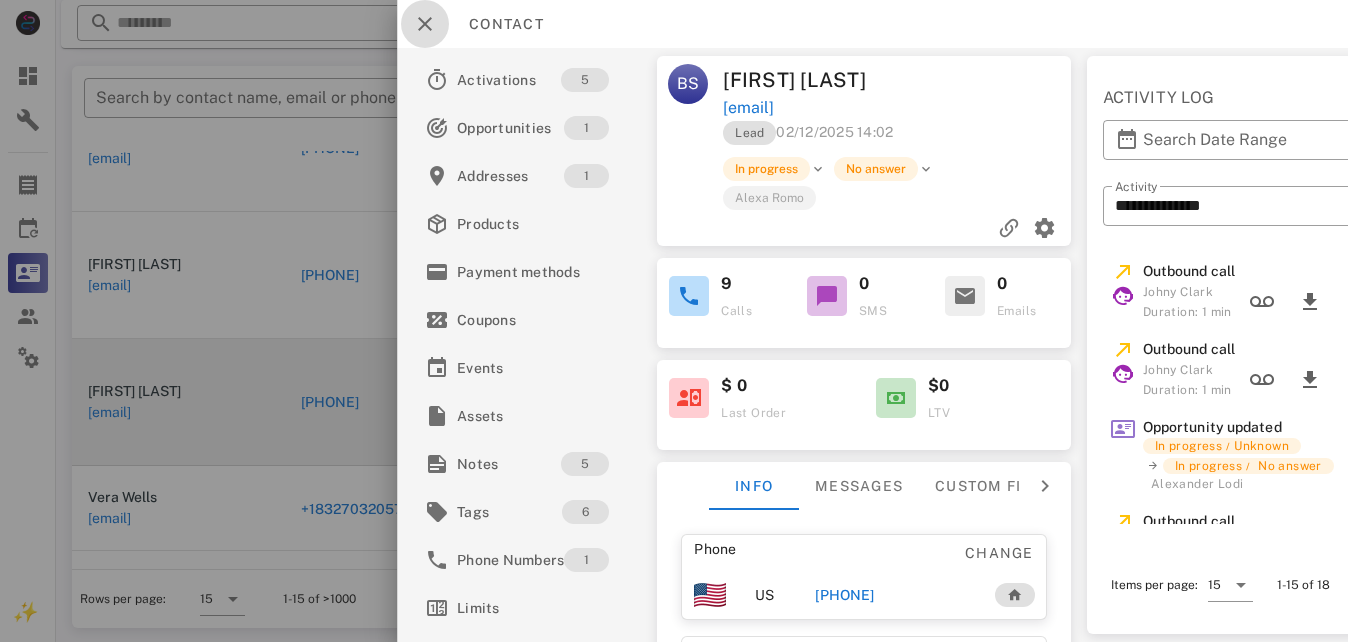 click 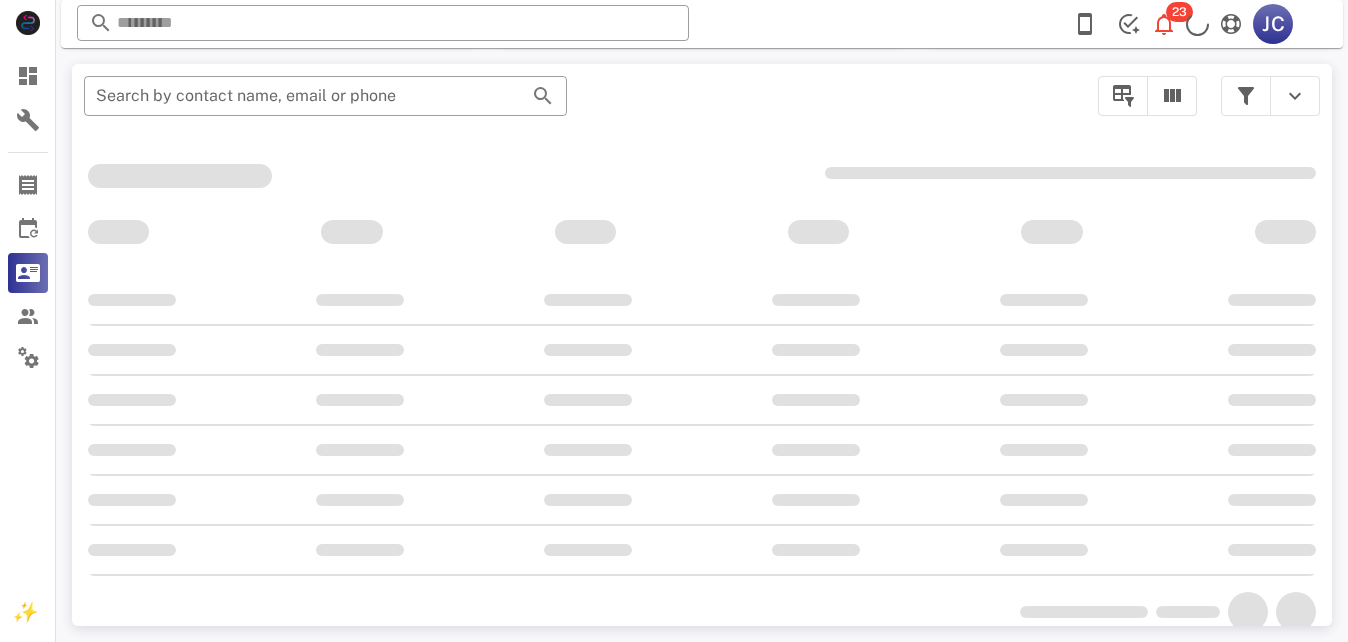 scroll, scrollTop: 356, scrollLeft: 0, axis: vertical 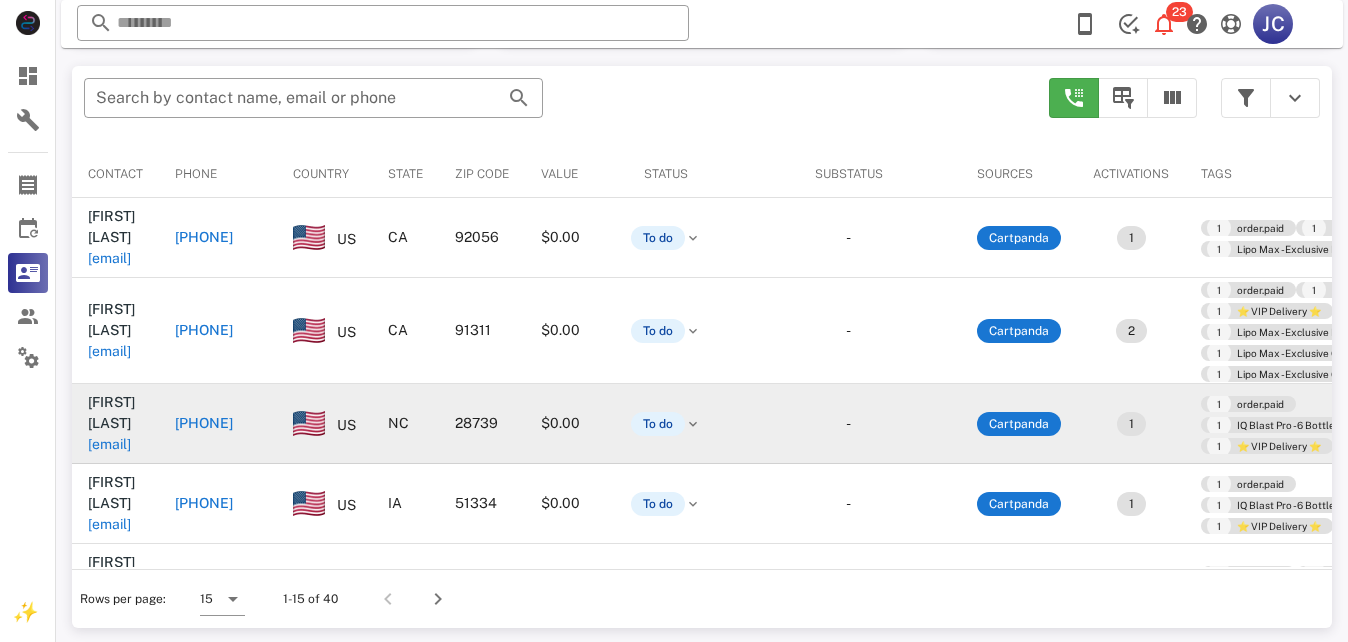 click on "[EMAIL]" at bounding box center (109, 444) 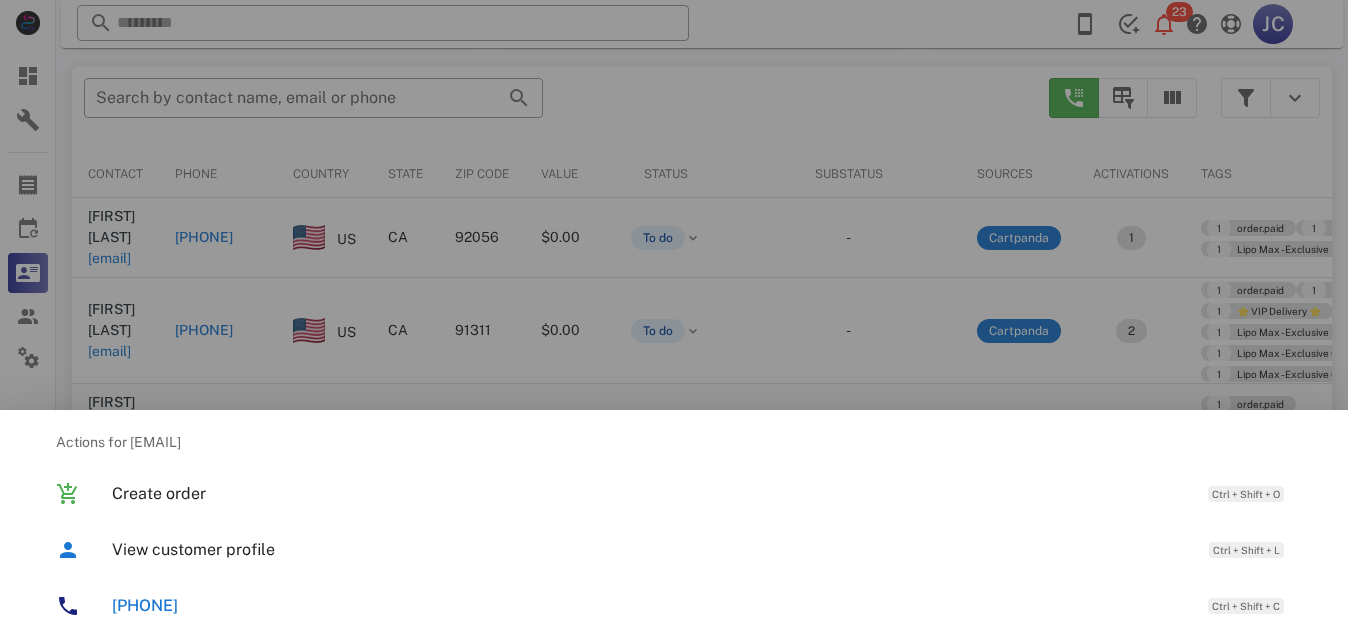 click on "+1[PHONE]" at bounding box center [153, 605] 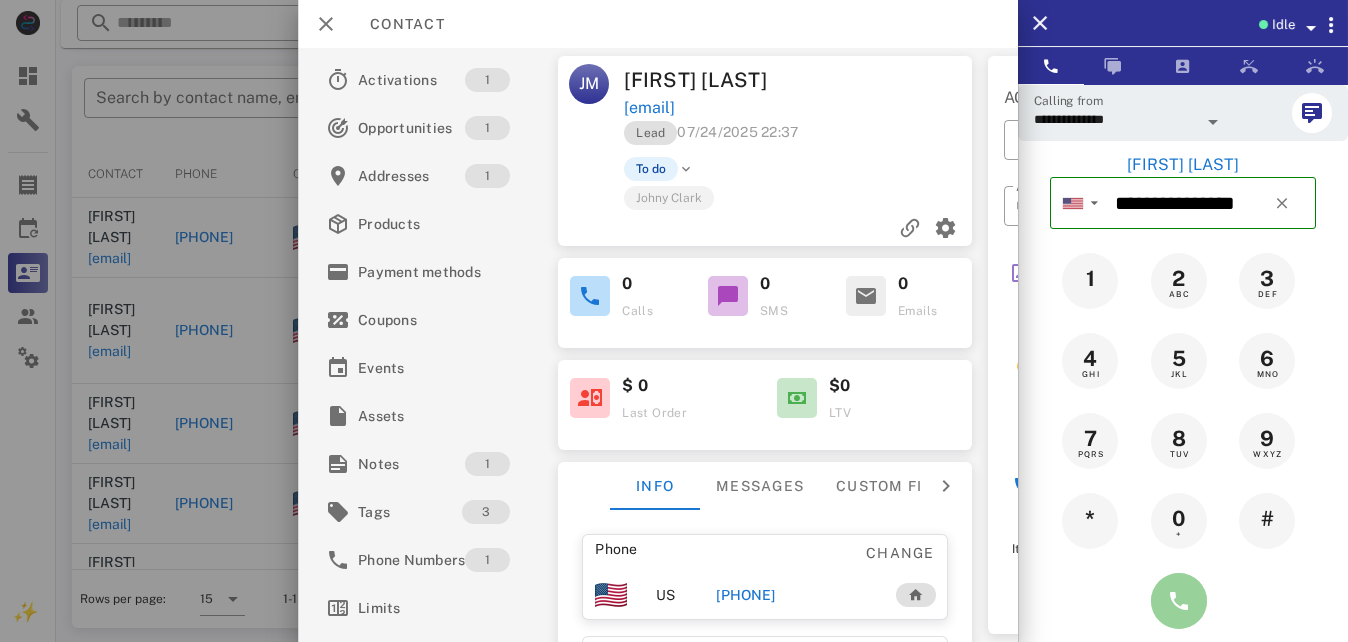click at bounding box center (1179, 601) 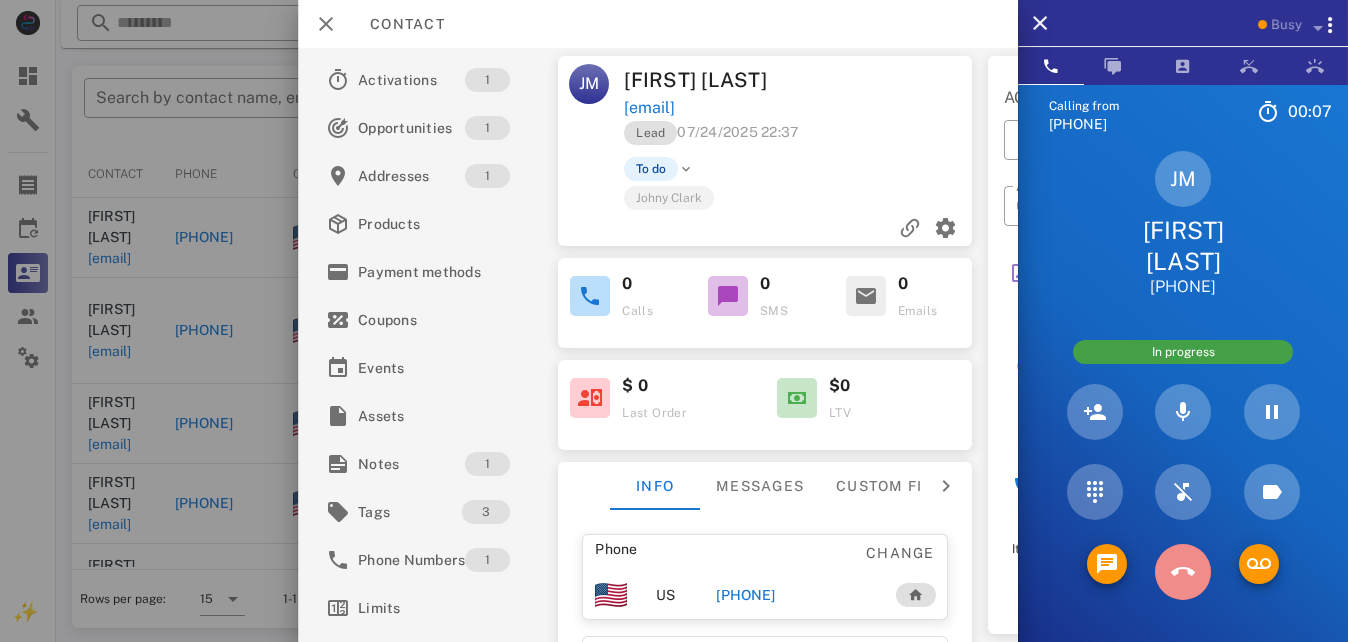click at bounding box center (1183, 572) 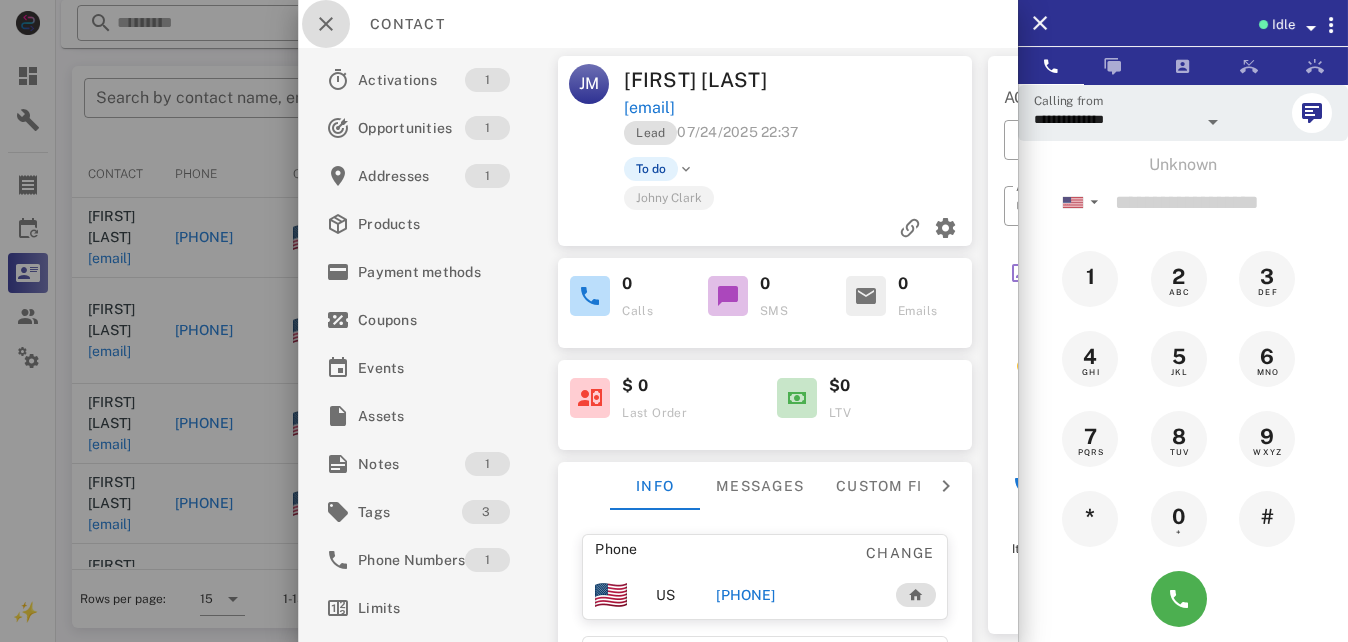 click at bounding box center (326, 24) 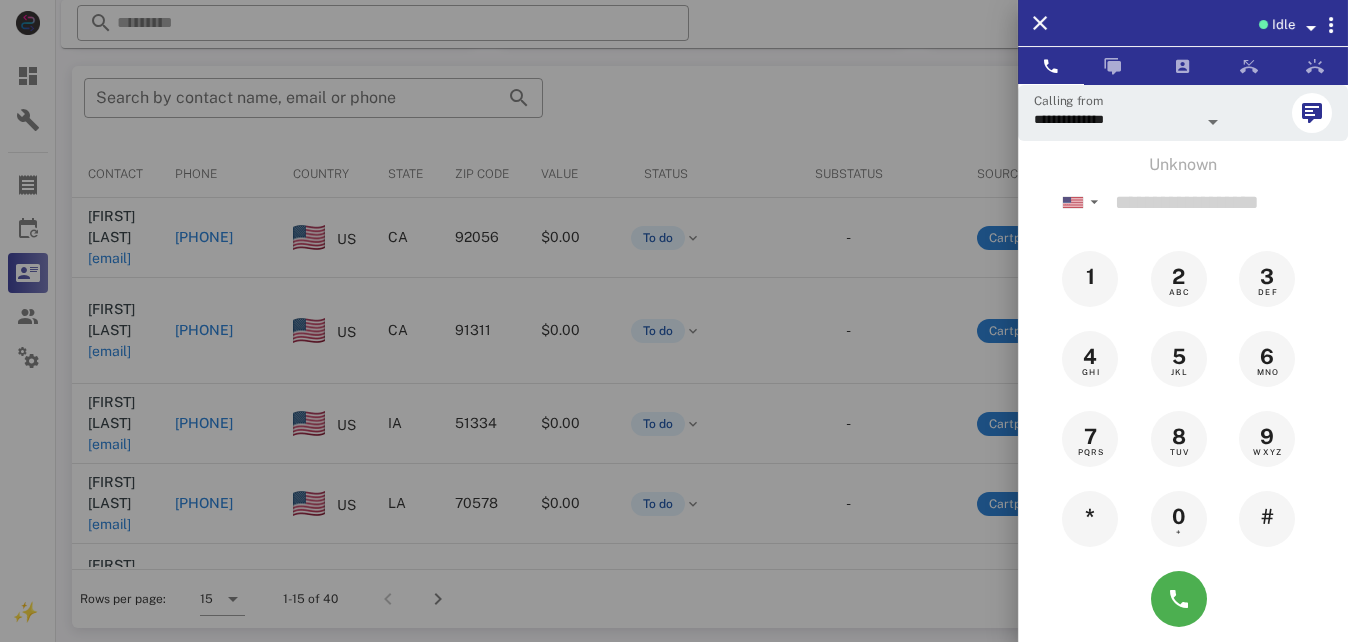 click at bounding box center (674, 321) 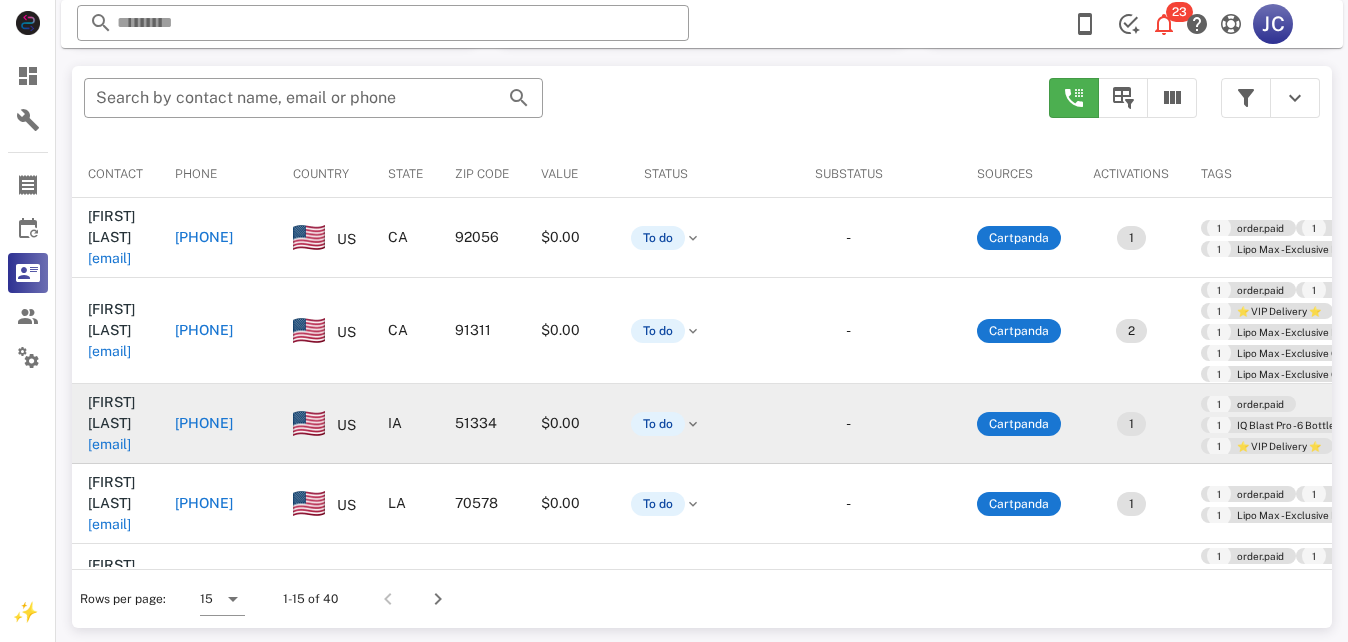 click on "+1[PHONE]" at bounding box center [211, 423] 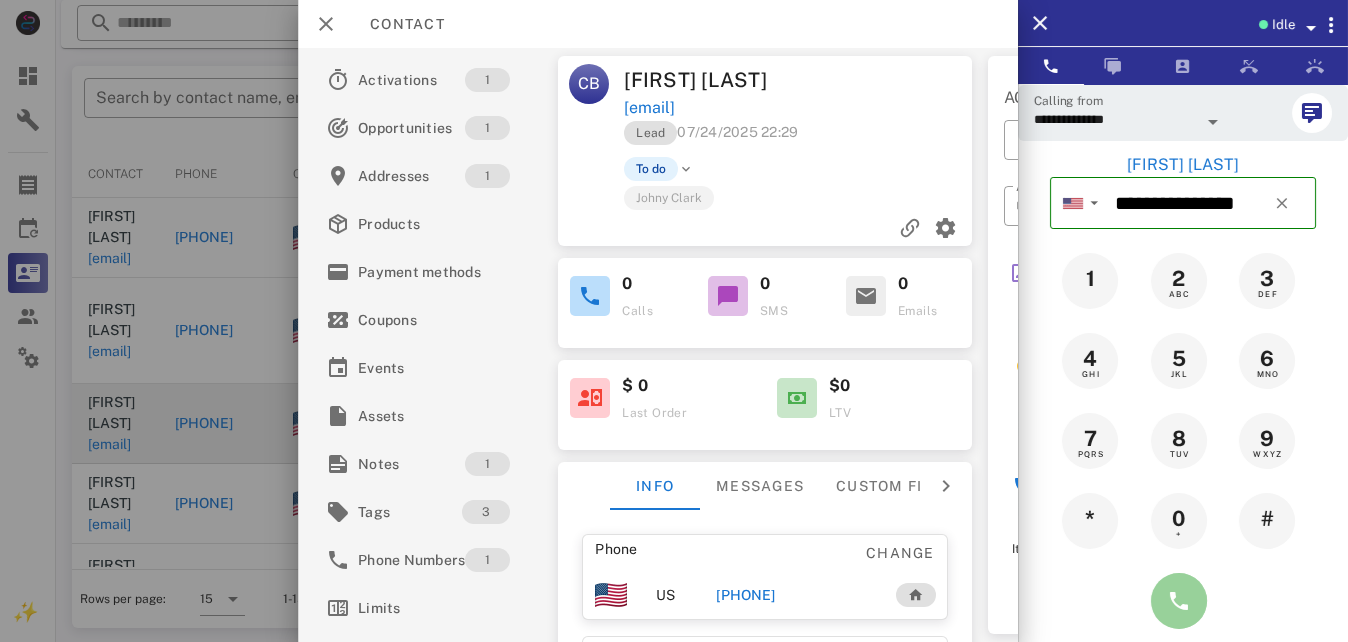 click at bounding box center (1179, 601) 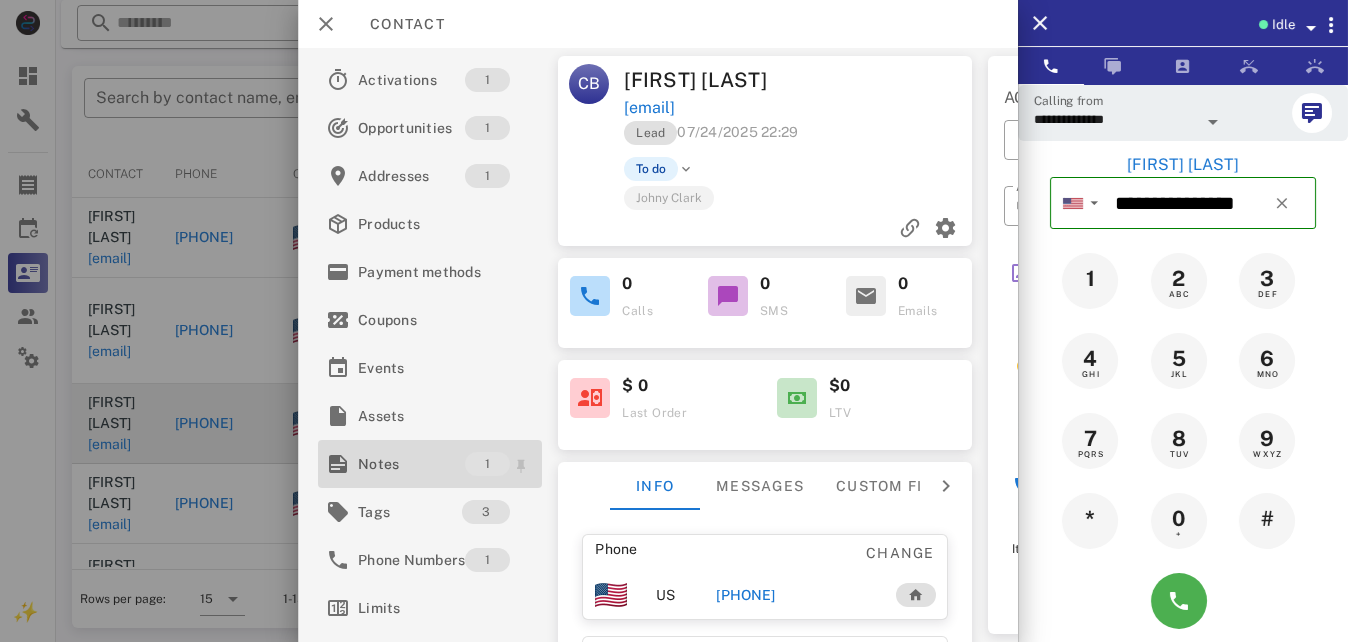 click on "Notes" at bounding box center [411, 464] 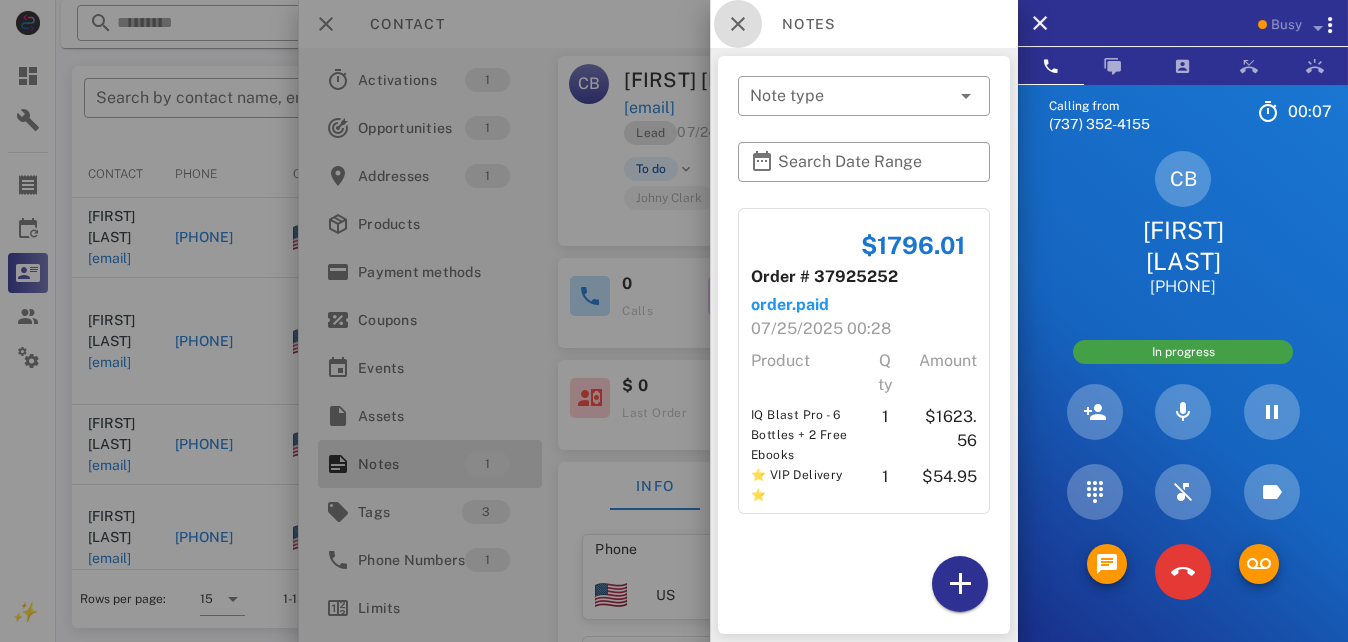 click at bounding box center [738, 24] 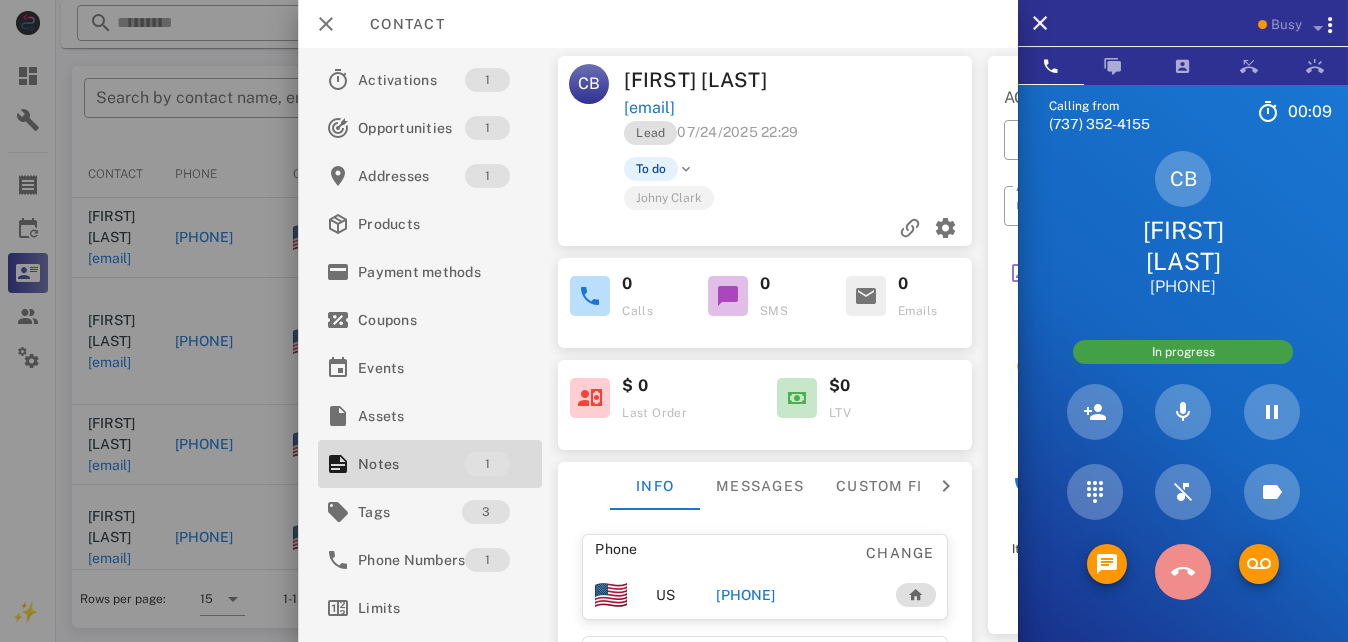 click at bounding box center [1183, 572] 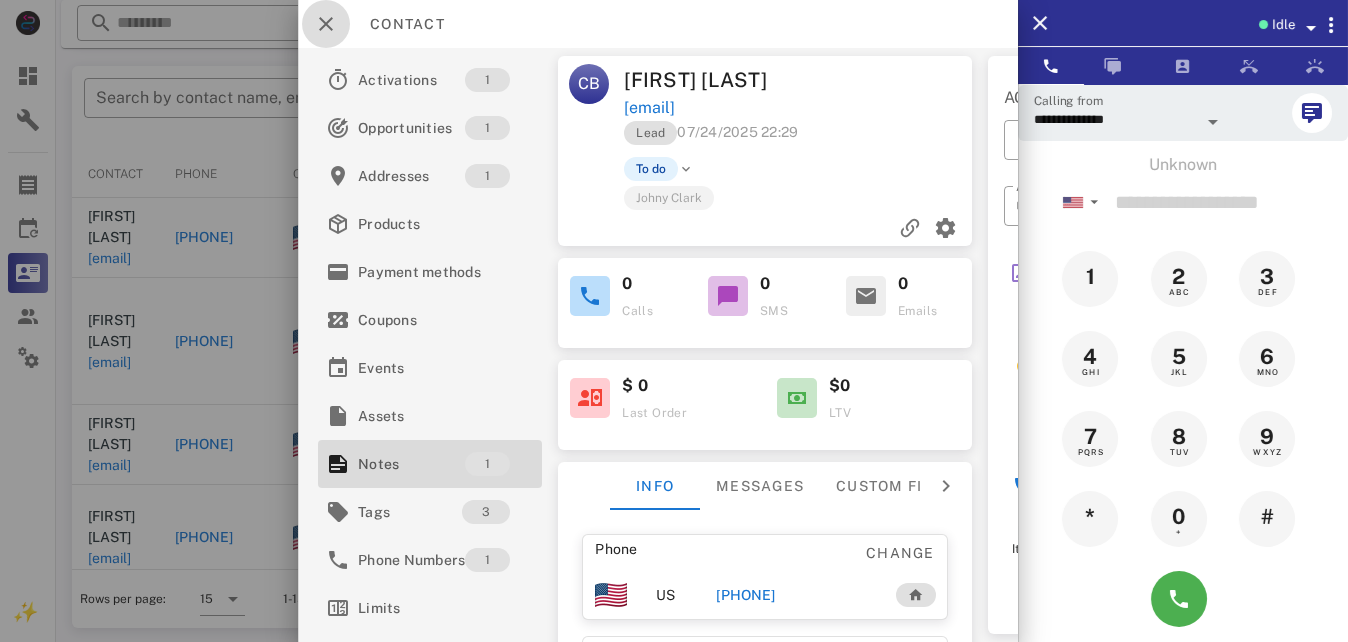 click at bounding box center [326, 24] 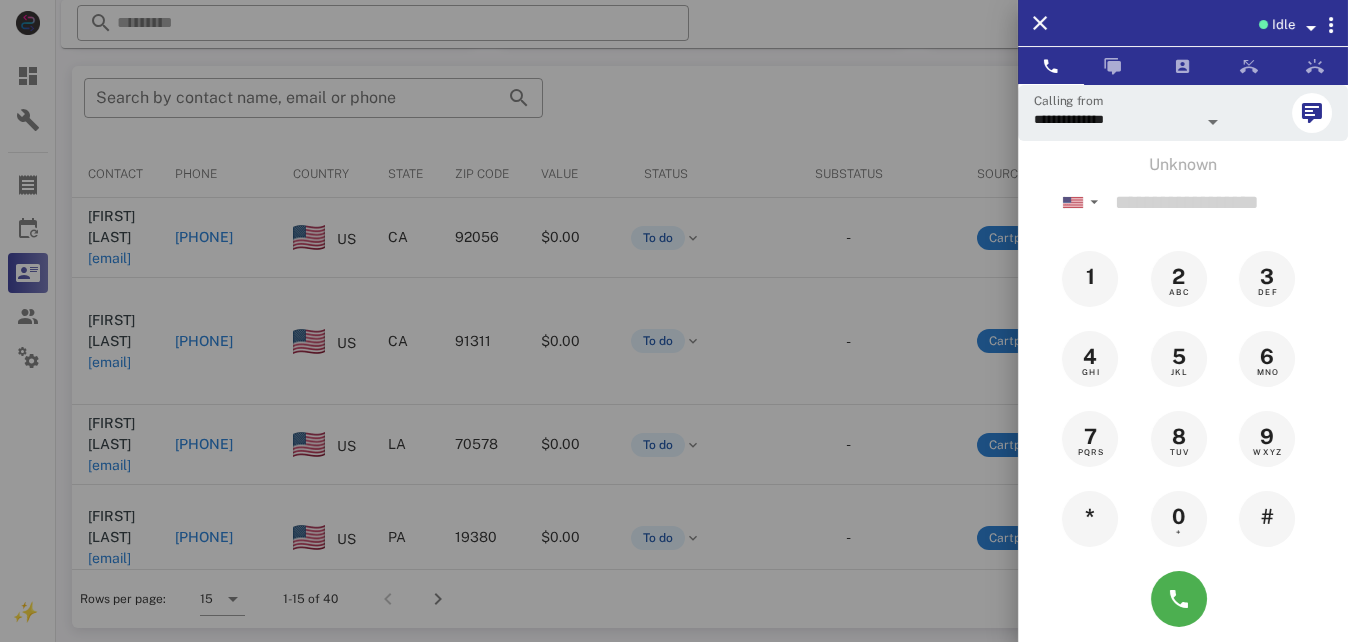 click at bounding box center [674, 321] 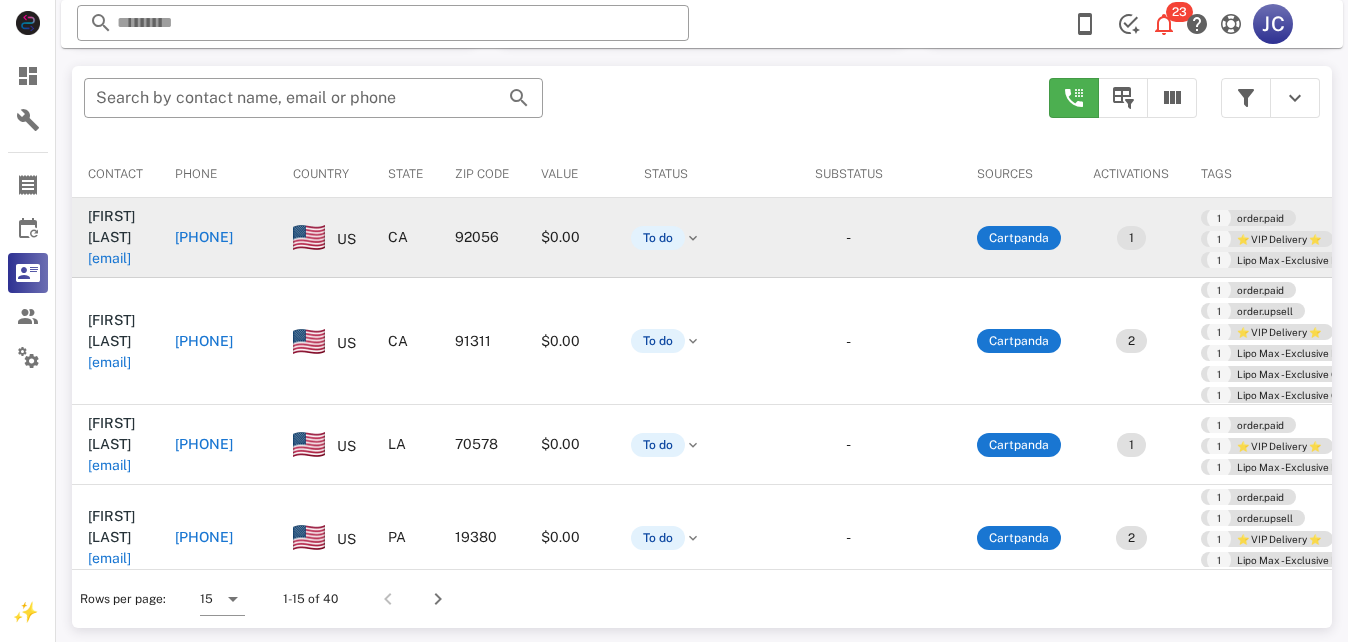 click on "+1[PHONE]" at bounding box center (211, 237) 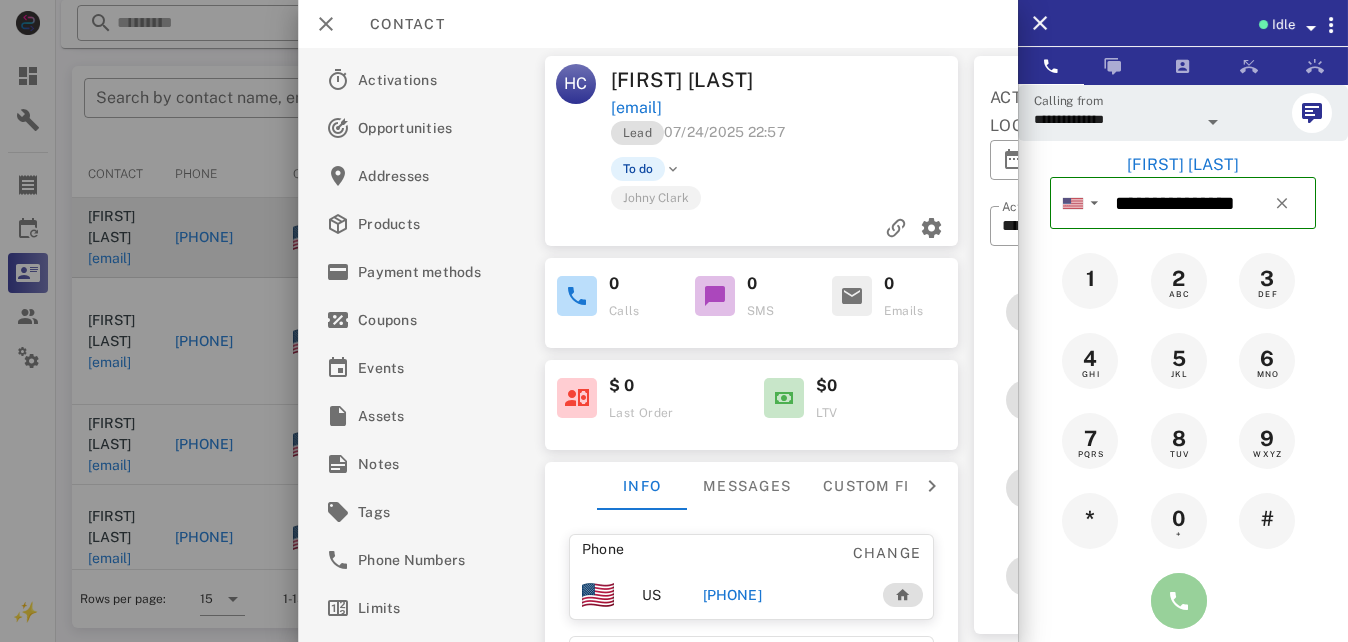 click at bounding box center (1179, 601) 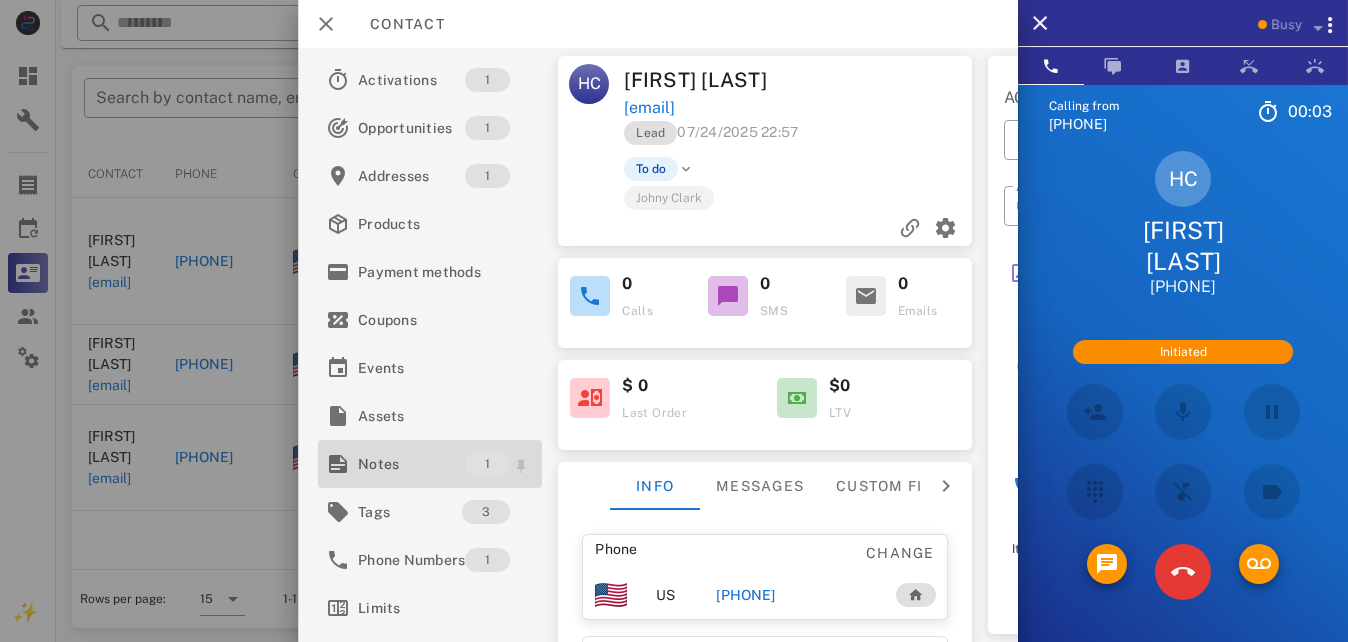 click on "Notes" at bounding box center [411, 464] 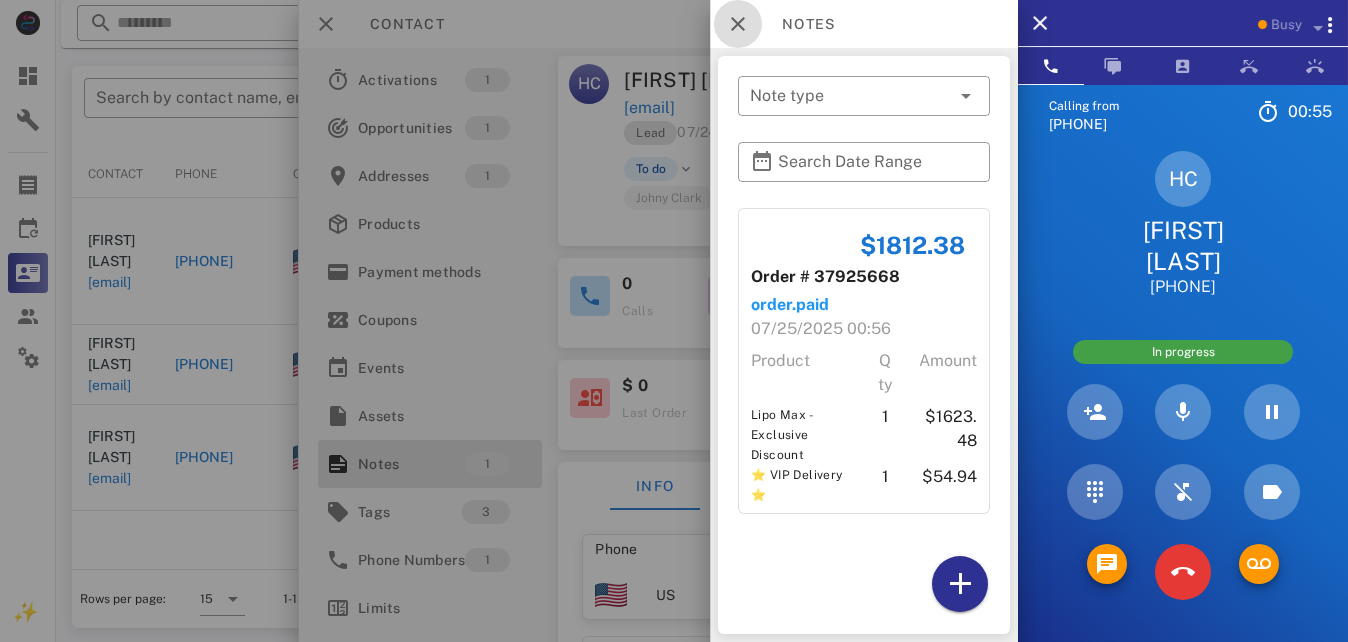 click at bounding box center [738, 24] 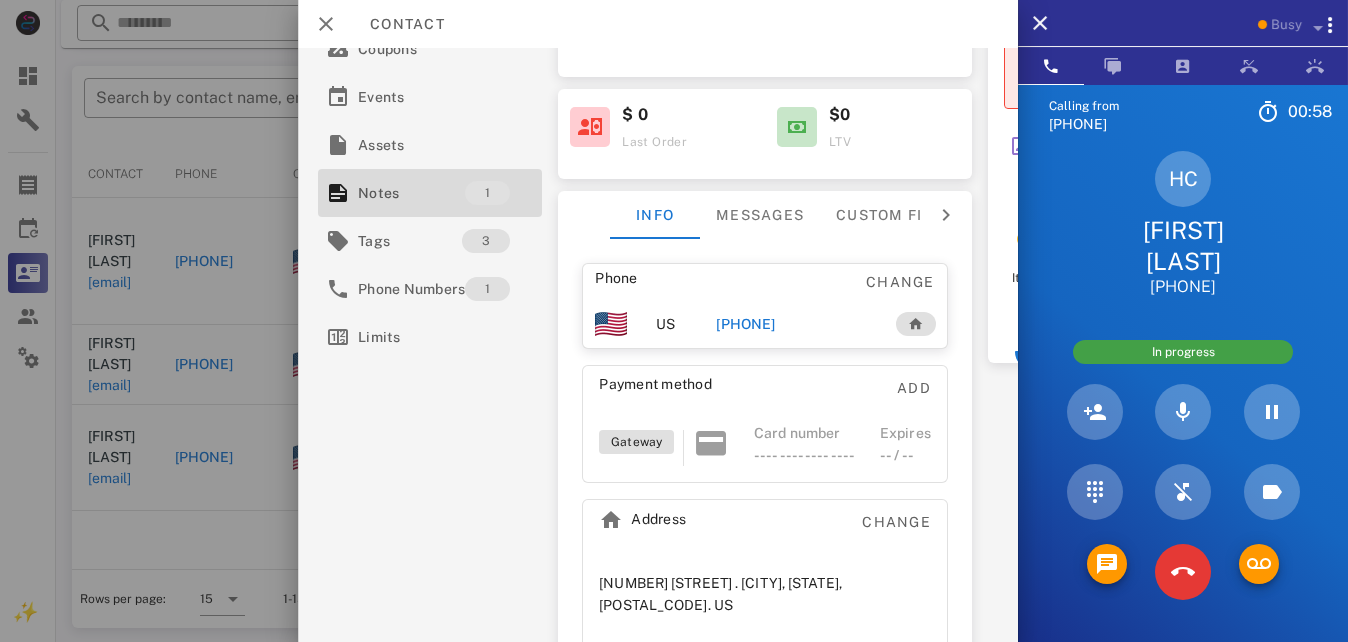 scroll, scrollTop: 290, scrollLeft: 0, axis: vertical 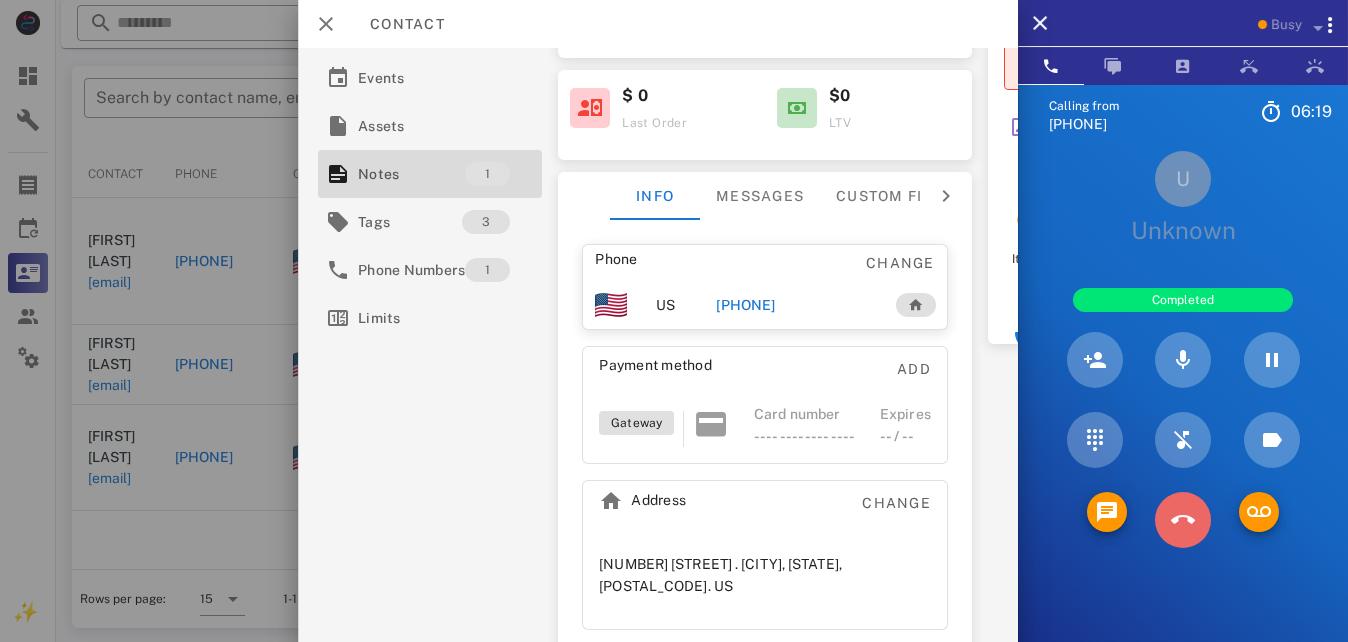 click at bounding box center [1183, 520] 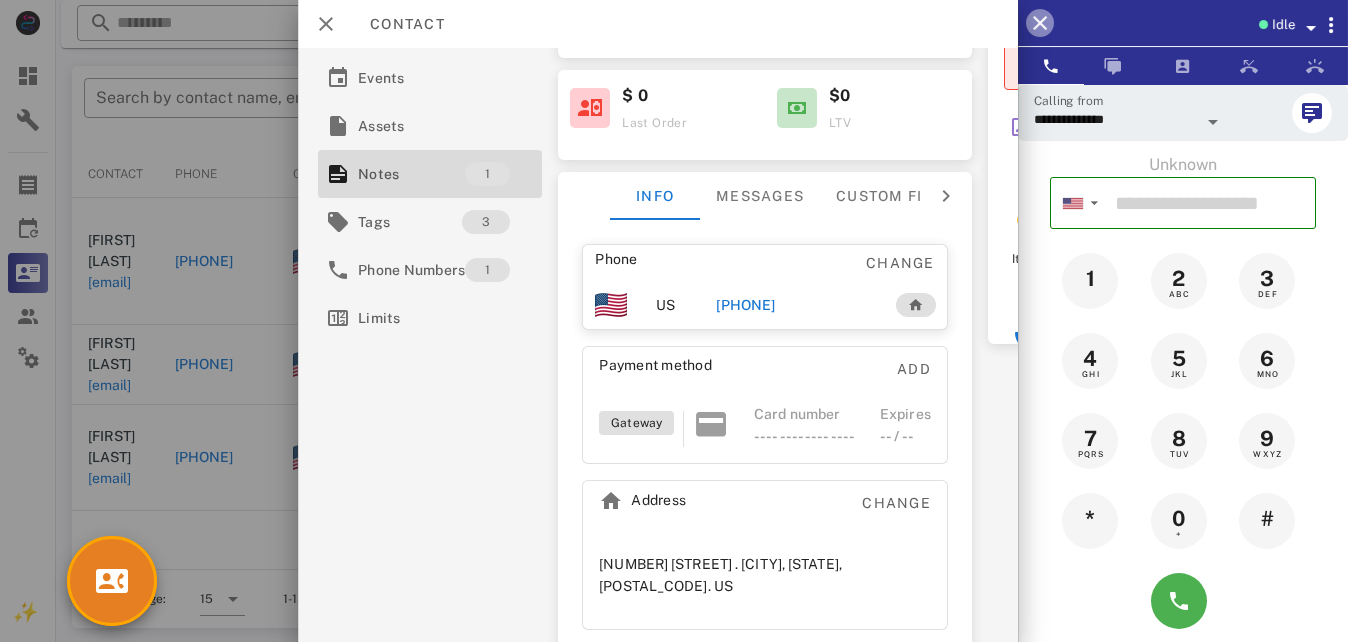 click at bounding box center (1040, 23) 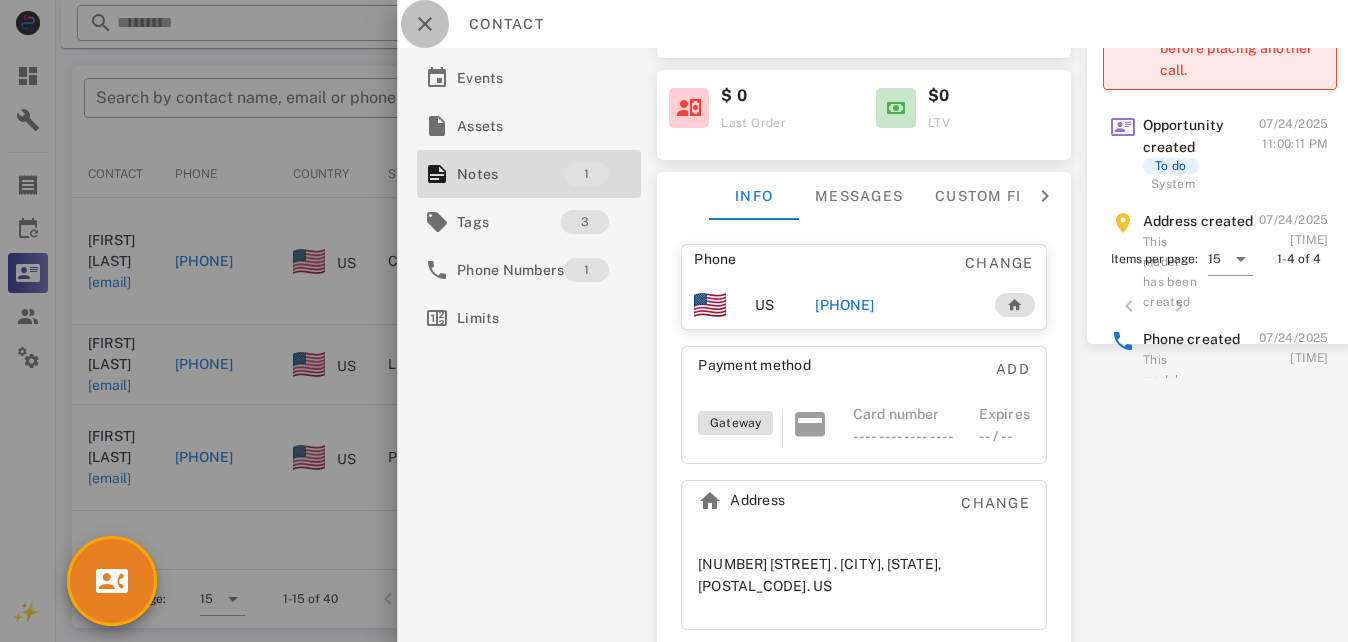 click at bounding box center [425, 24] 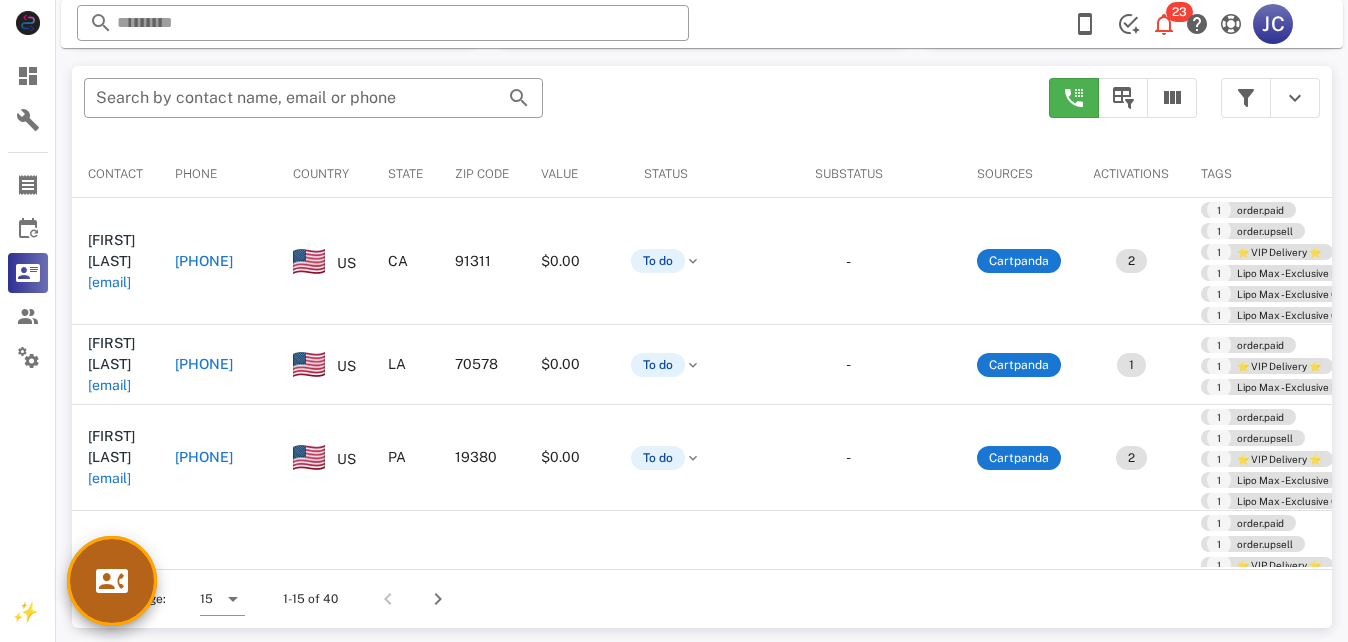 click at bounding box center [112, 581] 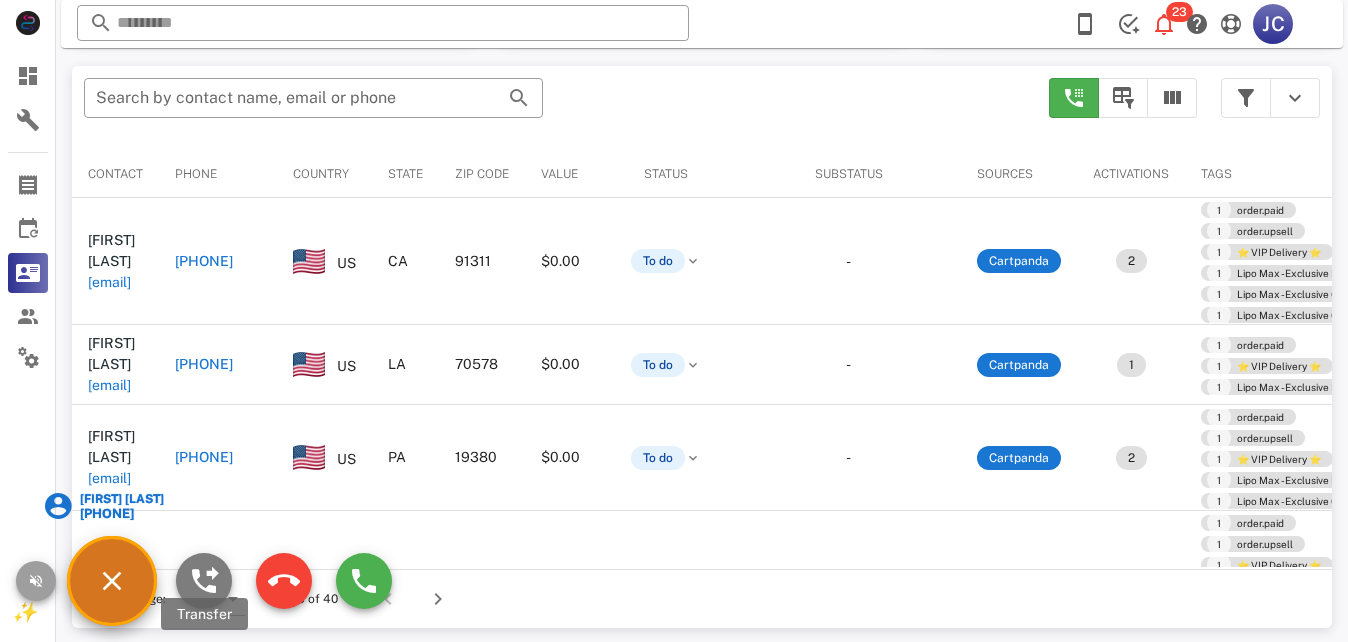 click at bounding box center [204, 581] 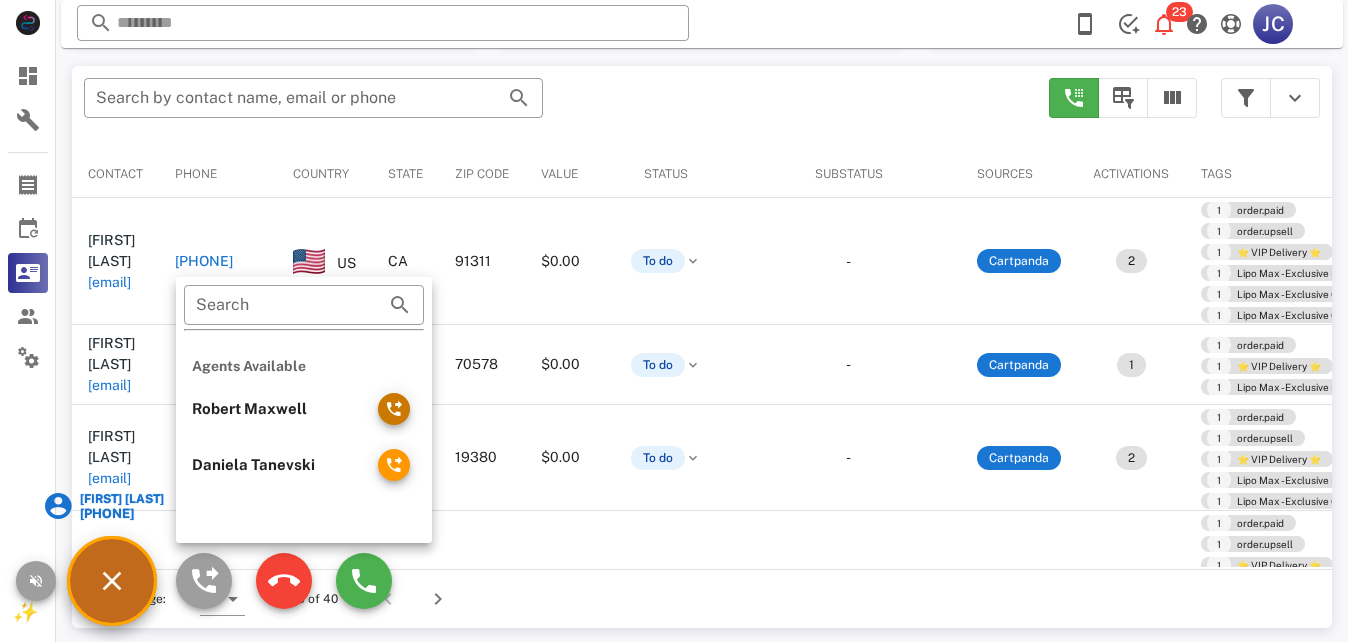 click at bounding box center (394, 409) 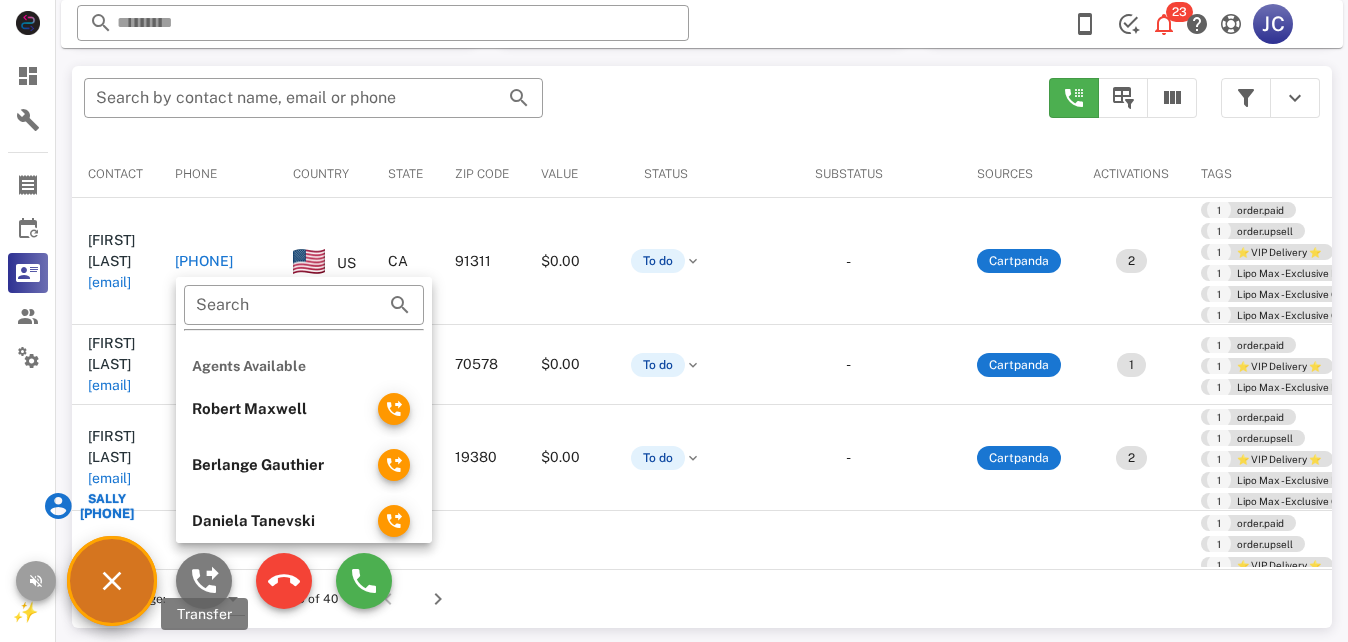 click at bounding box center [204, 581] 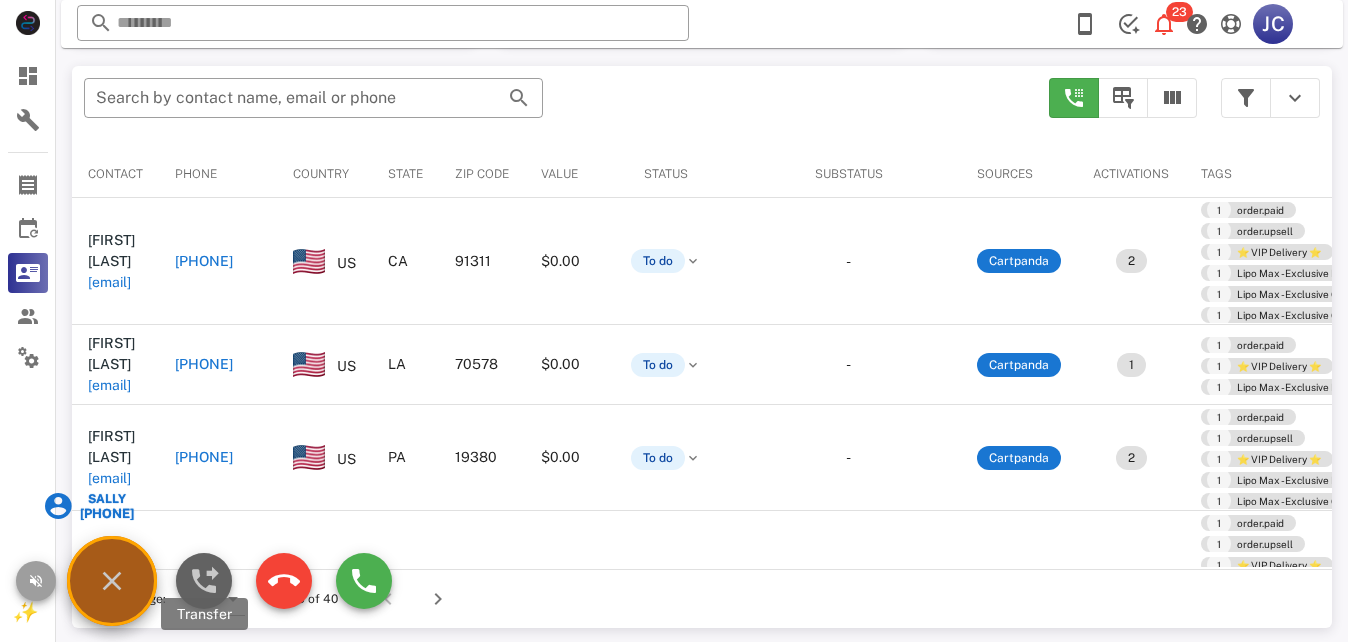 click at bounding box center [204, 581] 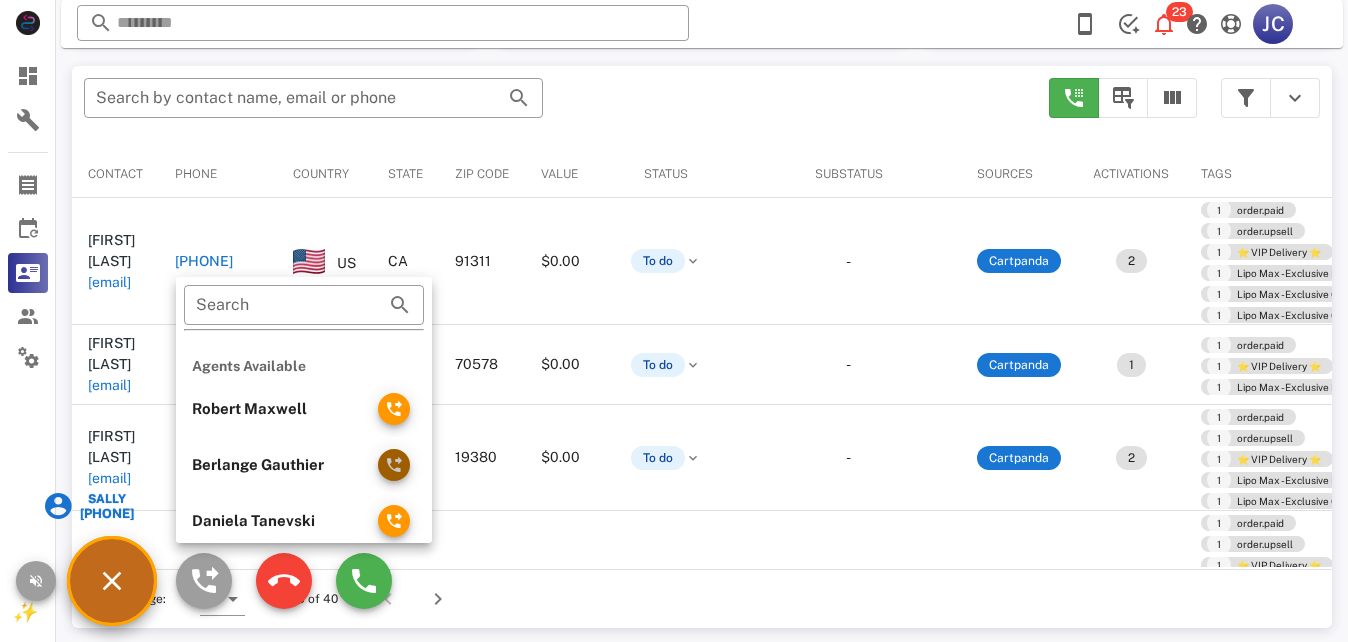 click at bounding box center [394, 465] 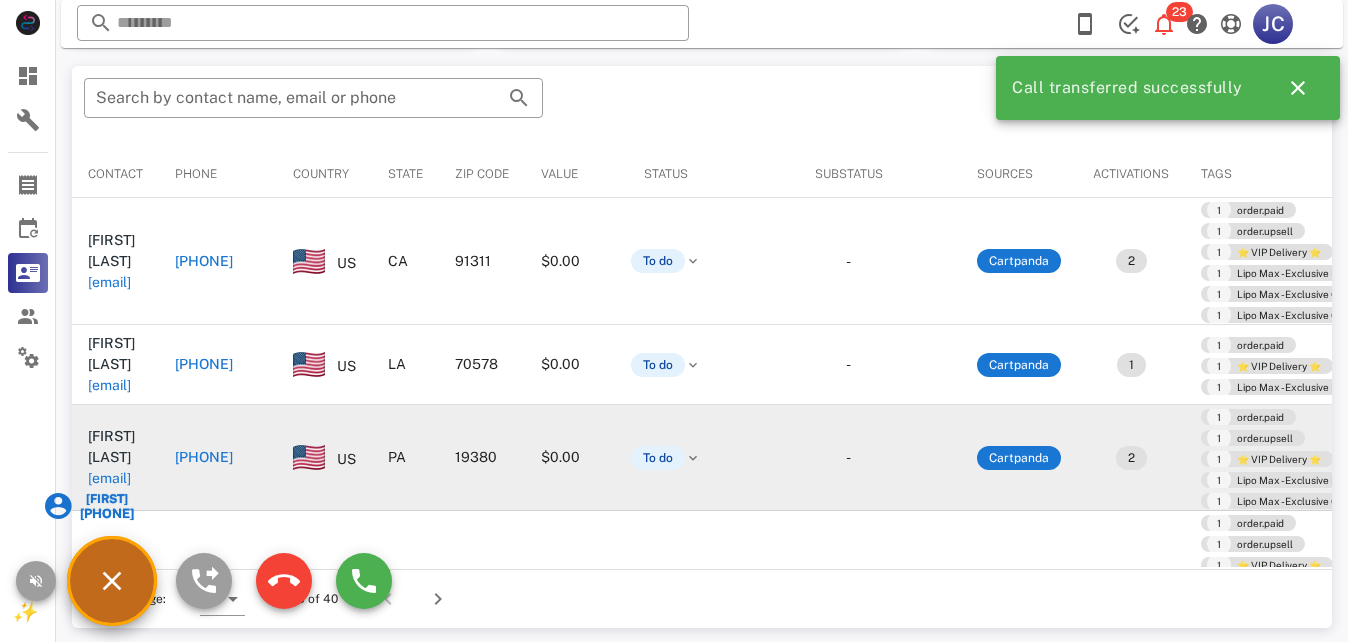 click on "+1[PHONE]" at bounding box center [211, 457] 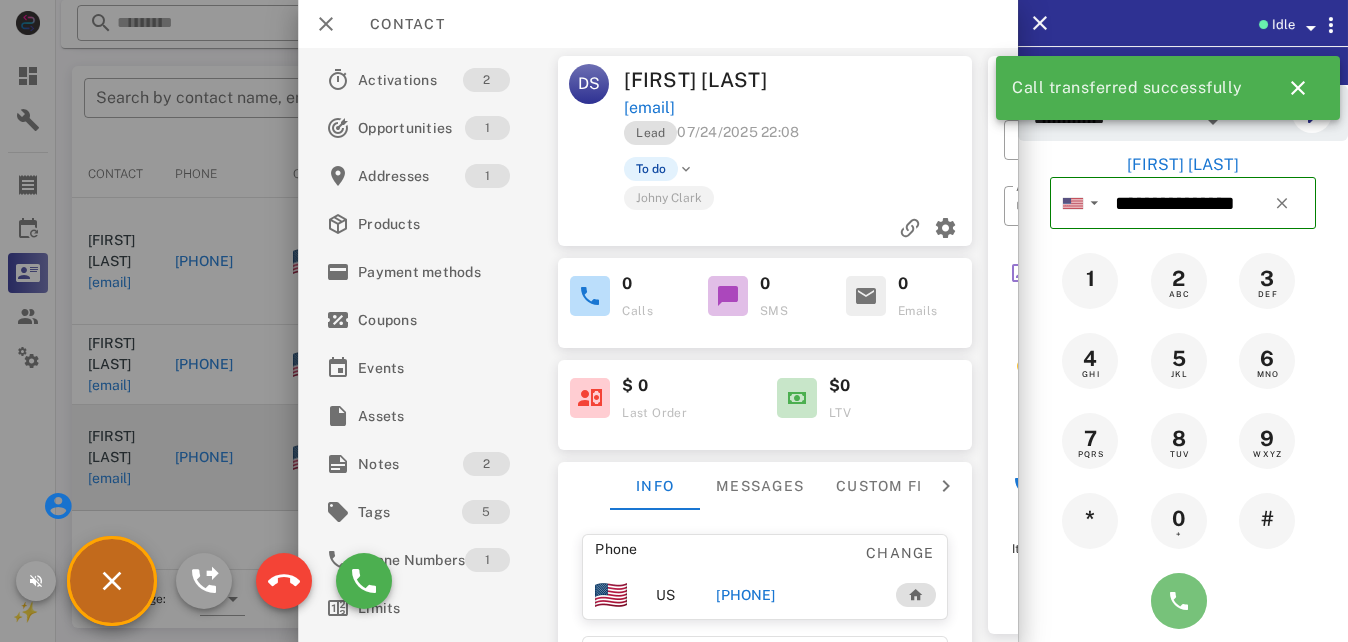 click at bounding box center [1179, 601] 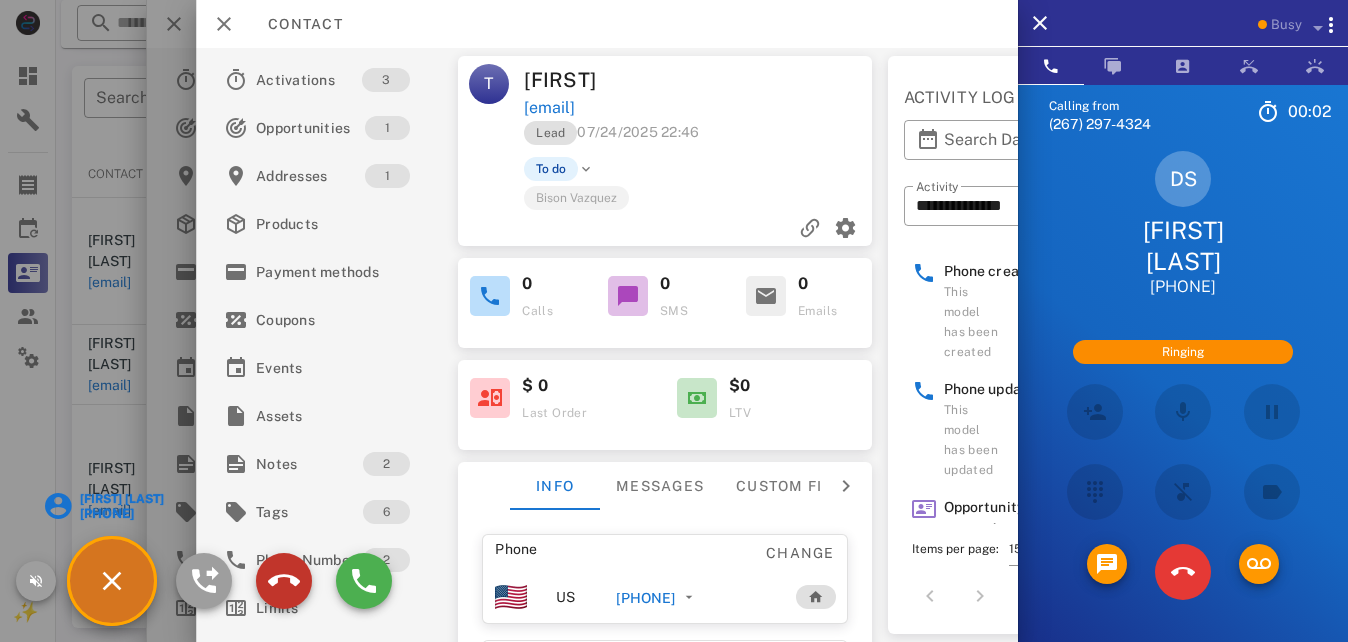 click at bounding box center [284, 581] 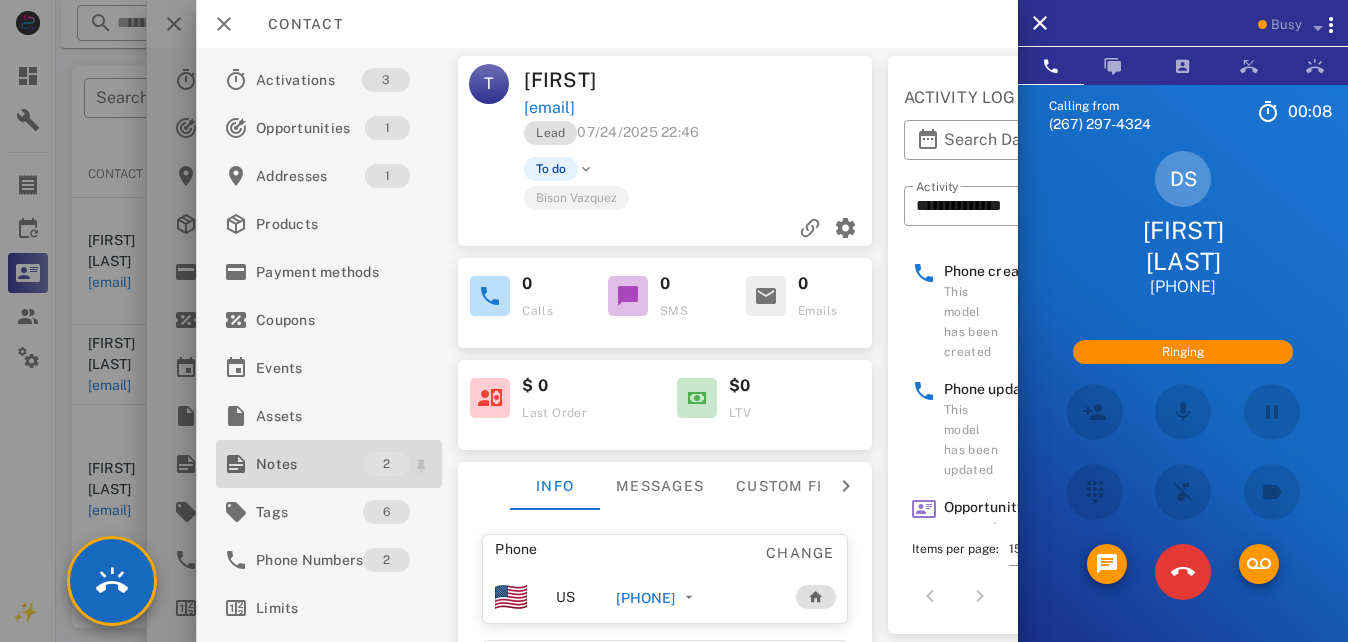 click on "Notes" at bounding box center [309, 464] 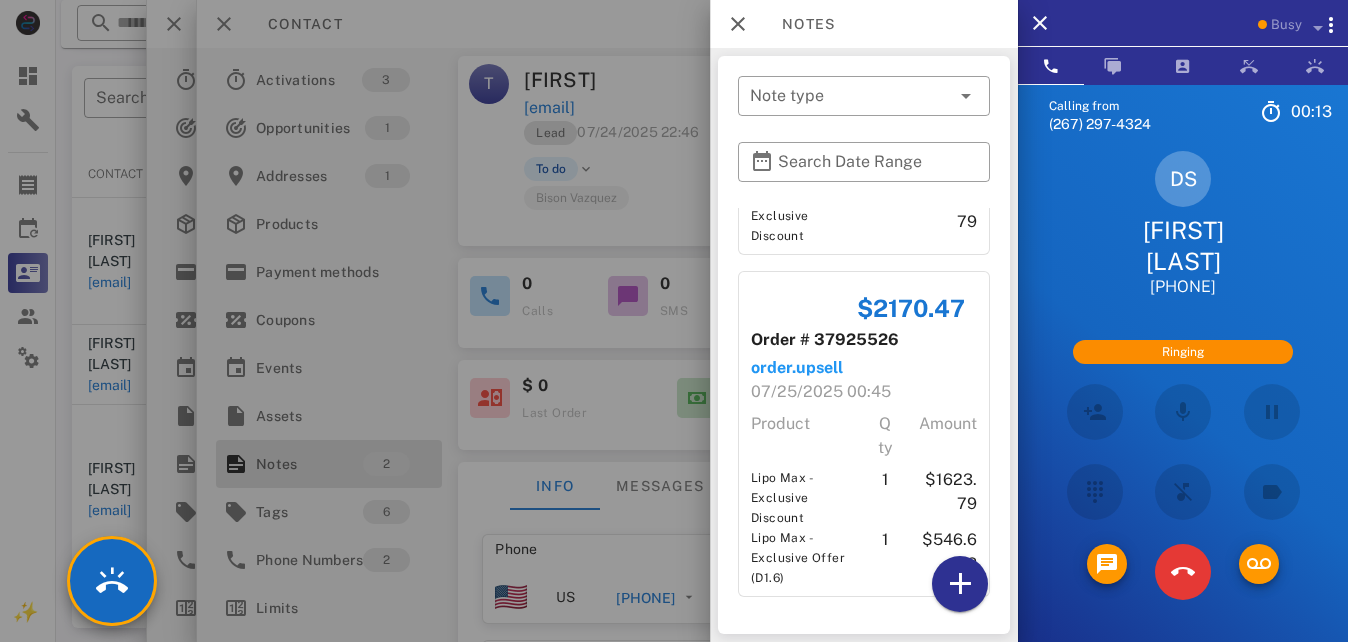 scroll, scrollTop: 0, scrollLeft: 0, axis: both 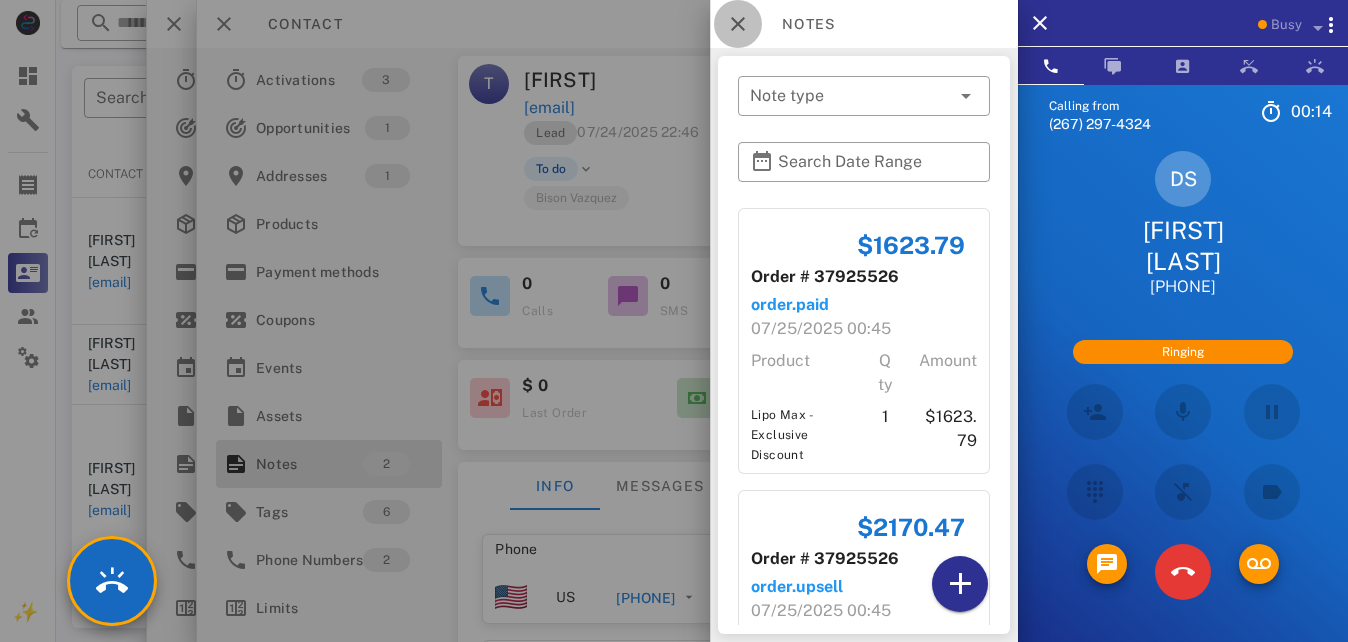 click at bounding box center (738, 24) 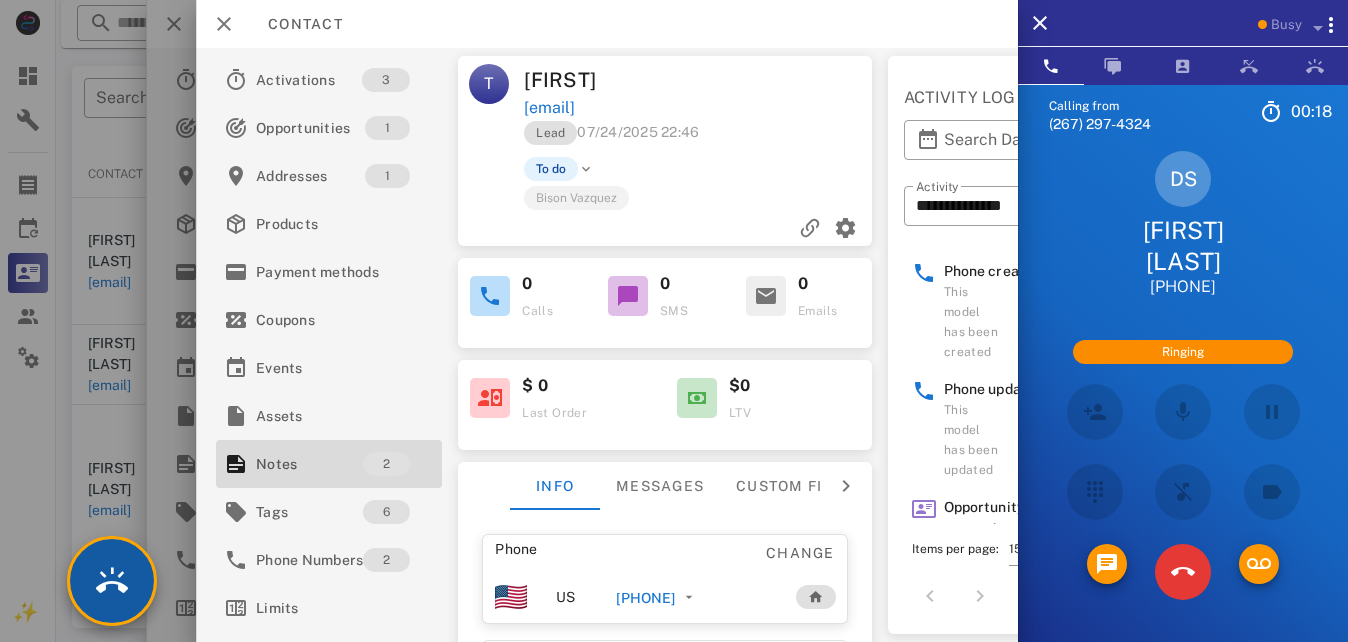 click at bounding box center [112, 581] 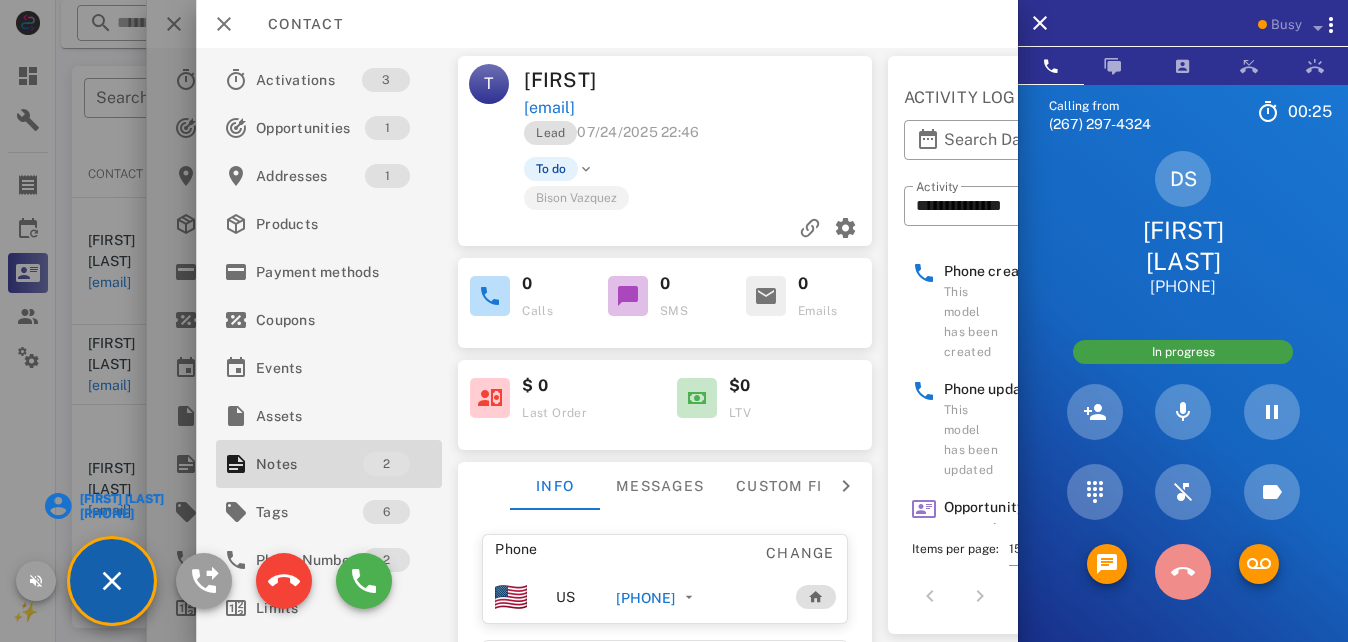 click at bounding box center [1183, 572] 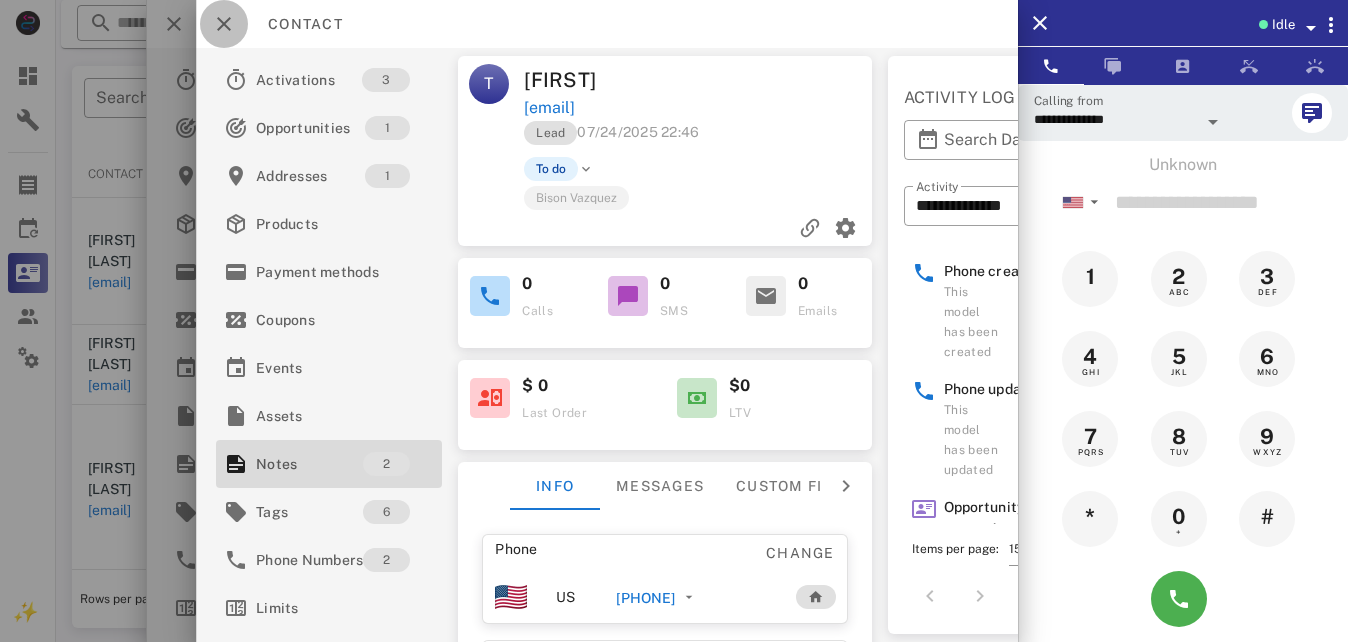 click at bounding box center [224, 24] 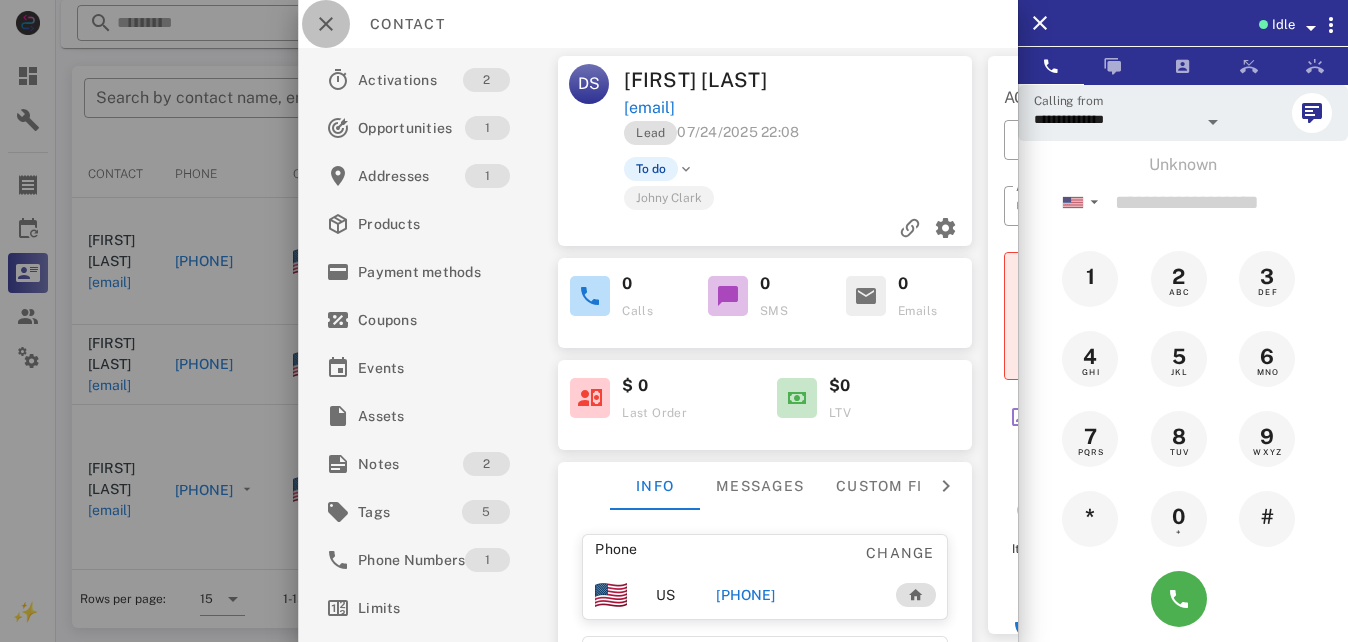 click at bounding box center (326, 24) 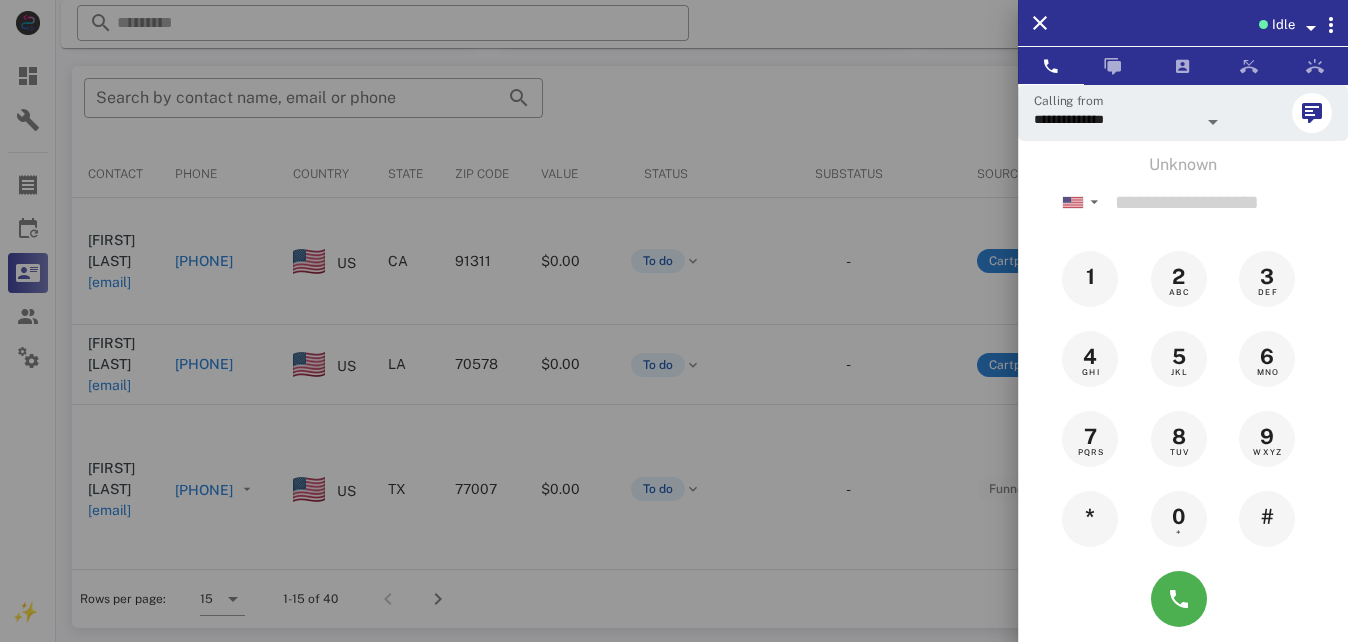 click at bounding box center (674, 321) 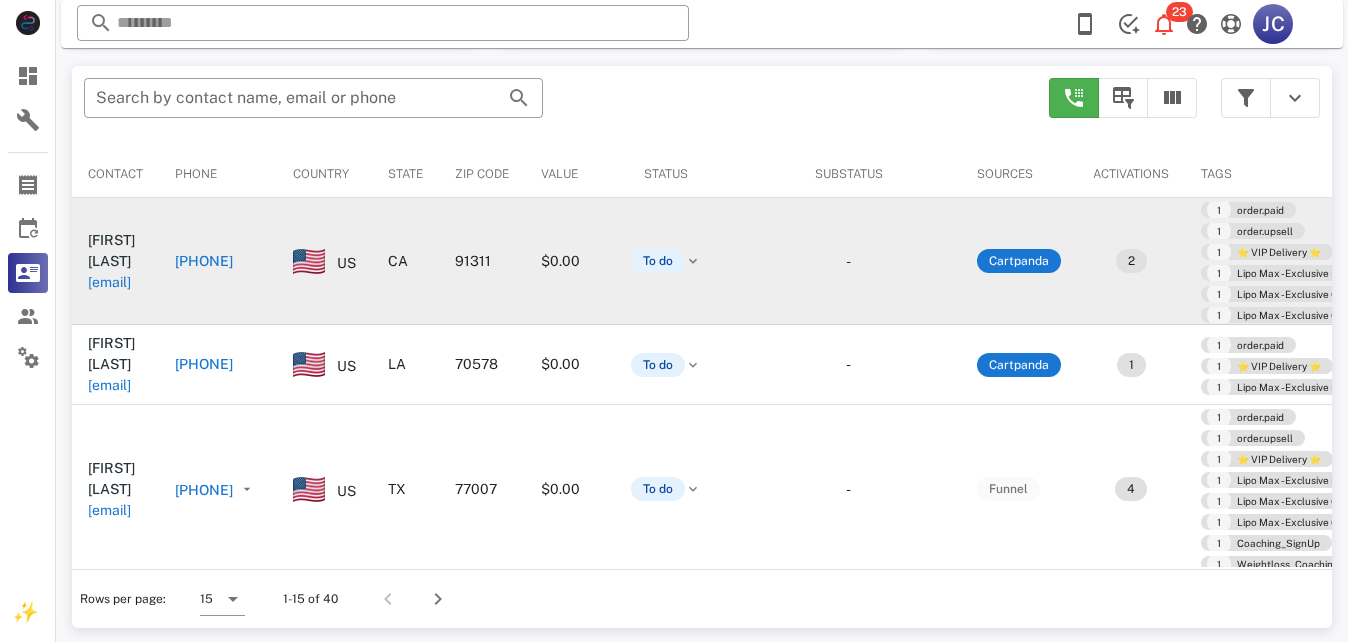 click on "+1[PHONE]" at bounding box center (211, 261) 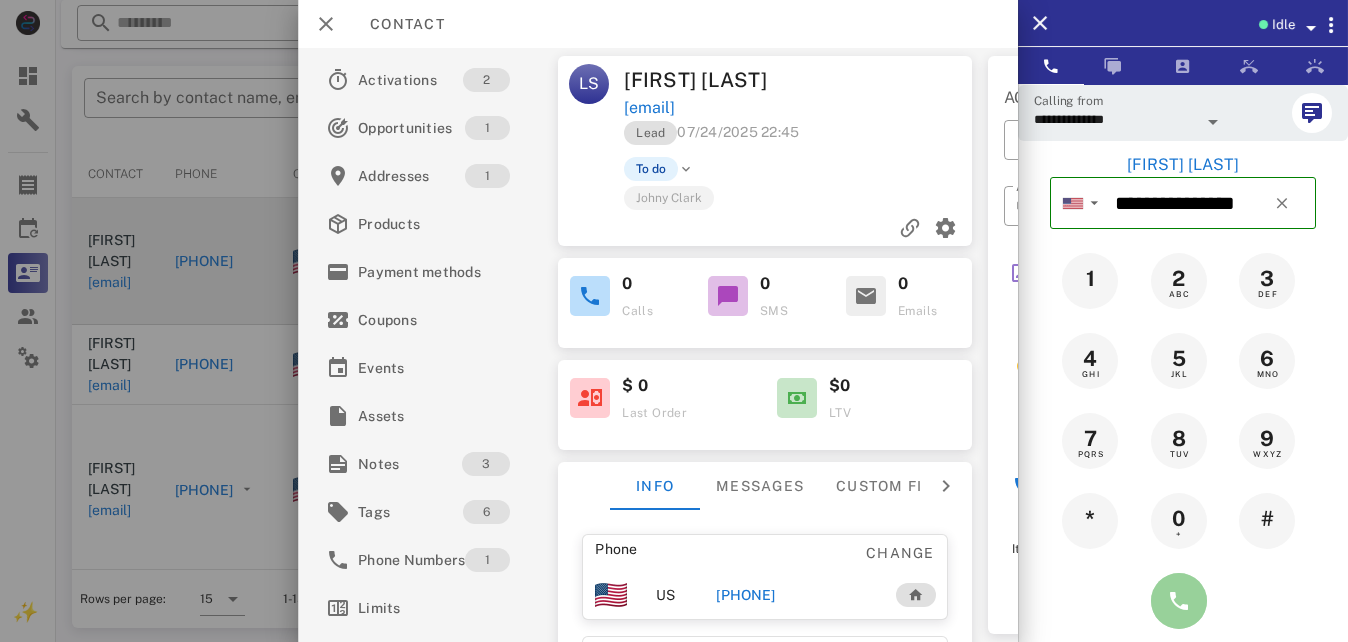 click at bounding box center (1179, 601) 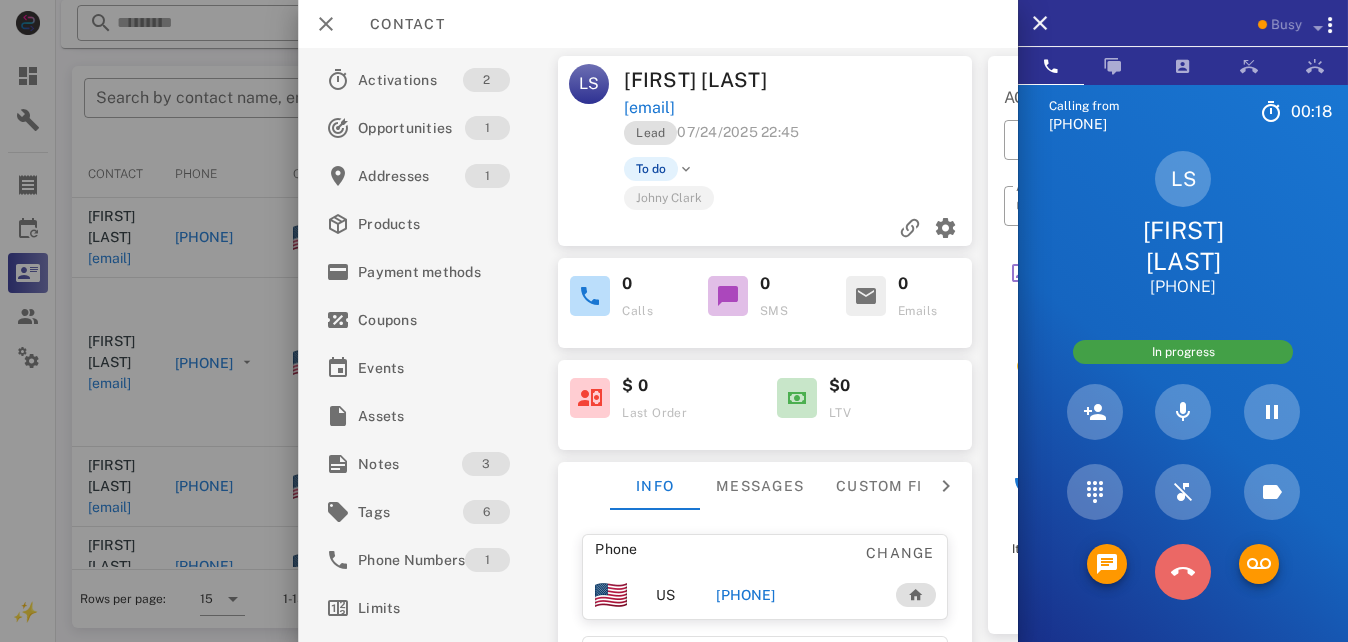 click at bounding box center (1183, 572) 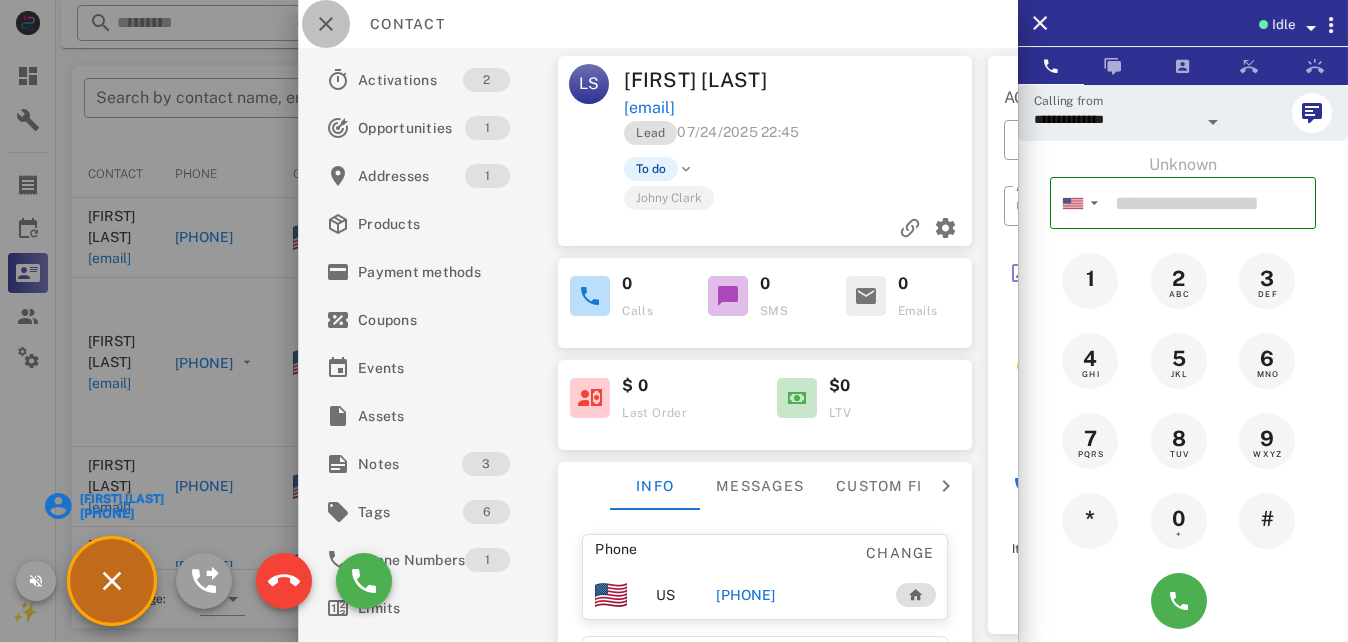 click at bounding box center [326, 24] 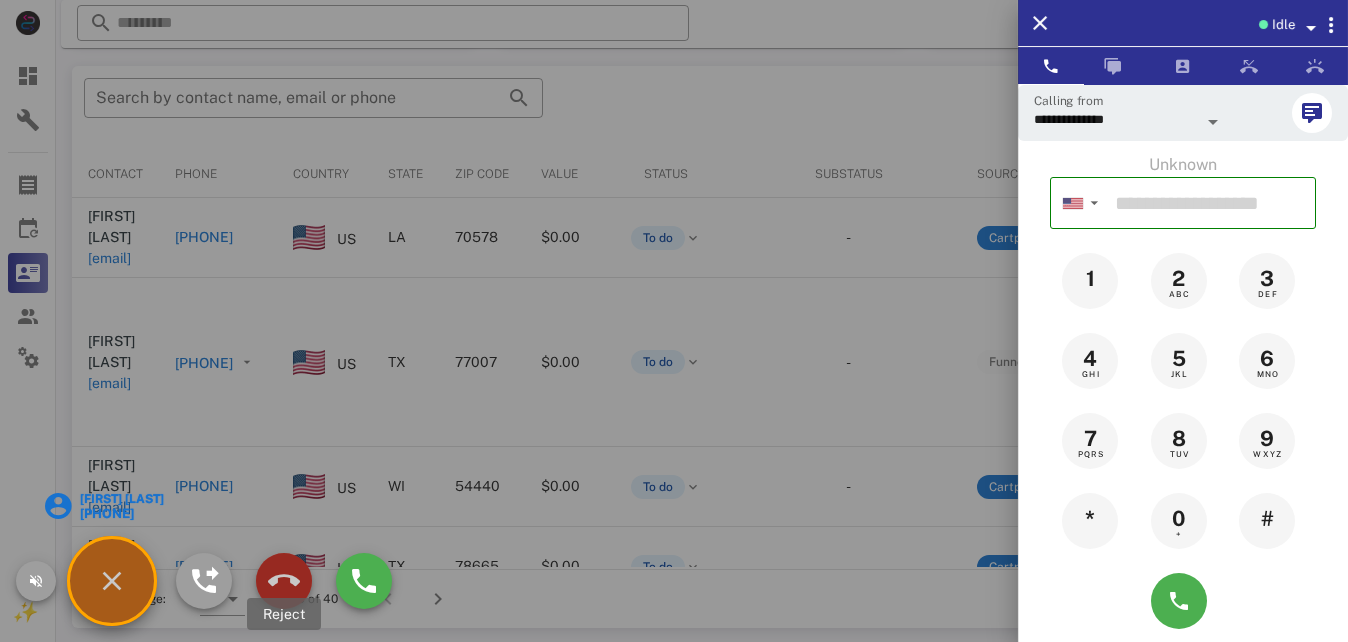 click at bounding box center [284, 581] 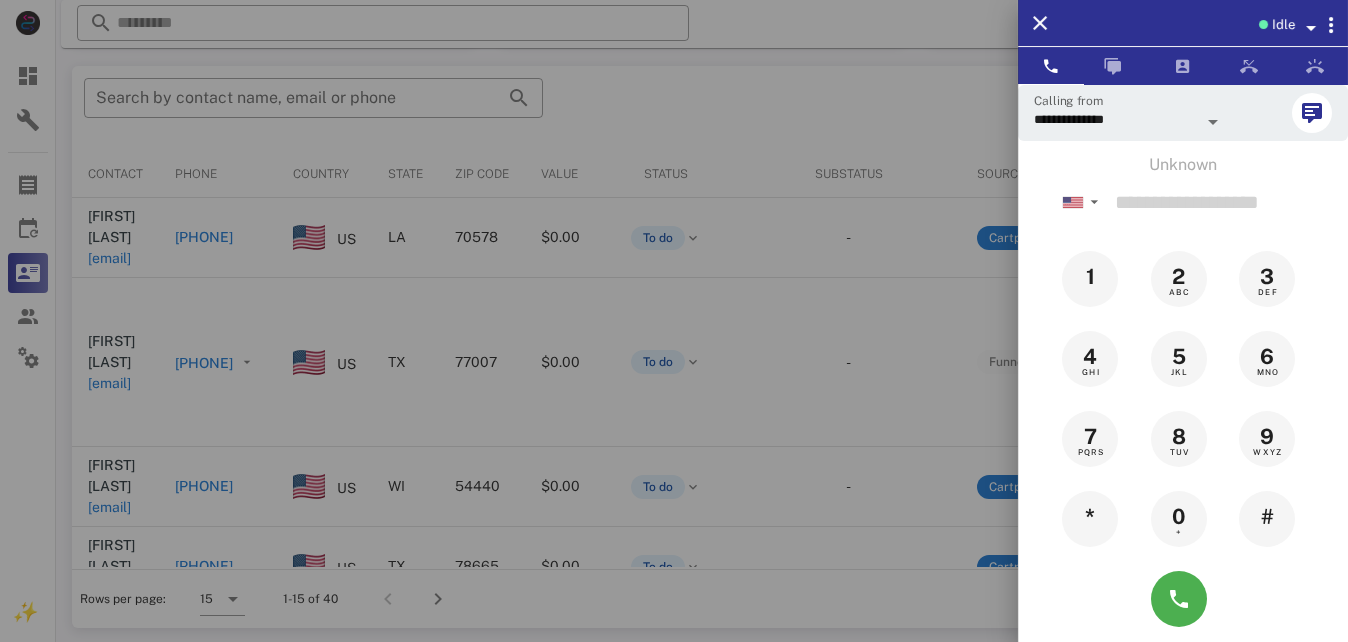 click at bounding box center (674, 321) 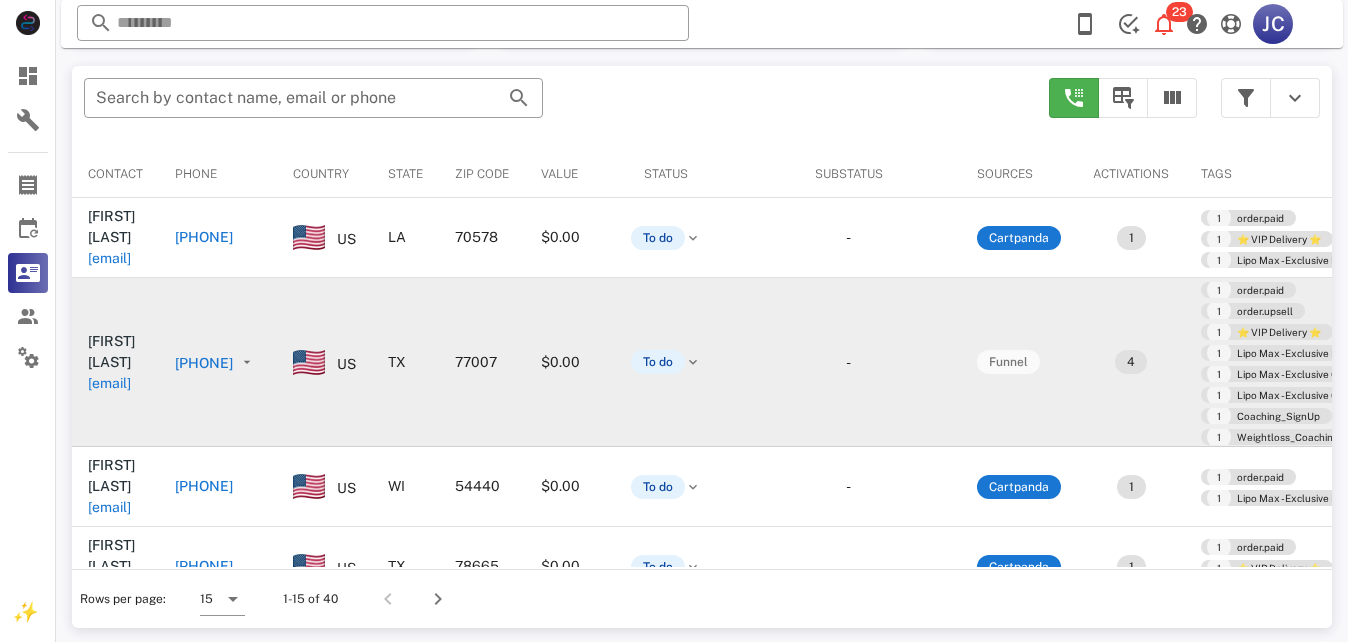 click on "+1[PHONE]" at bounding box center (211, 363) 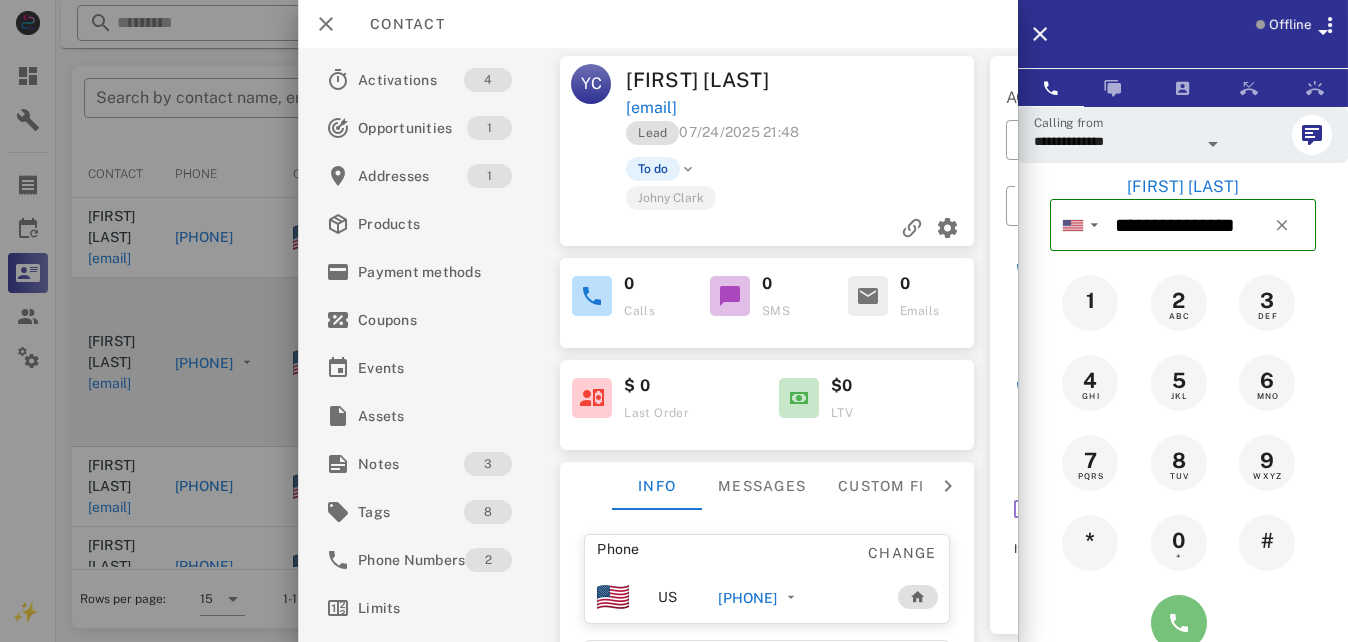 click at bounding box center (1179, 623) 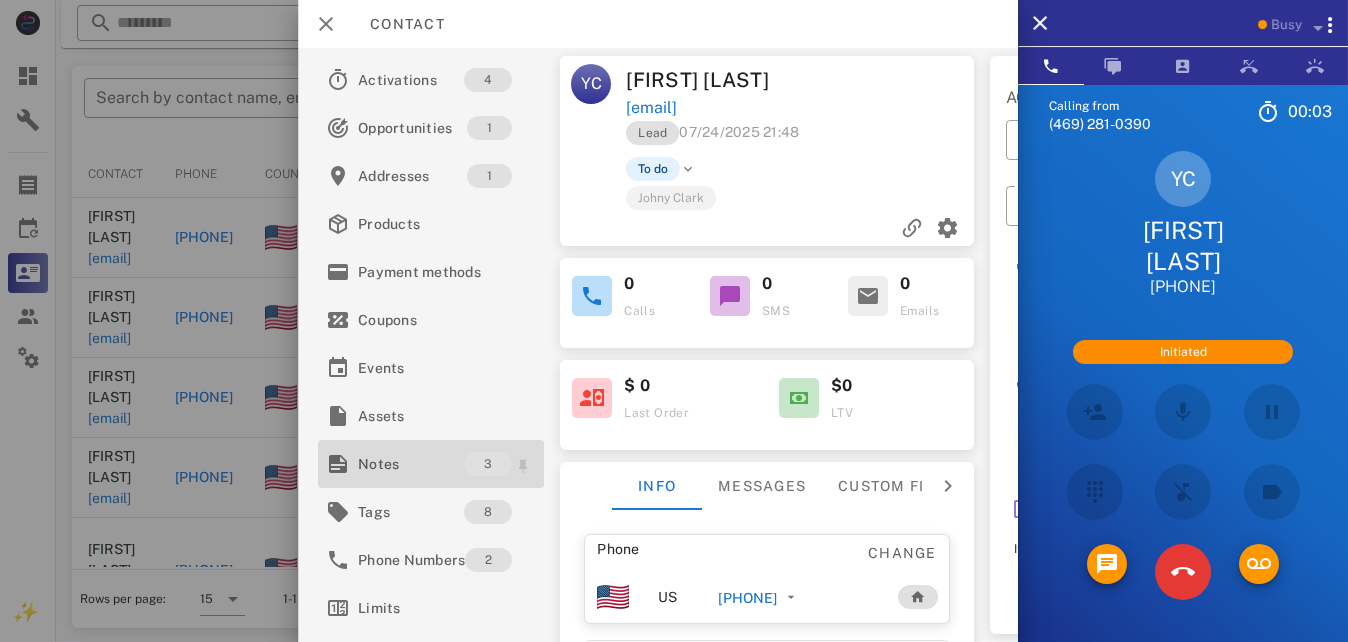 click on "Notes" at bounding box center (411, 464) 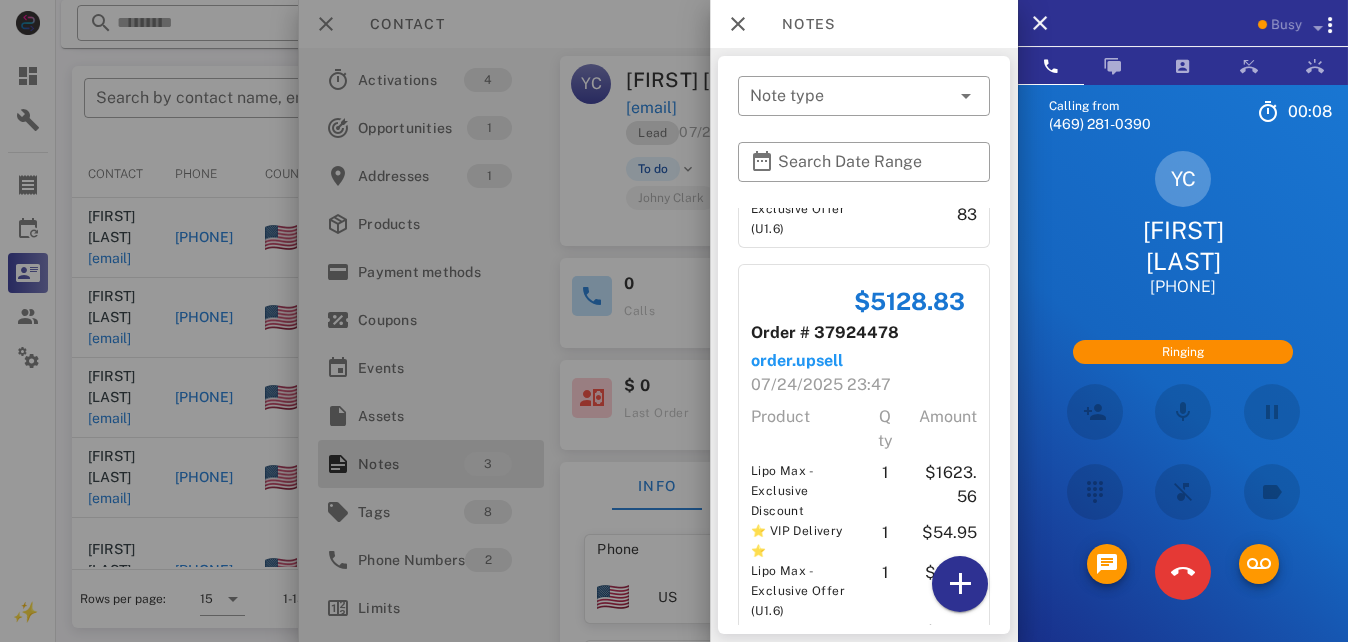 scroll, scrollTop: 669, scrollLeft: 0, axis: vertical 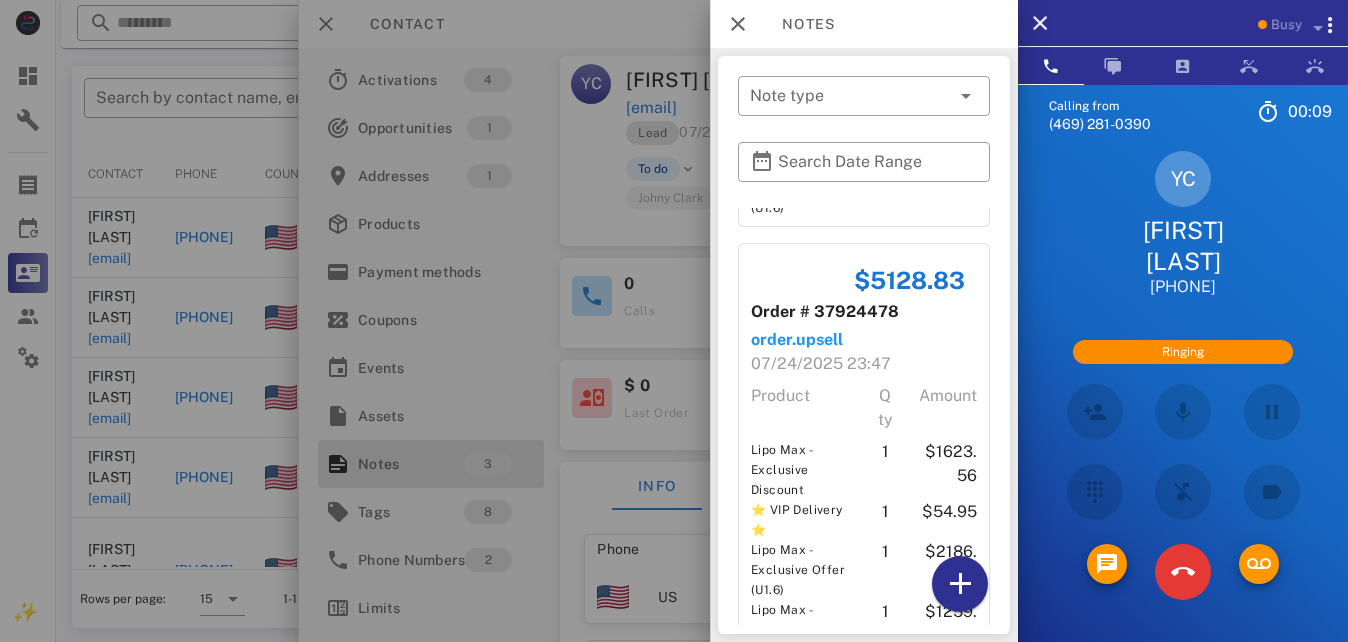 click at bounding box center [674, 321] 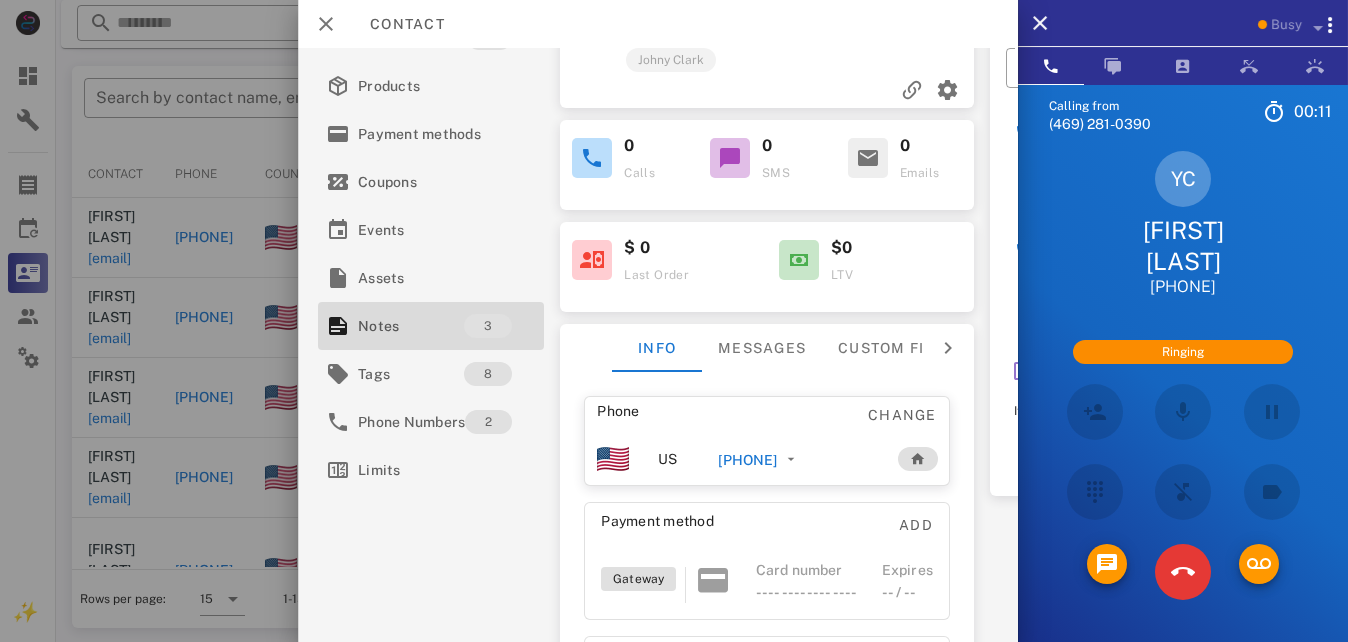 scroll, scrollTop: 294, scrollLeft: 0, axis: vertical 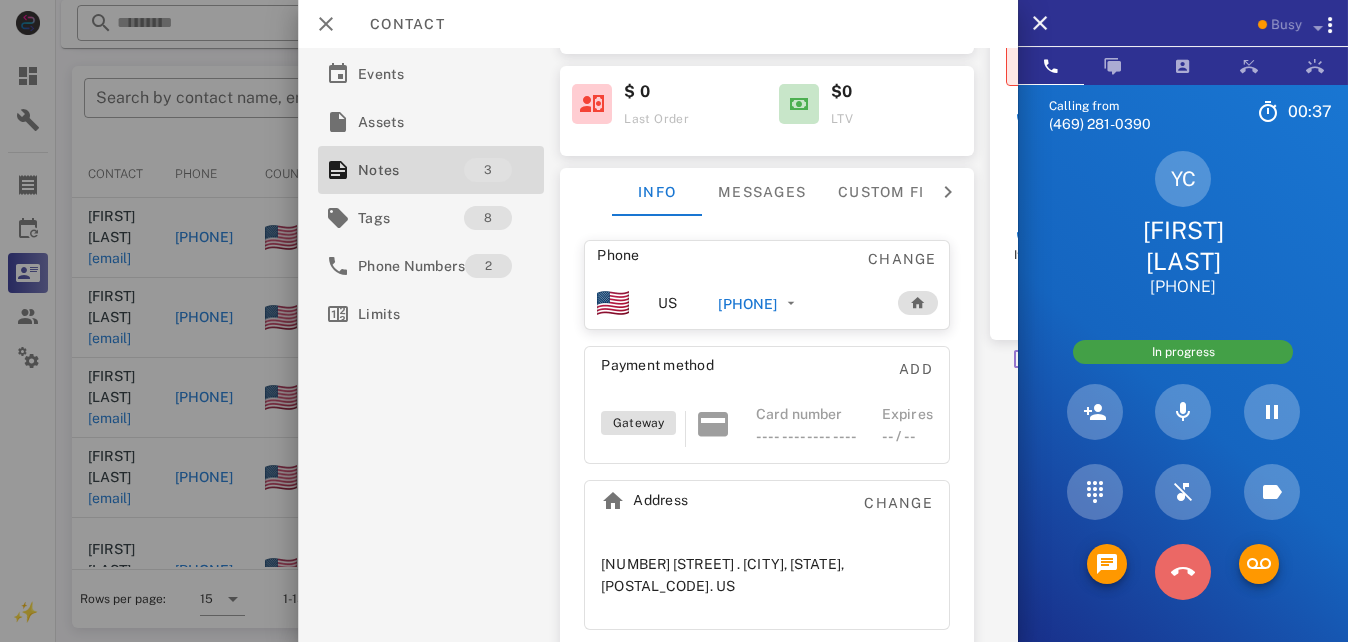 click at bounding box center (1183, 572) 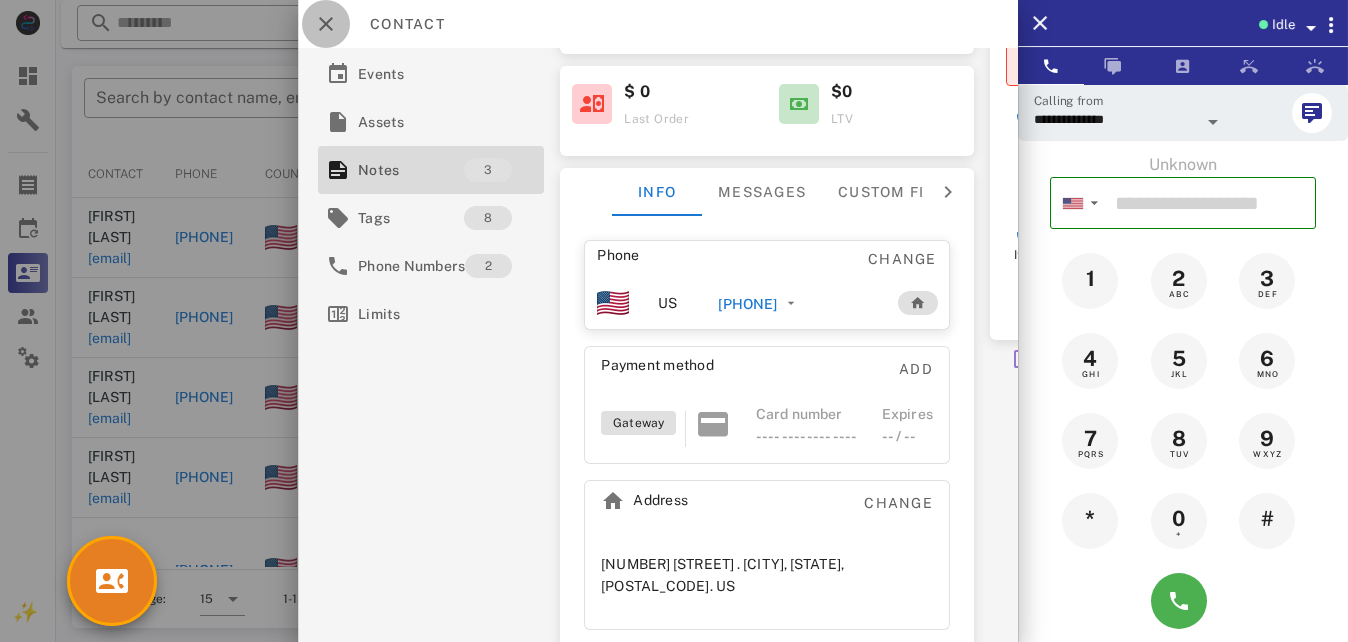 click at bounding box center (326, 24) 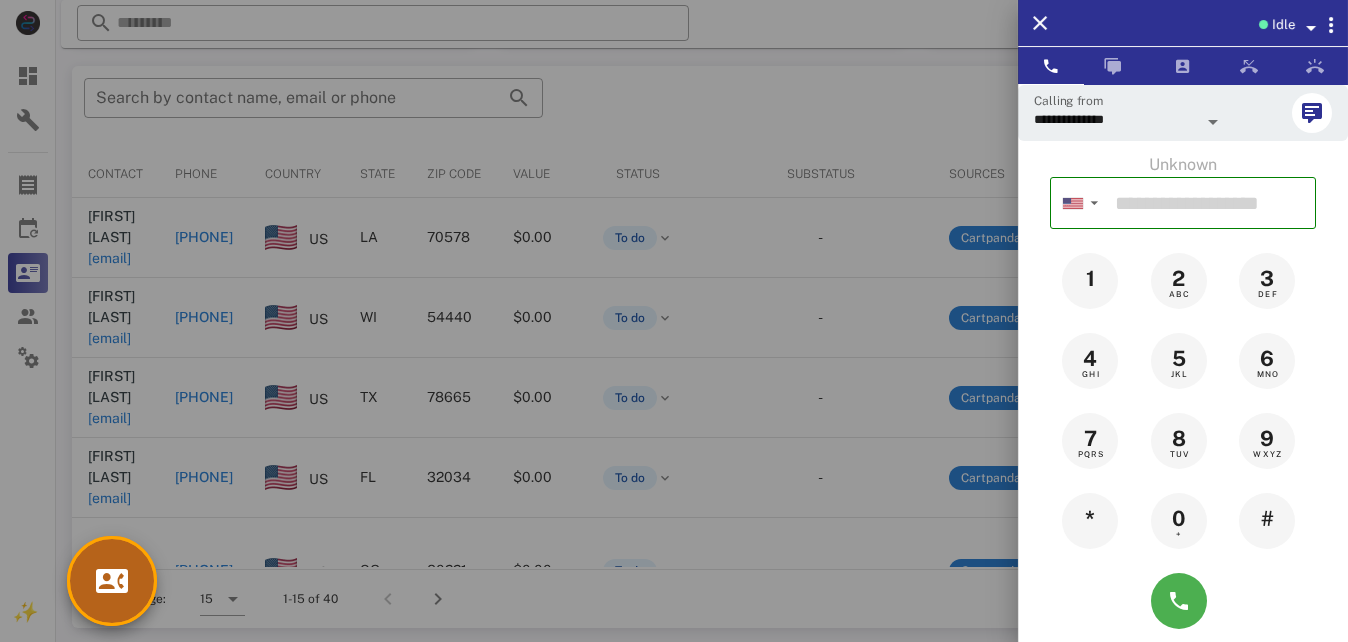 click at bounding box center (112, 581) 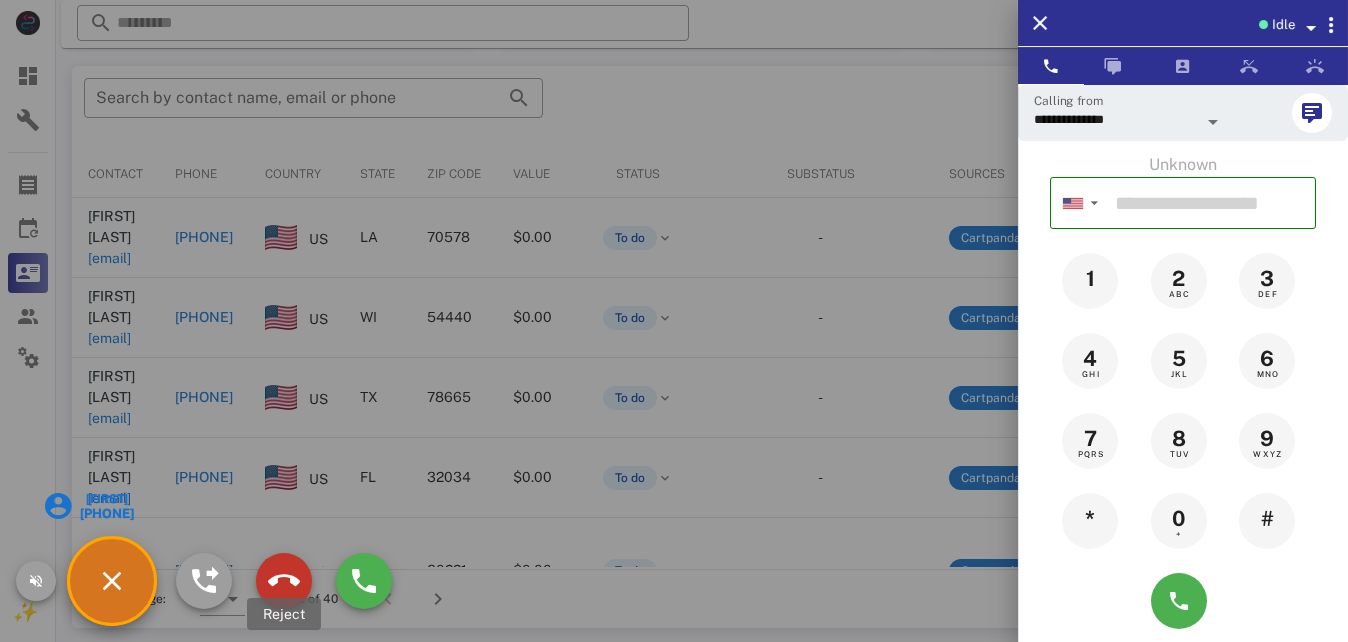 click at bounding box center [284, 581] 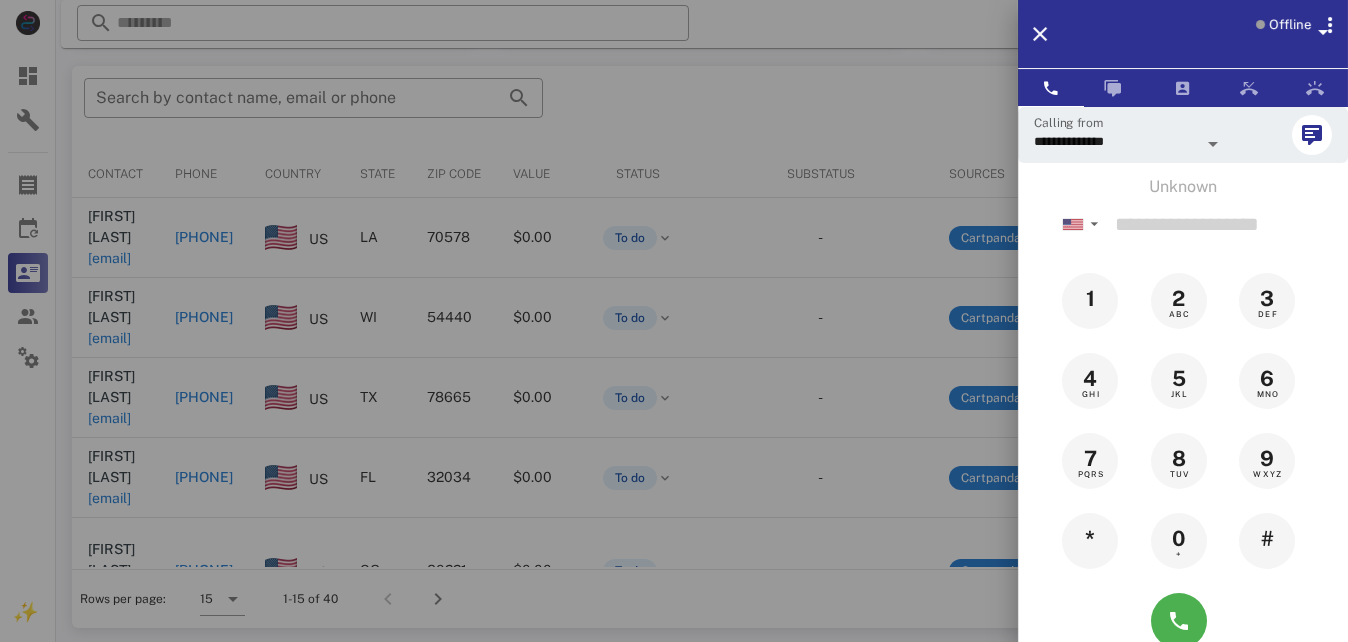 click at bounding box center [674, 321] 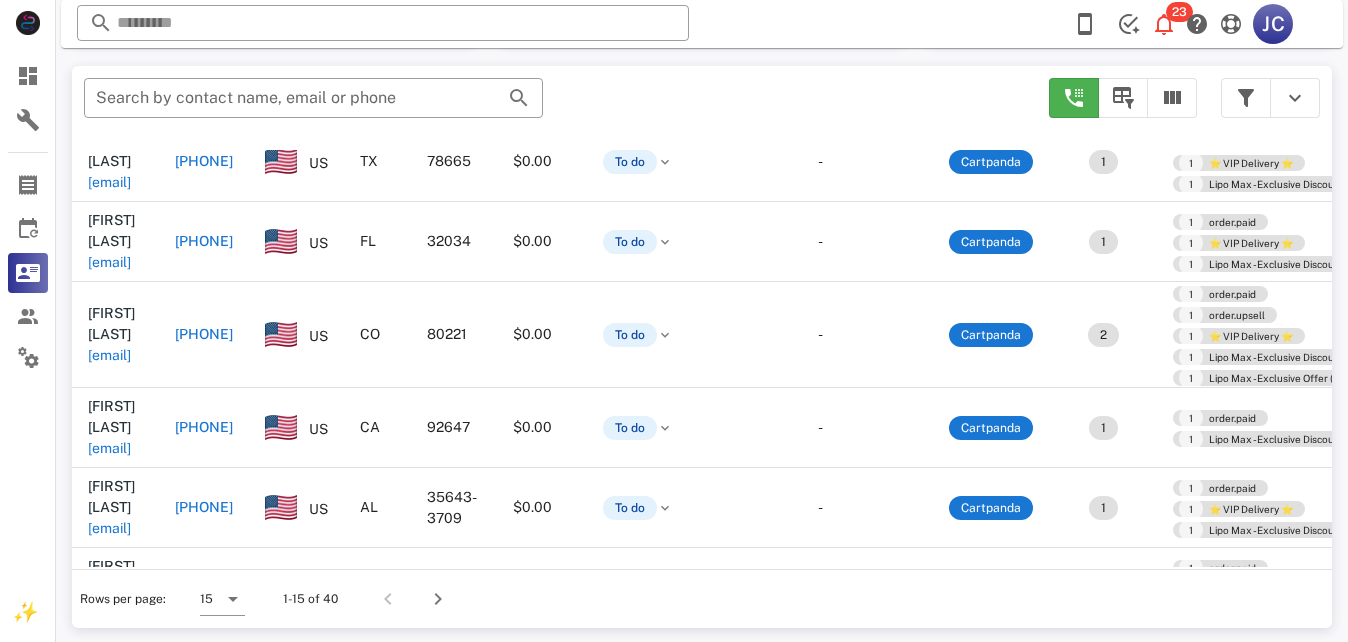 scroll, scrollTop: 248, scrollLeft: 0, axis: vertical 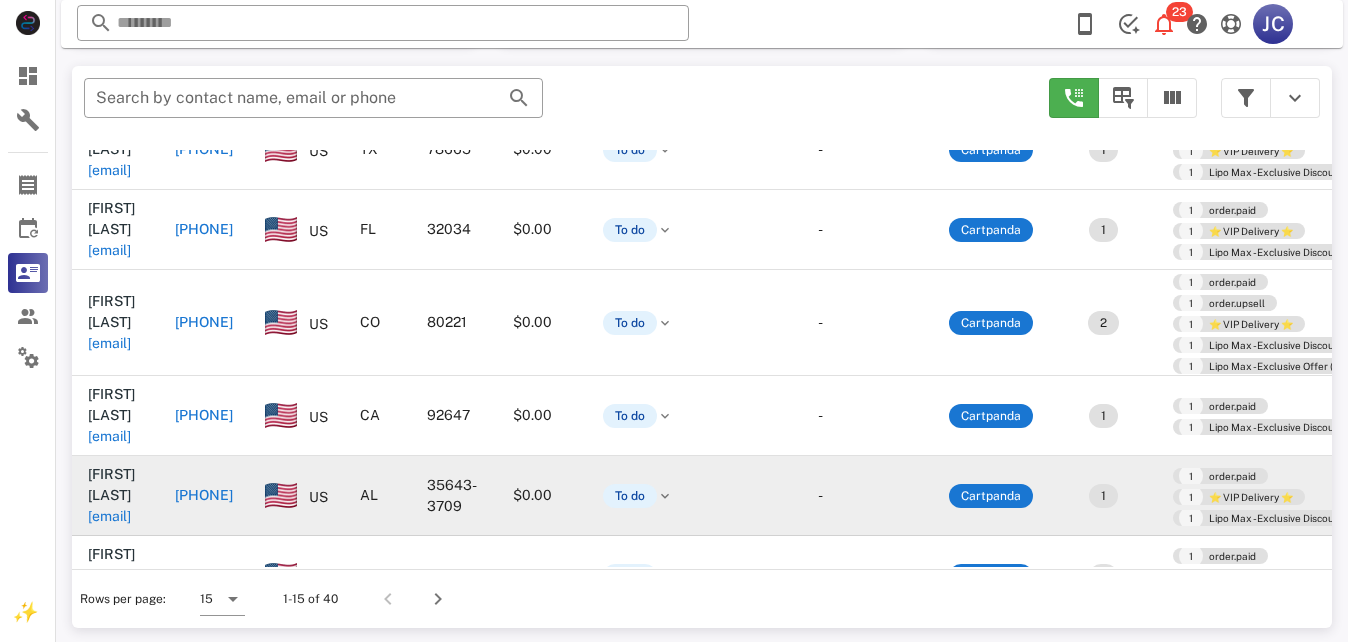 click on "+1[PHONE]" at bounding box center [211, 495] 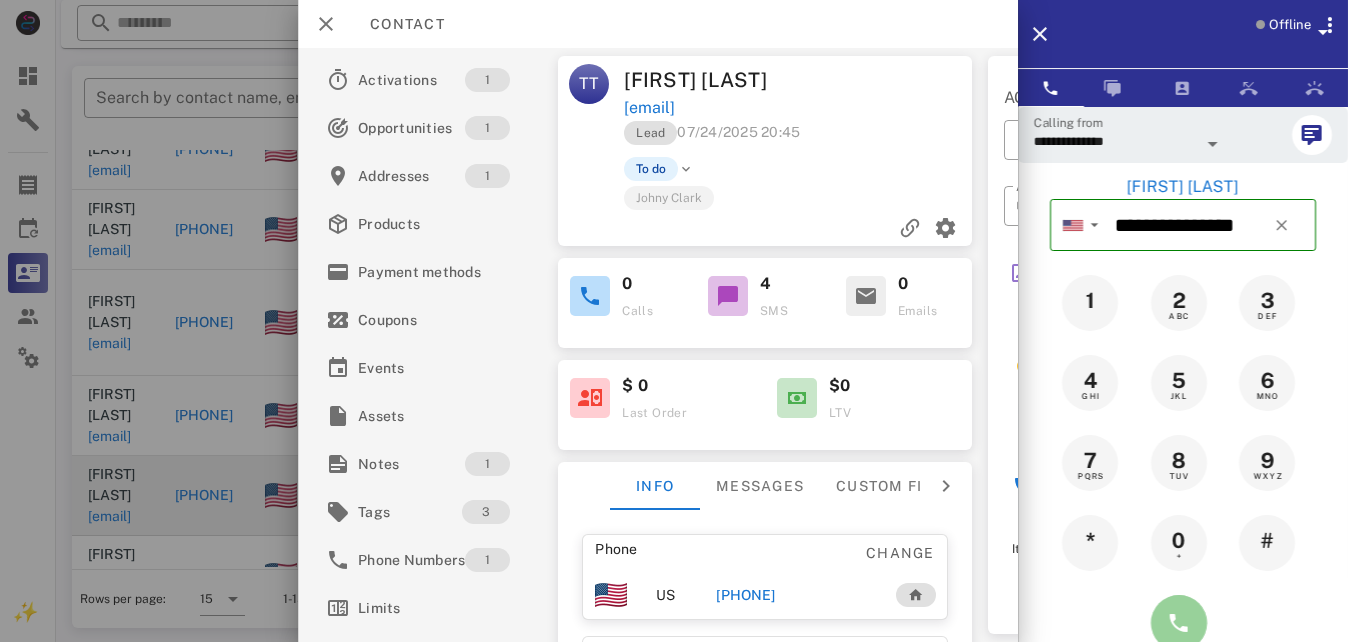 click at bounding box center (1179, 623) 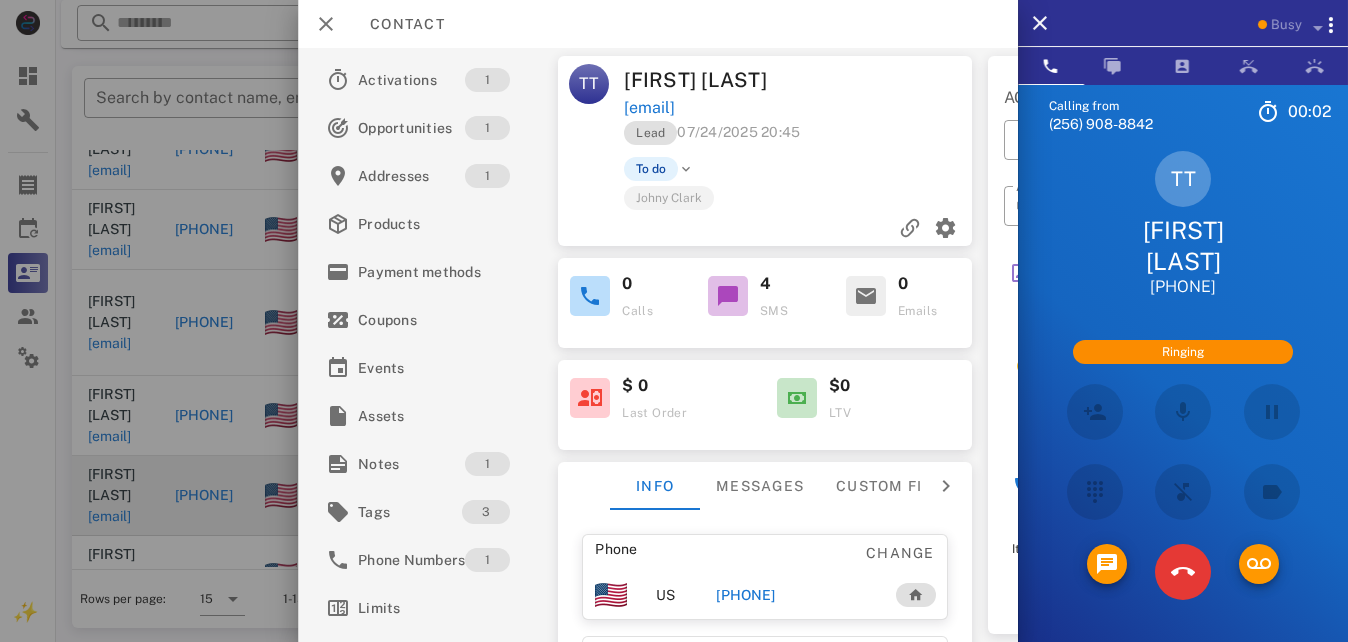 scroll, scrollTop: 184, scrollLeft: 0, axis: vertical 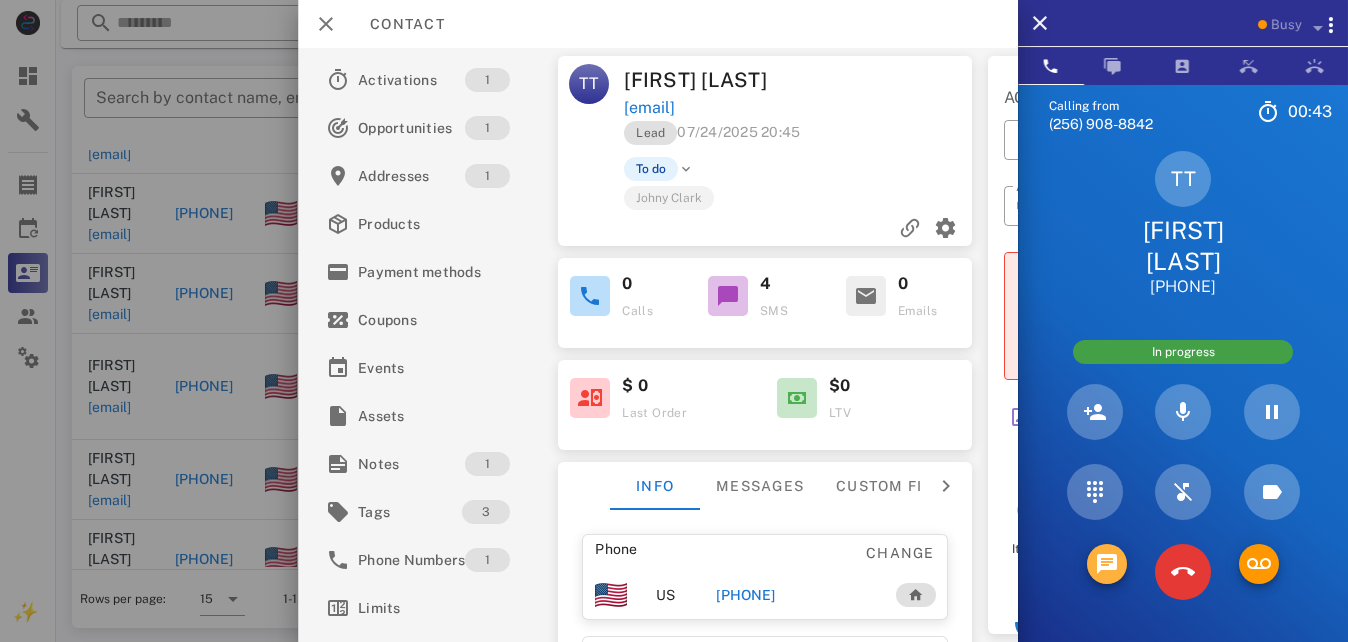 click at bounding box center (1107, 564) 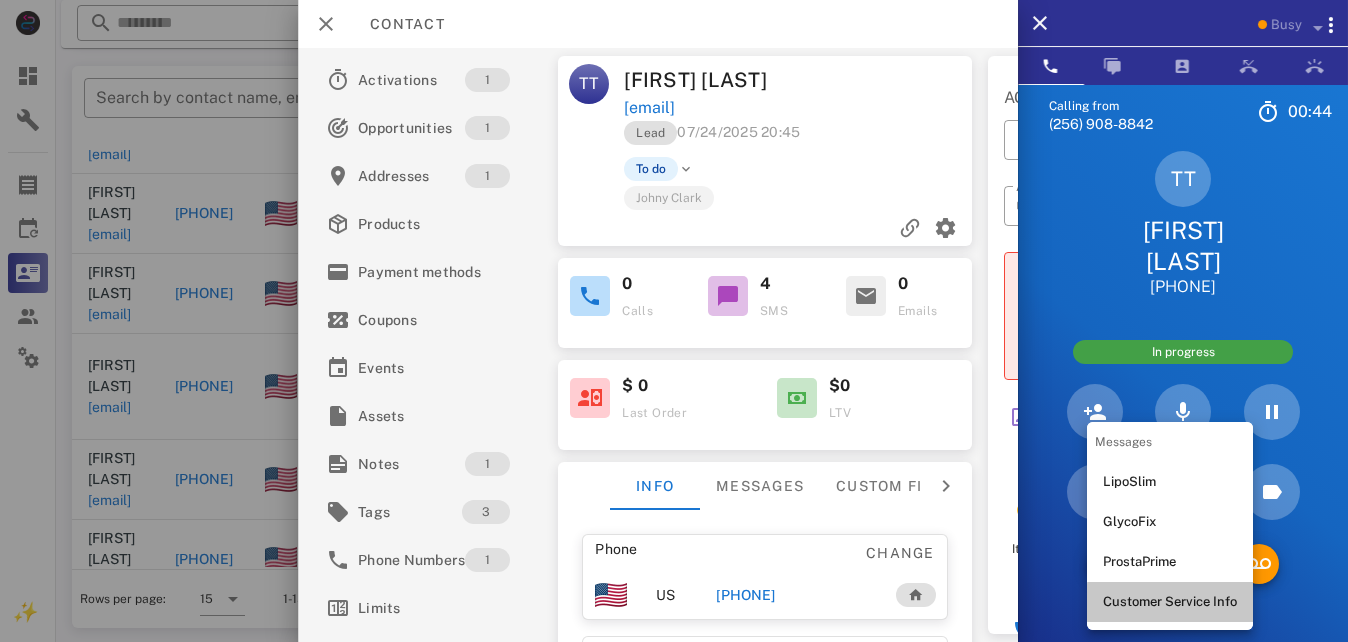 click on "Customer Service Info" at bounding box center [1170, 602] 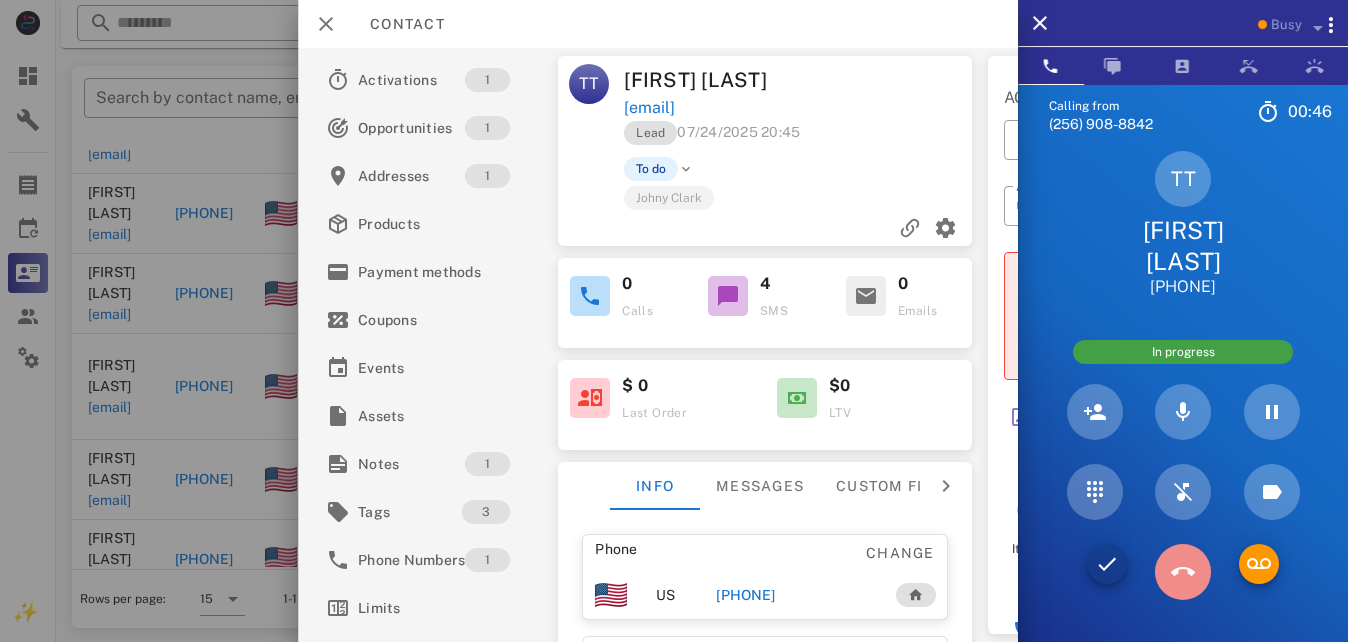 click at bounding box center [1183, 572] 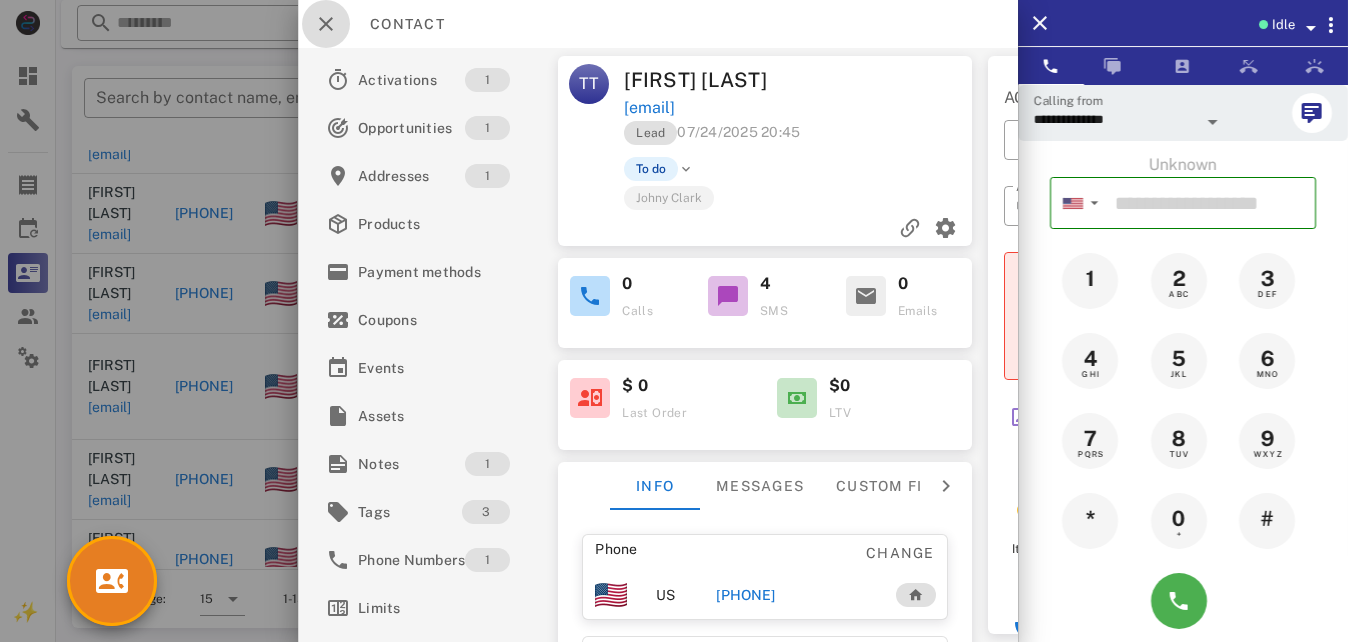 click at bounding box center [326, 24] 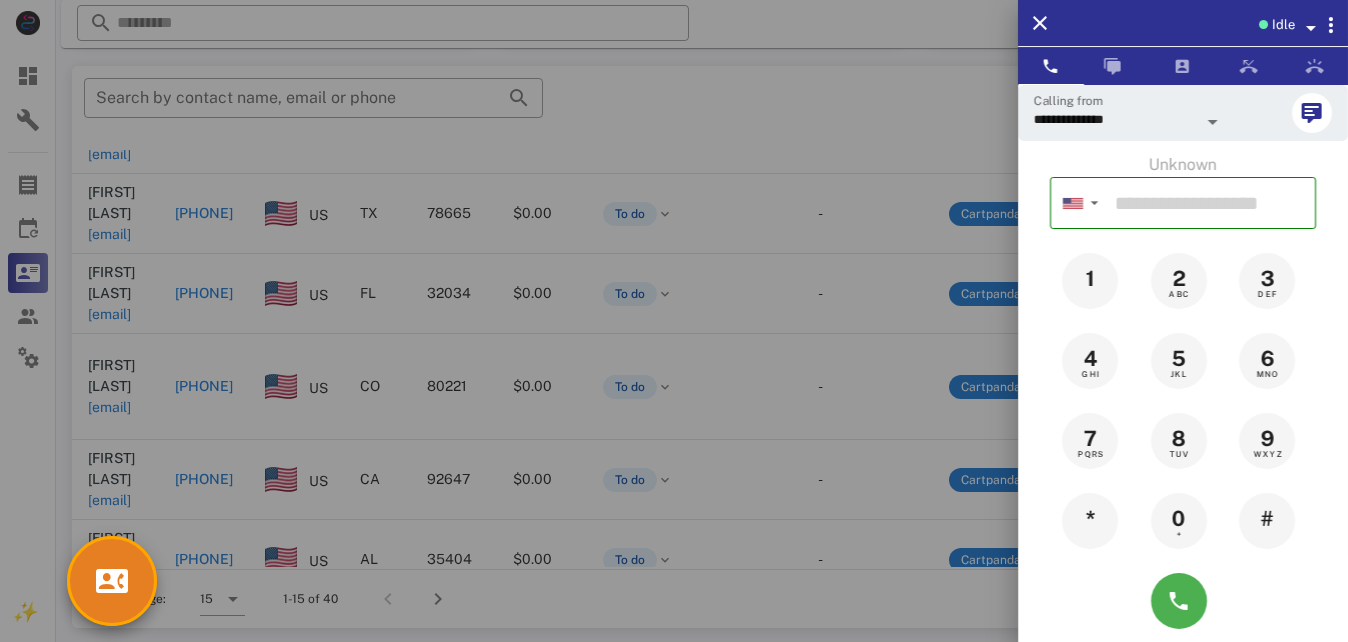 click at bounding box center [674, 321] 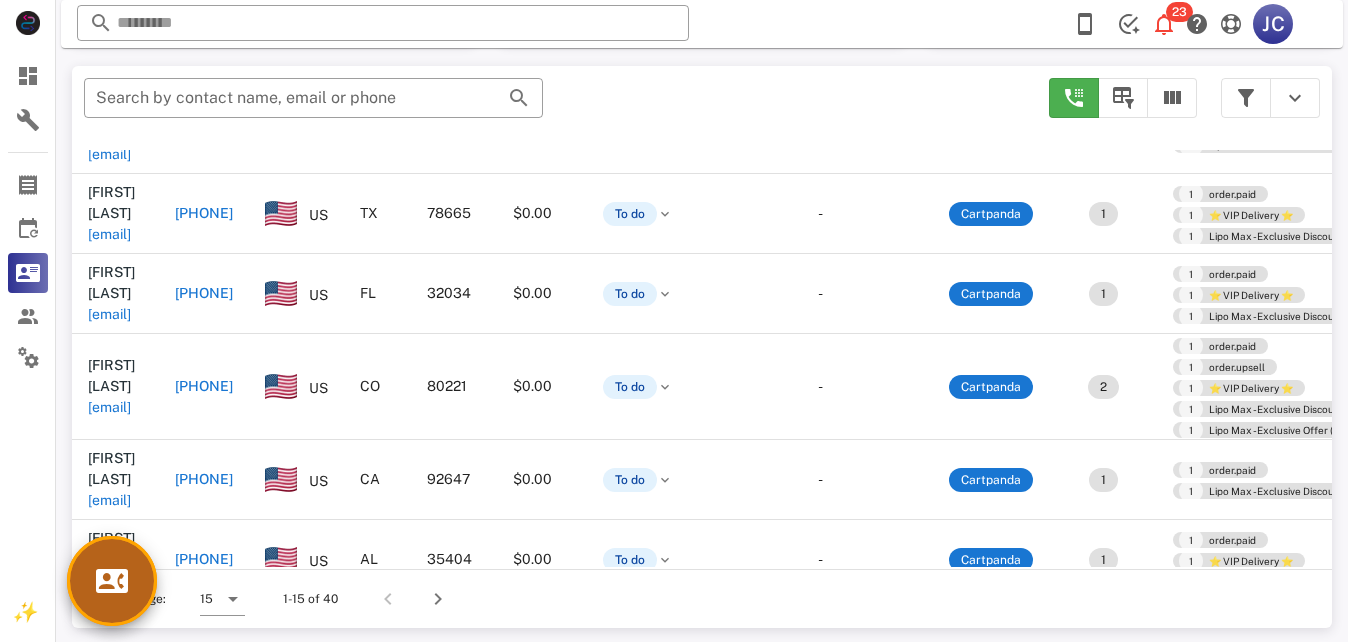 click at bounding box center [112, 581] 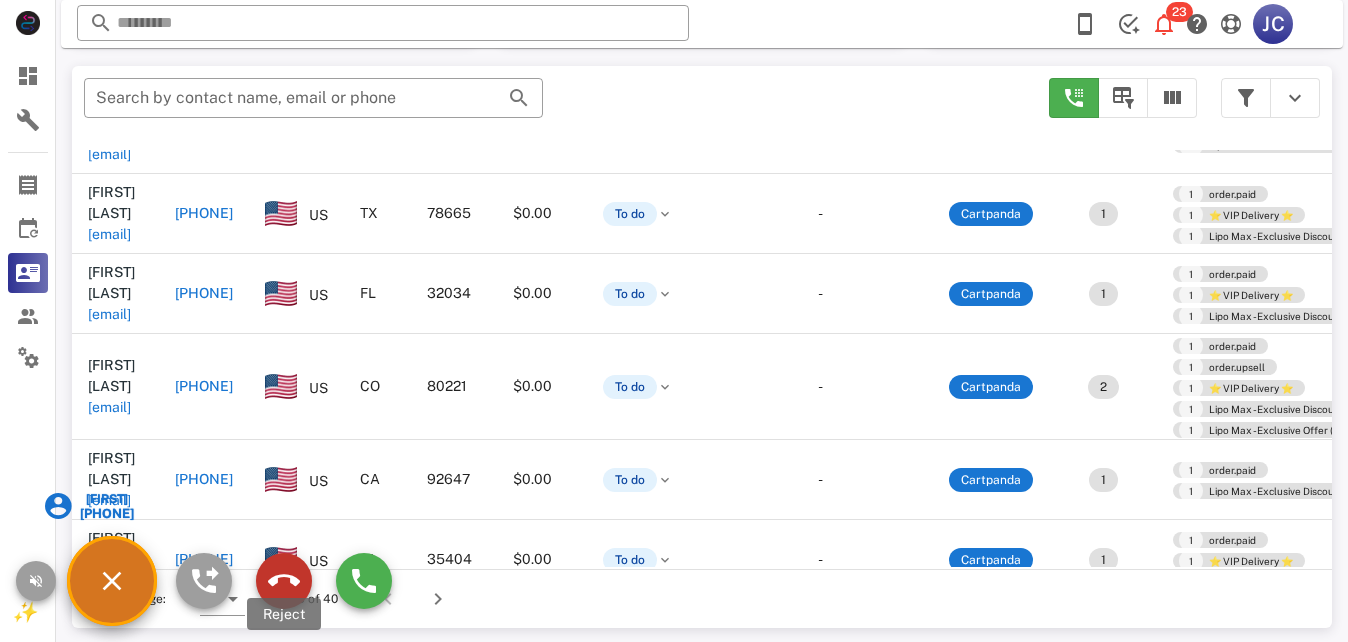 click at bounding box center (284, 581) 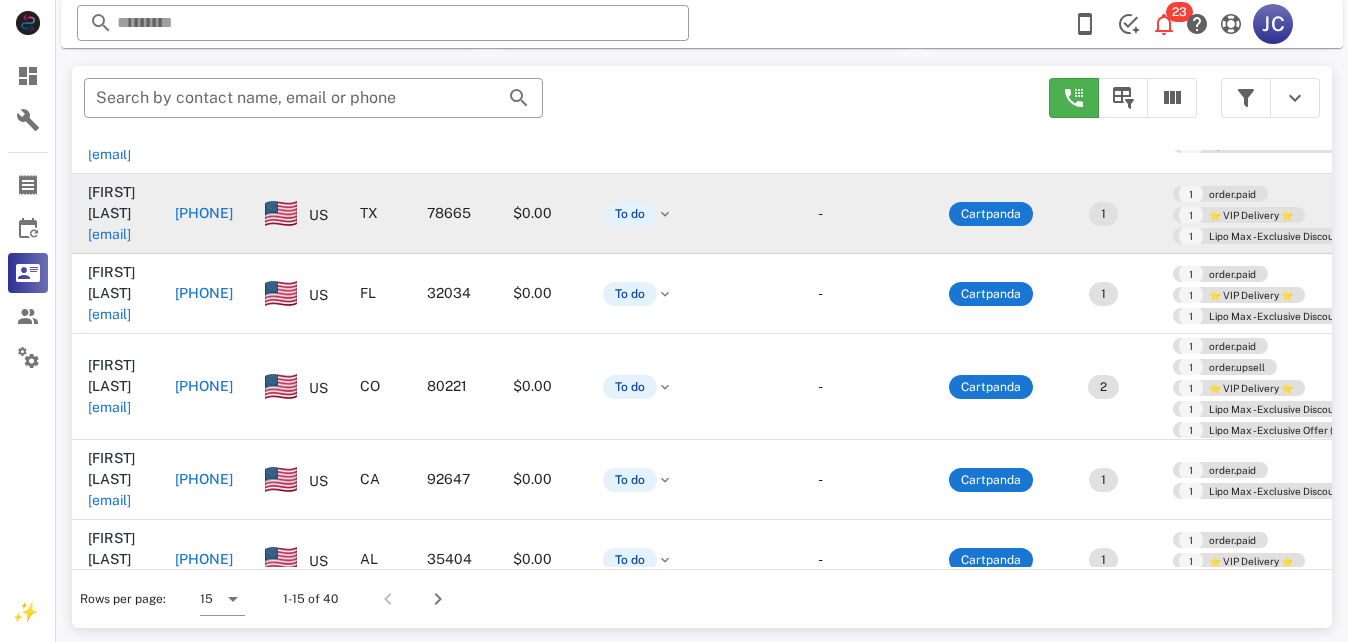 click on "+1[PHONE]" at bounding box center [211, 213] 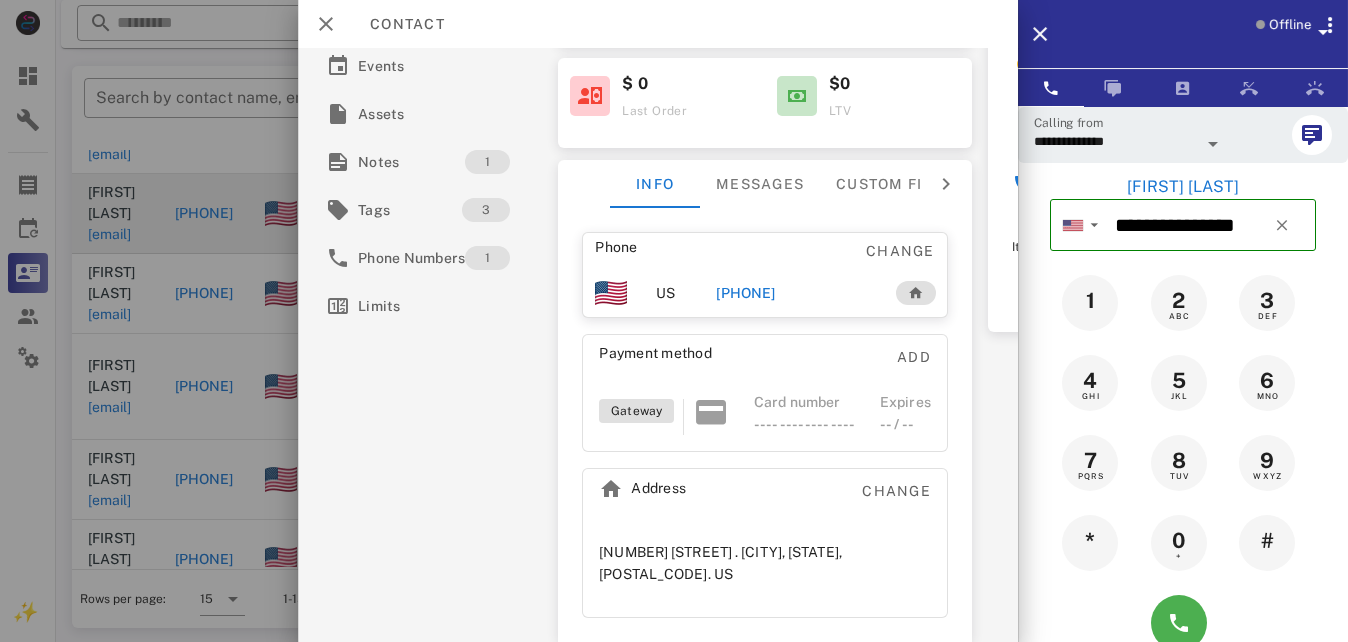 scroll, scrollTop: 0, scrollLeft: 0, axis: both 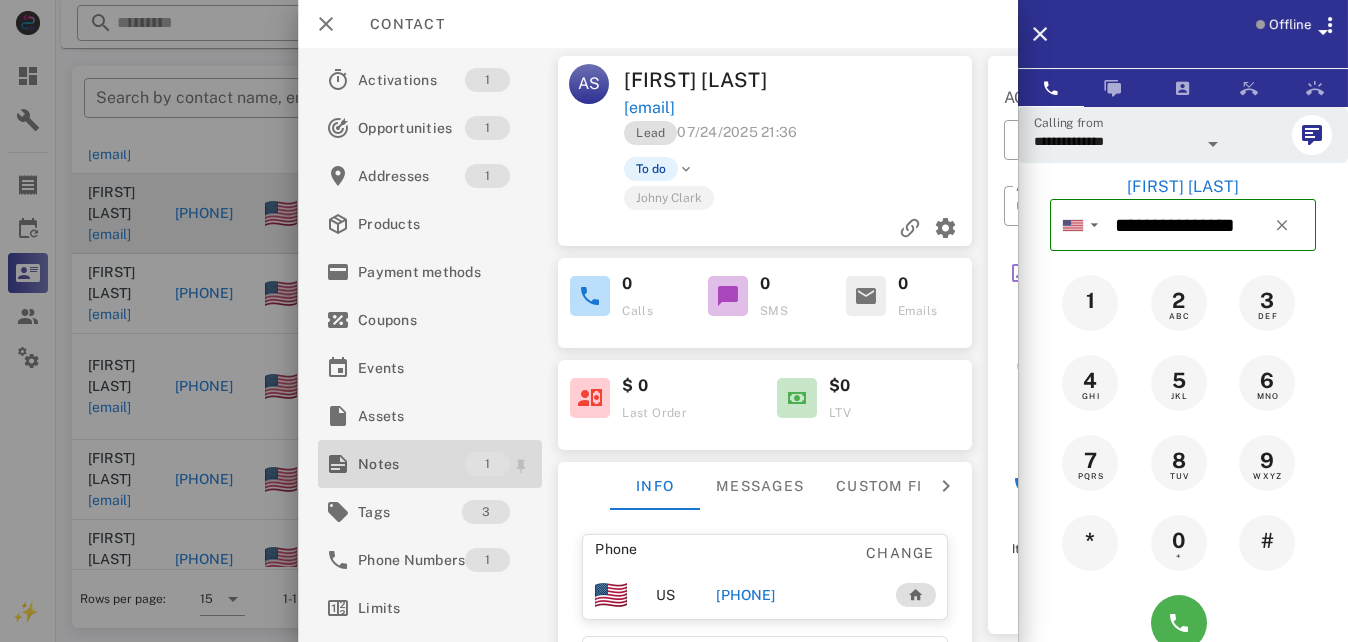 click on "Notes" at bounding box center (411, 464) 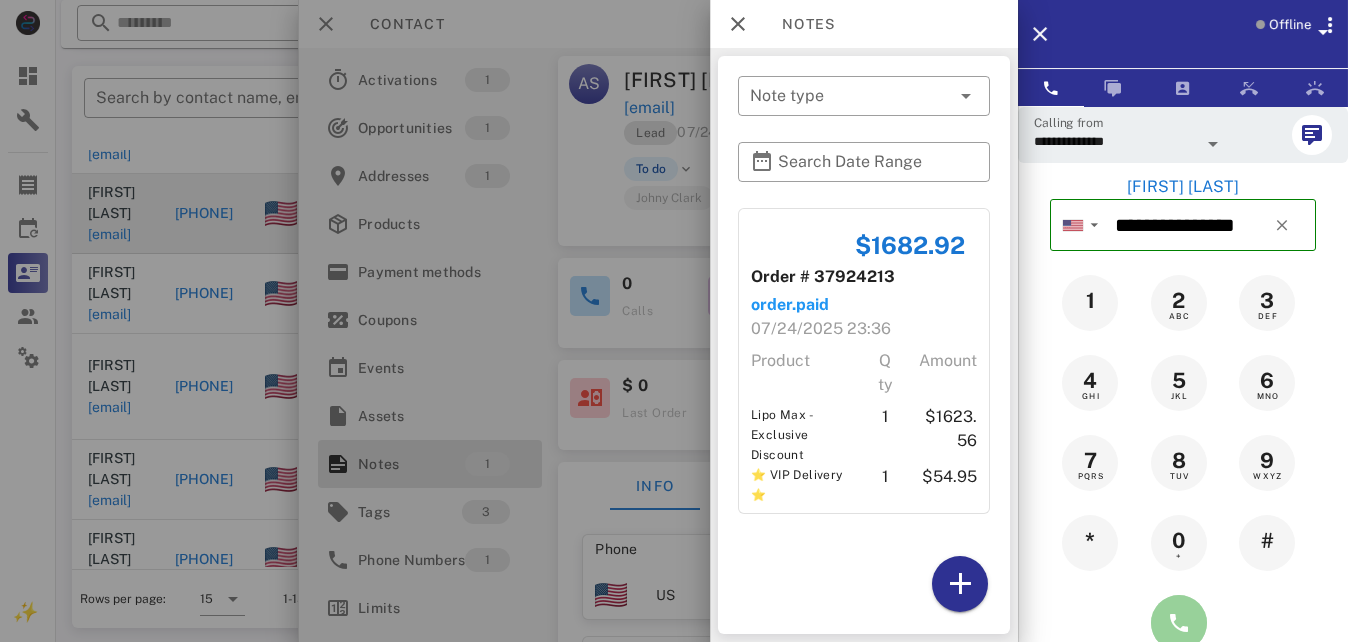 click at bounding box center [1179, 623] 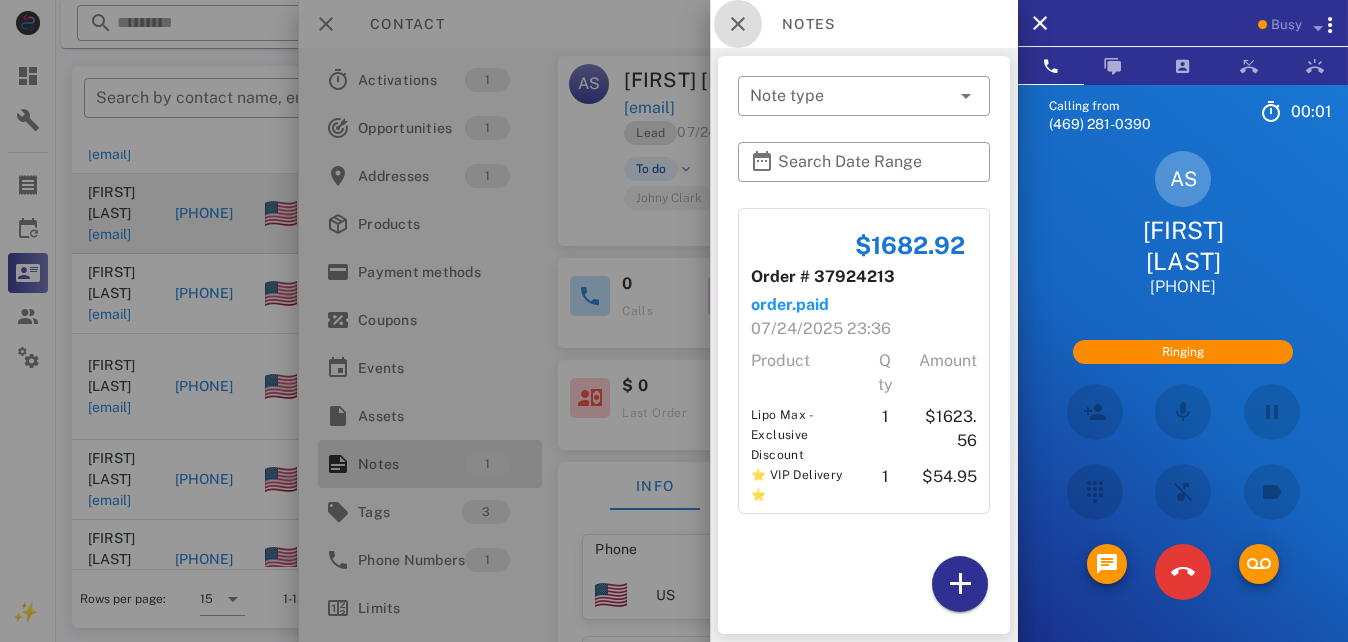 click at bounding box center [738, 24] 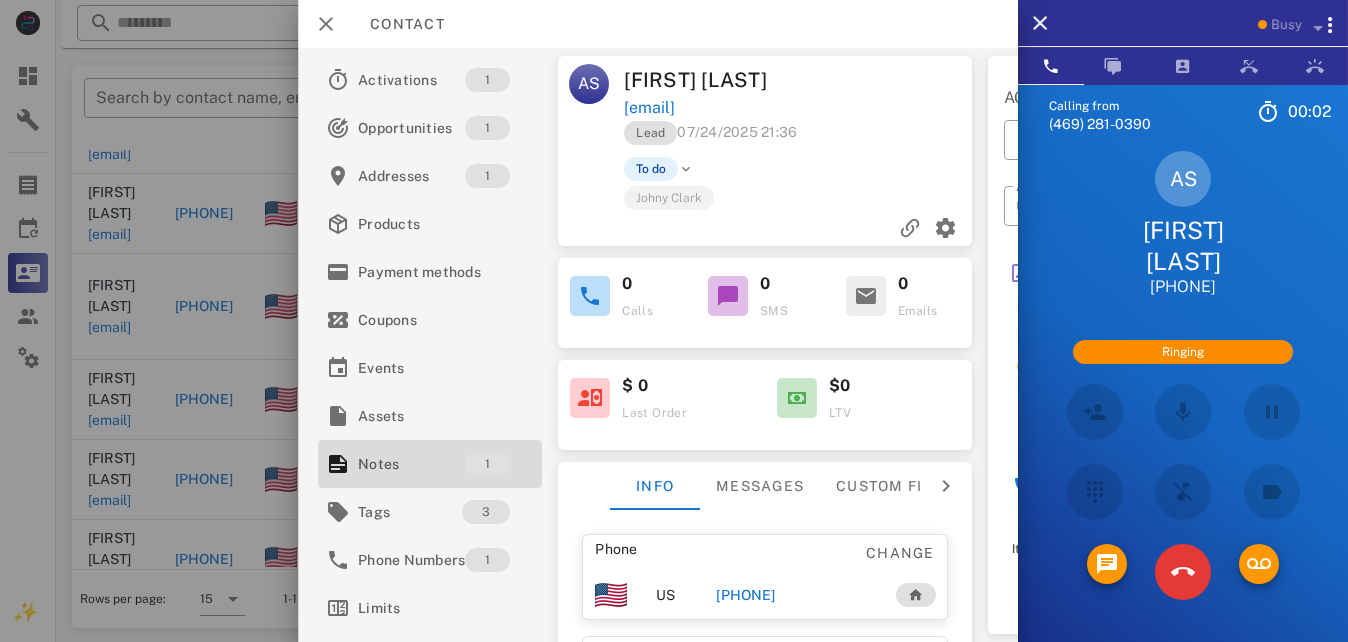 scroll, scrollTop: 120, scrollLeft: 0, axis: vertical 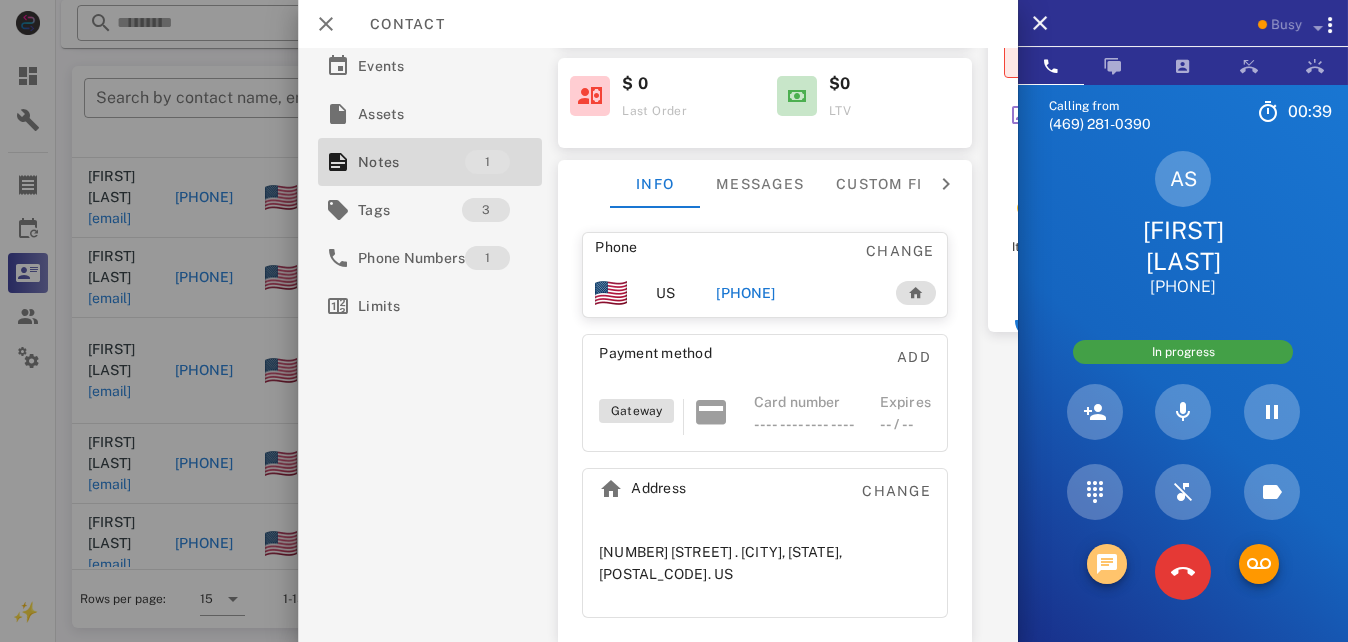 click at bounding box center (1107, 564) 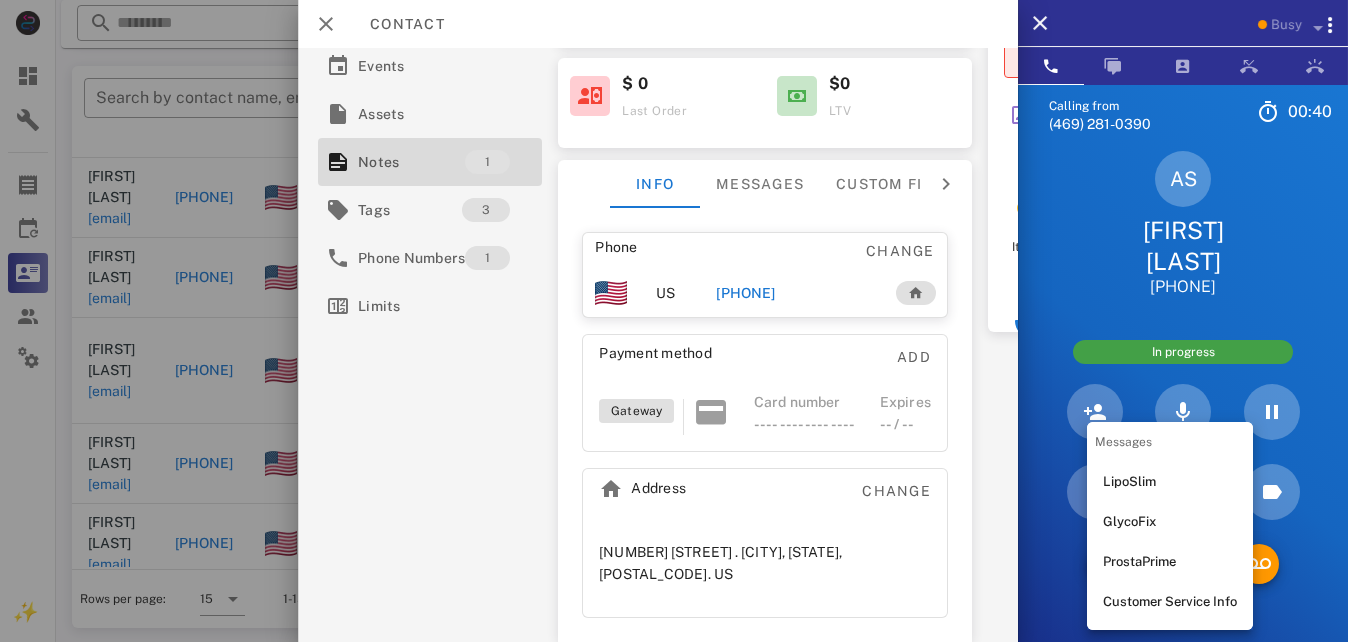 click on "Customer Service Info" at bounding box center (1170, 602) 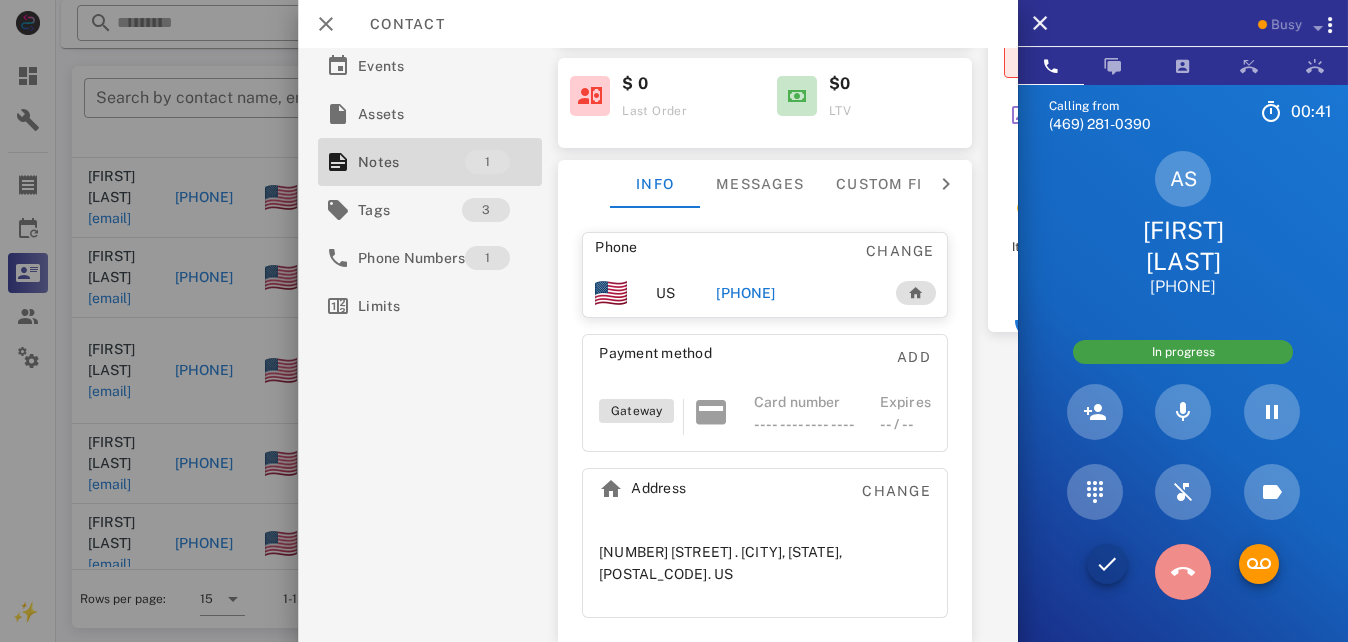 click at bounding box center (1183, 572) 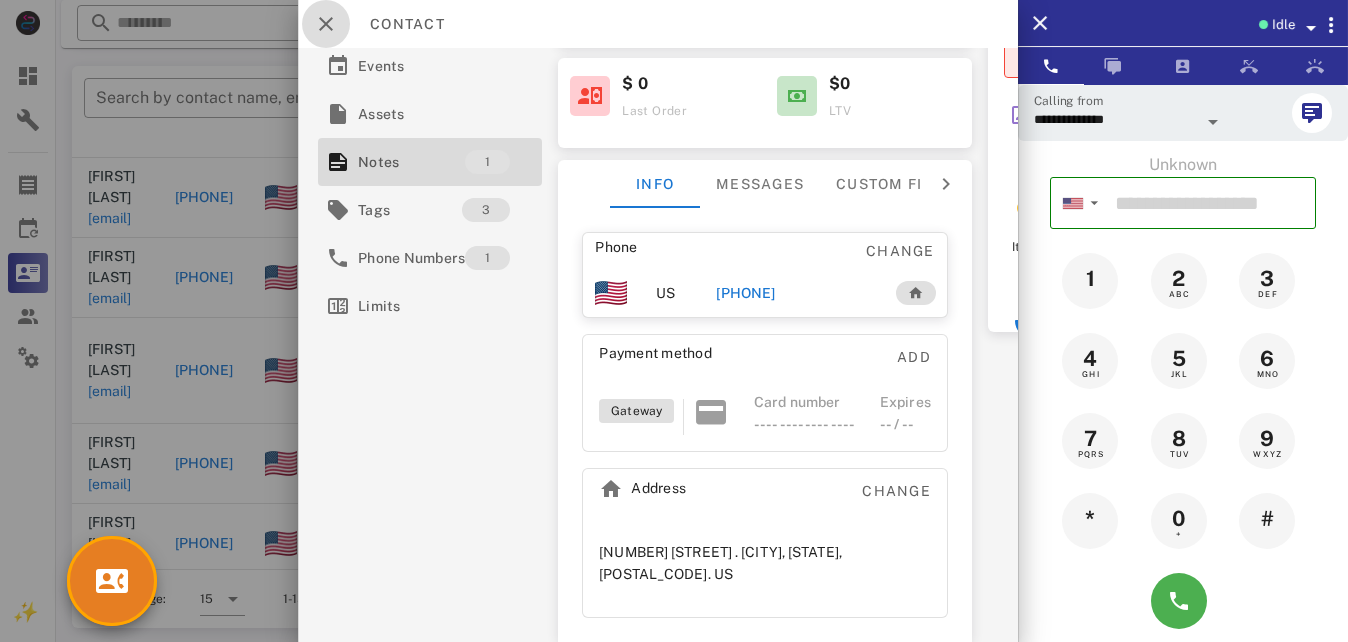 click at bounding box center (326, 24) 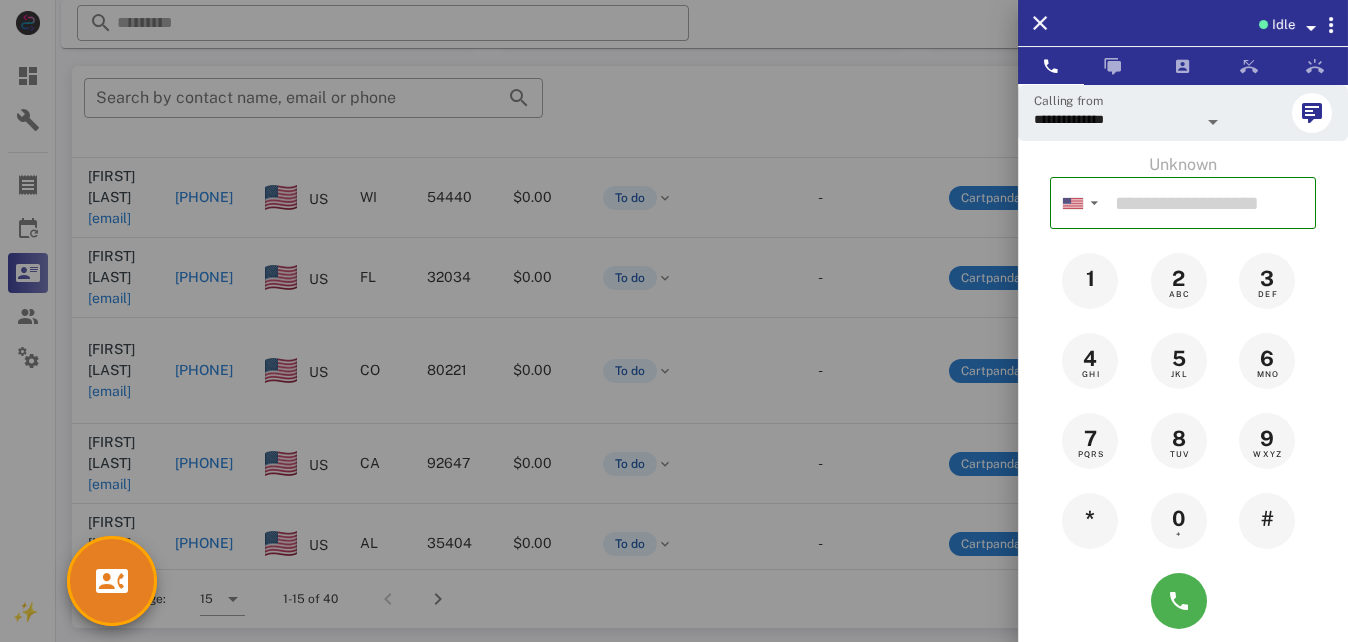 click at bounding box center [674, 321] 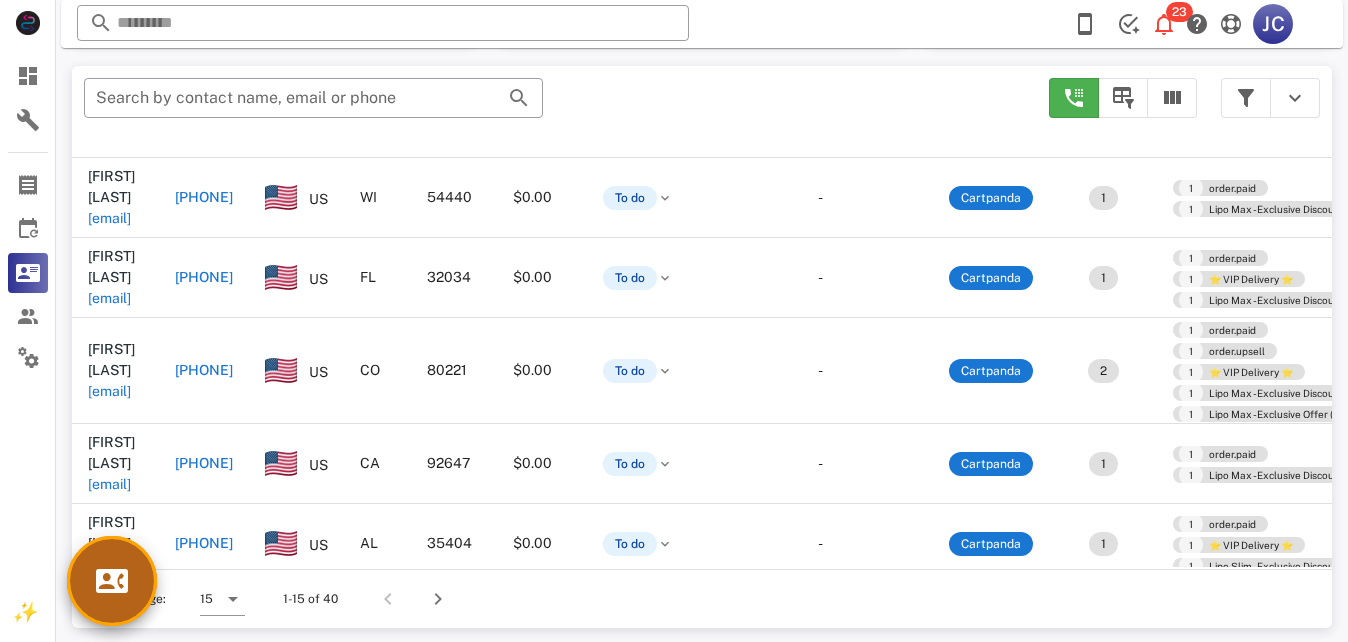 click at bounding box center (112, 581) 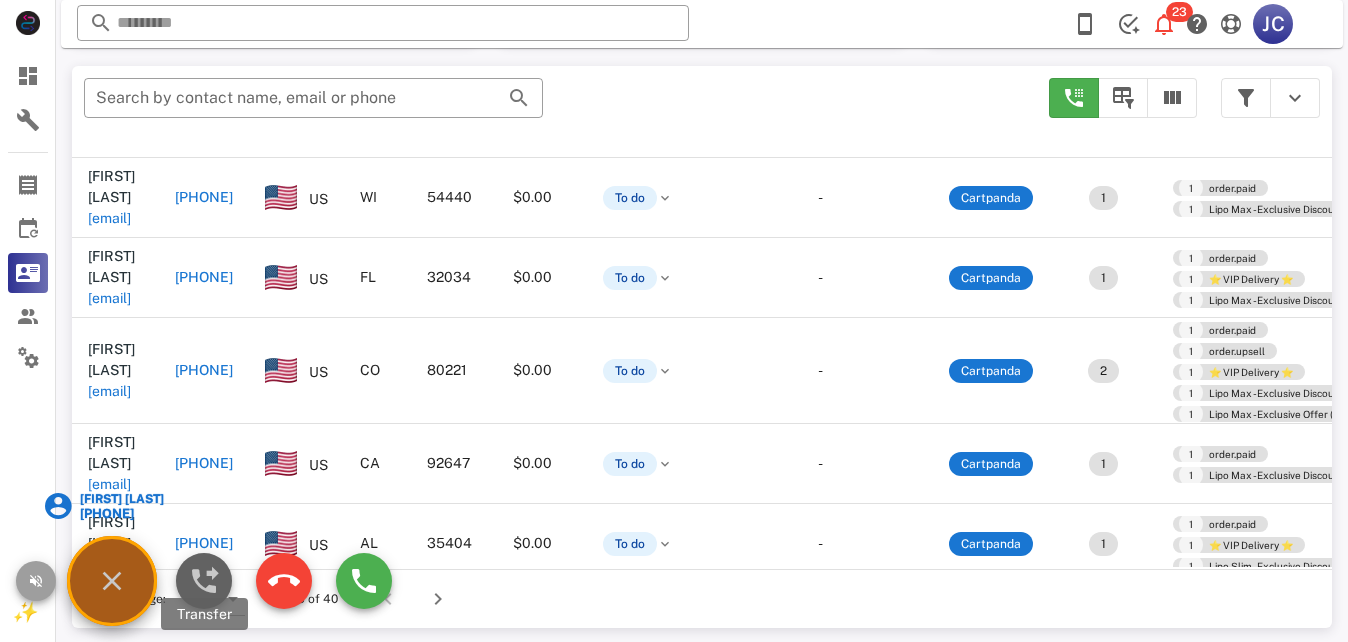 click at bounding box center [204, 581] 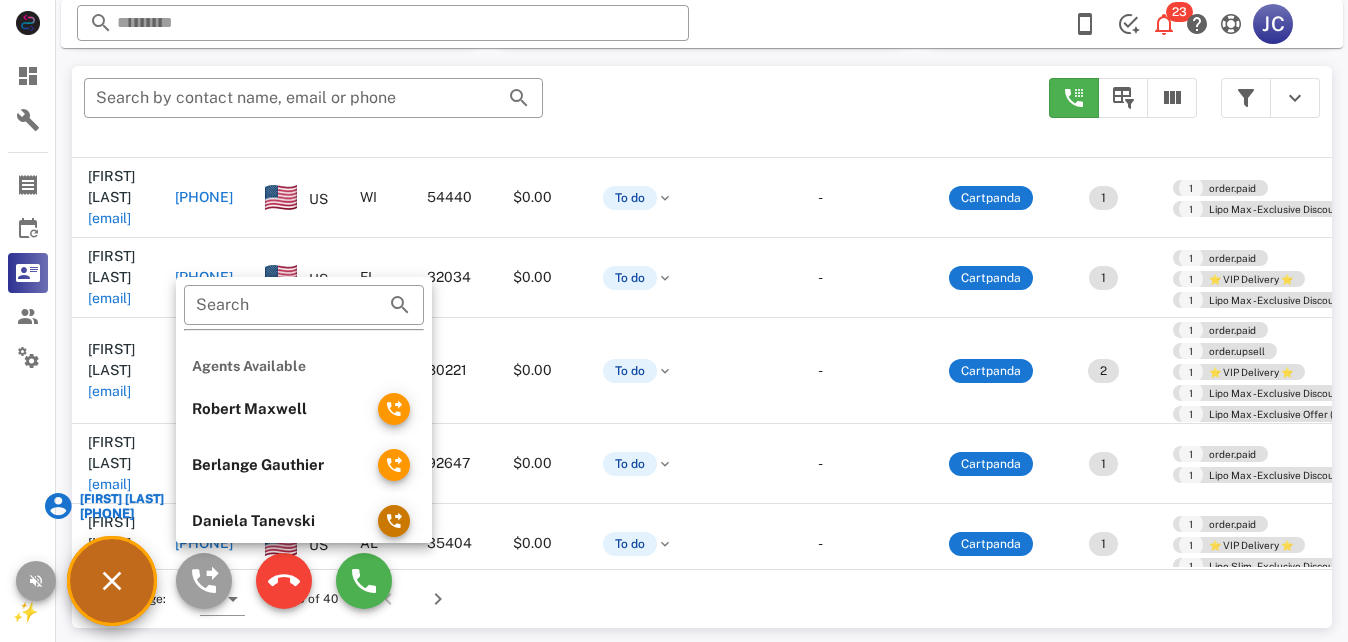 click at bounding box center [394, 521] 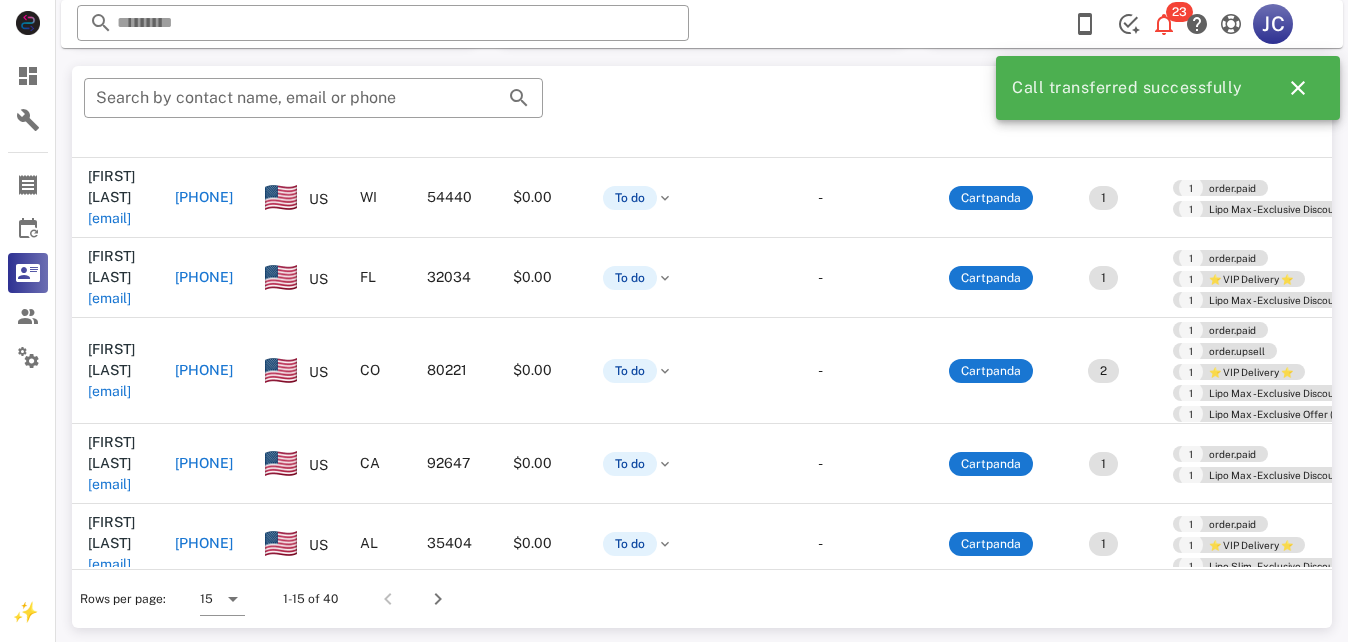 click on "[EMAIL]" at bounding box center (109, 644) 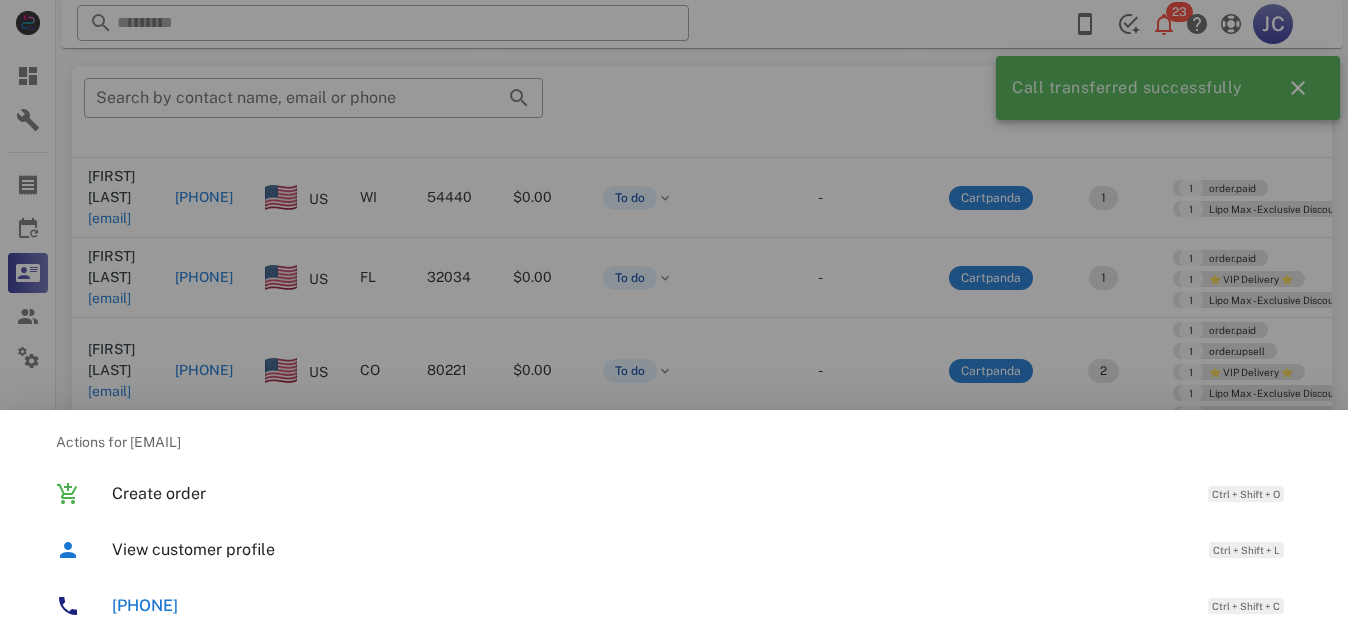 click at bounding box center [674, 321] 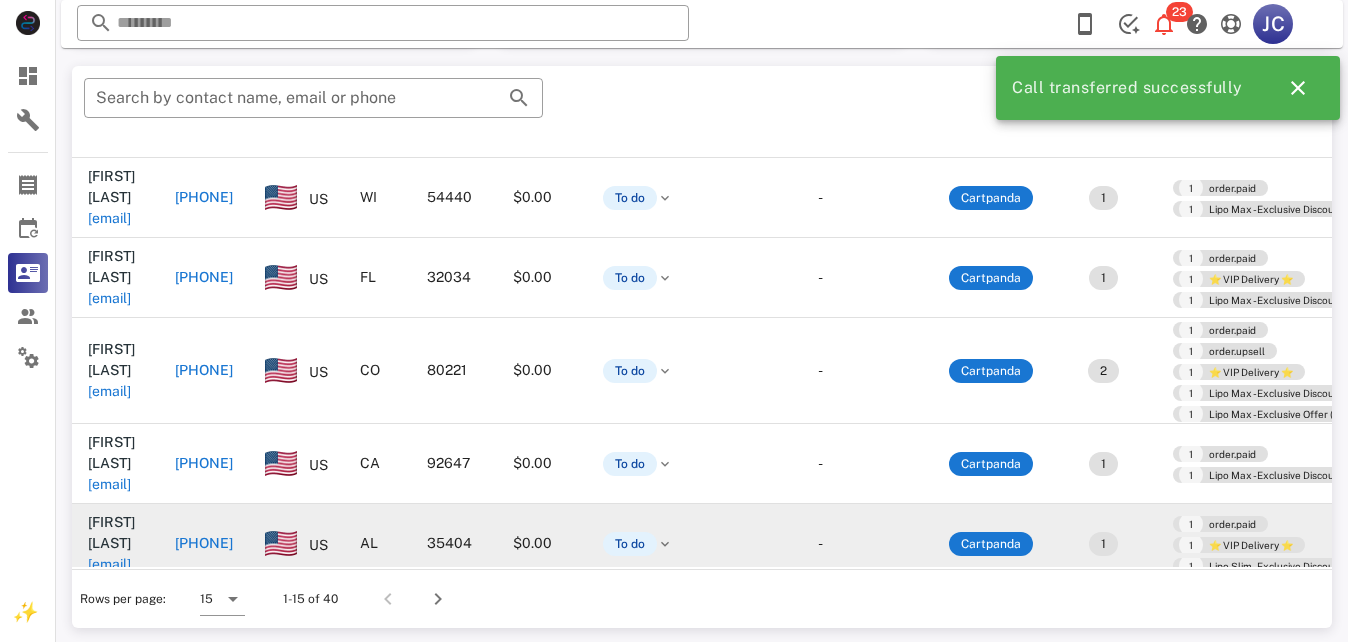 click on "[EMAIL]" at bounding box center [109, 564] 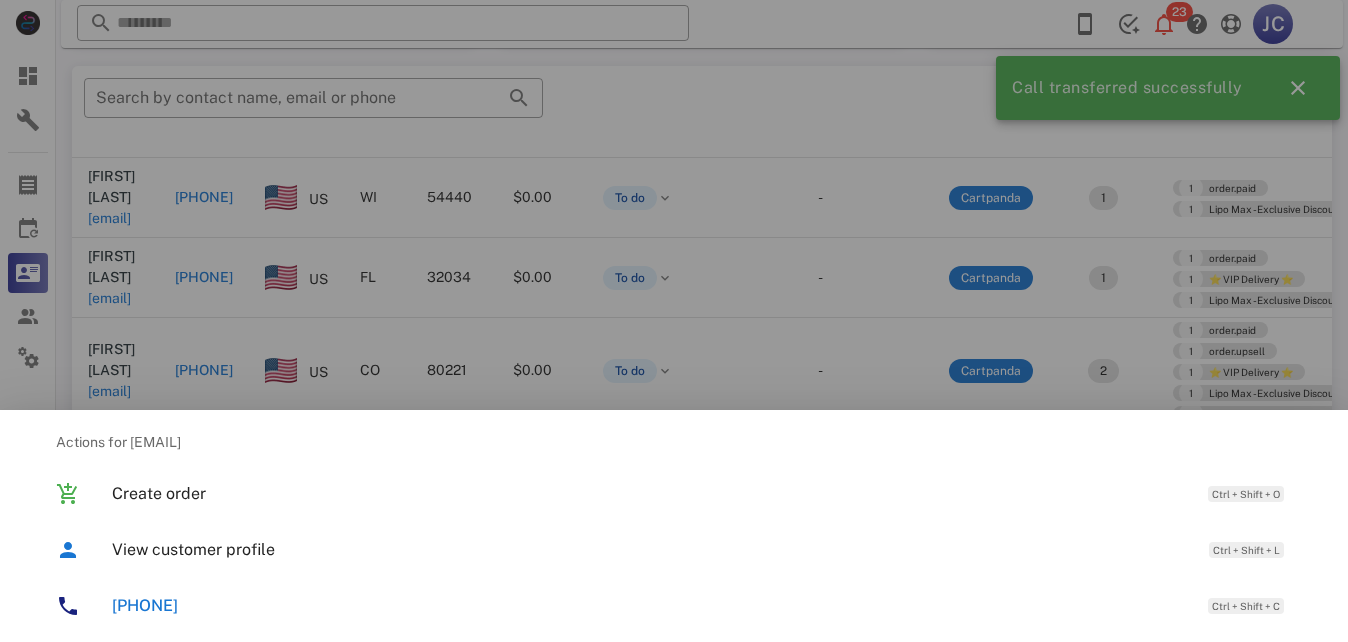 click on "+1[PHONE]" at bounding box center (153, 605) 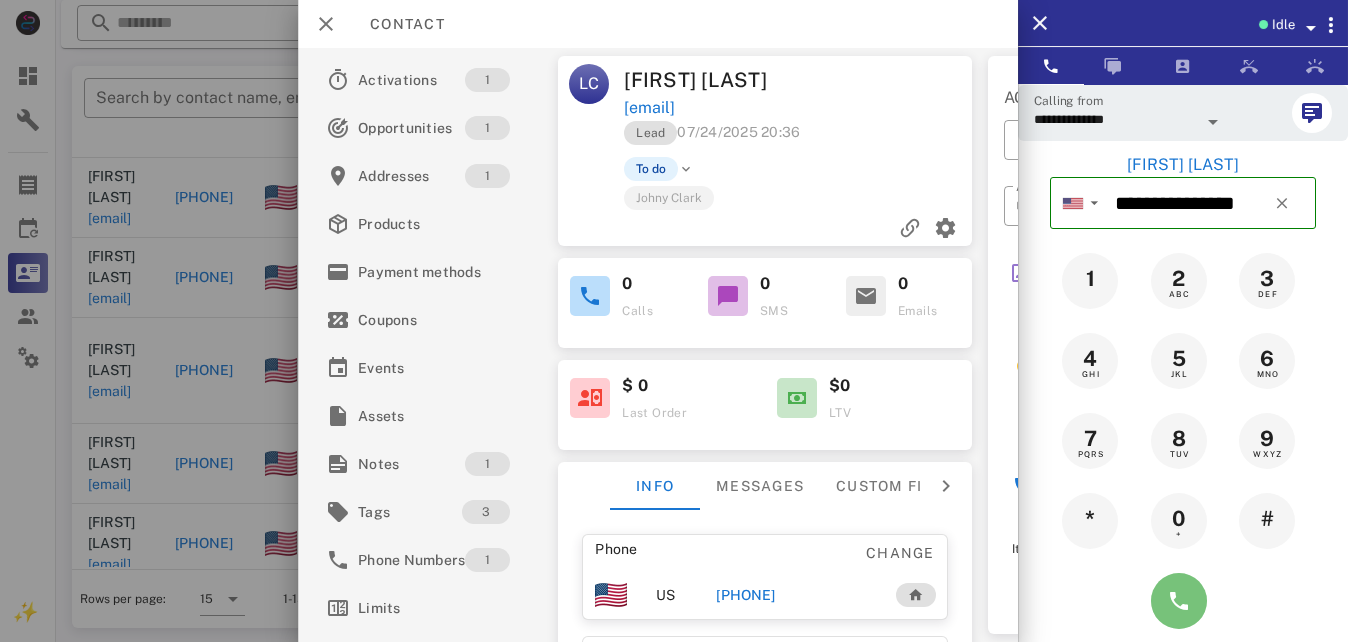 click at bounding box center [1179, 601] 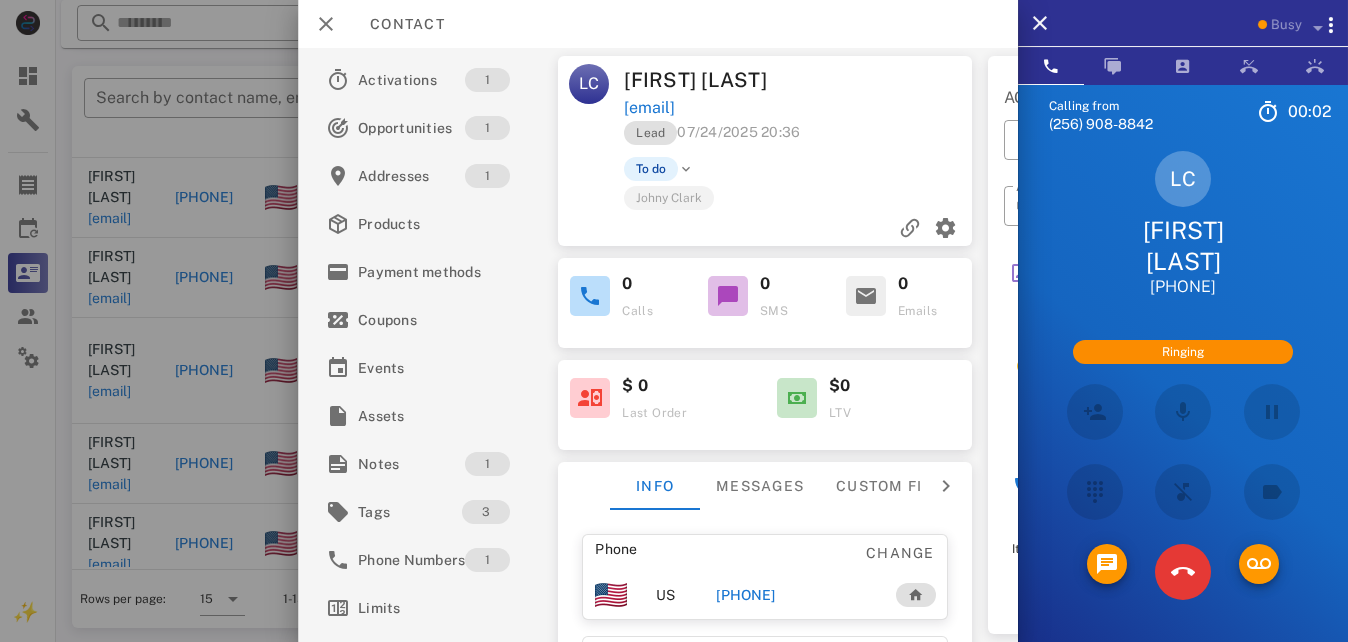 scroll, scrollTop: 56, scrollLeft: 0, axis: vertical 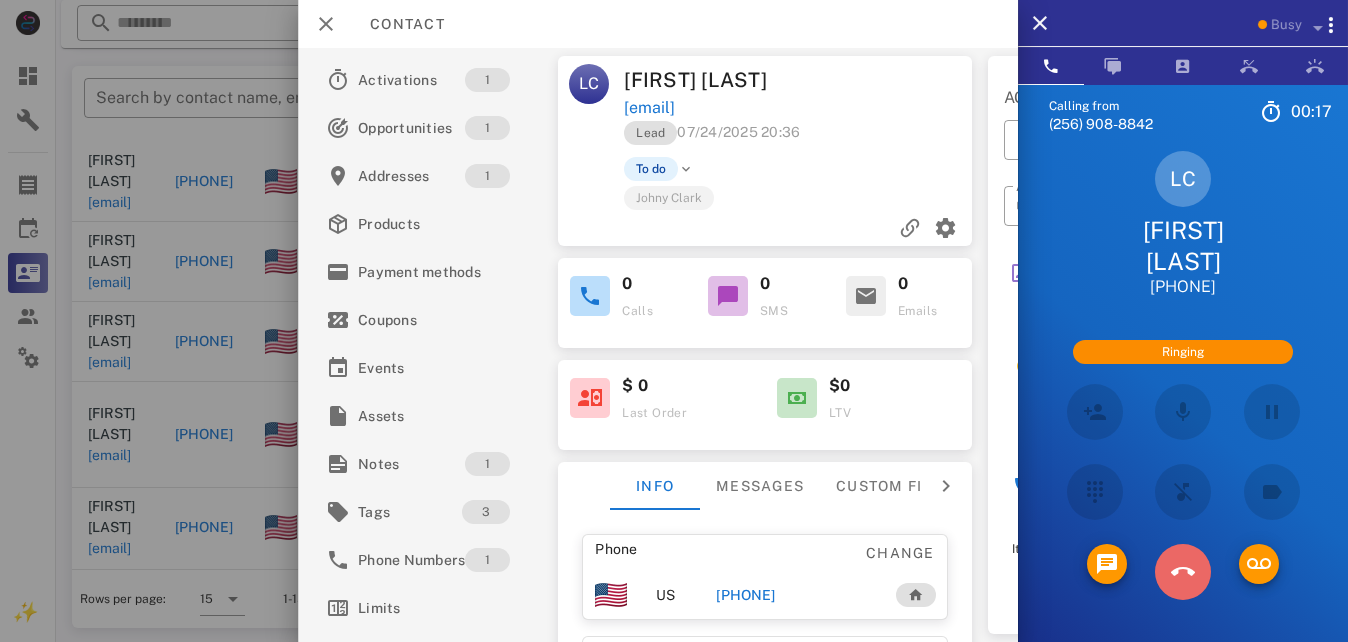 click at bounding box center [1183, 572] 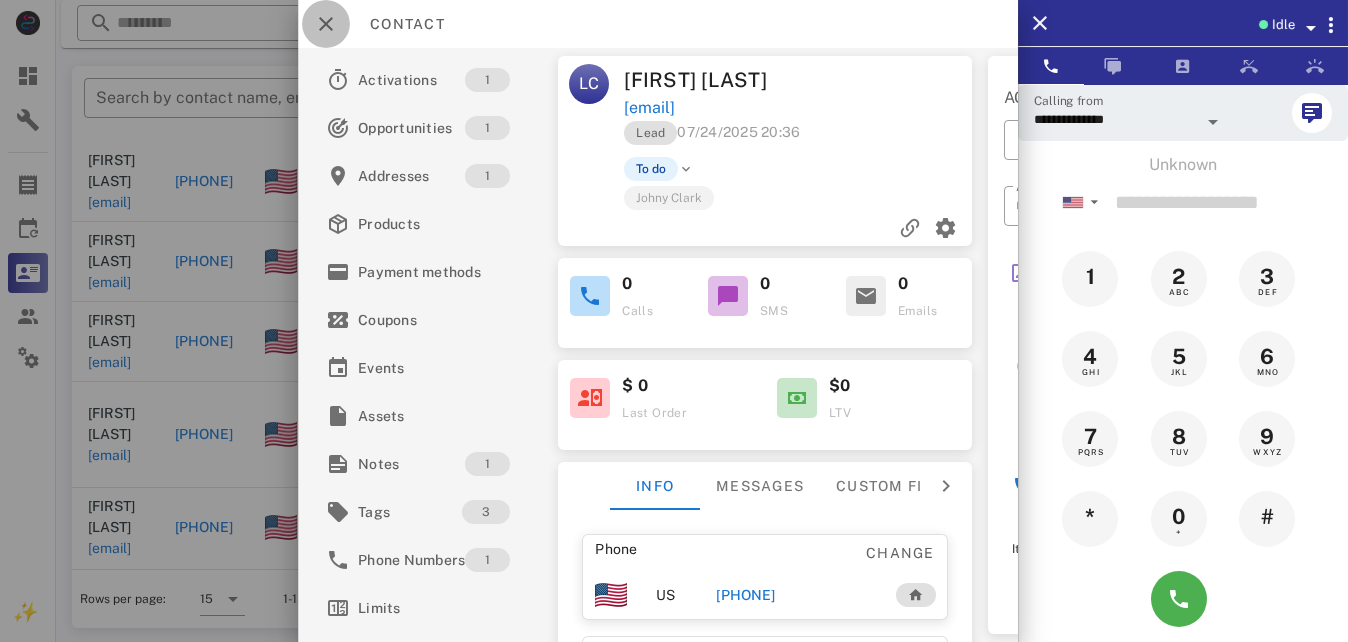 click at bounding box center [326, 24] 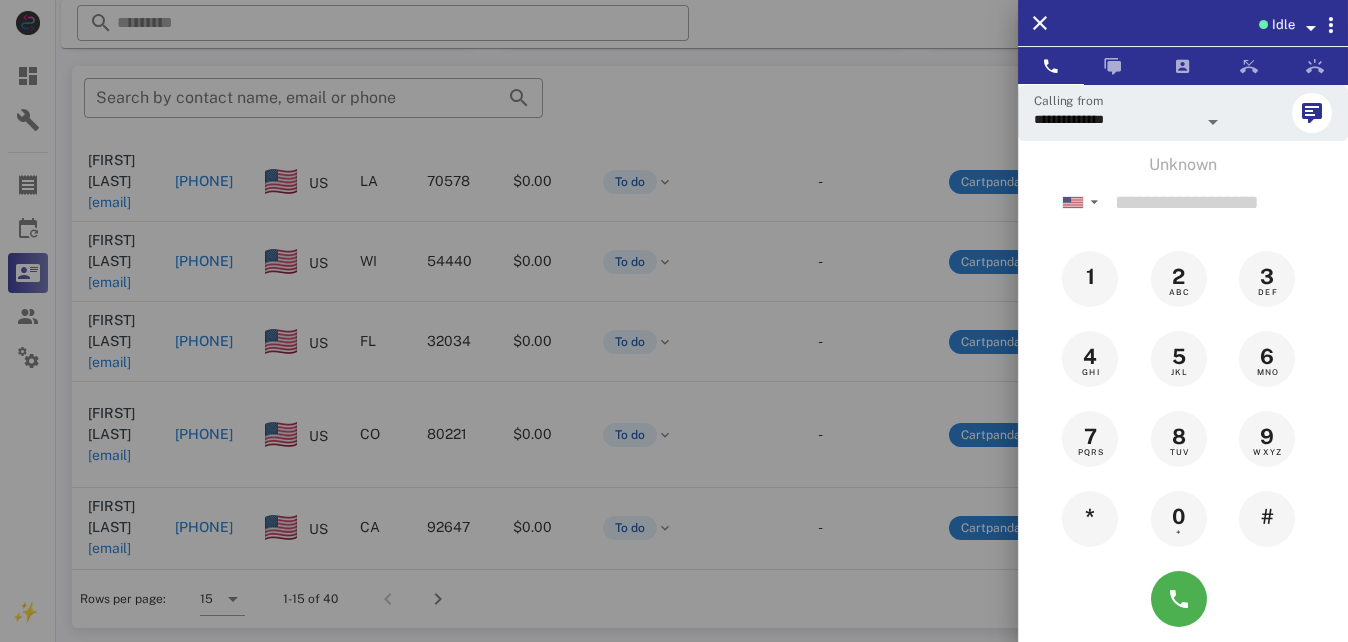 click at bounding box center [674, 321] 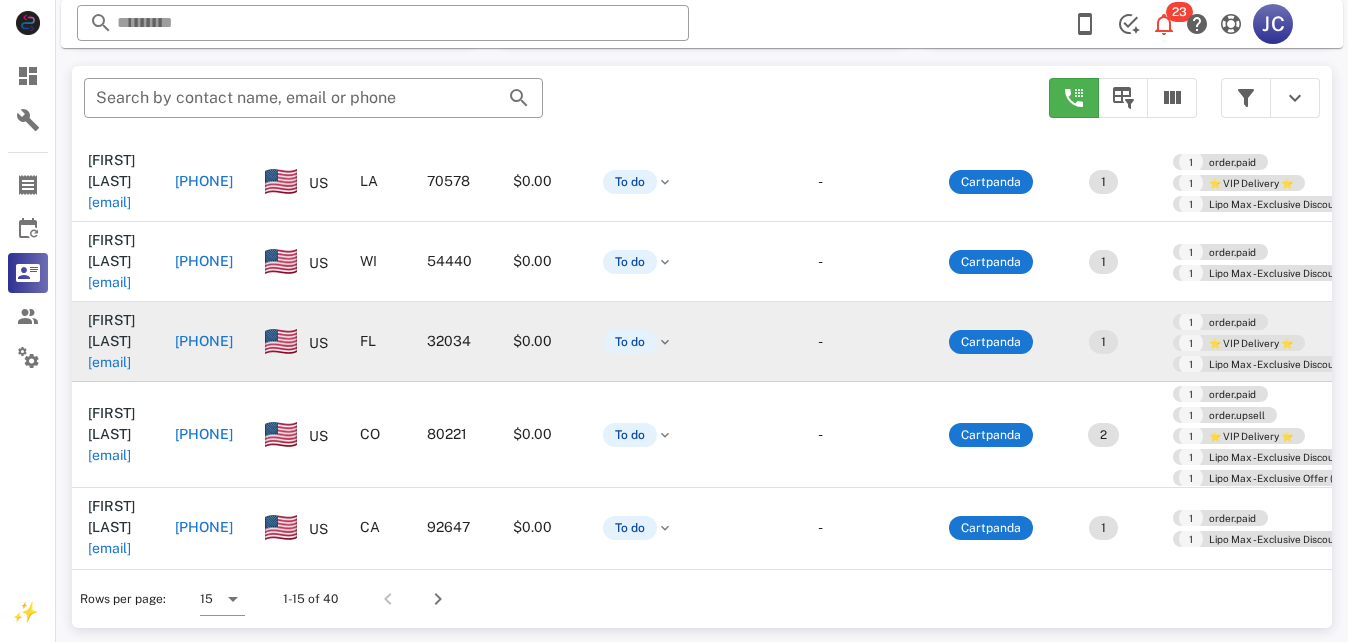 click on "[EMAIL]" at bounding box center [109, 362] 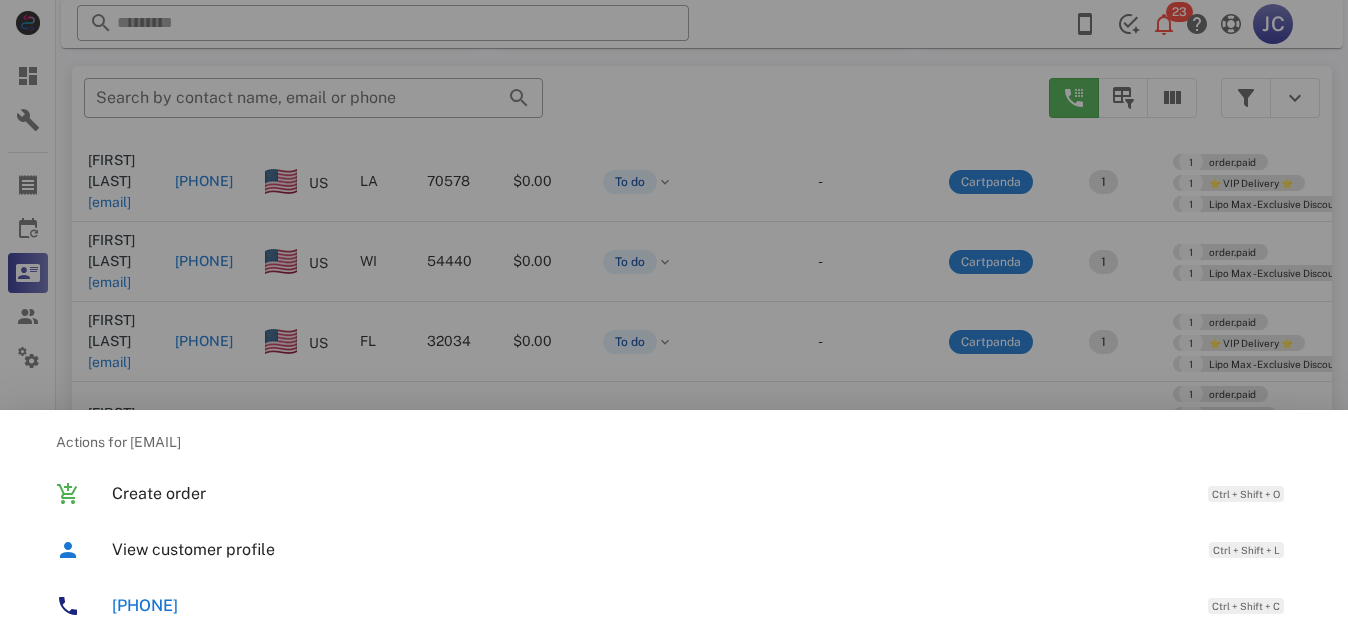 click on "+1[PHONE]" at bounding box center [702, 605] 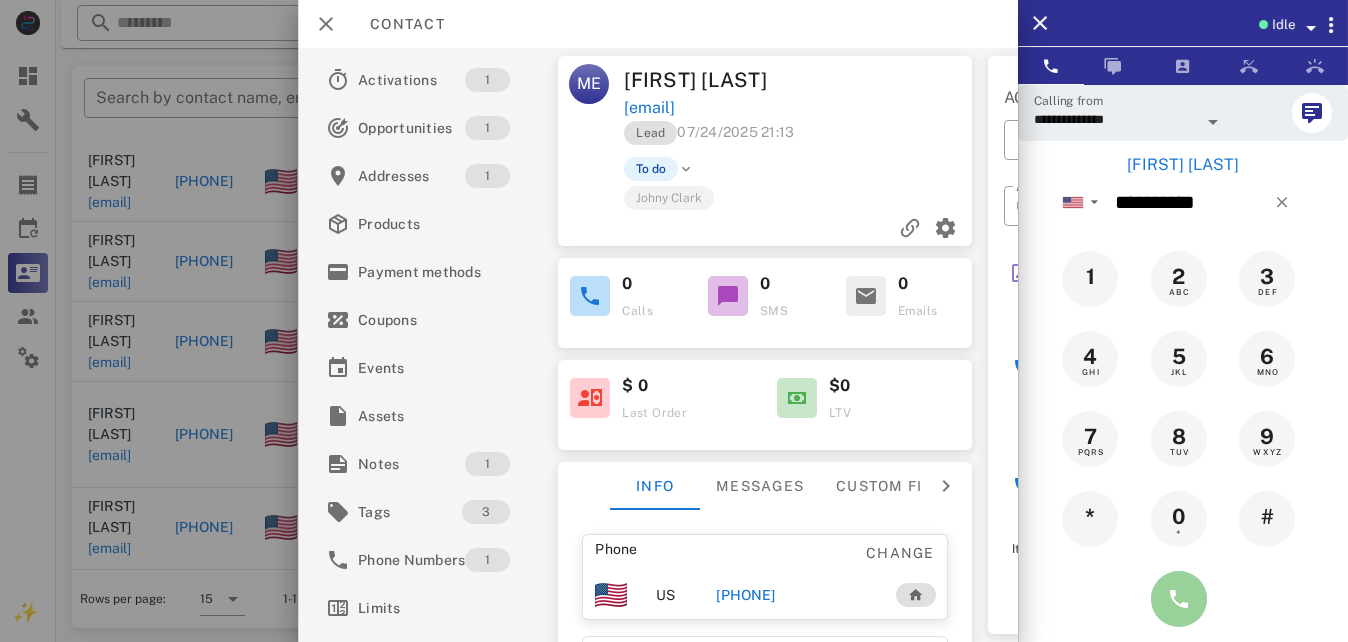 click at bounding box center (1179, 599) 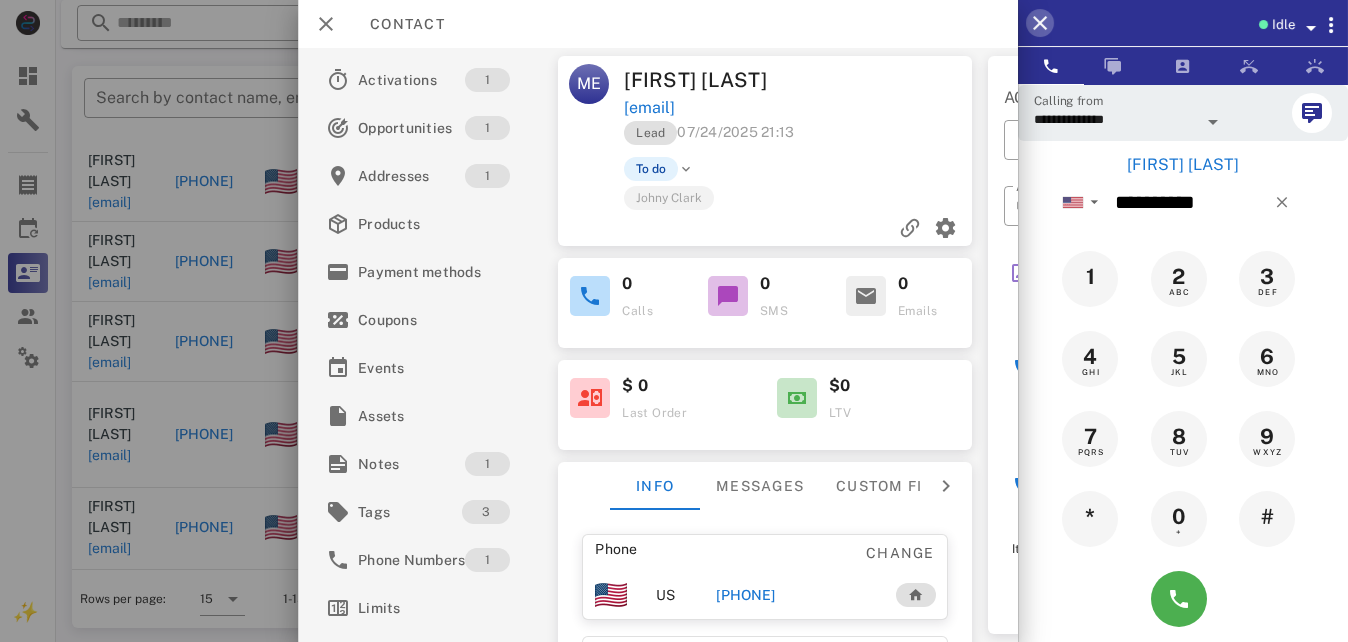 click at bounding box center [1040, 23] 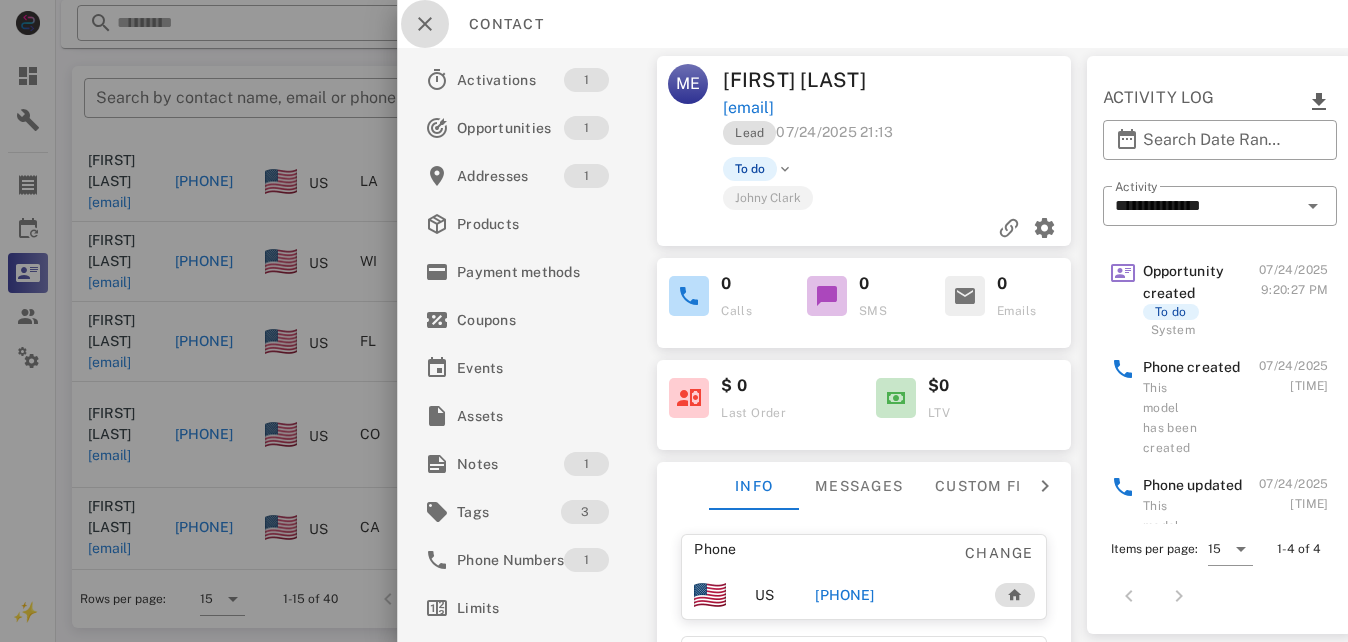 click at bounding box center [425, 24] 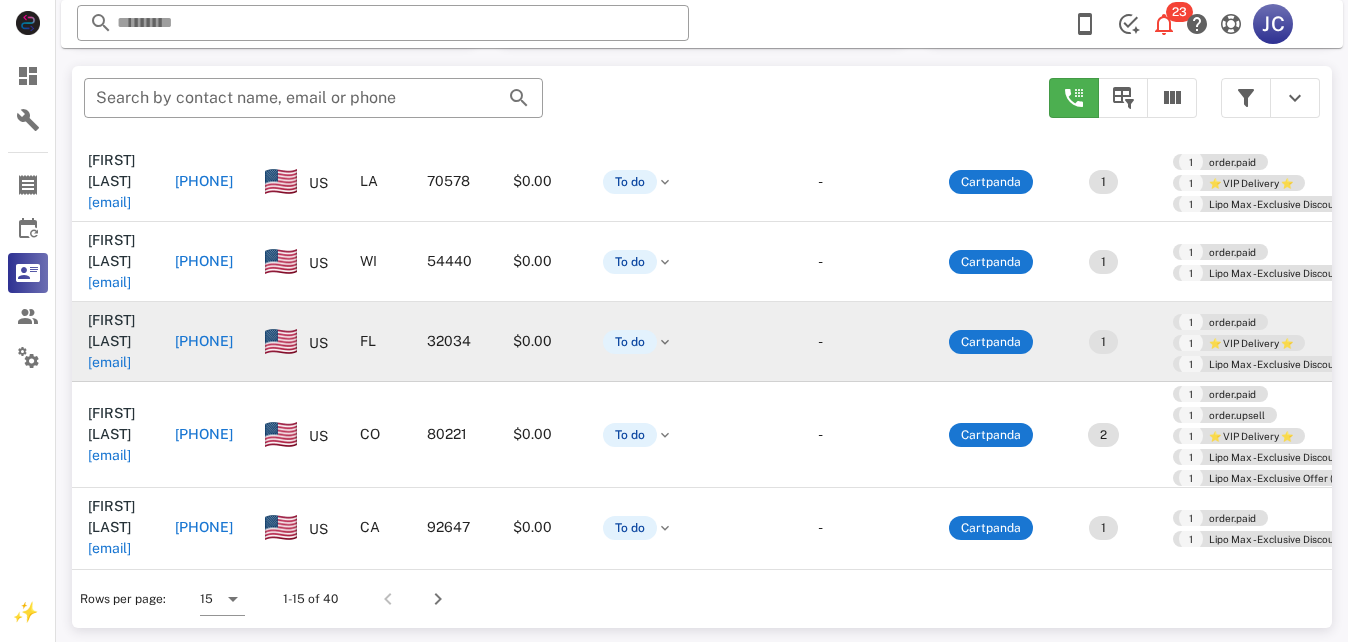 click on "[EMAIL]" at bounding box center (109, 362) 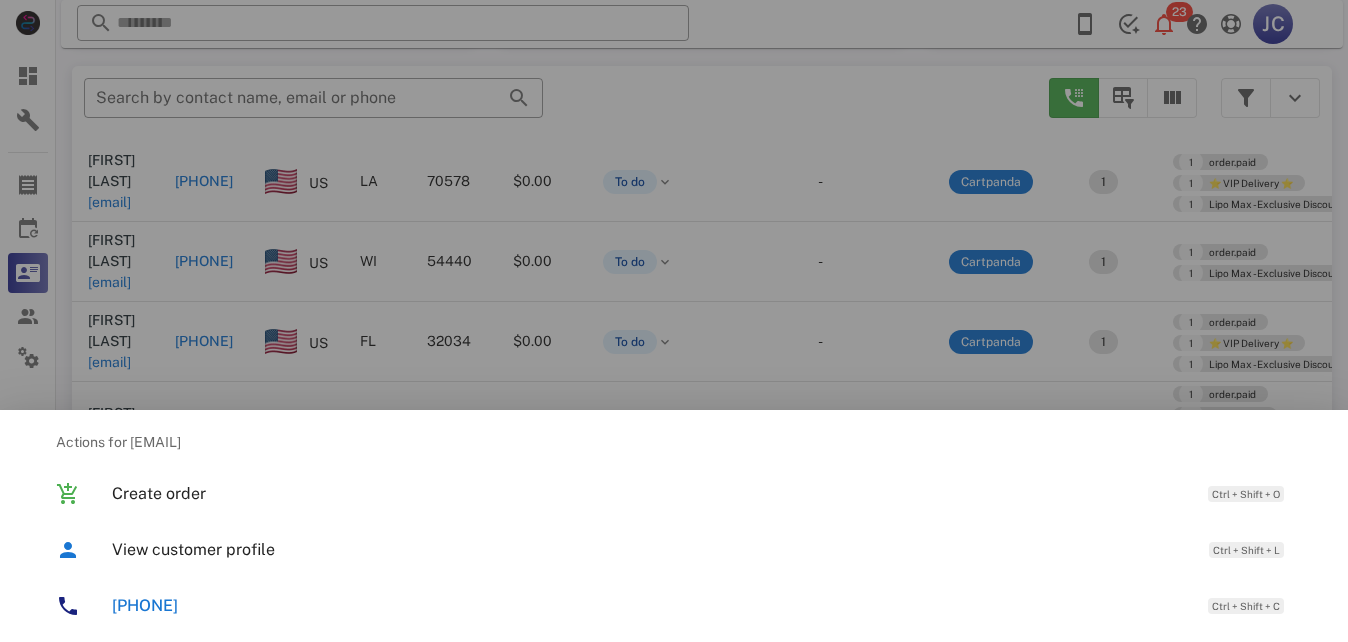 click on "+1[PHONE]" at bounding box center [153, 605] 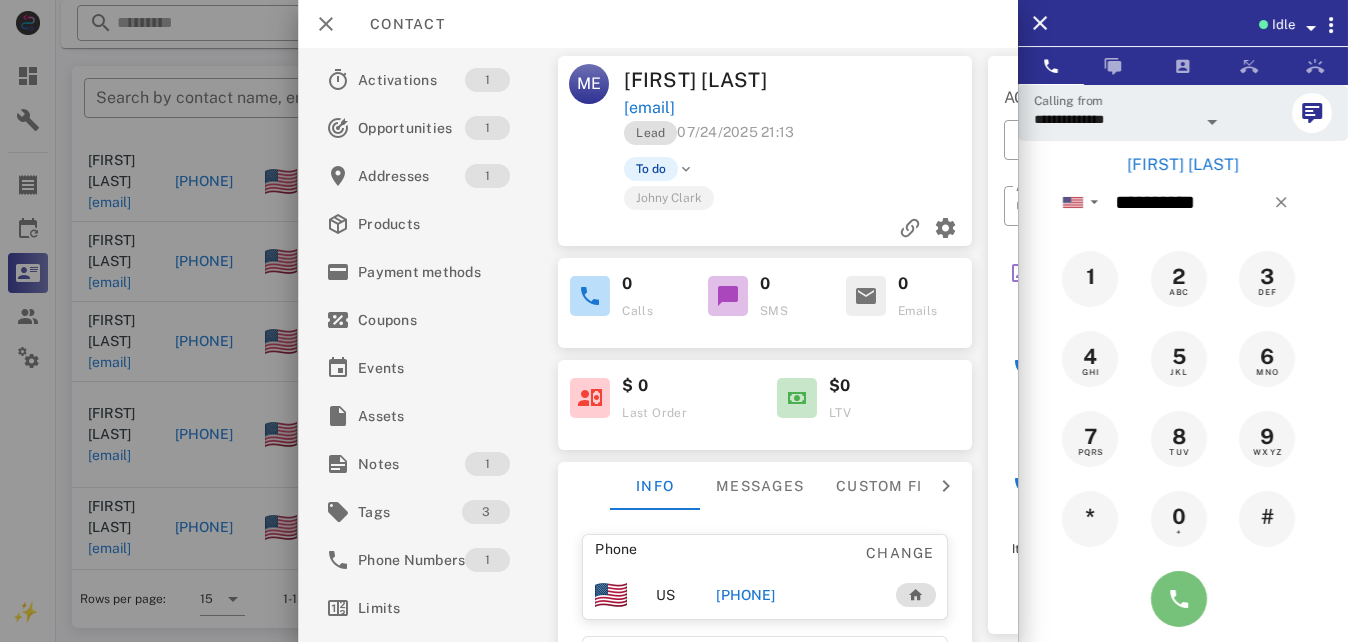 click at bounding box center [1179, 599] 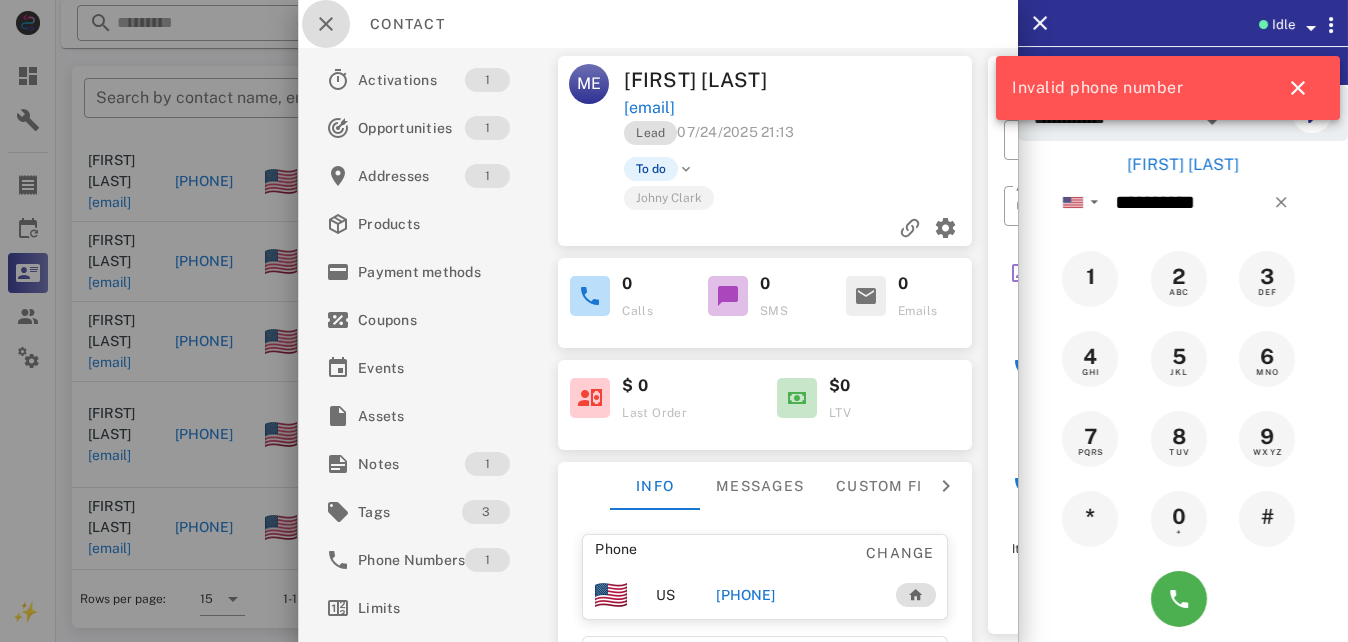 click at bounding box center [326, 24] 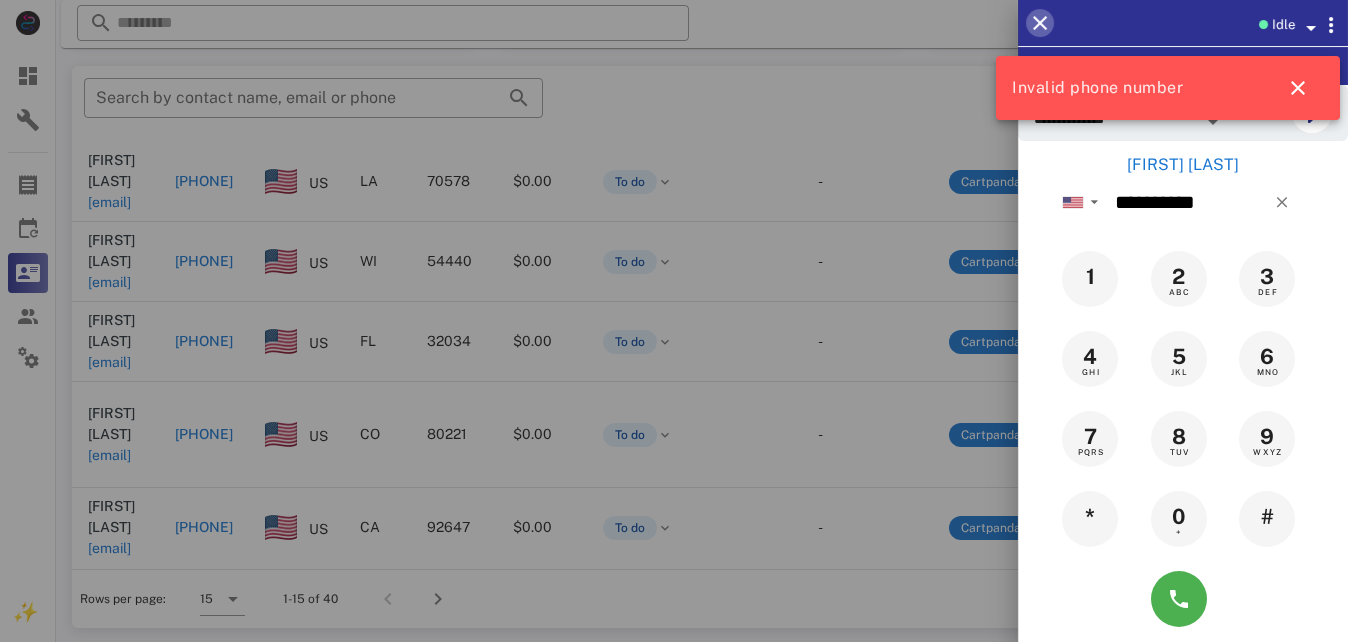 click at bounding box center (1040, 23) 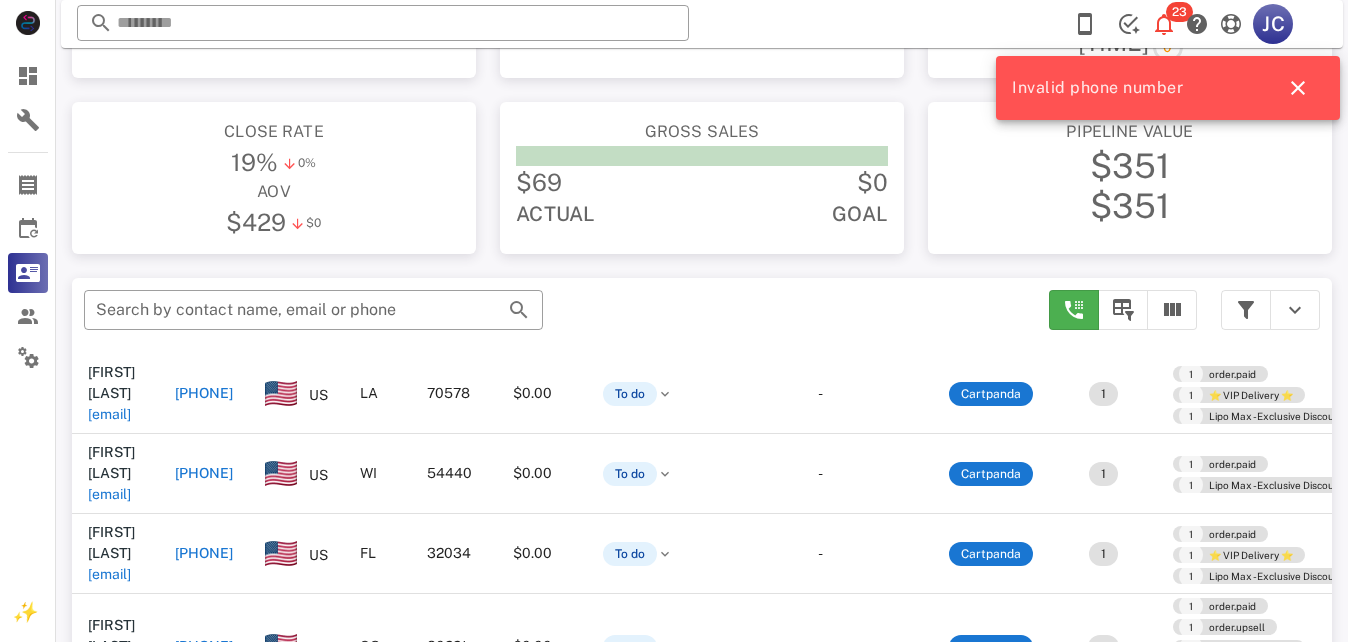 scroll, scrollTop: 380, scrollLeft: 0, axis: vertical 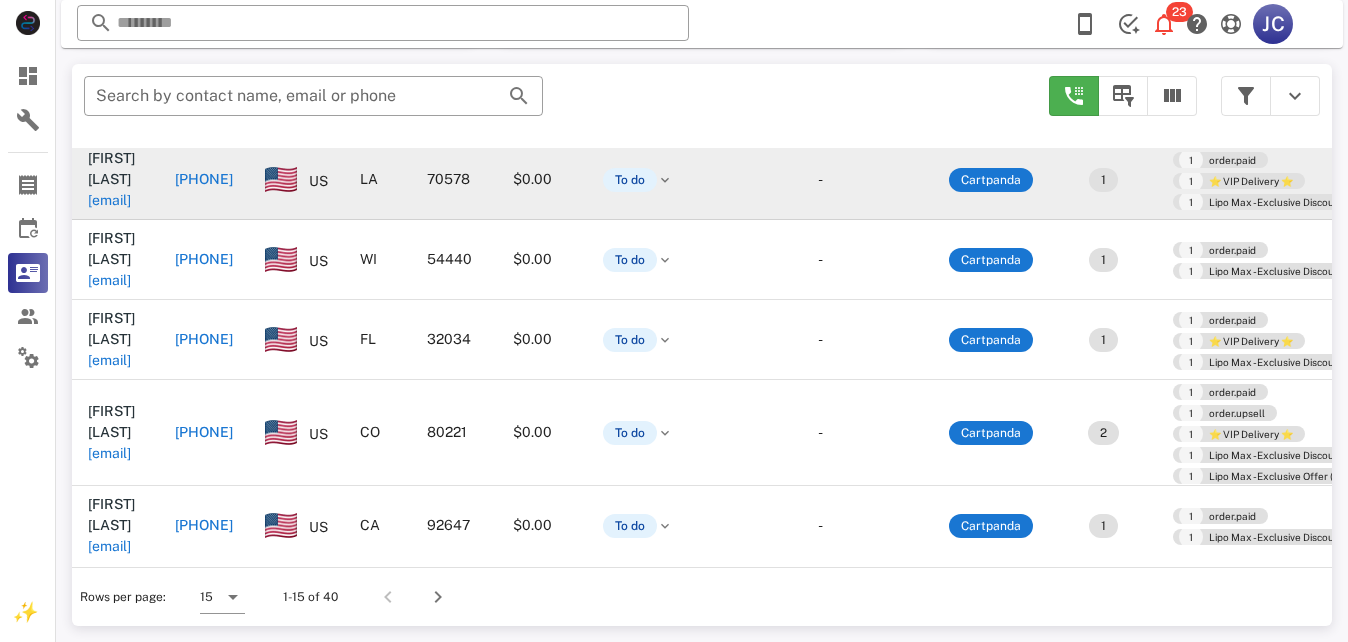 click on "[PHONE]" at bounding box center [204, 179] 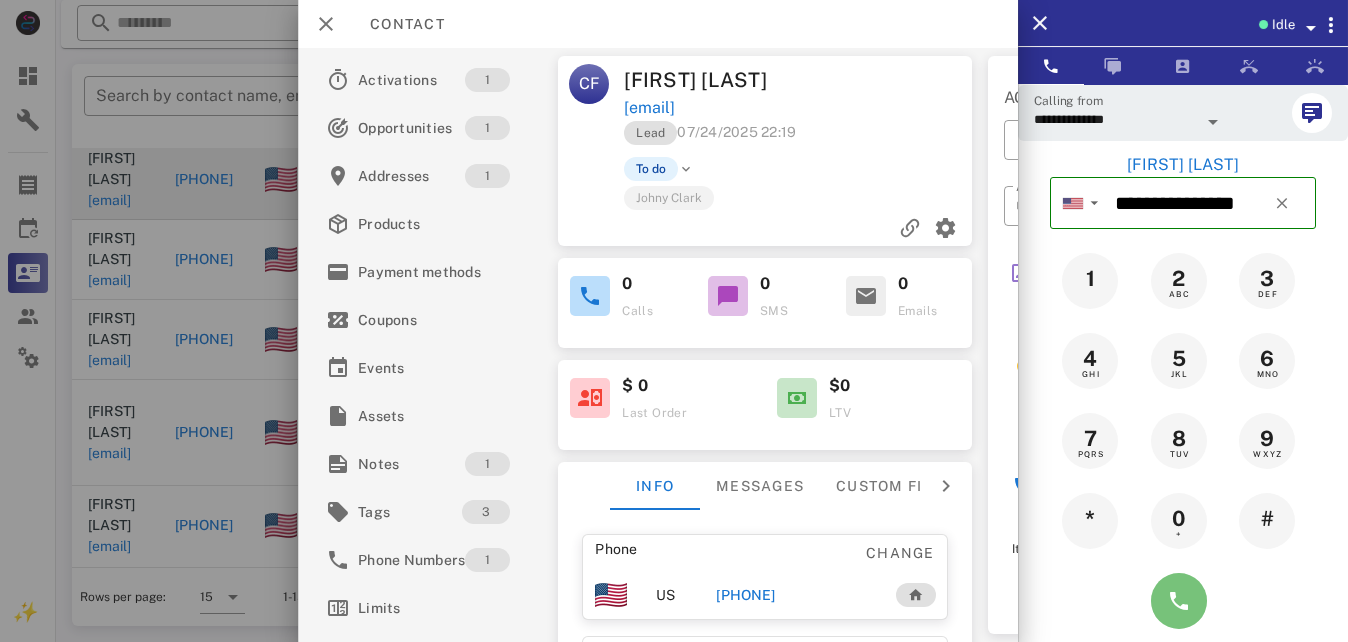 click at bounding box center (1179, 601) 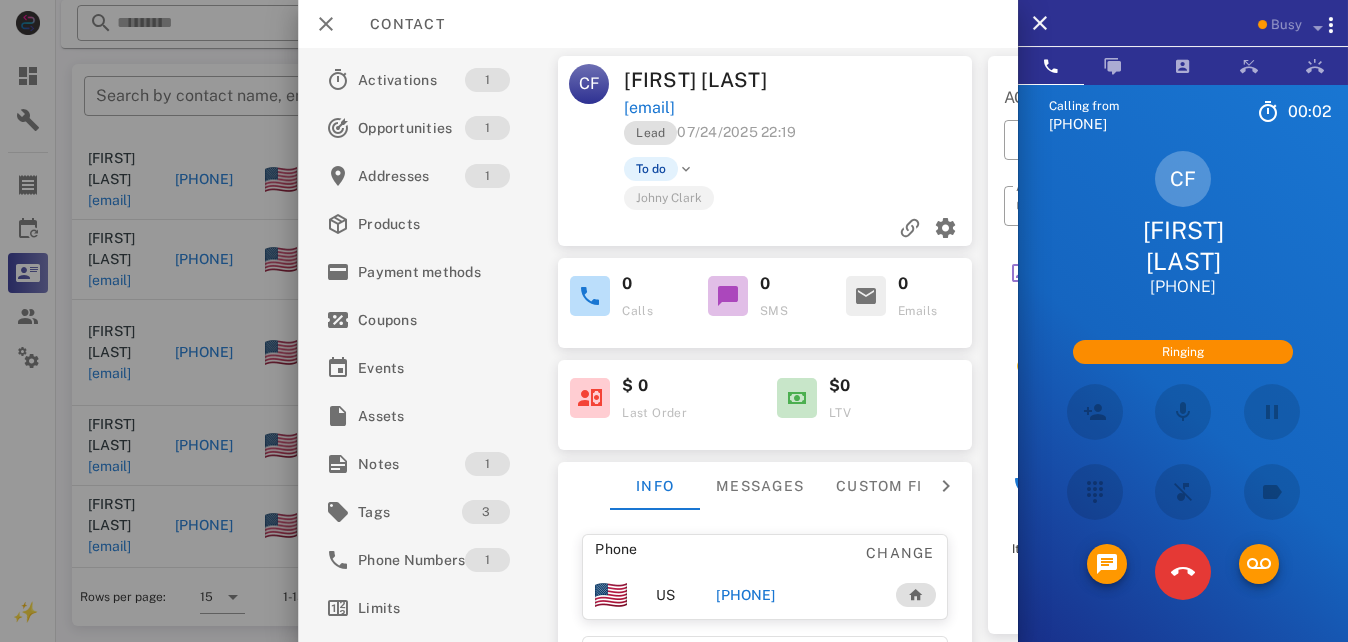 scroll, scrollTop: 0, scrollLeft: 0, axis: both 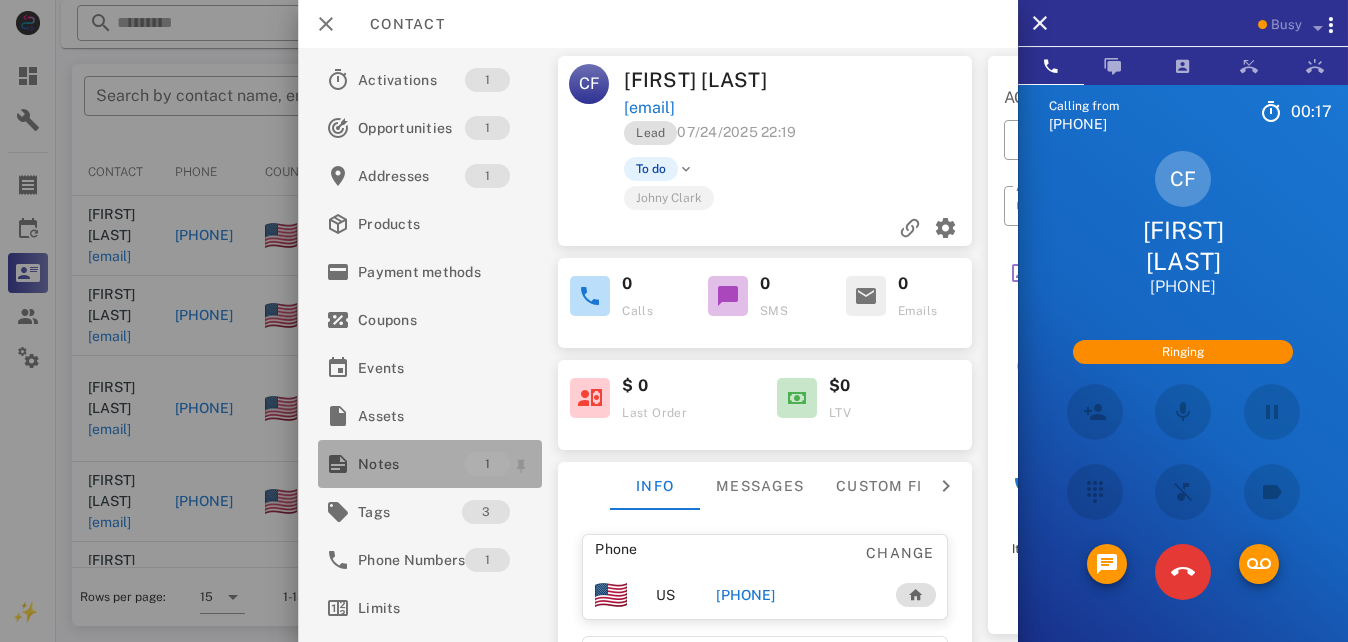 click on "Notes" at bounding box center [411, 464] 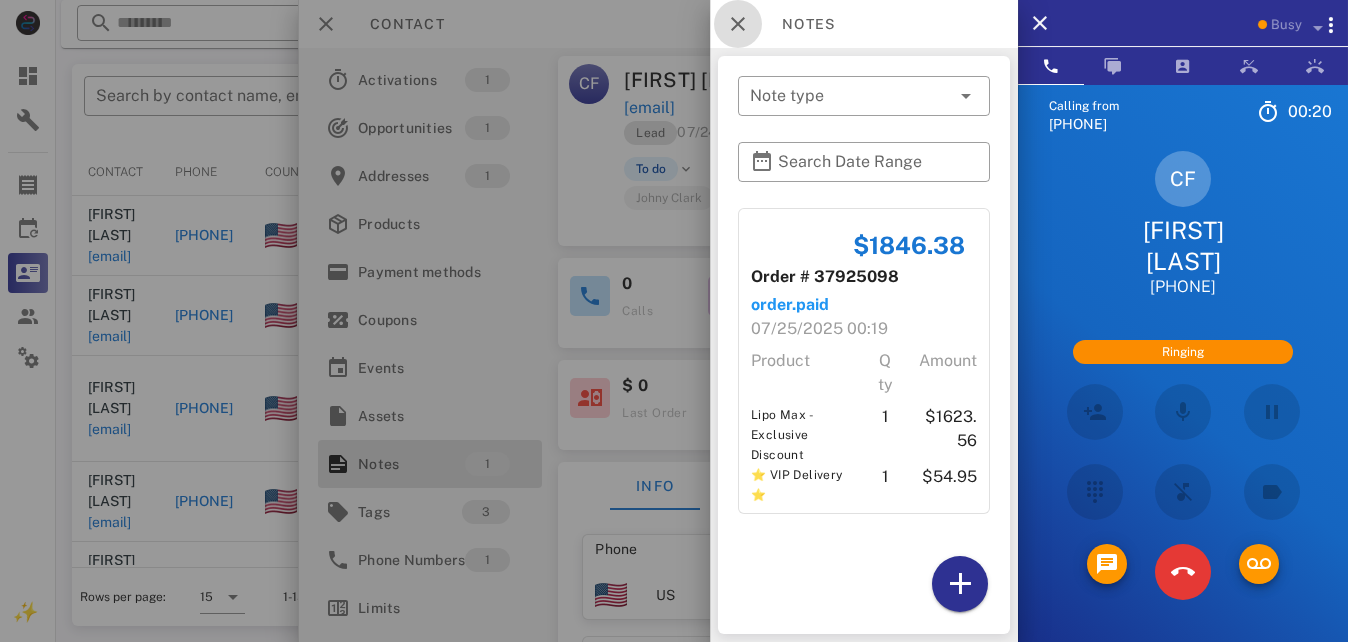 click at bounding box center (738, 24) 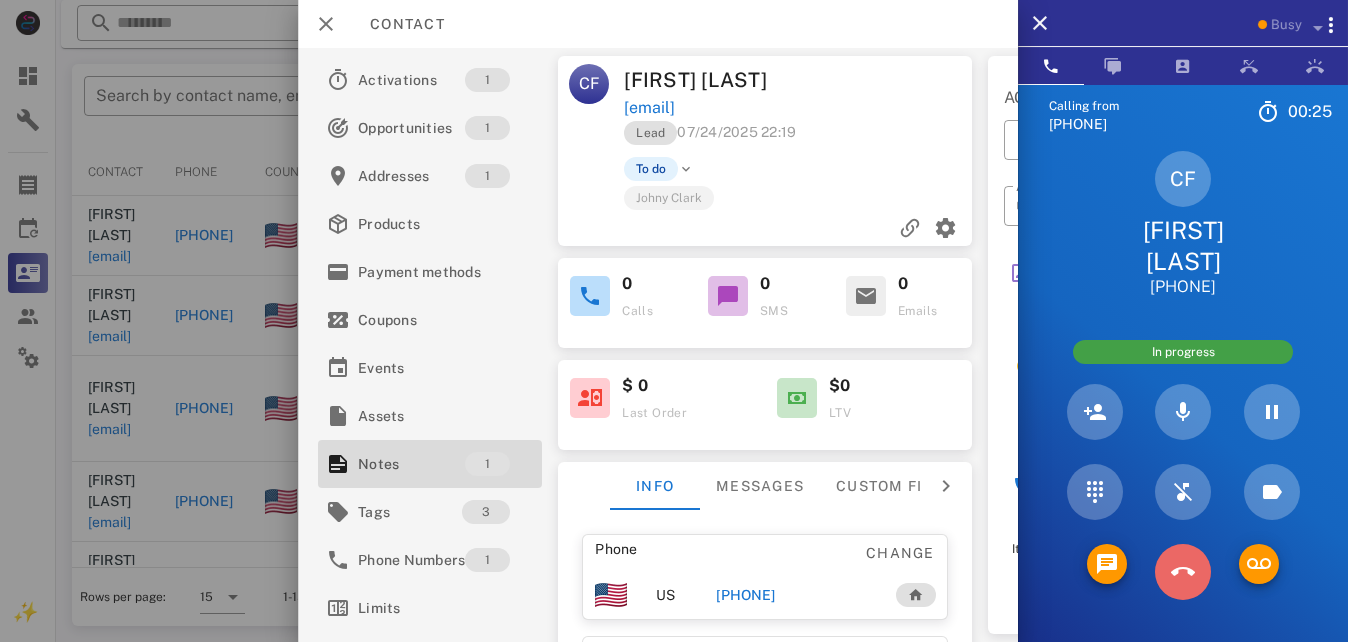 click at bounding box center [1183, 572] 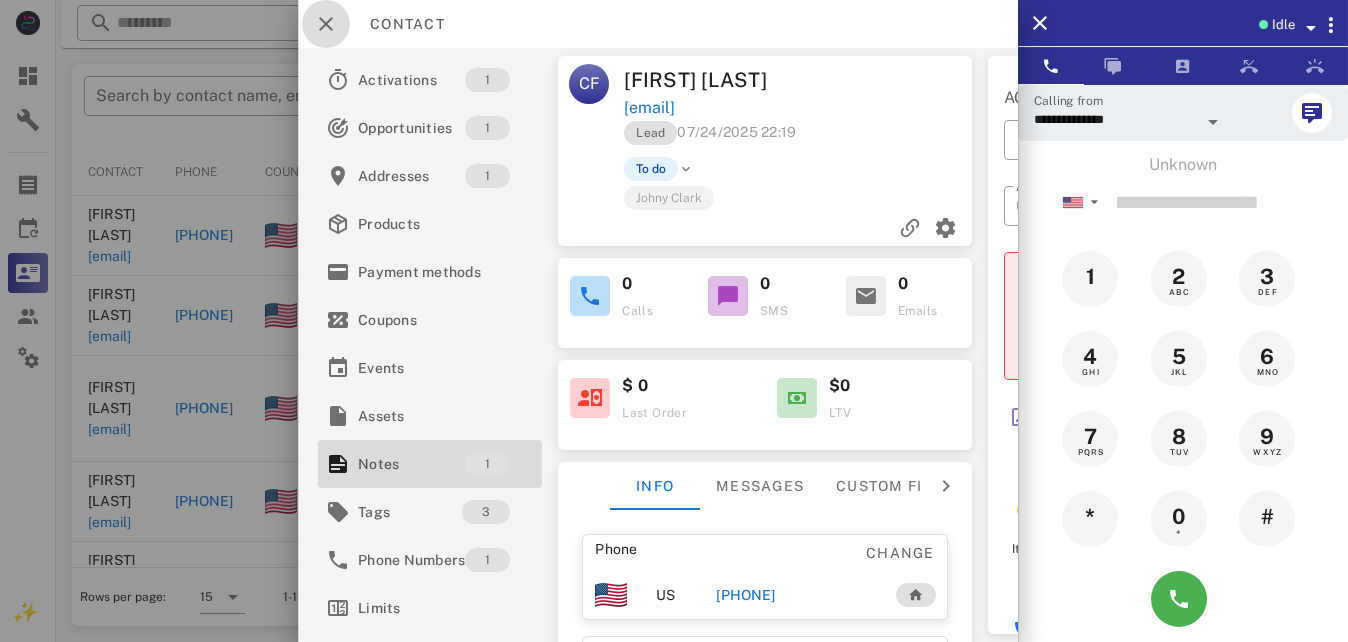 click at bounding box center [326, 24] 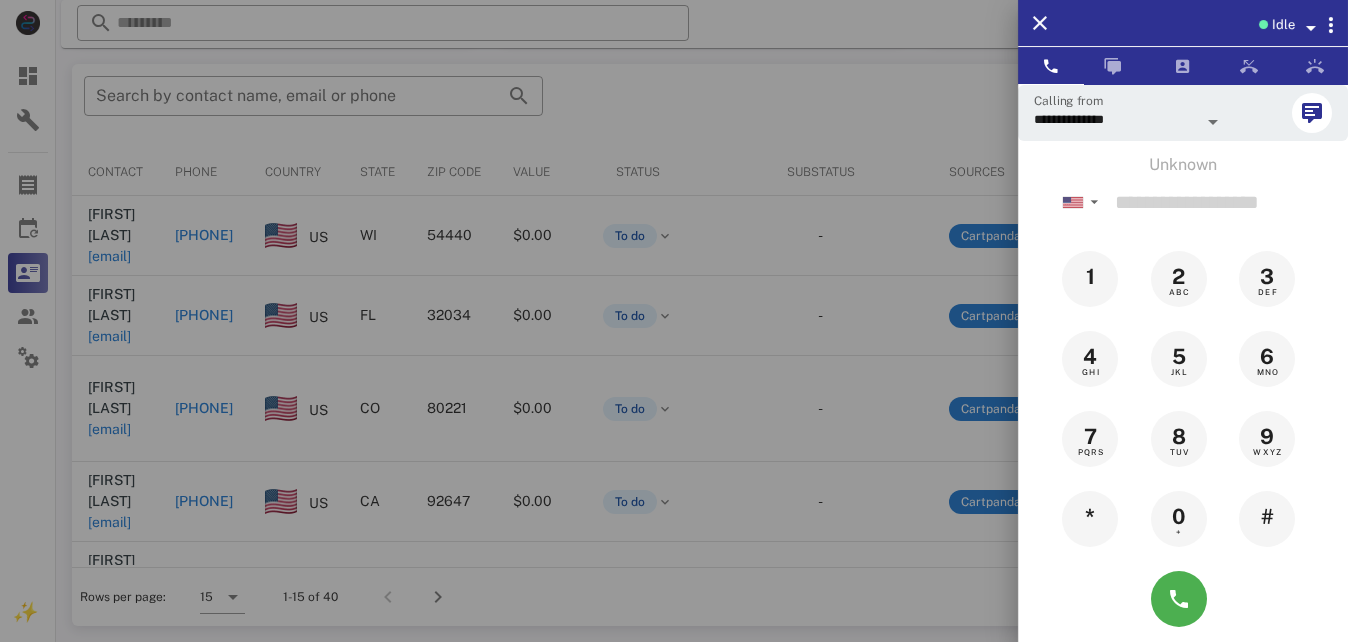click at bounding box center (674, 321) 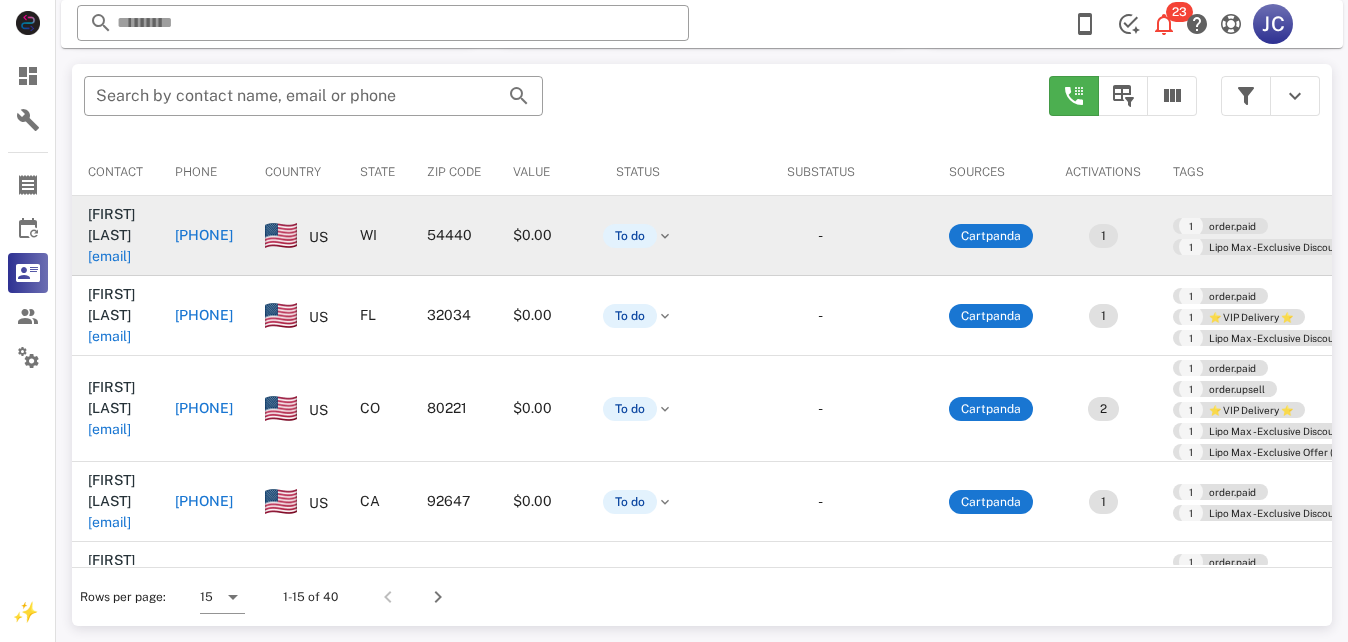 click on "+1[PHONE]" at bounding box center (211, 235) 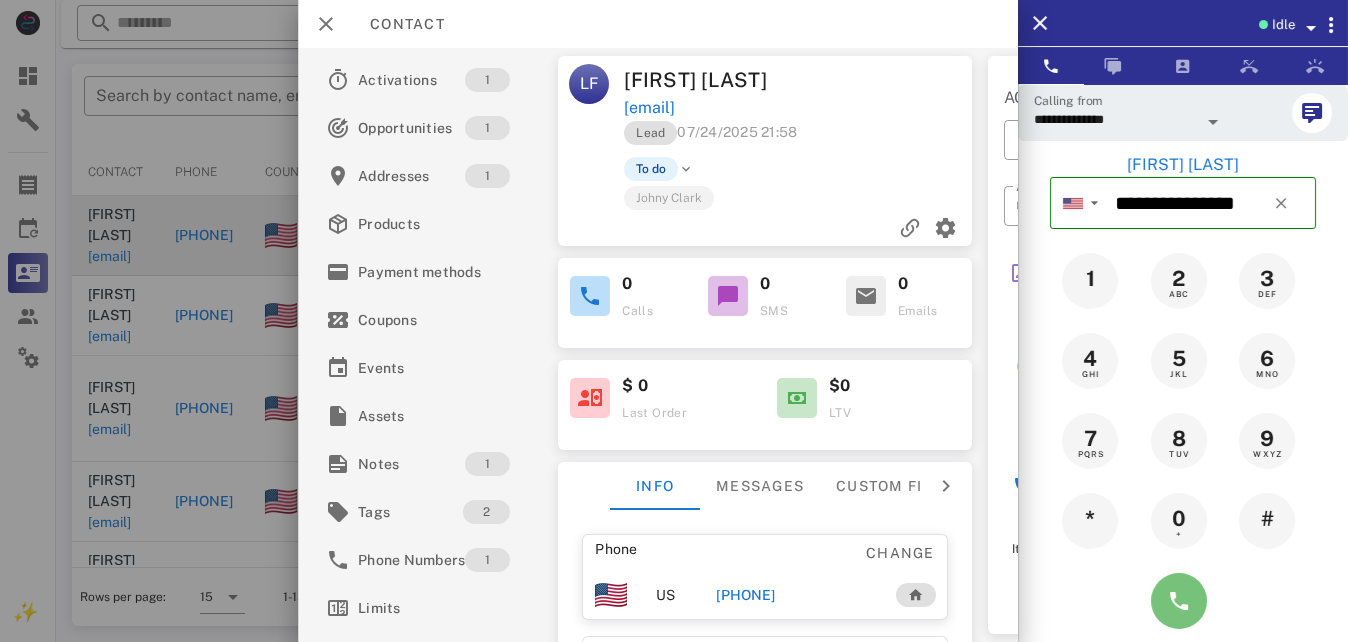 click at bounding box center (1179, 601) 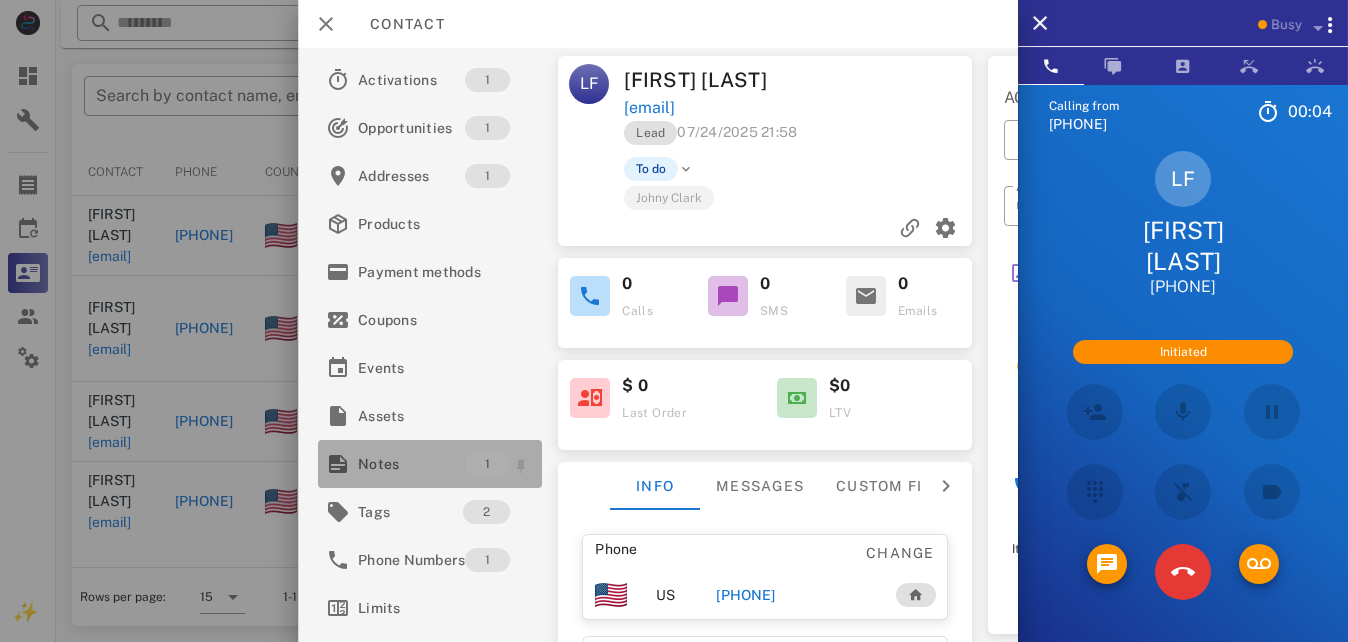 click on "Notes" at bounding box center (411, 464) 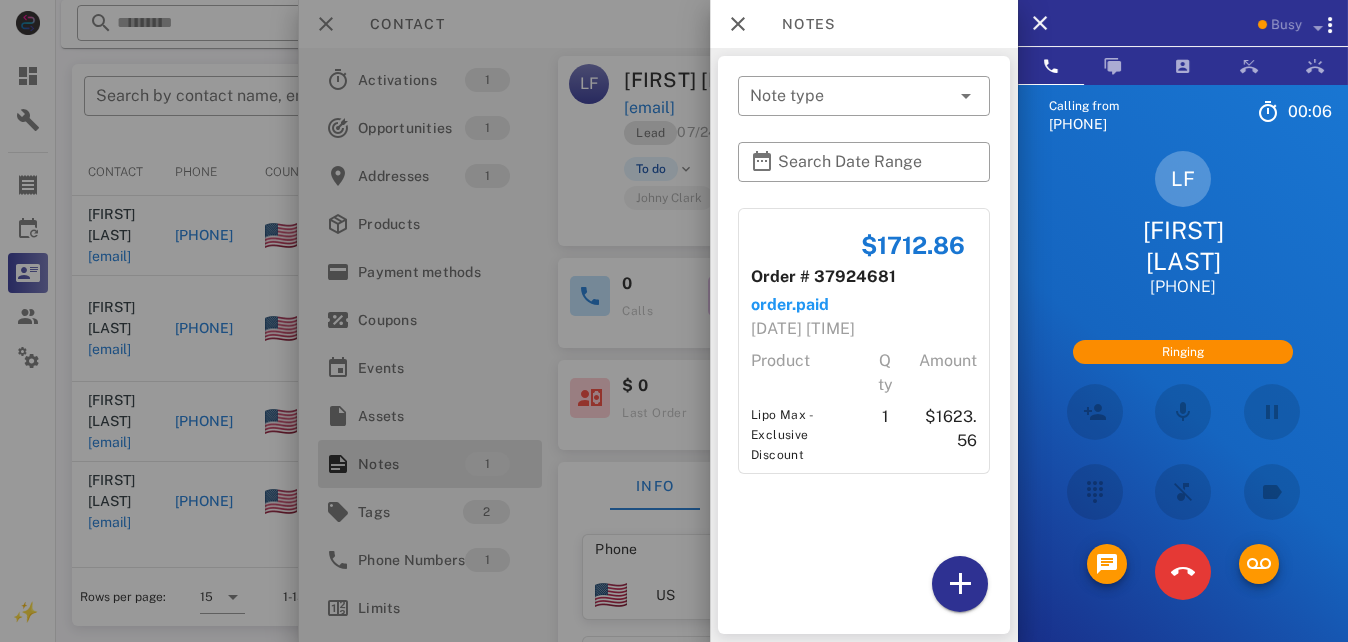 click at bounding box center [674, 321] 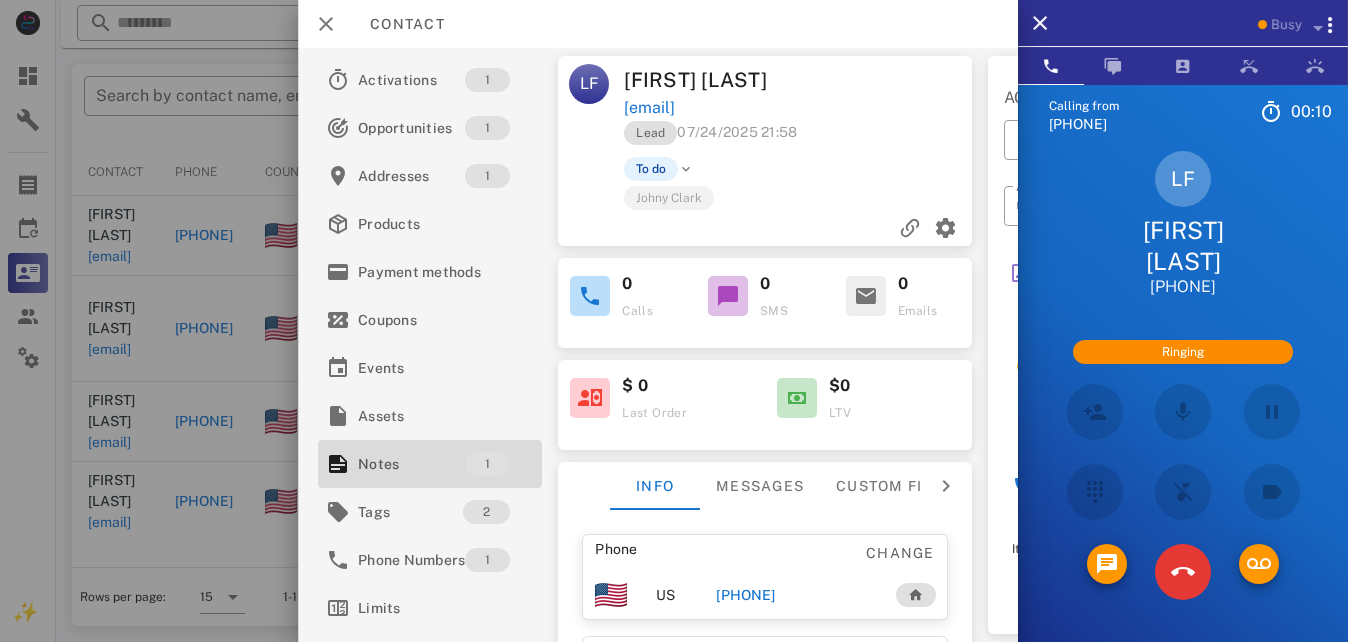 click at bounding box center [674, 321] 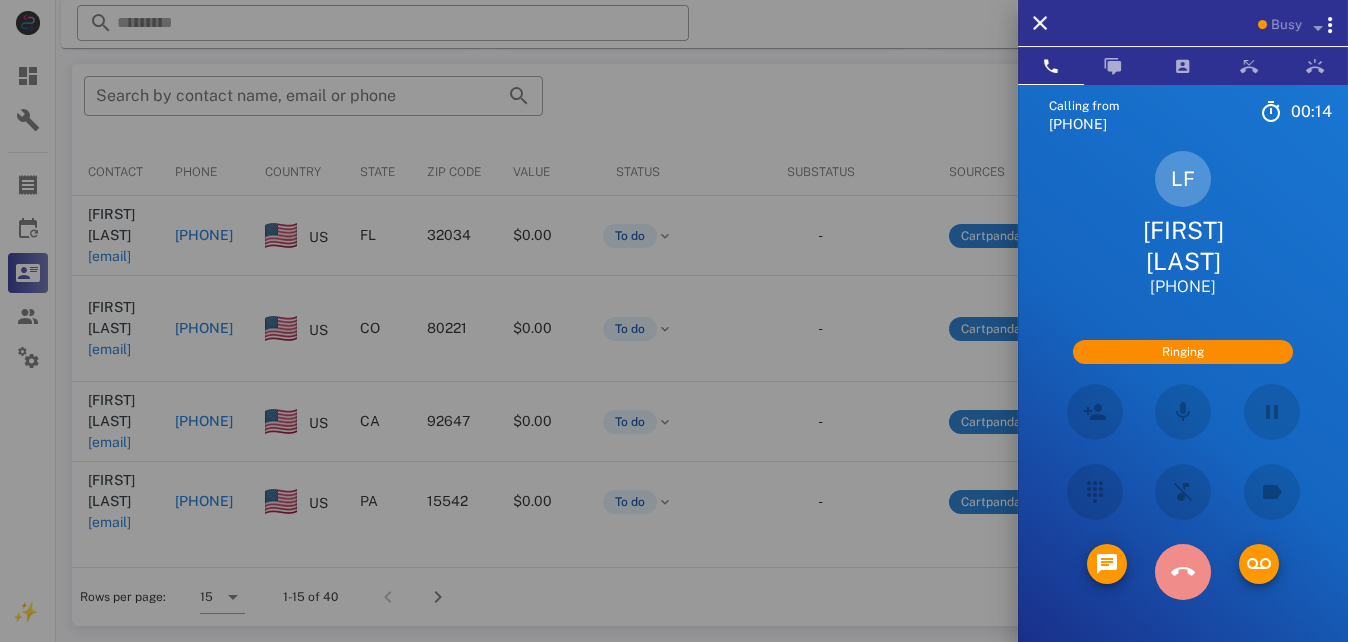 click at bounding box center (1183, 572) 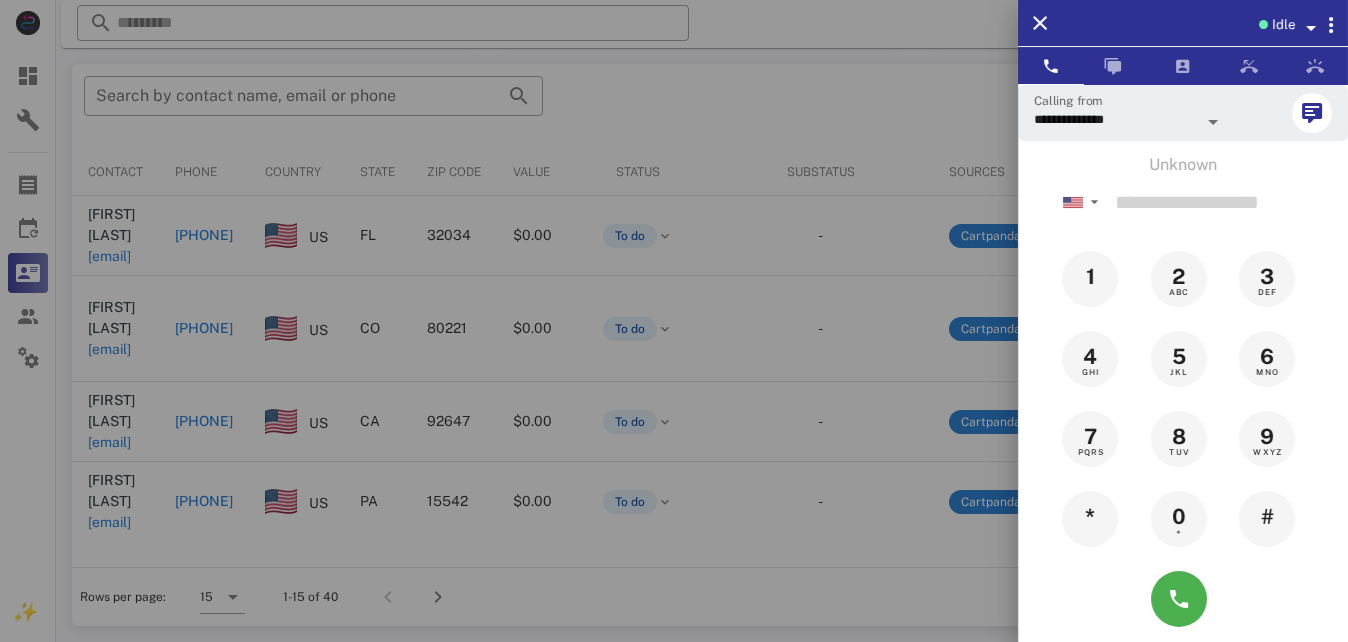 click at bounding box center (674, 321) 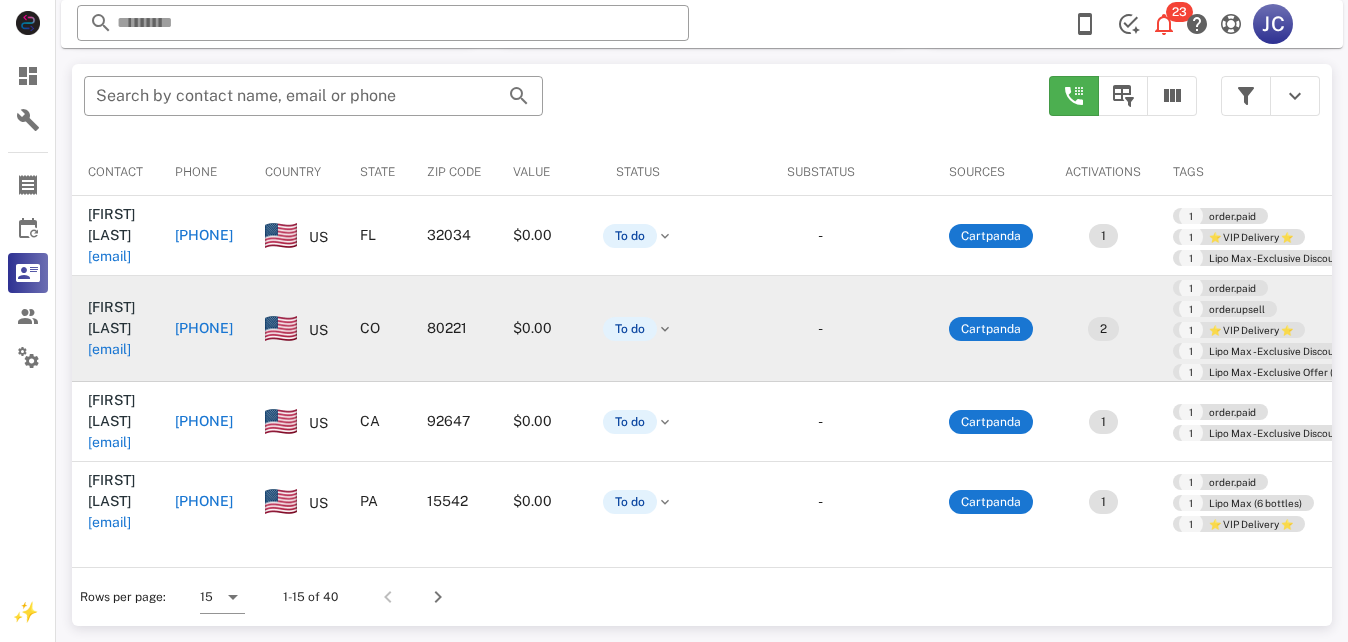 click on "+1[PHONE]" at bounding box center (211, 328) 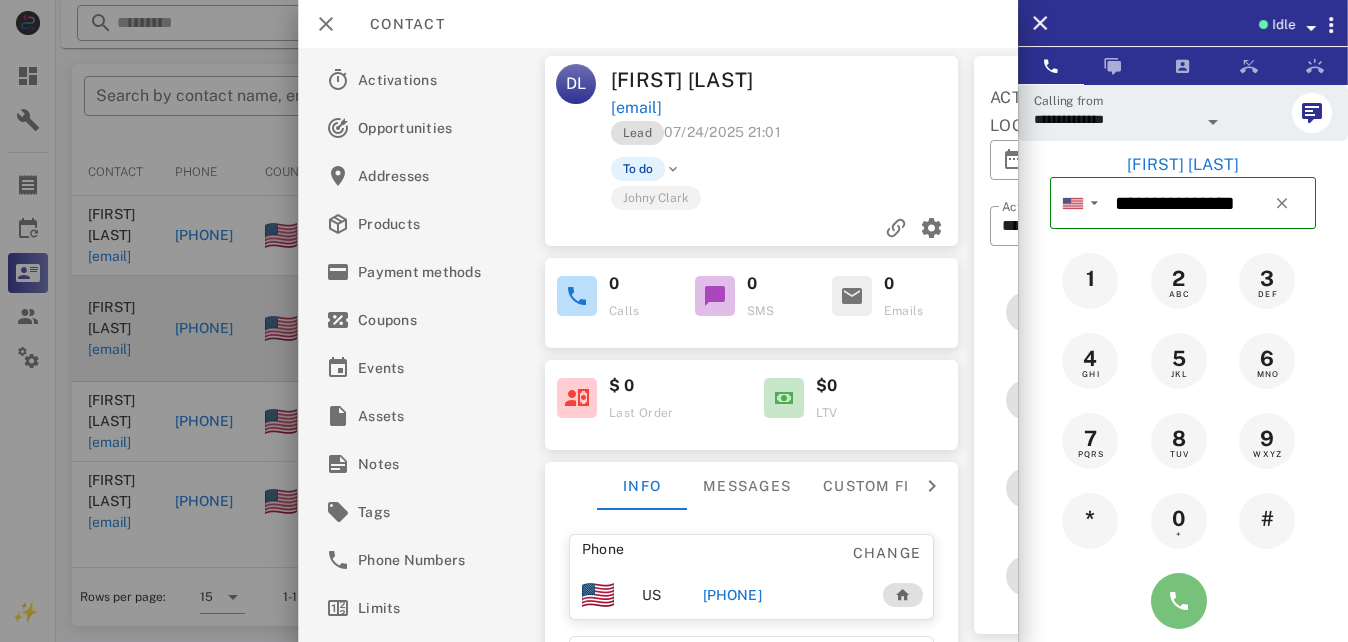 click at bounding box center (1179, 601) 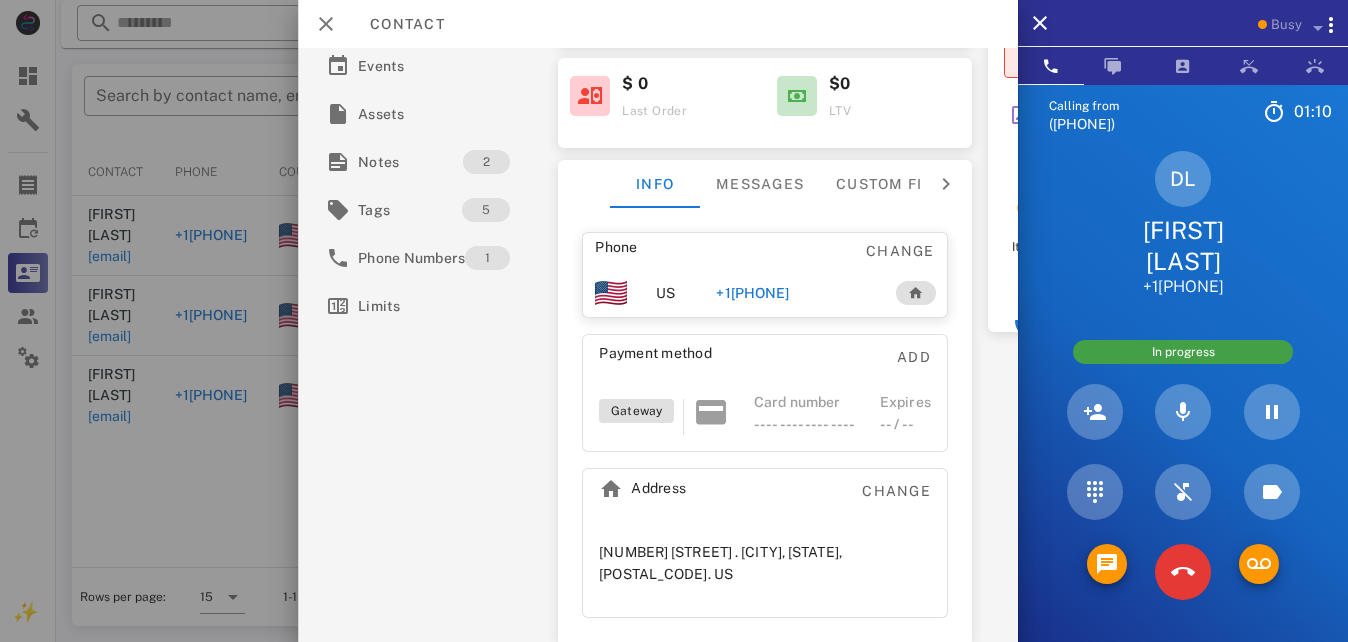 scroll, scrollTop: 354, scrollLeft: 0, axis: vertical 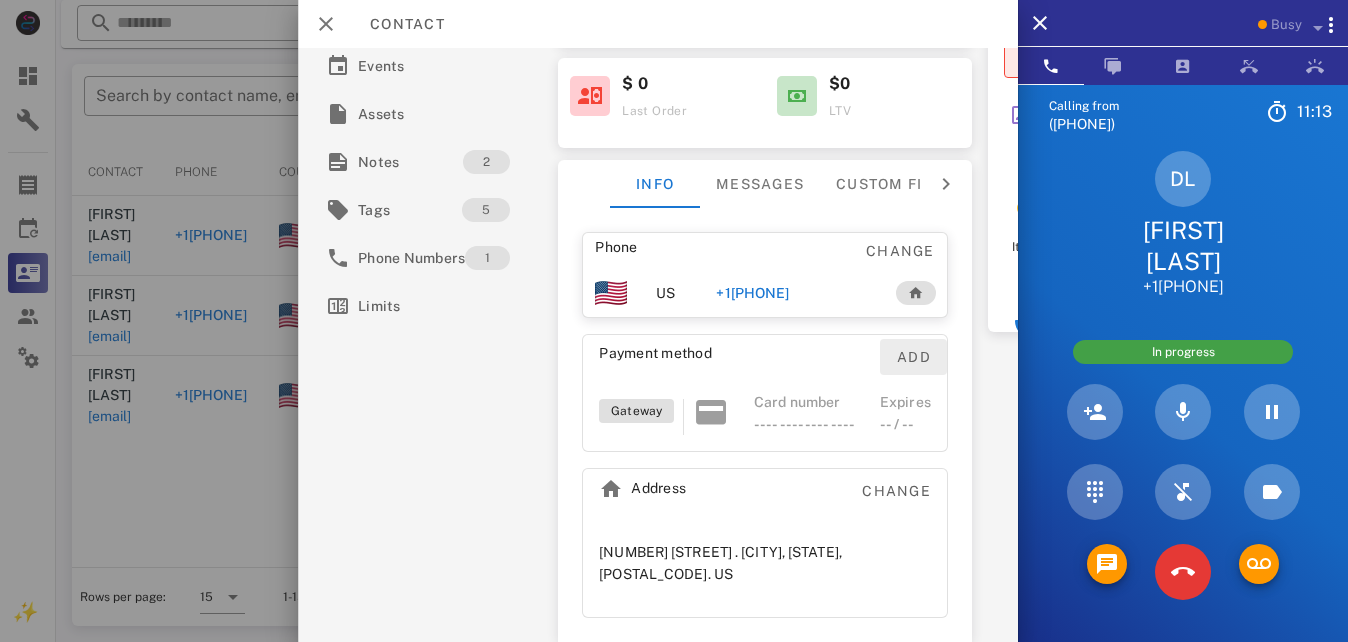 click on "Add" at bounding box center (913, 357) 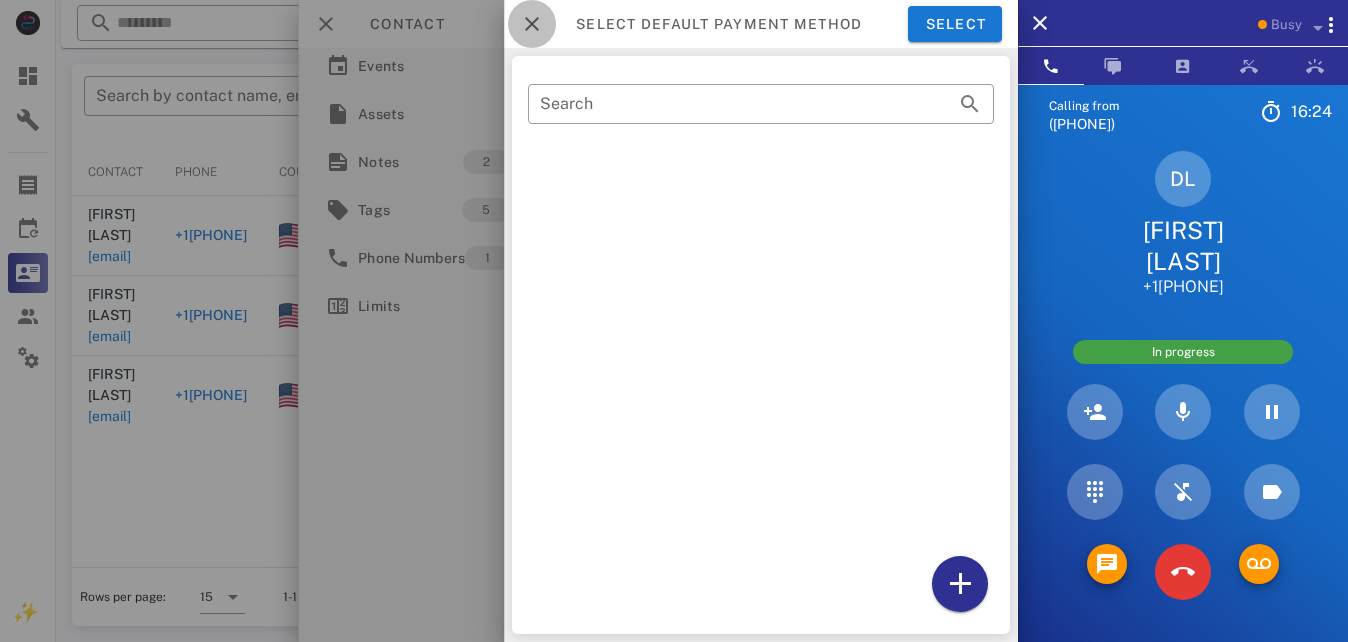 click at bounding box center [532, 24] 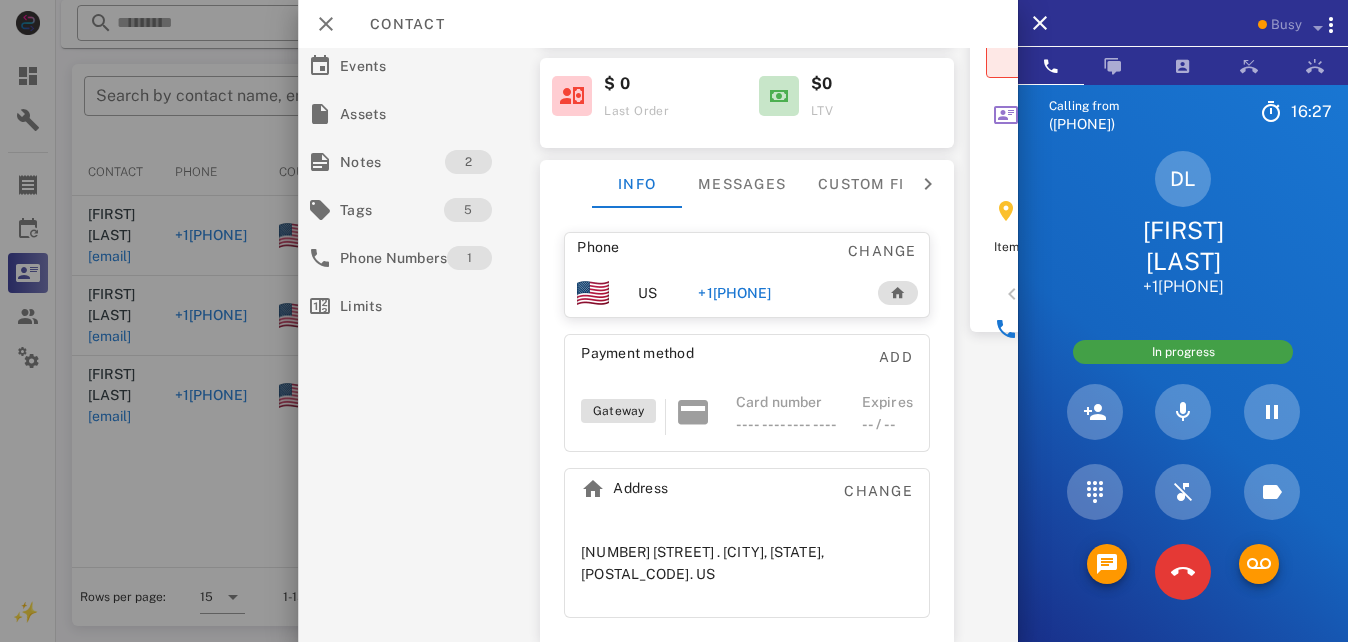 scroll, scrollTop: 245, scrollLeft: 18, axis: both 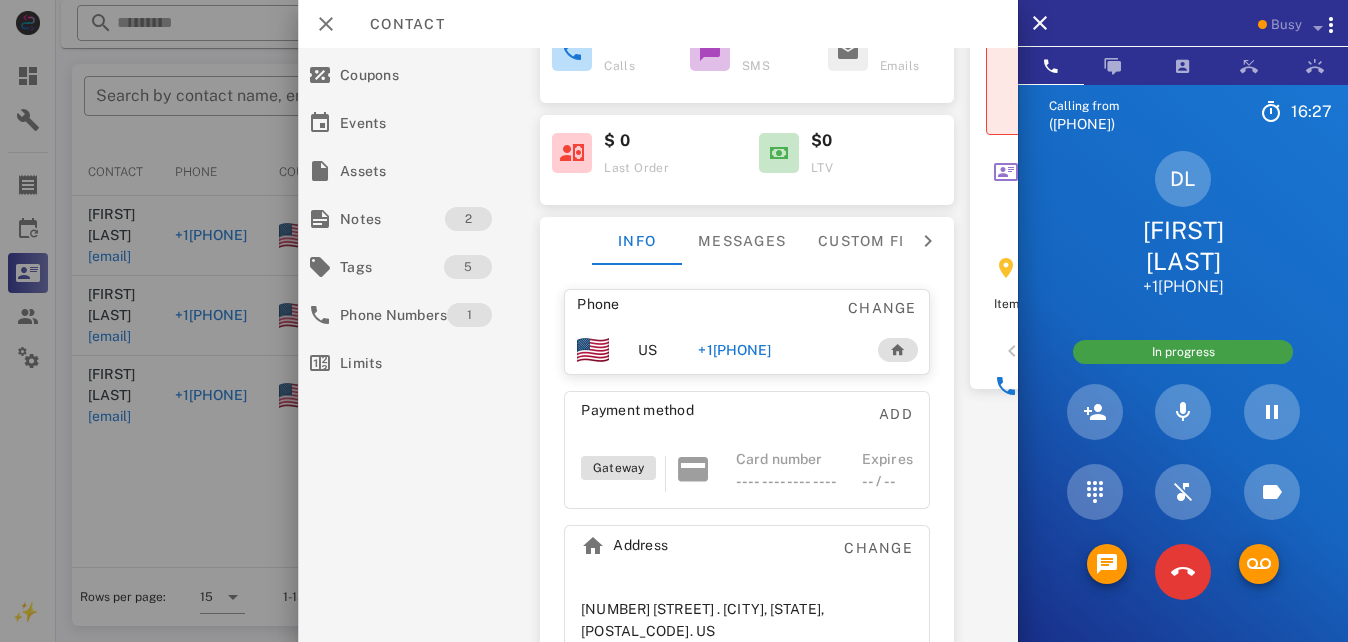 drag, startPoint x: 1007, startPoint y: 293, endPoint x: 970, endPoint y: 54, distance: 241.84706 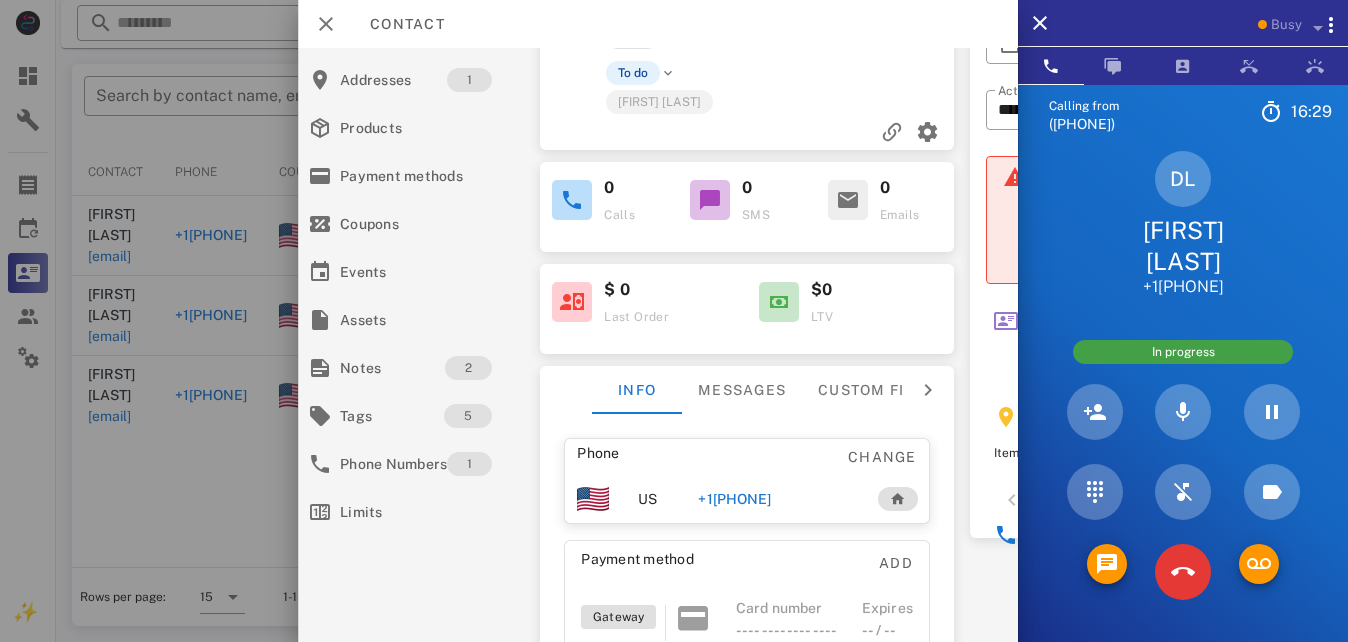 scroll, scrollTop: 0, scrollLeft: 18, axis: horizontal 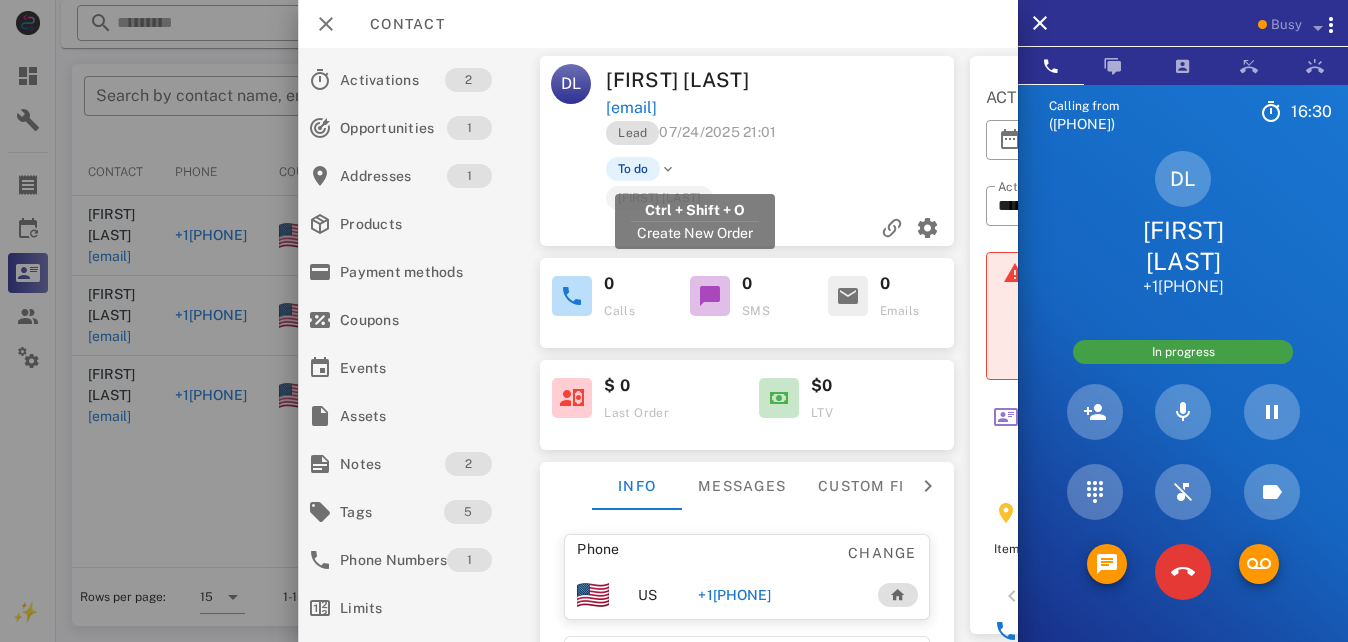 click on "[EMAIL]" at bounding box center (632, 108) 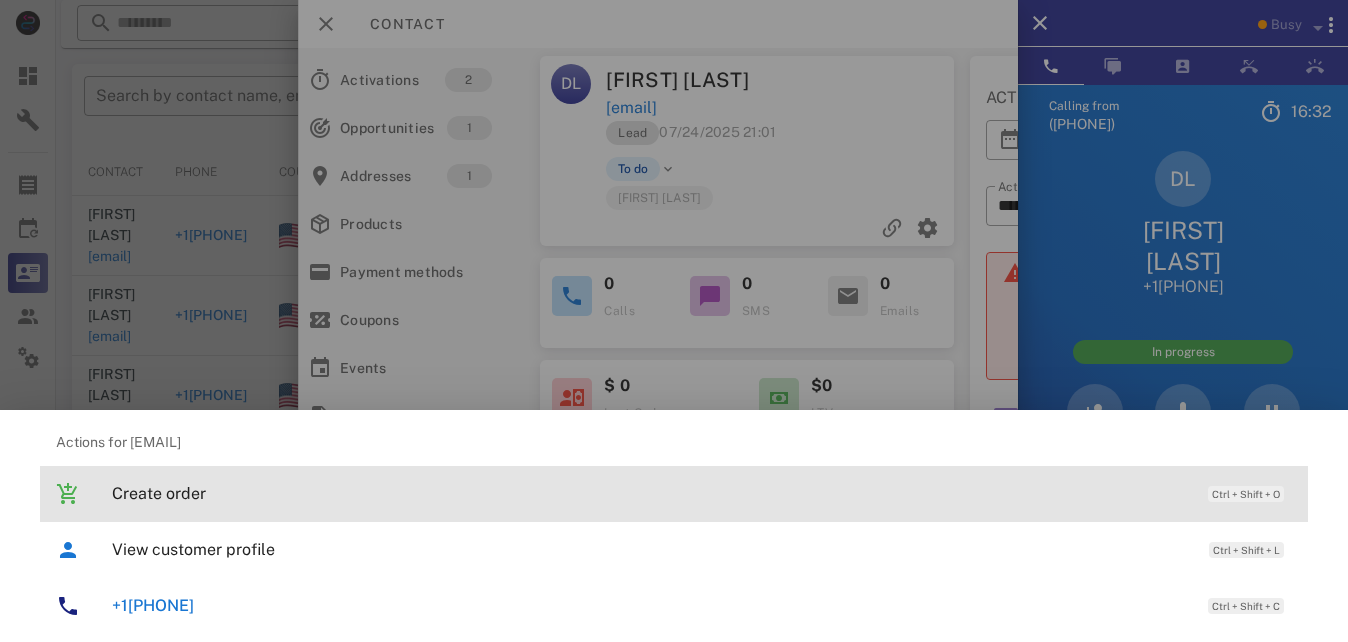 click on "Create order" at bounding box center (650, 493) 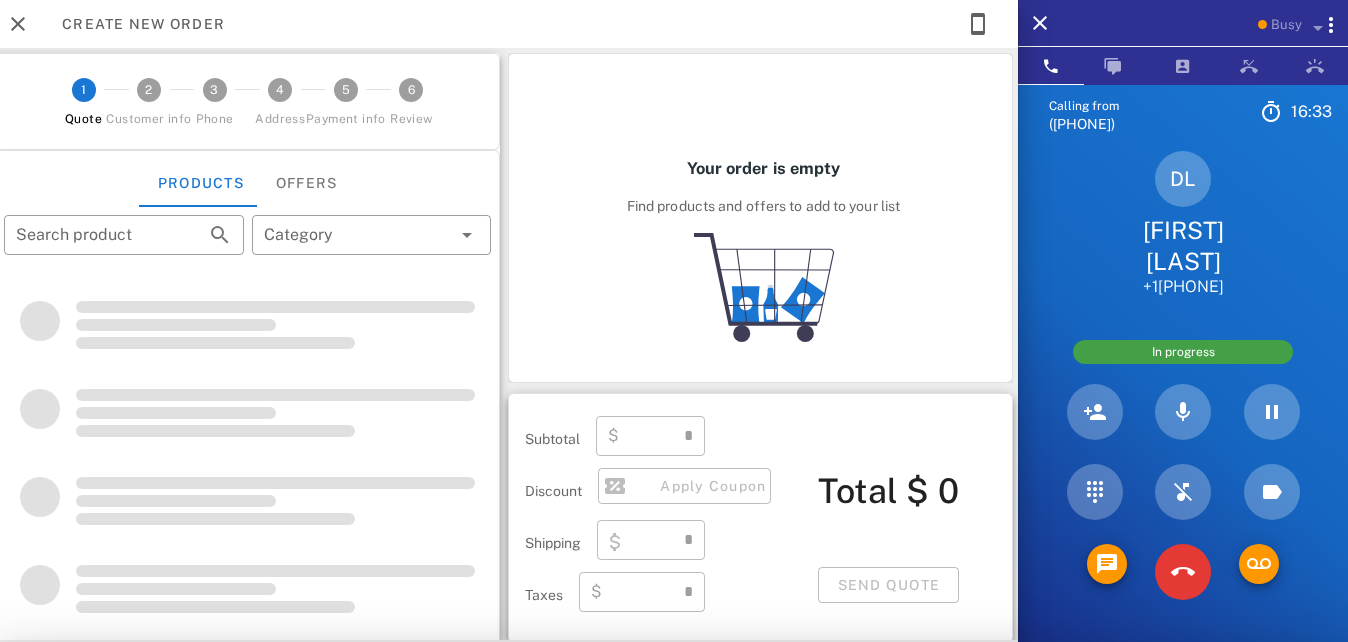 scroll, scrollTop: 0, scrollLeft: 0, axis: both 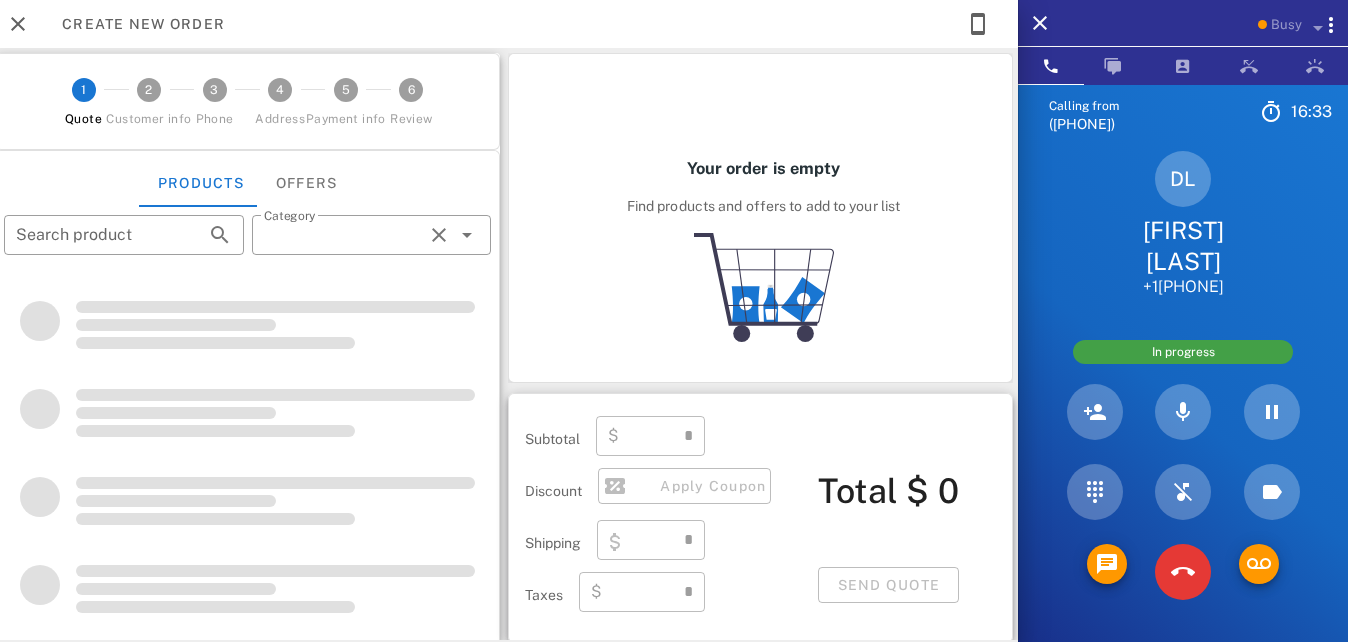 type on "**********" 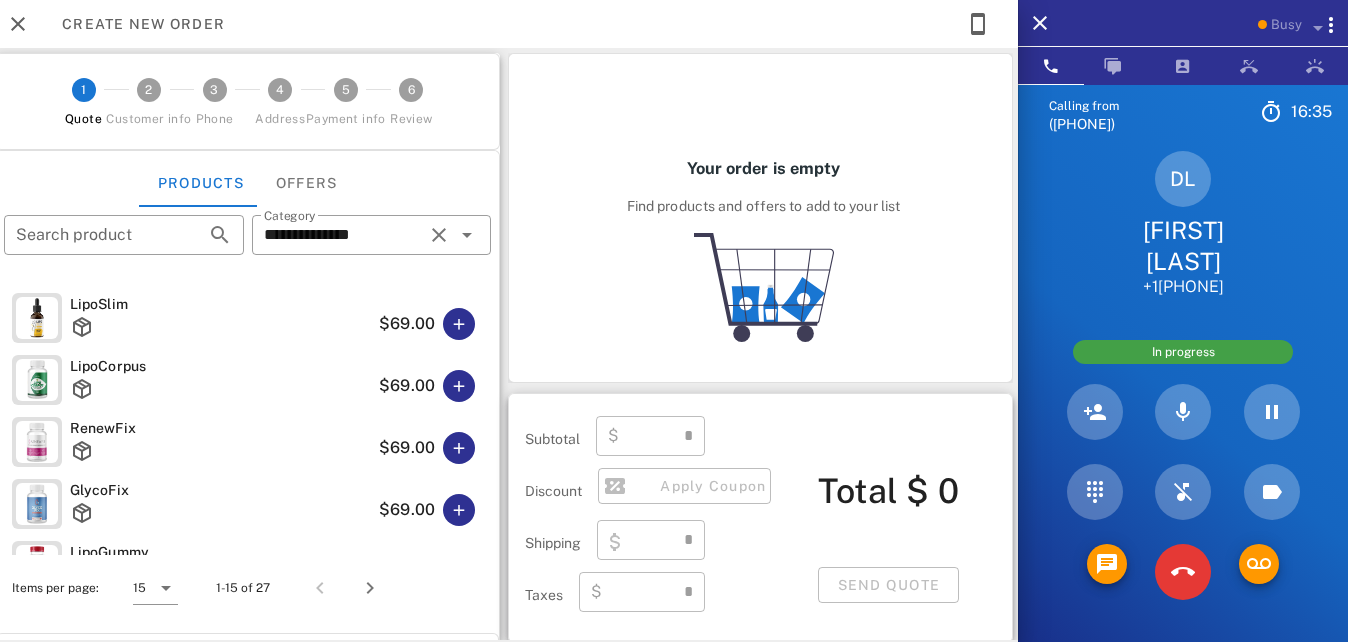 type on "****" 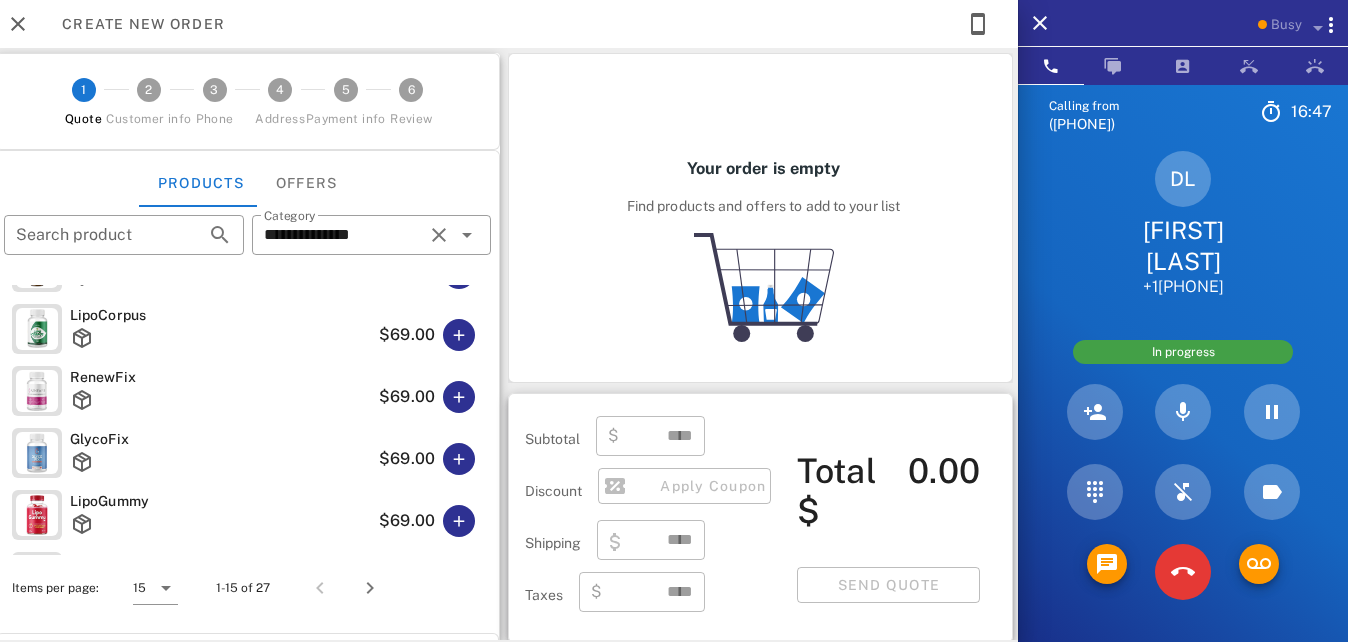scroll, scrollTop: 0, scrollLeft: 0, axis: both 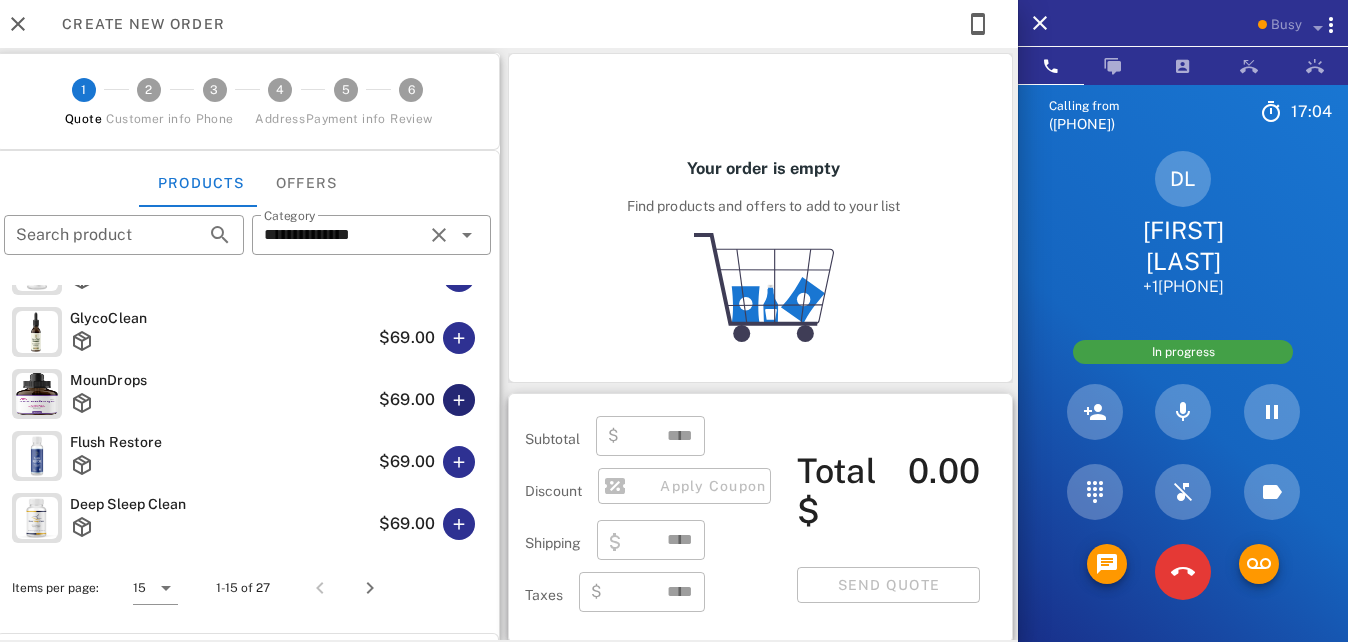 click at bounding box center [459, 400] 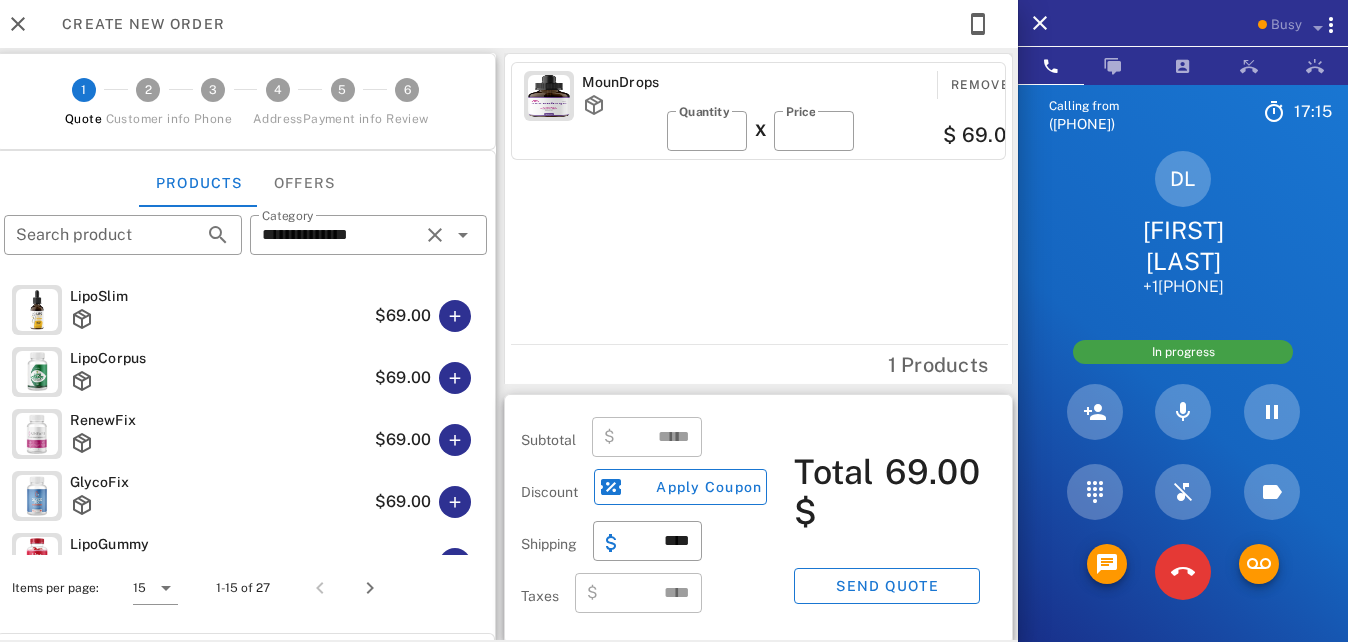 scroll, scrollTop: 0, scrollLeft: 0, axis: both 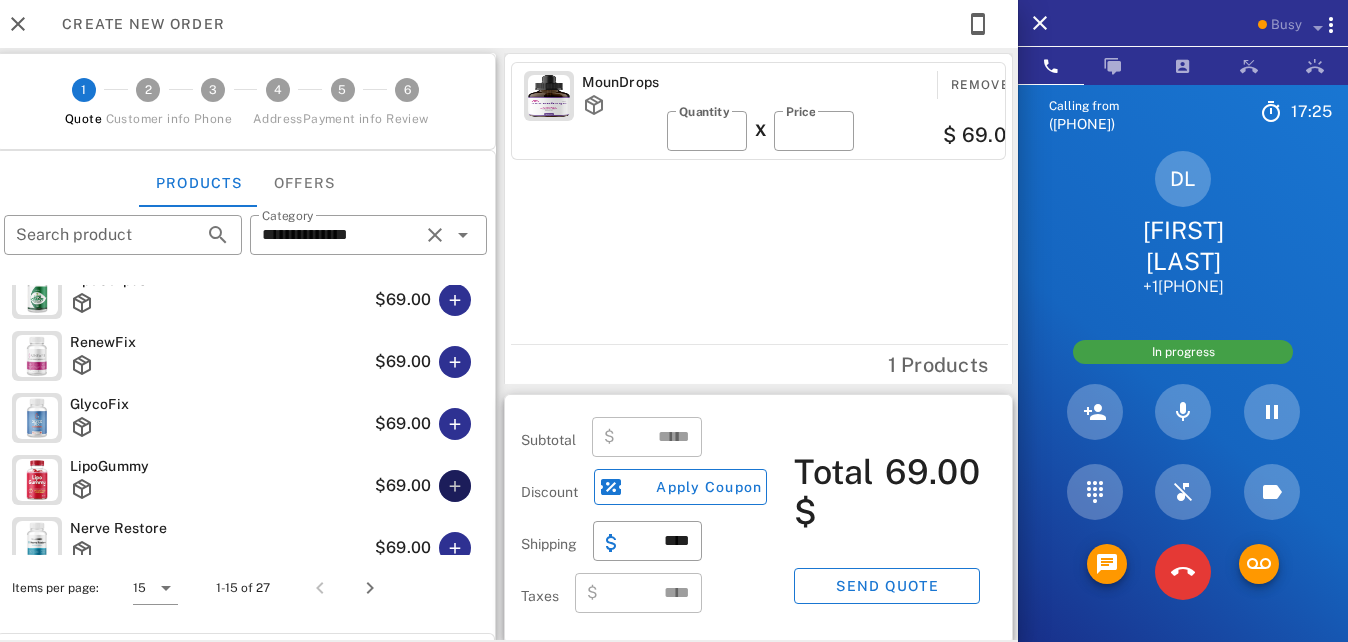 click at bounding box center [455, 486] 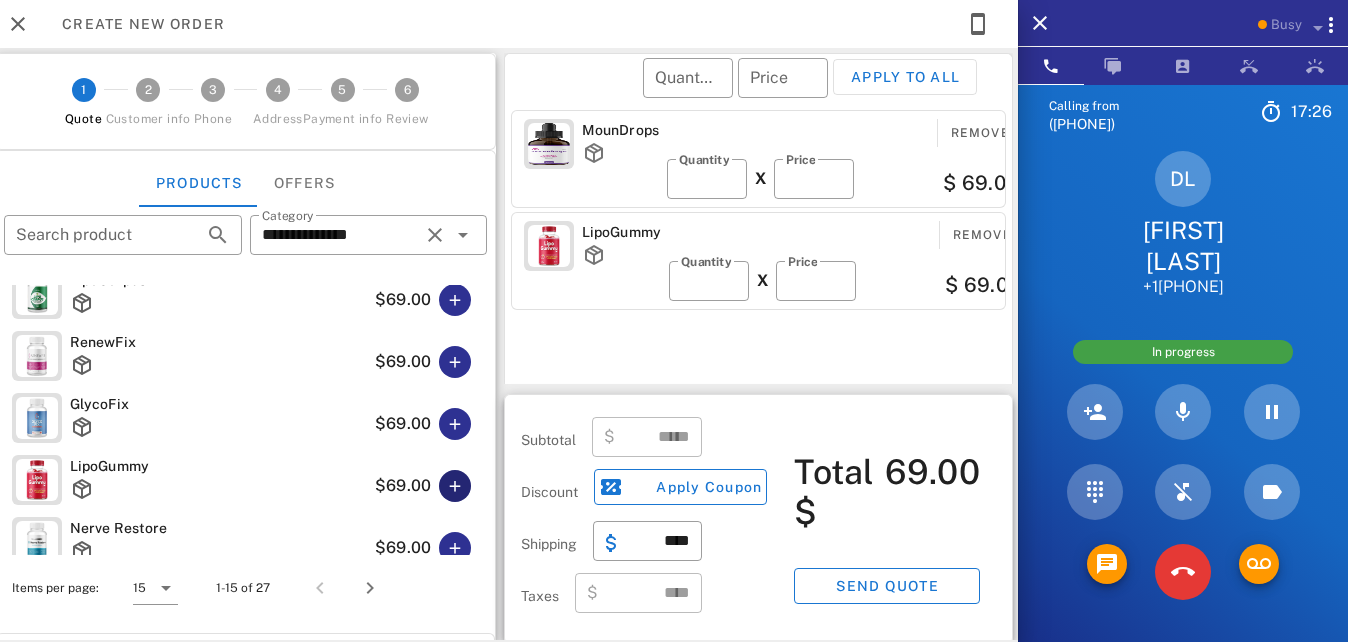 type on "******" 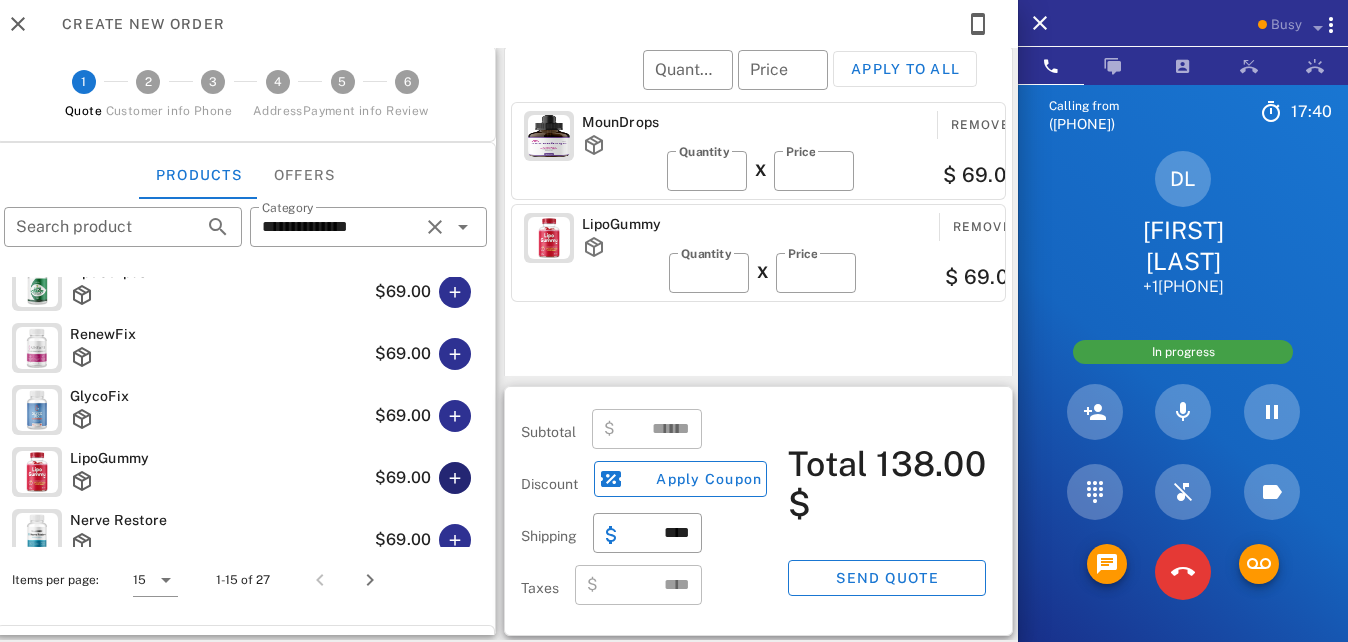 scroll, scrollTop: 0, scrollLeft: 0, axis: both 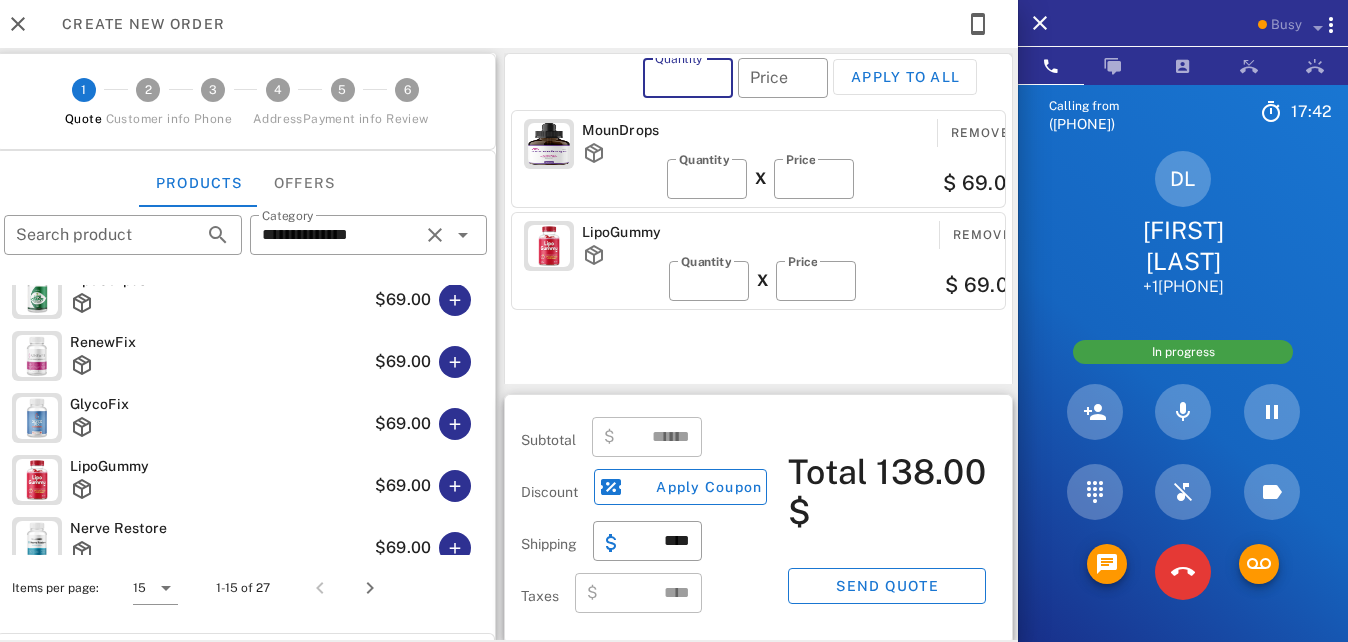 click on "Quantity" at bounding box center (688, 78) 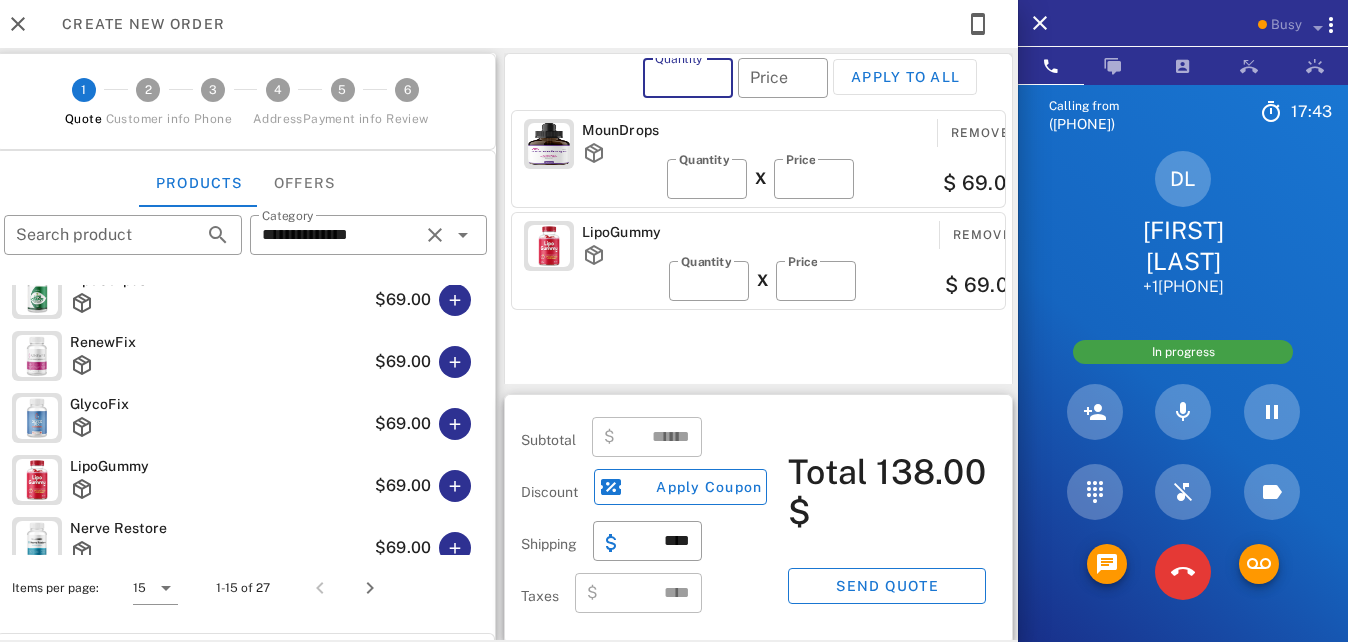 click on "*" at bounding box center [688, 78] 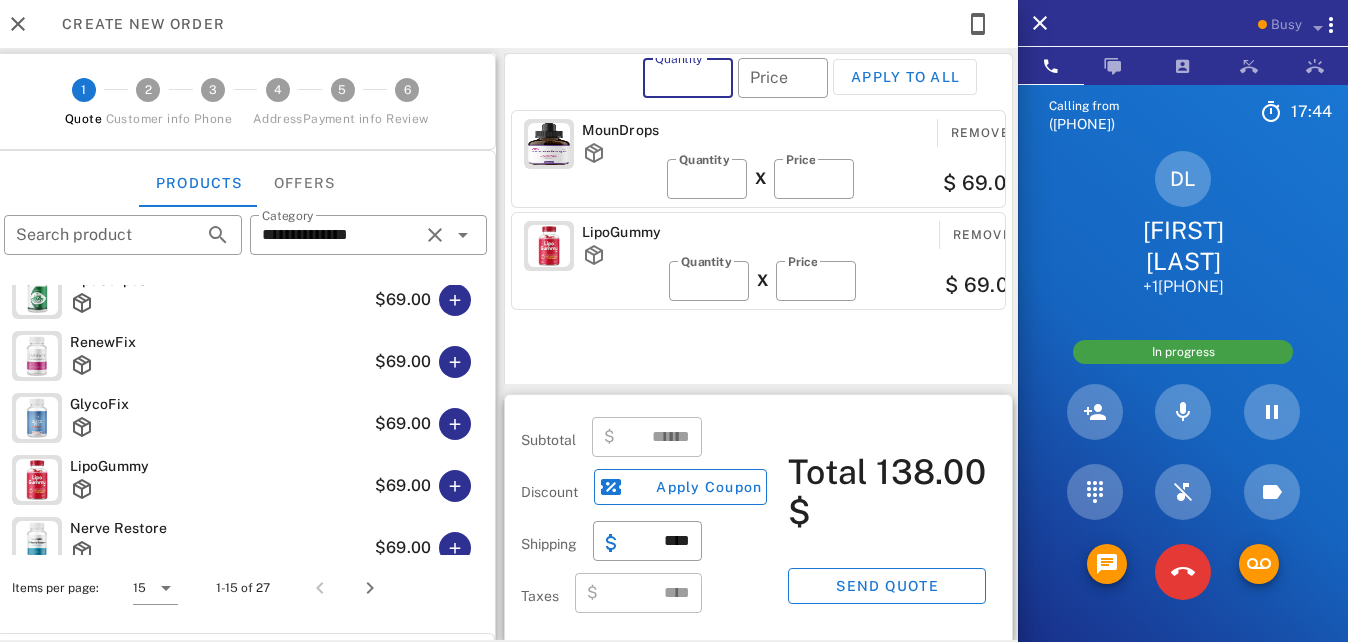 type on "*" 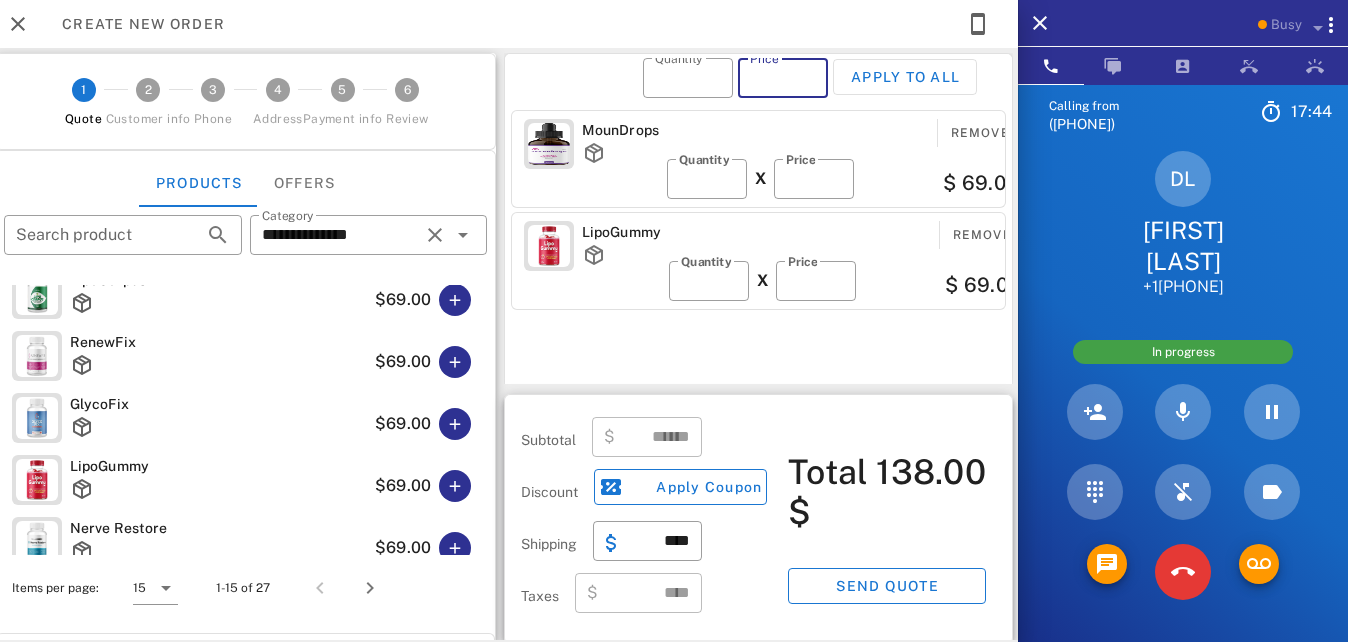 click on "Price" at bounding box center [783, 78] 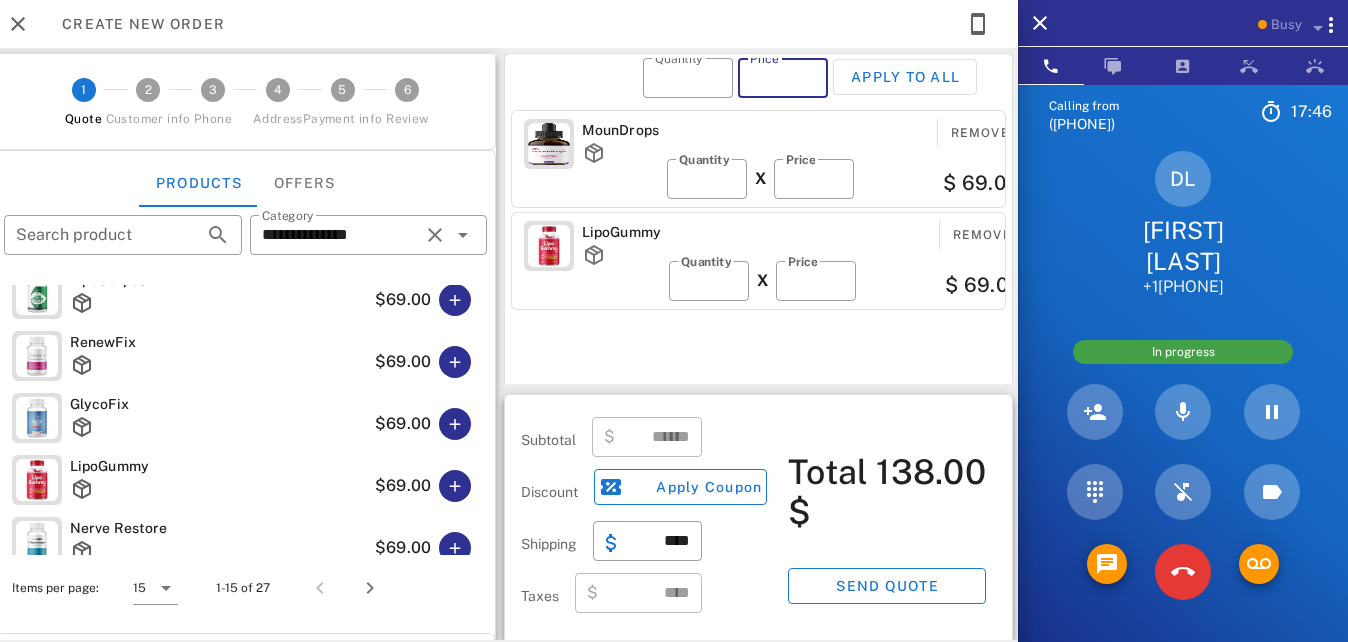 click on "*" at bounding box center (783, 78) 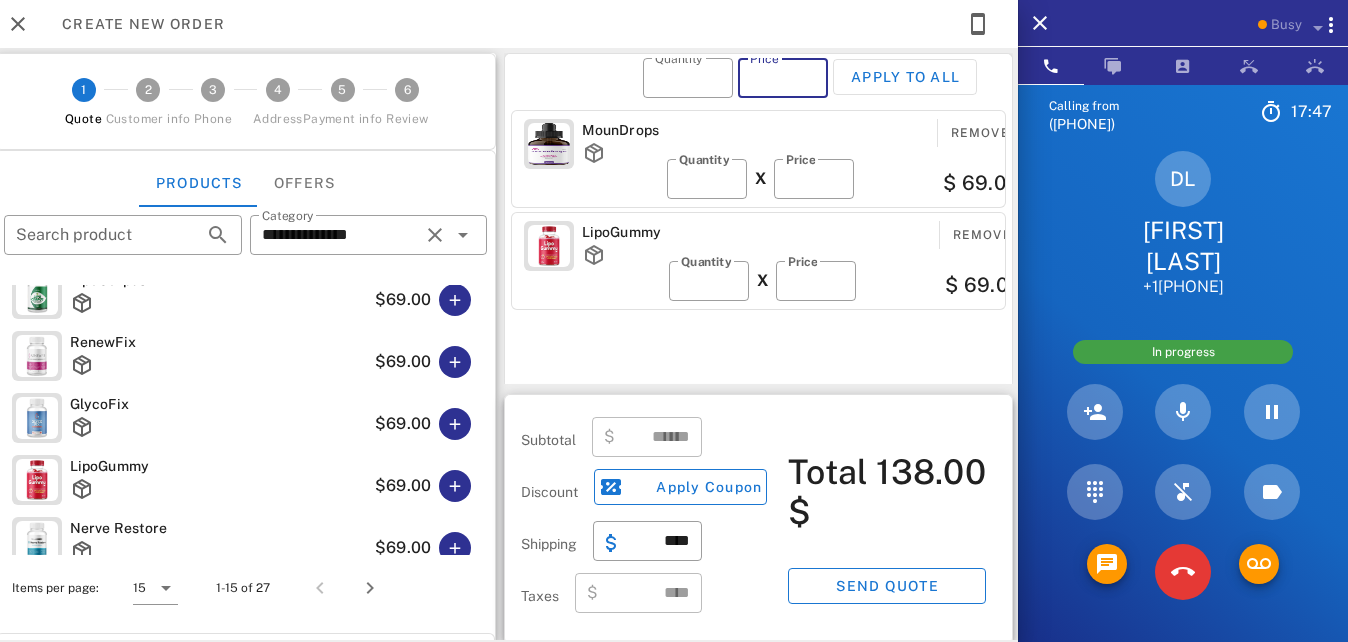 click on "*" at bounding box center [783, 78] 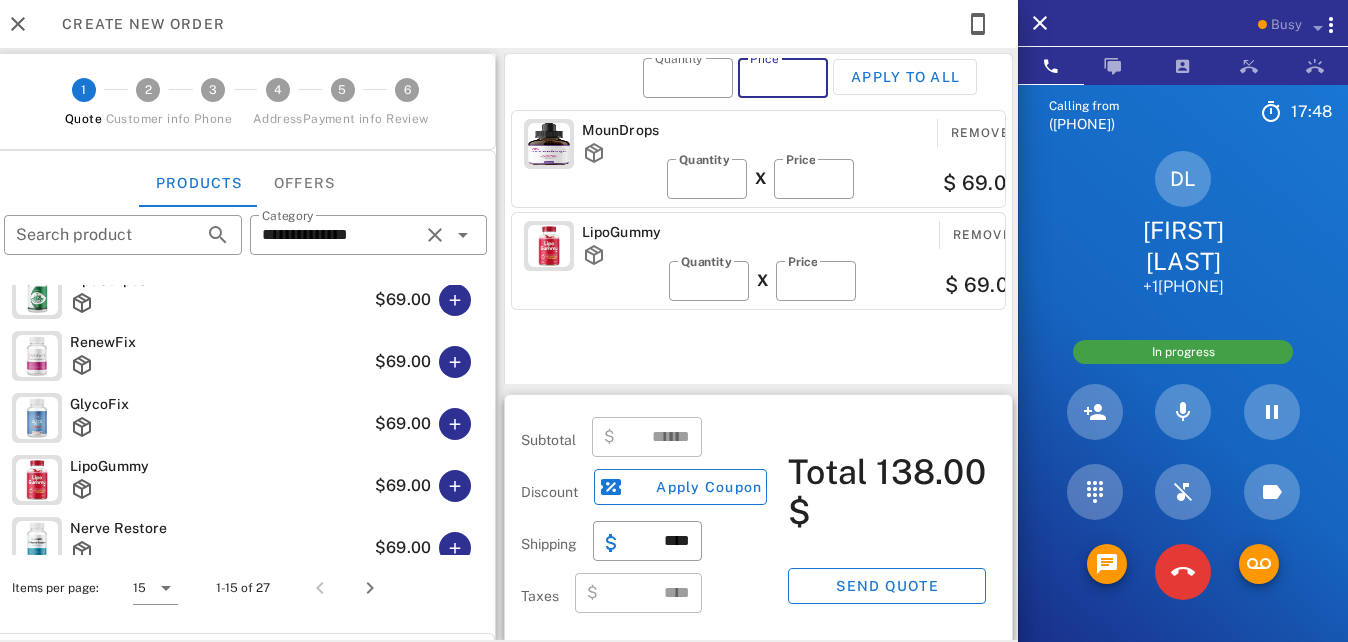 click on "*" at bounding box center [783, 78] 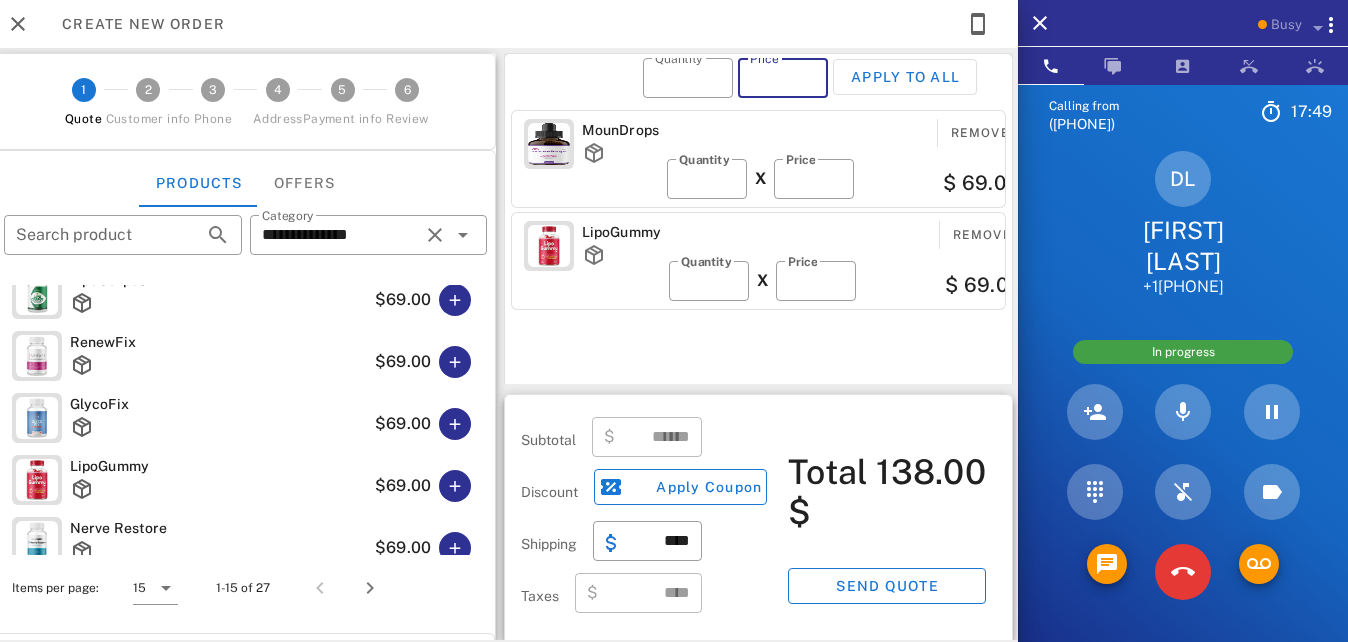 type on "**" 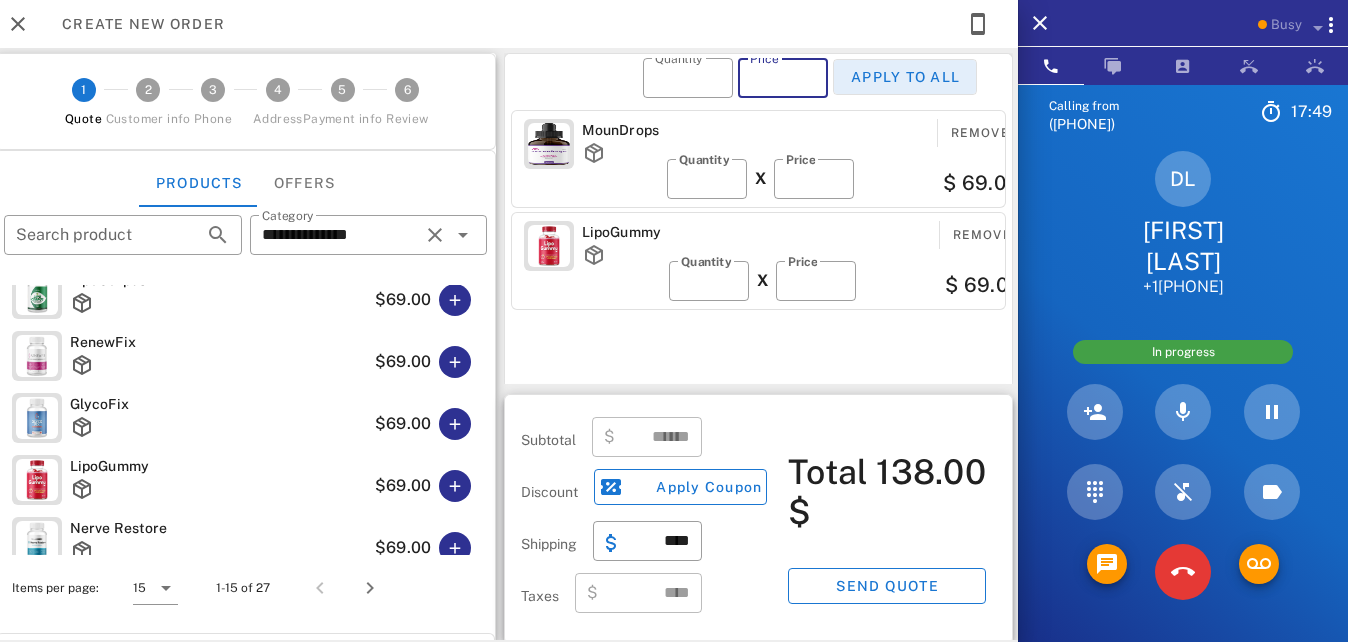 click on "Apply to all" at bounding box center [905, 77] 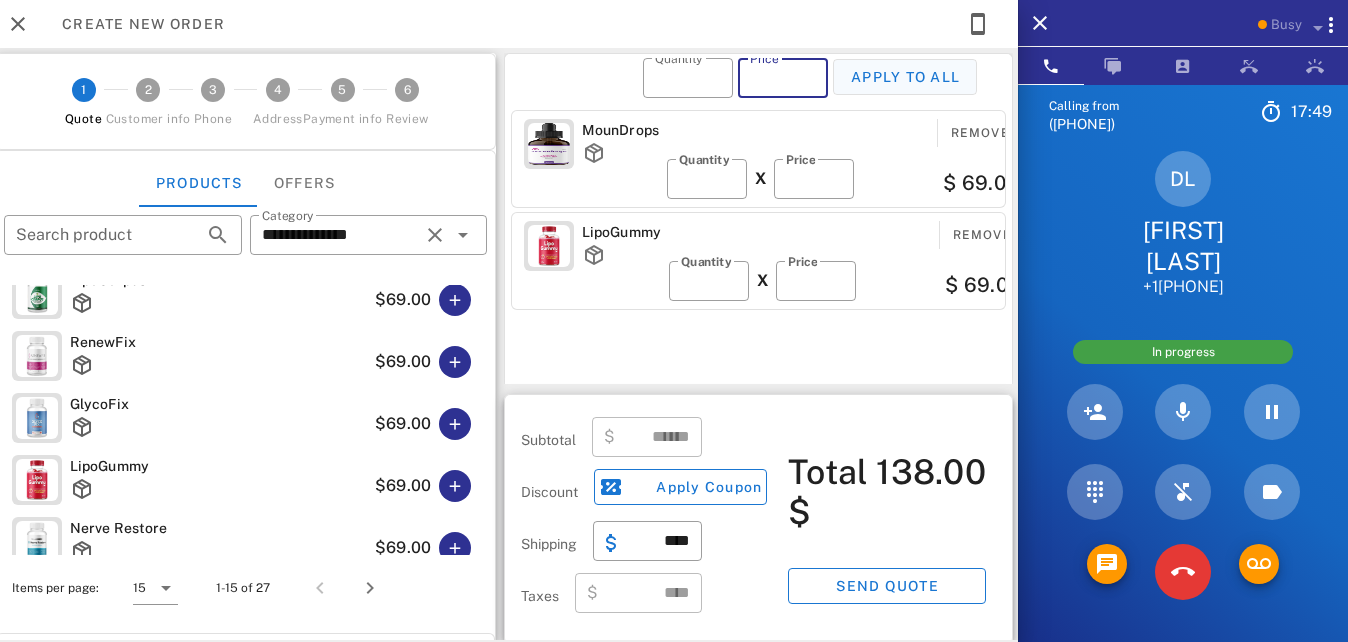 type on "*" 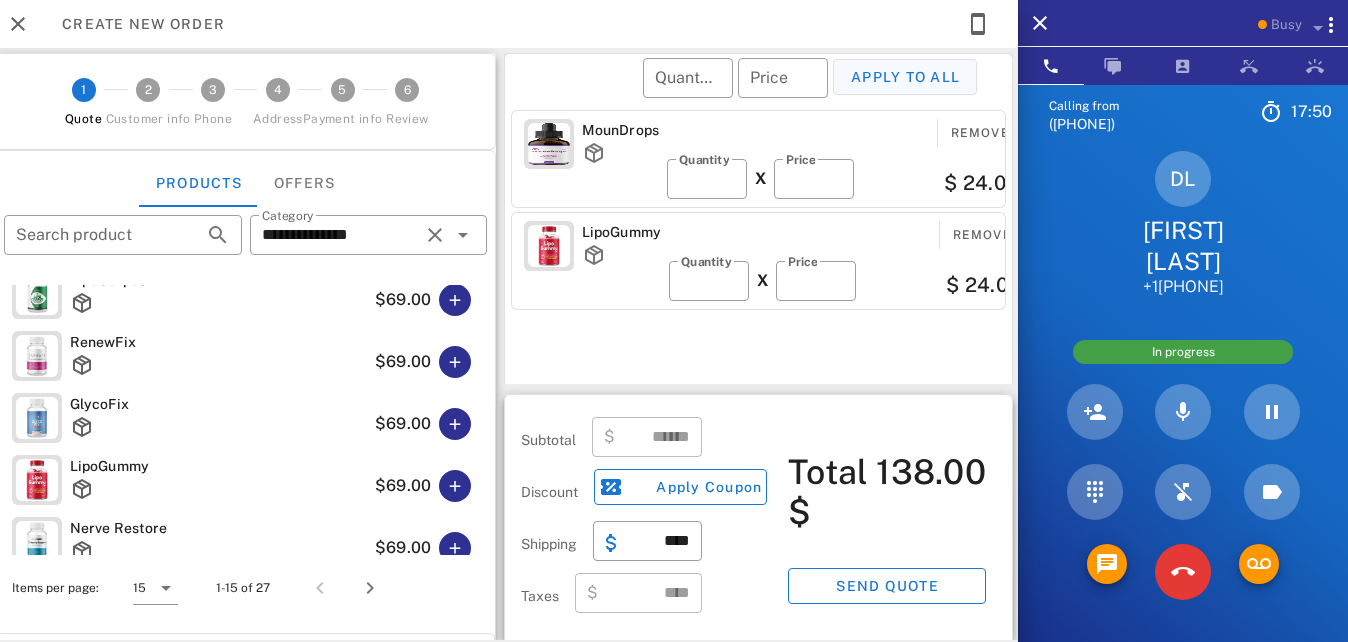 type on "*****" 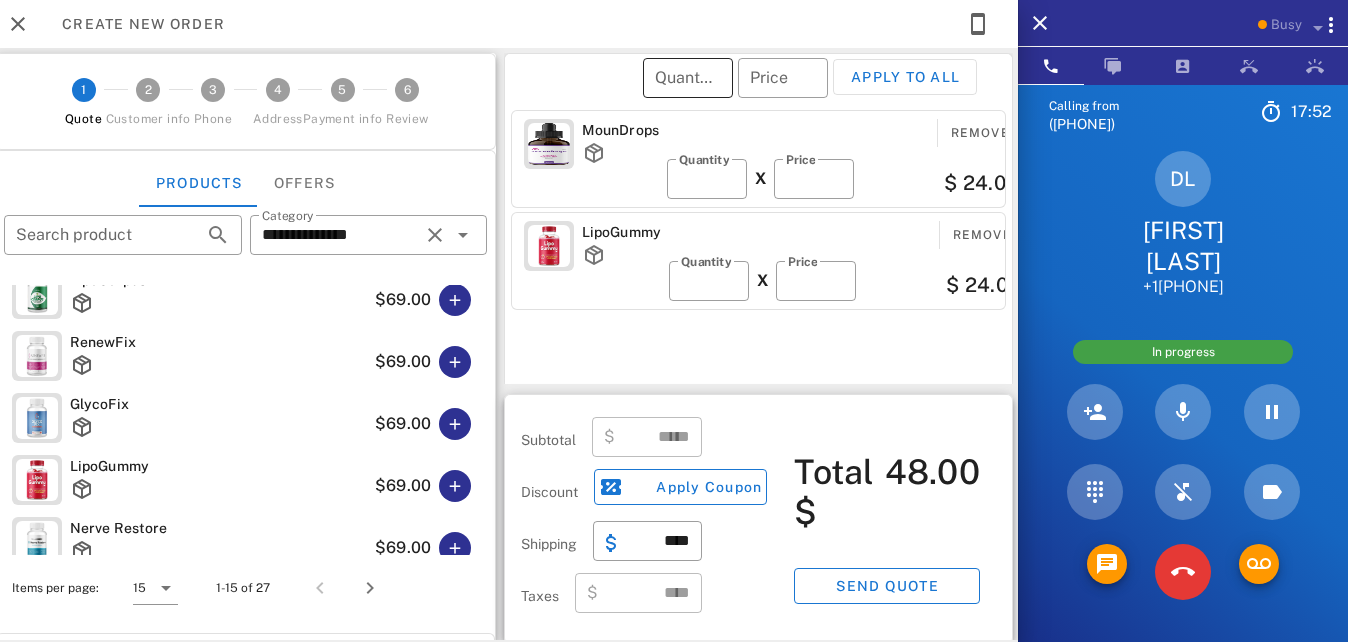 click on "*" at bounding box center [688, 78] 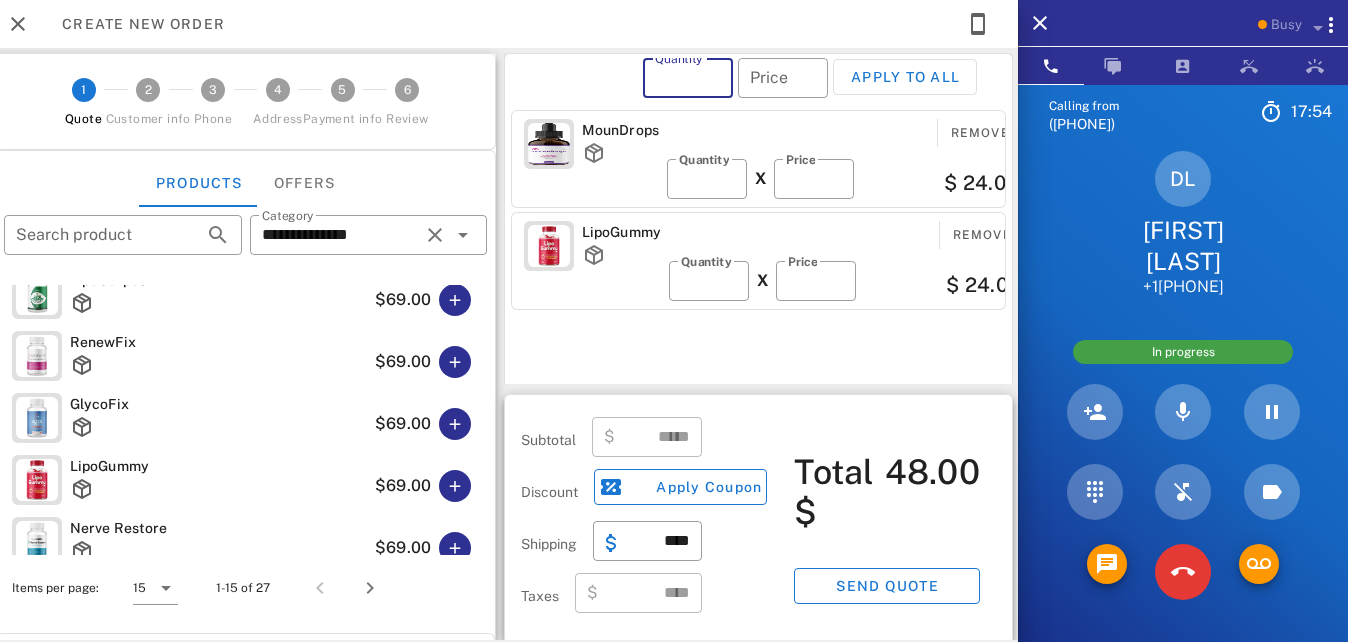 click on "*" at bounding box center (688, 78) 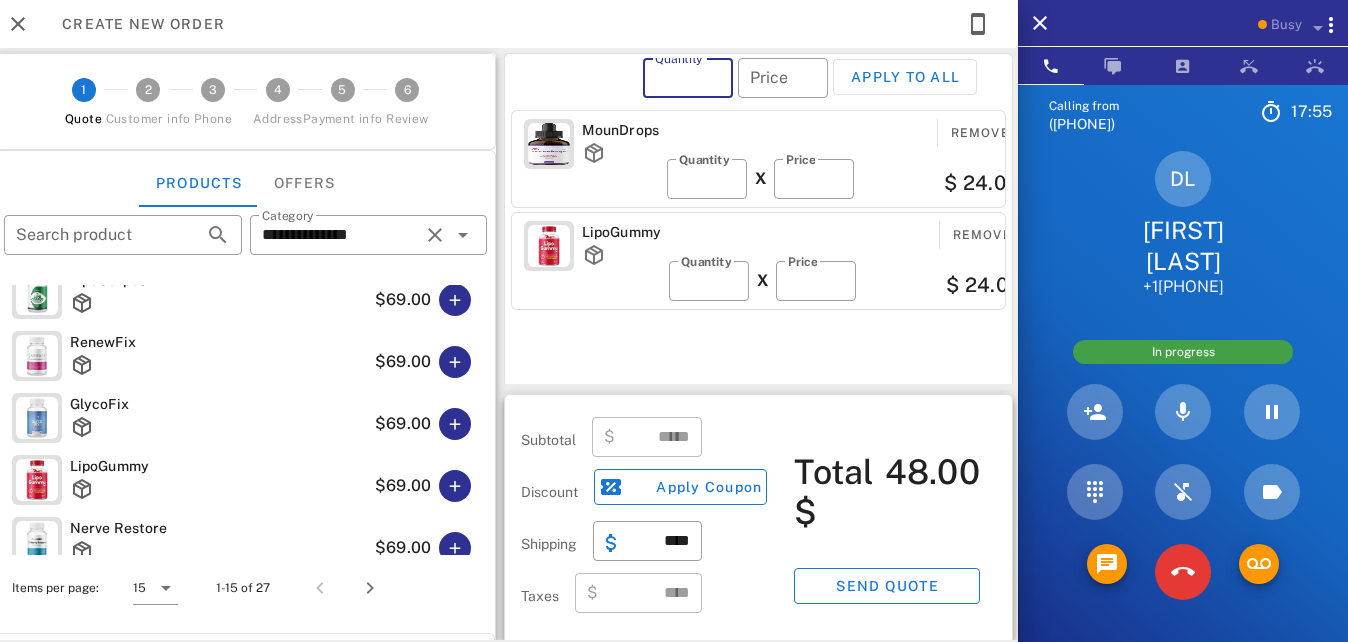type on "*" 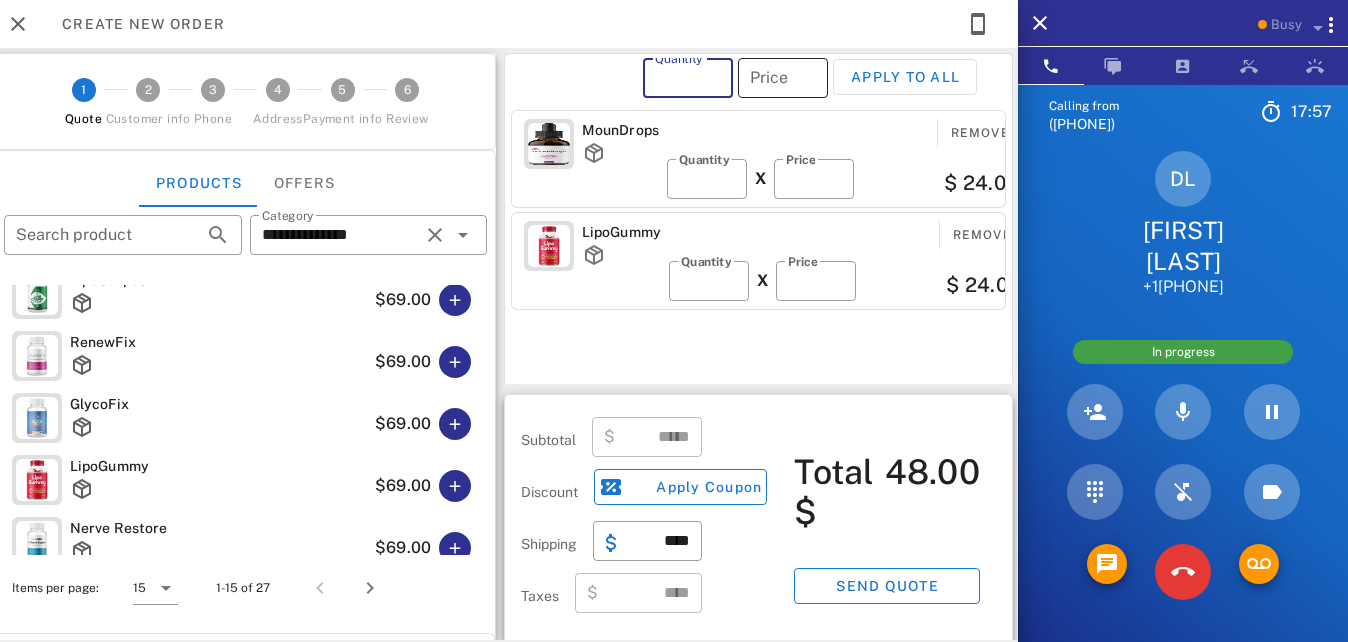 click on "*" at bounding box center (783, 78) 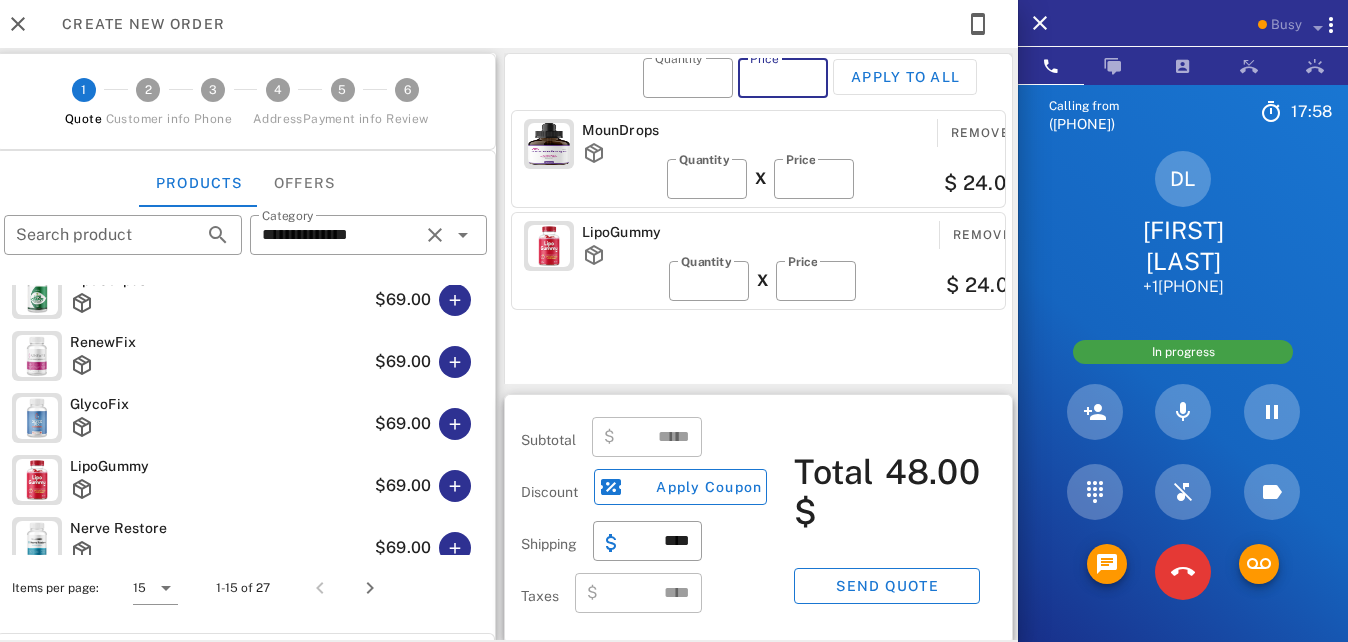 click on "*" at bounding box center [783, 78] 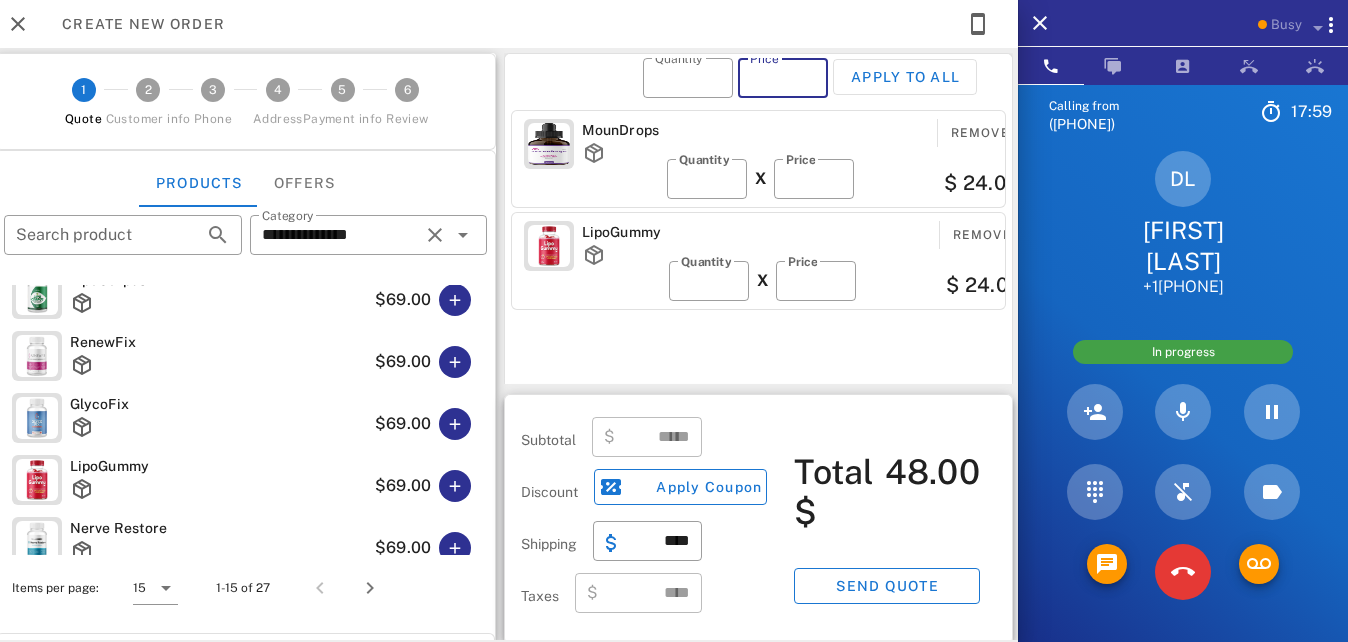 click on "*" at bounding box center (783, 78) 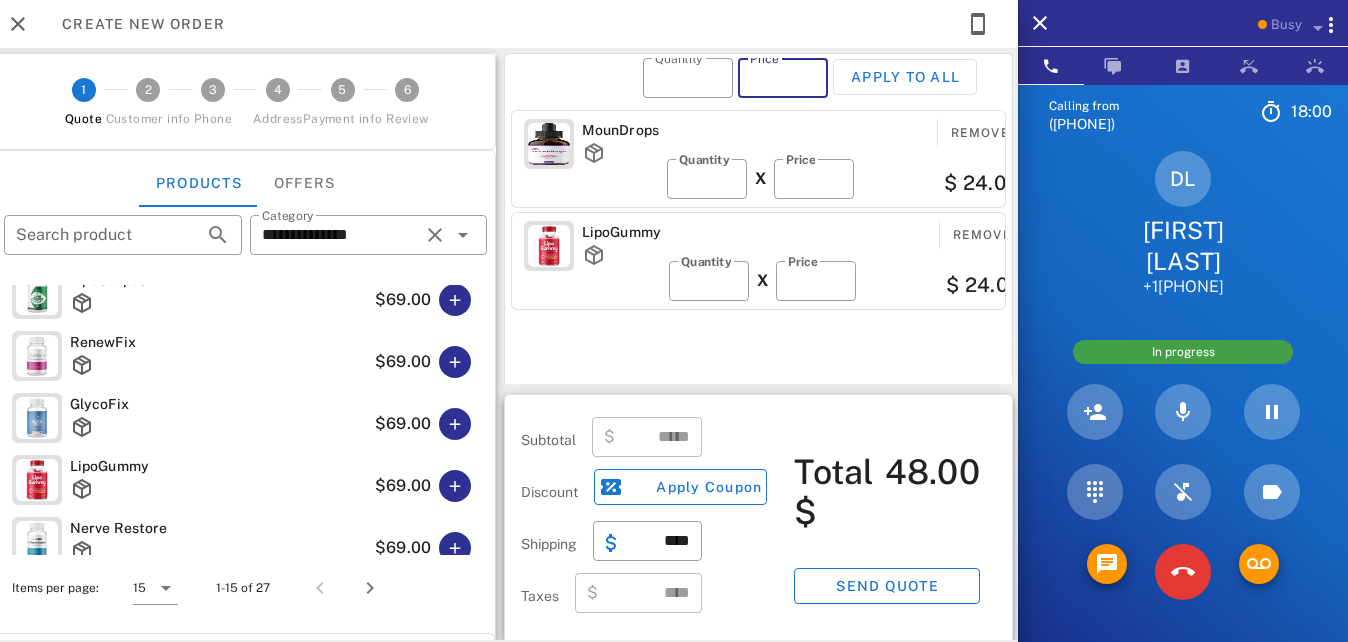 type on "*" 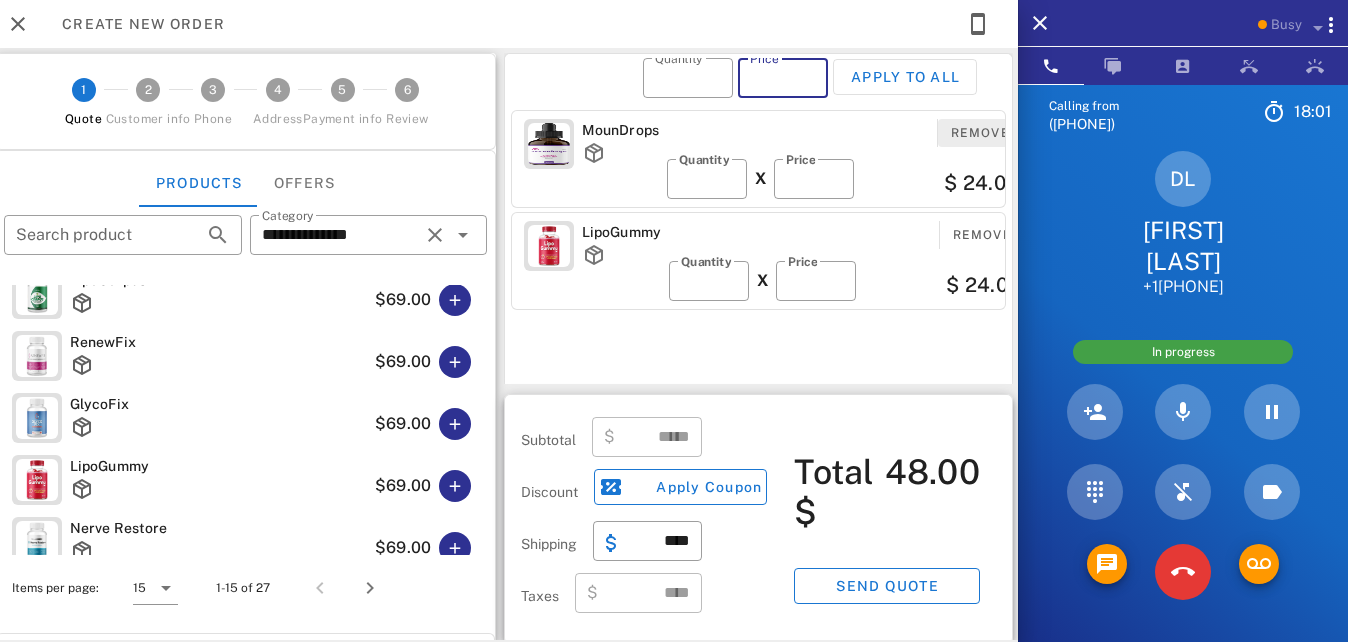 click on "Remove" at bounding box center [980, 133] 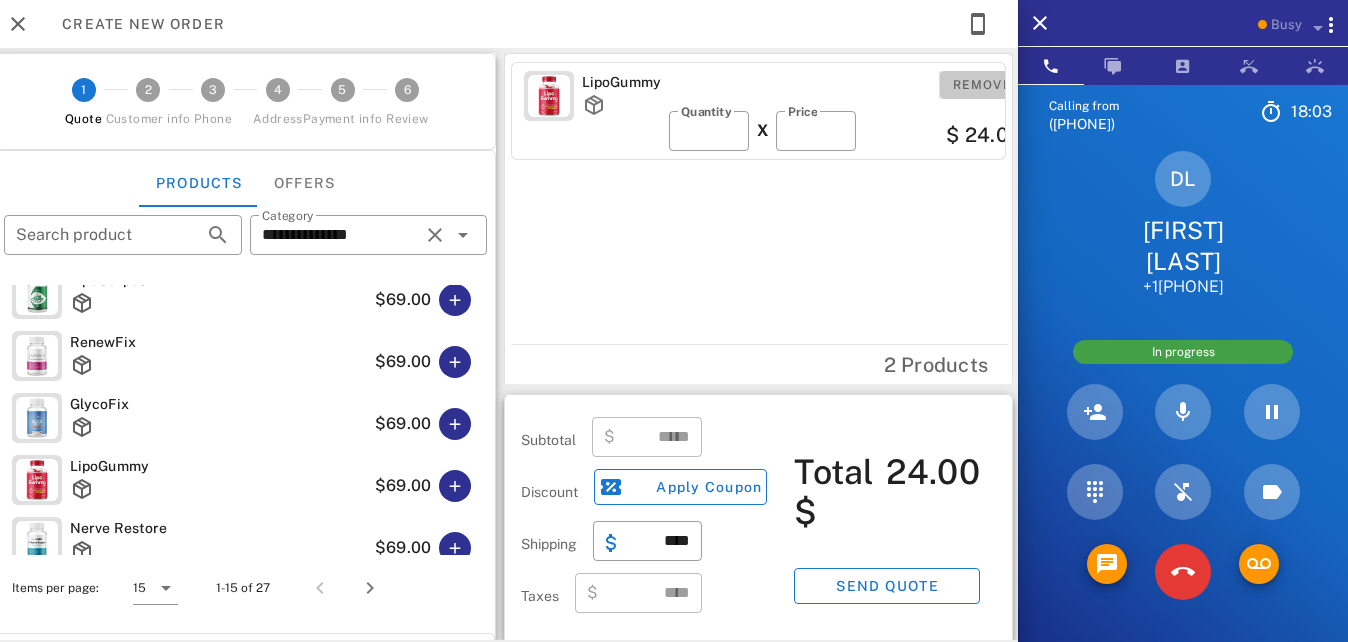 click on "Remove" at bounding box center (982, 85) 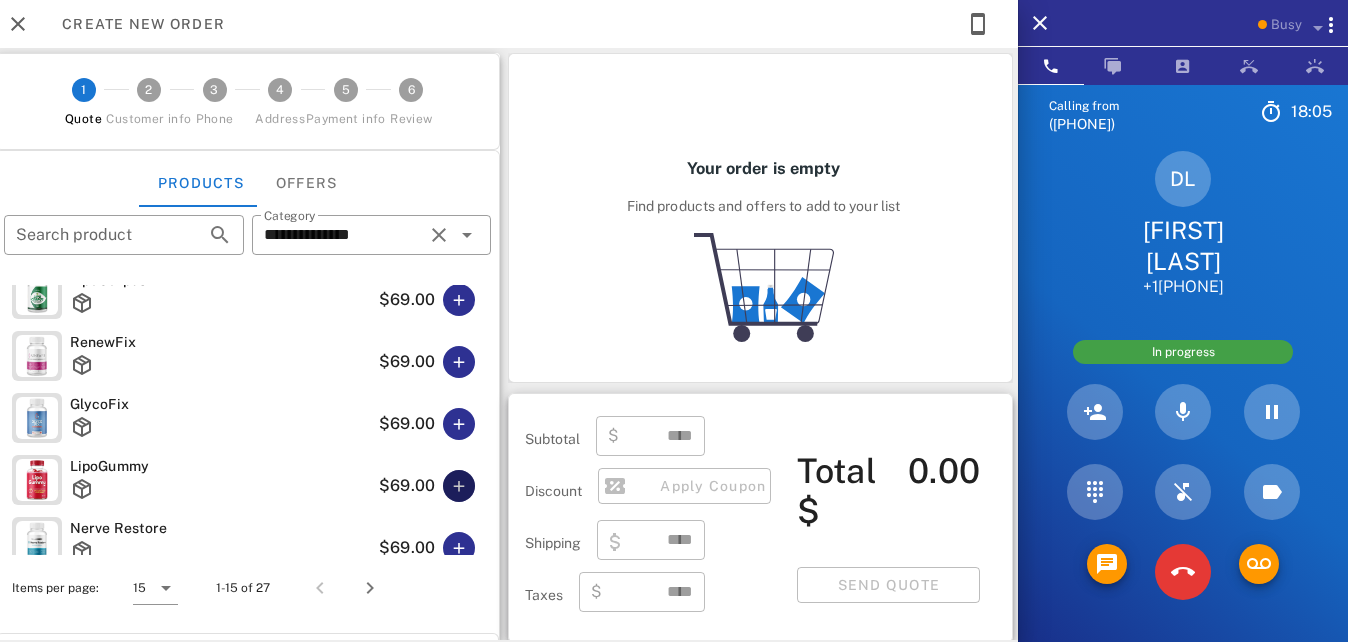 click at bounding box center [459, 486] 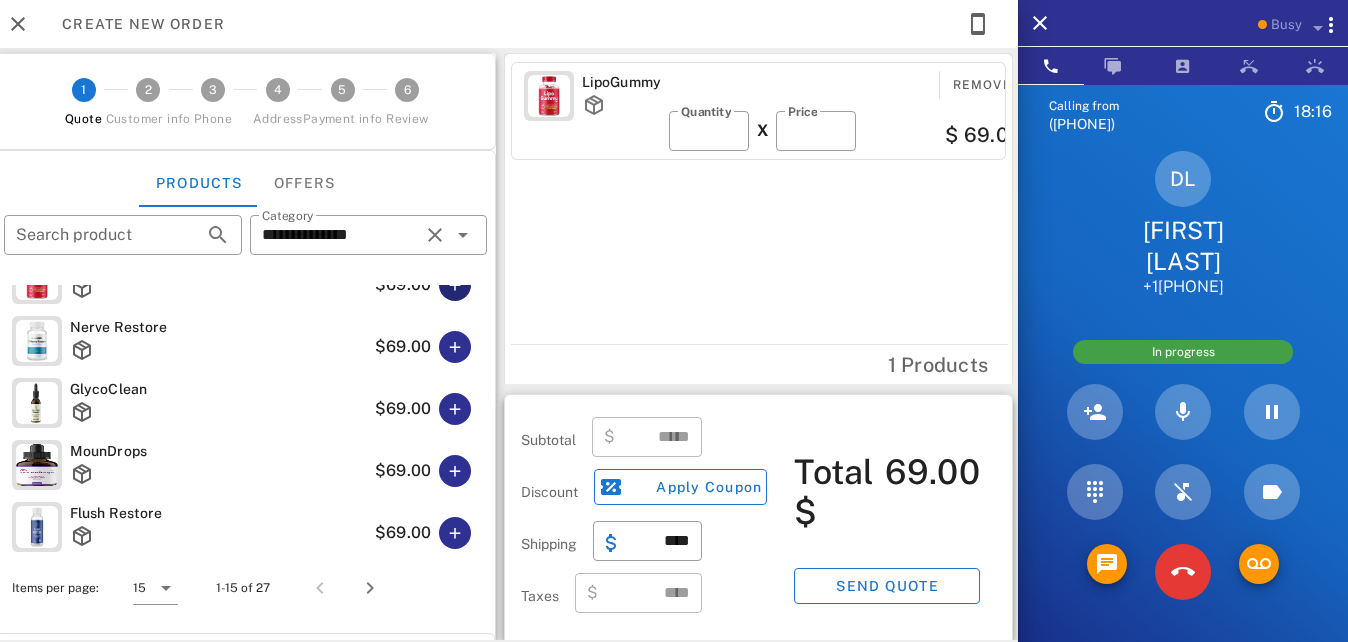 scroll, scrollTop: 291, scrollLeft: 0, axis: vertical 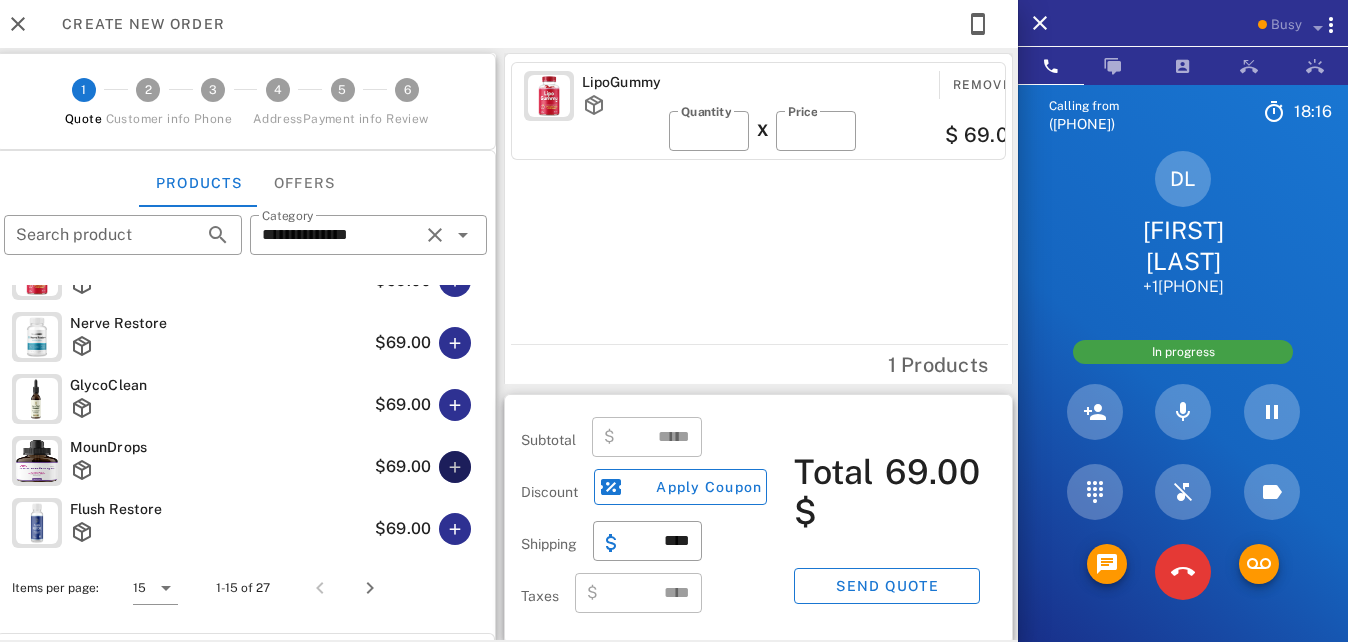 click at bounding box center (455, 467) 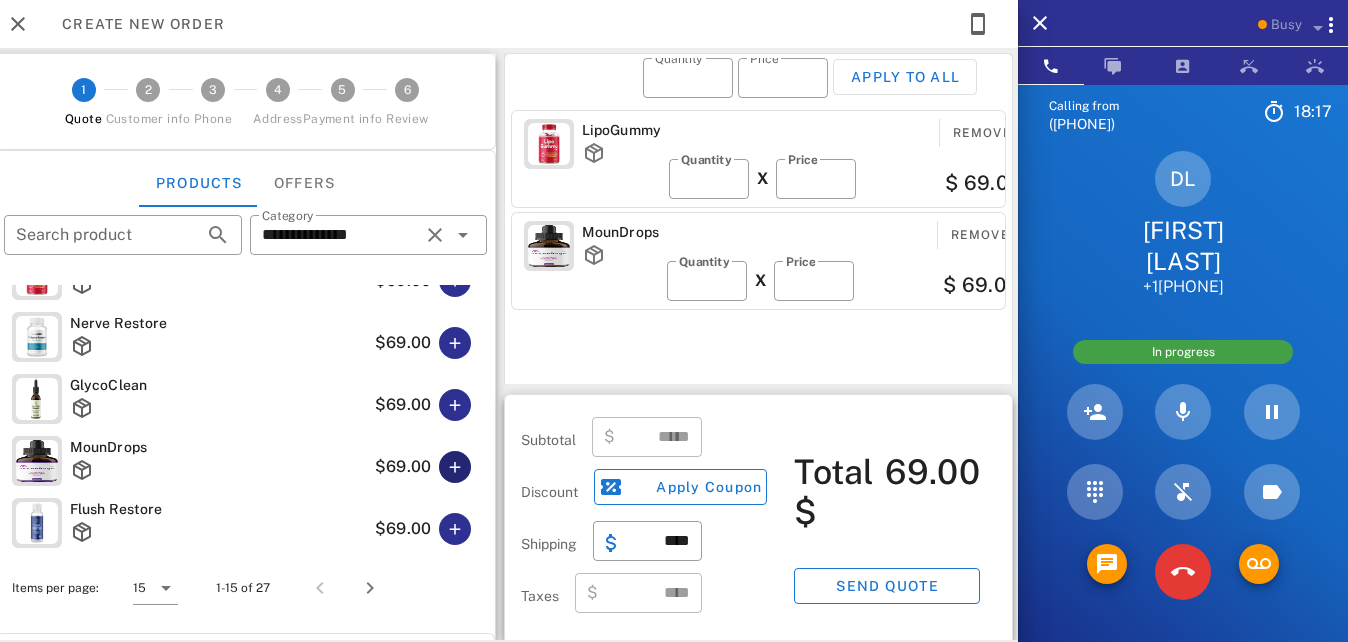 type on "******" 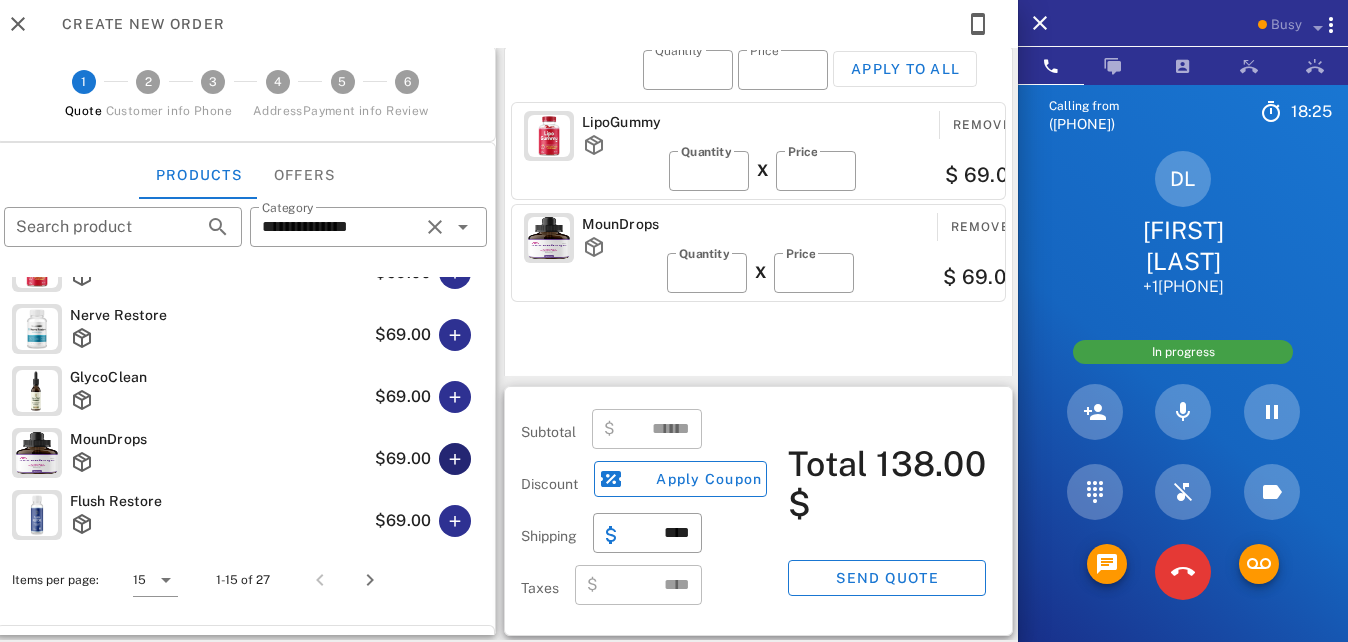 scroll, scrollTop: 0, scrollLeft: 0, axis: both 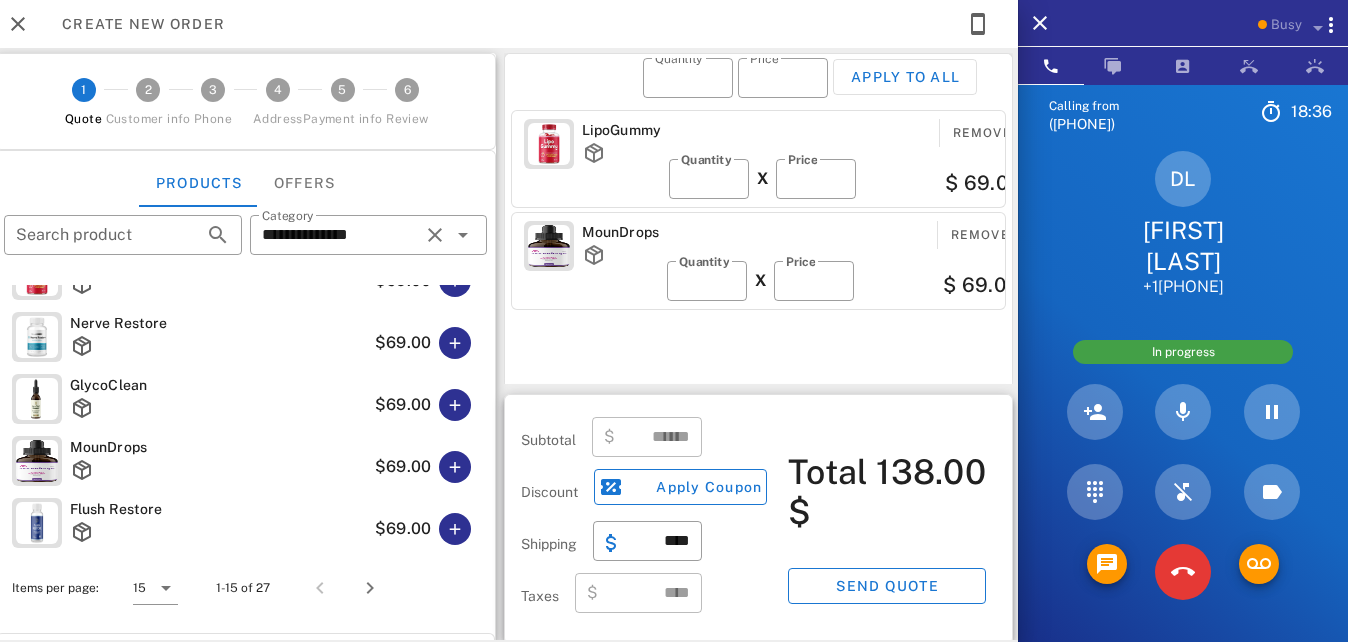 click on "Total $" at bounding box center [828, 492] 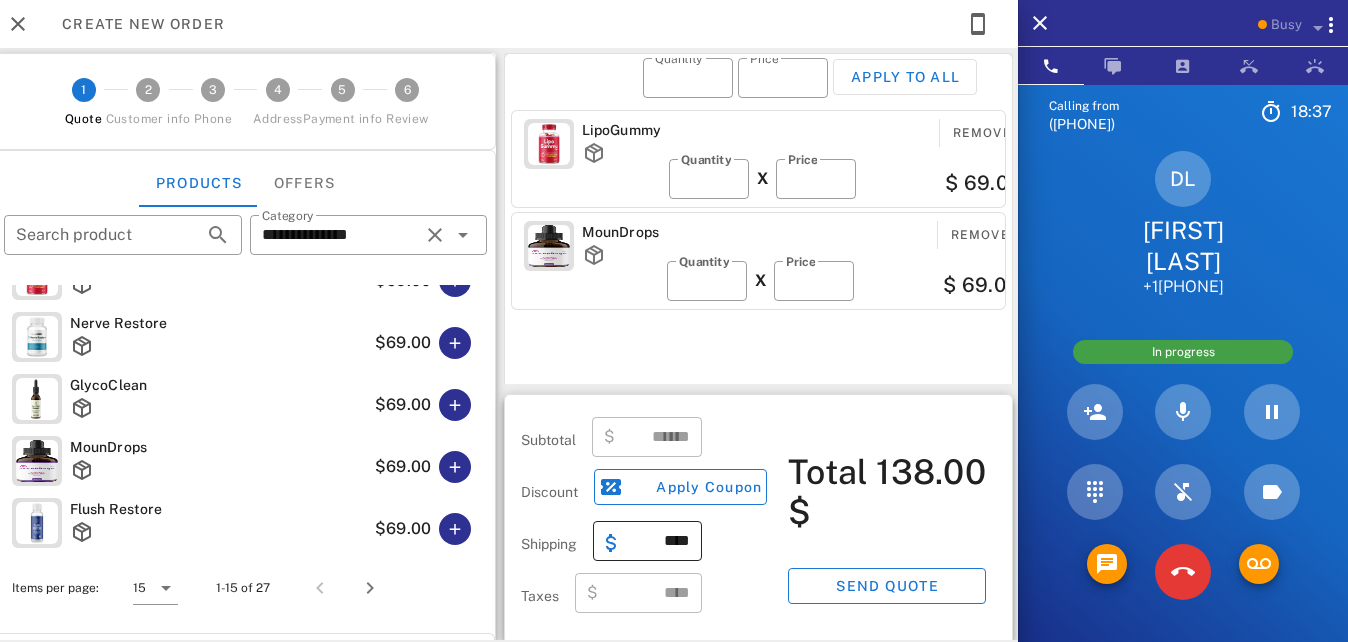 click on "****" at bounding box center [659, 541] 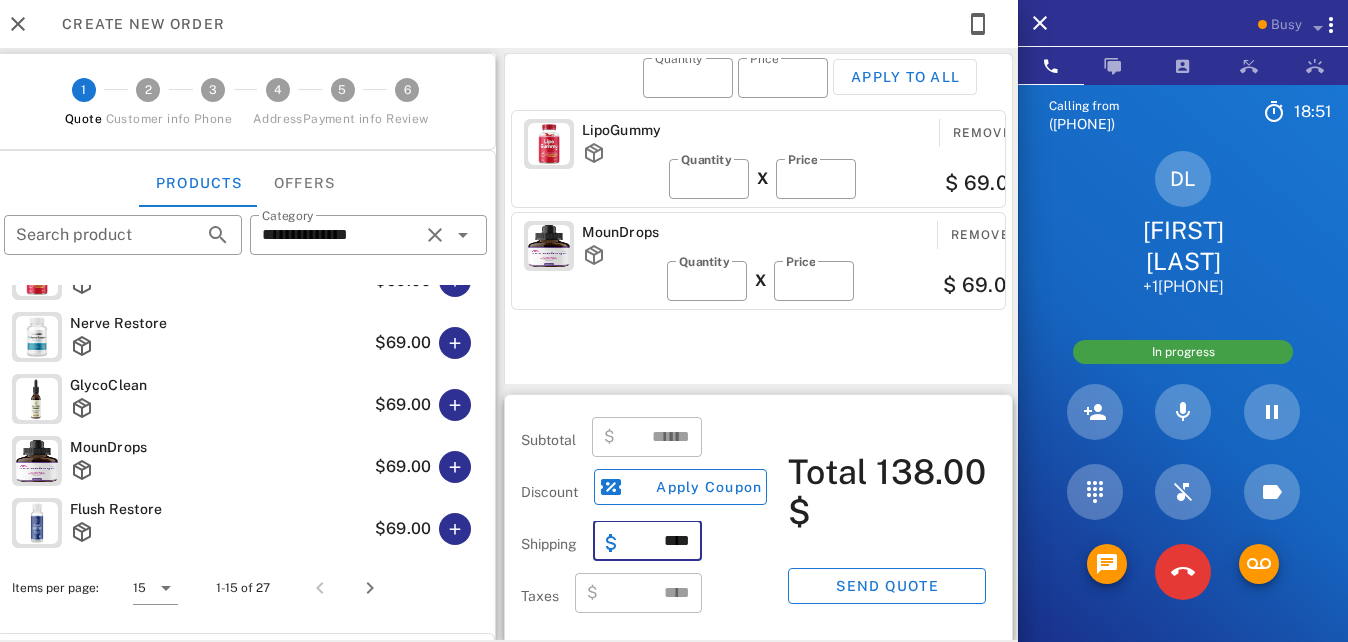 click on "****" at bounding box center [659, 541] 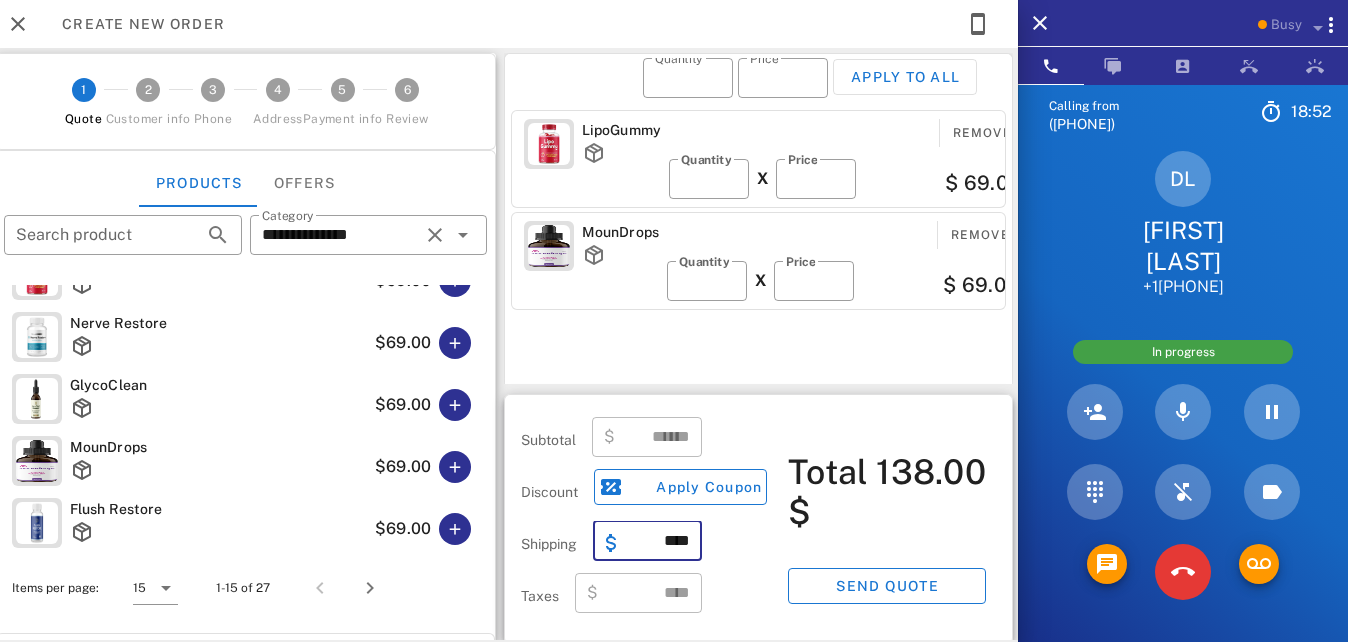 click on "****" at bounding box center [659, 541] 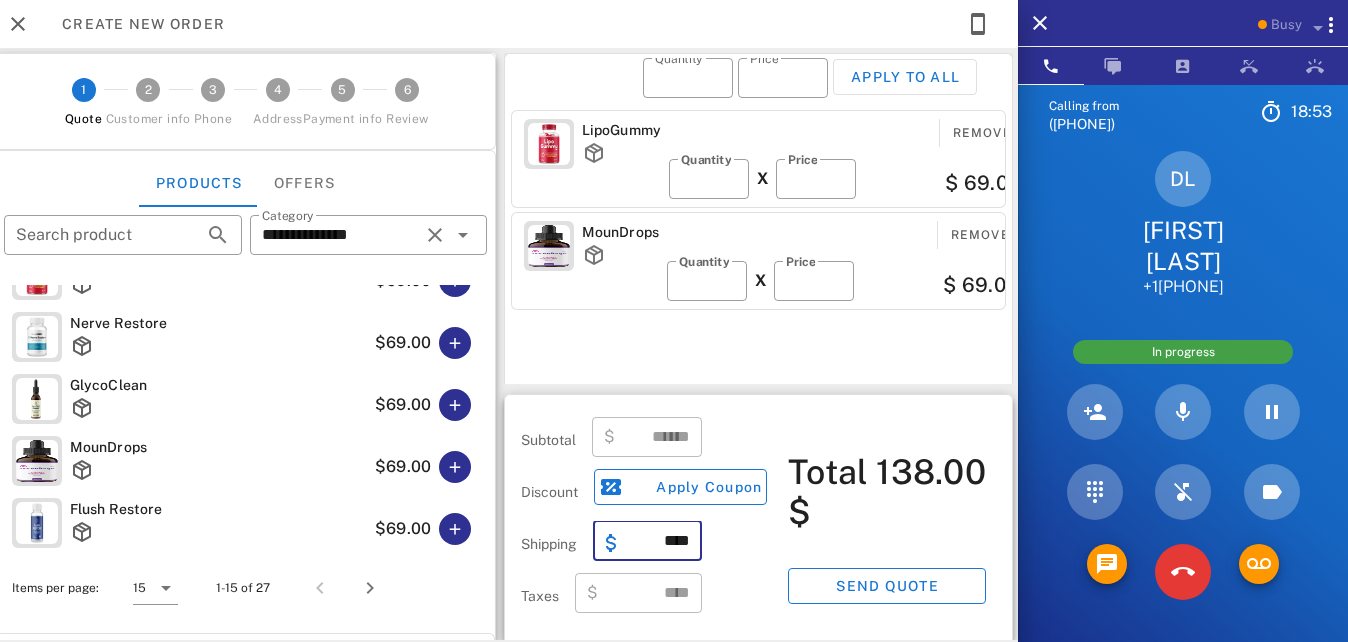 click on "****" at bounding box center (659, 541) 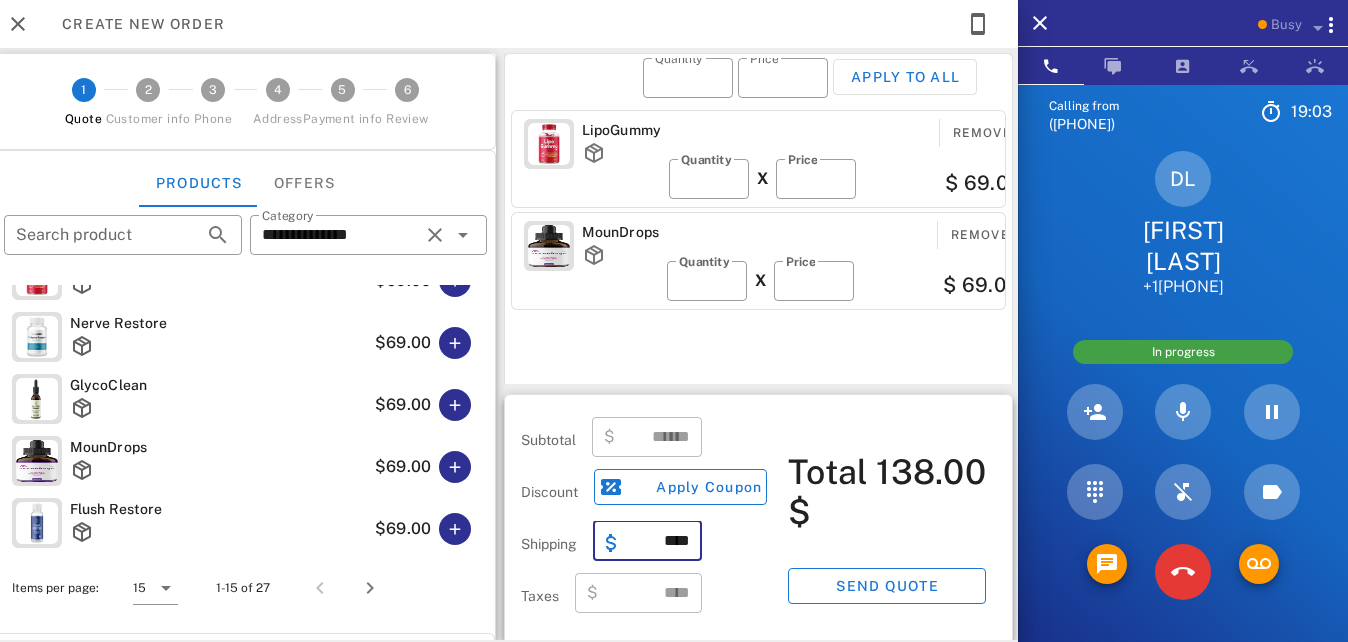 click on "****" at bounding box center [659, 541] 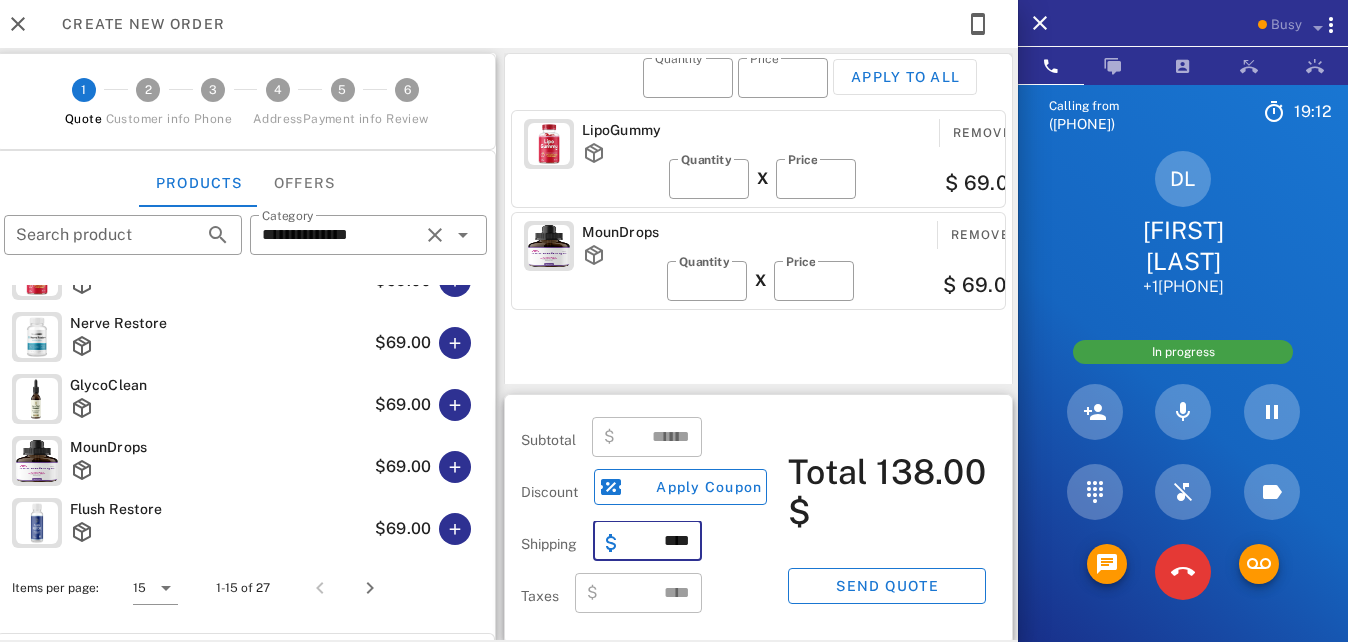 type on "****" 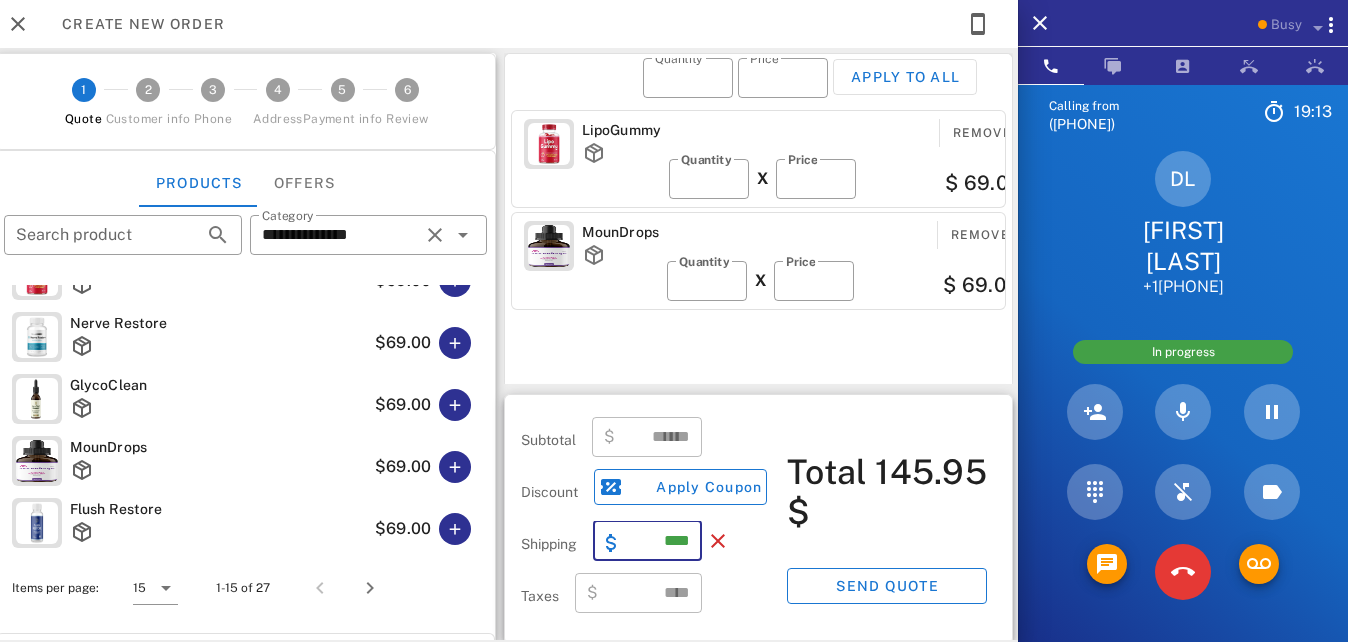 click on "****" at bounding box center (659, 541) 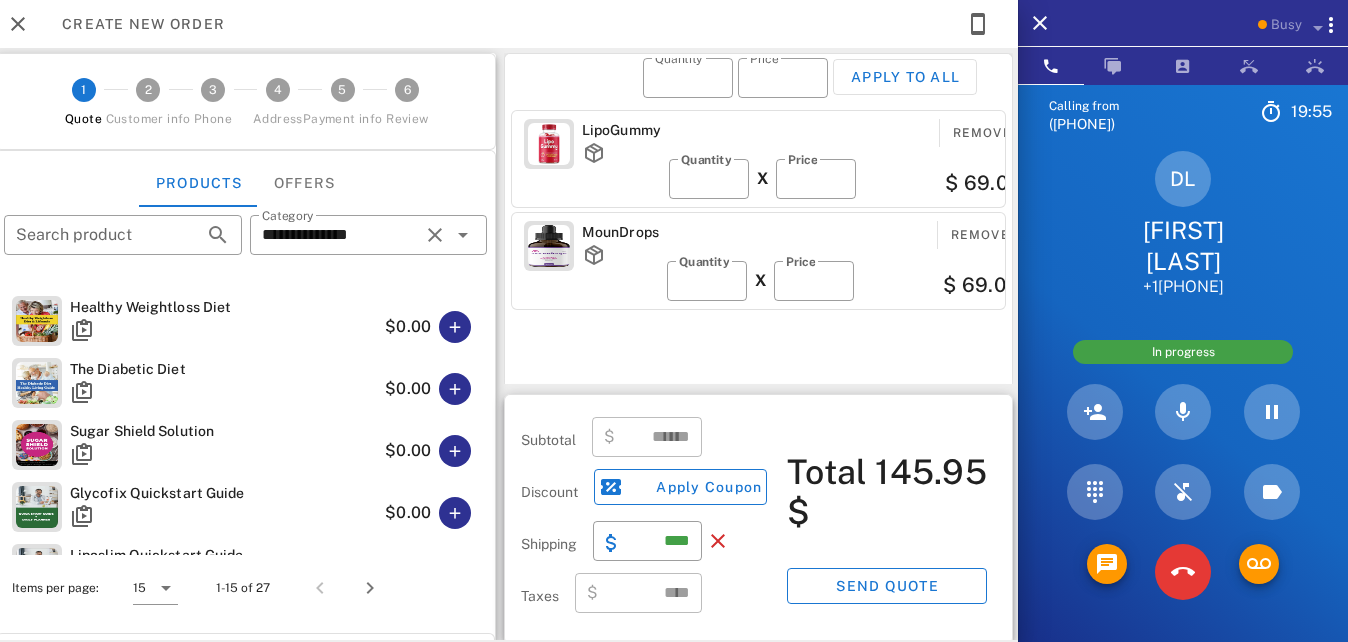 scroll, scrollTop: 676, scrollLeft: 0, axis: vertical 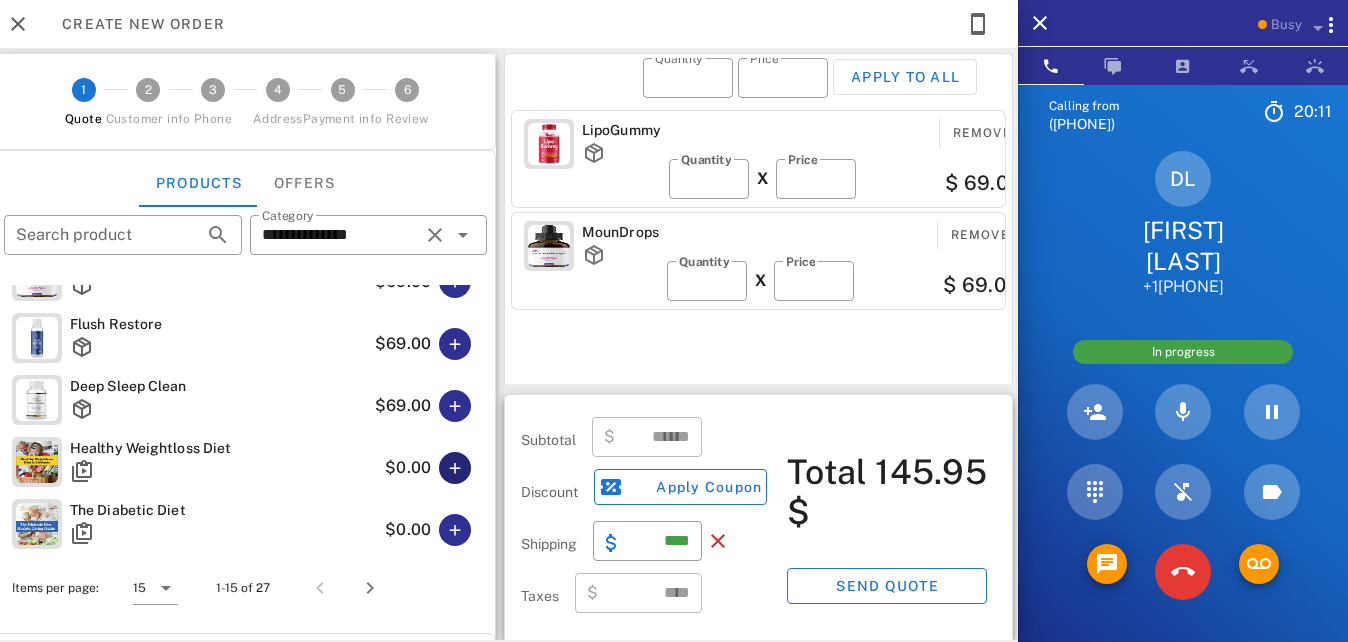 click at bounding box center (455, 468) 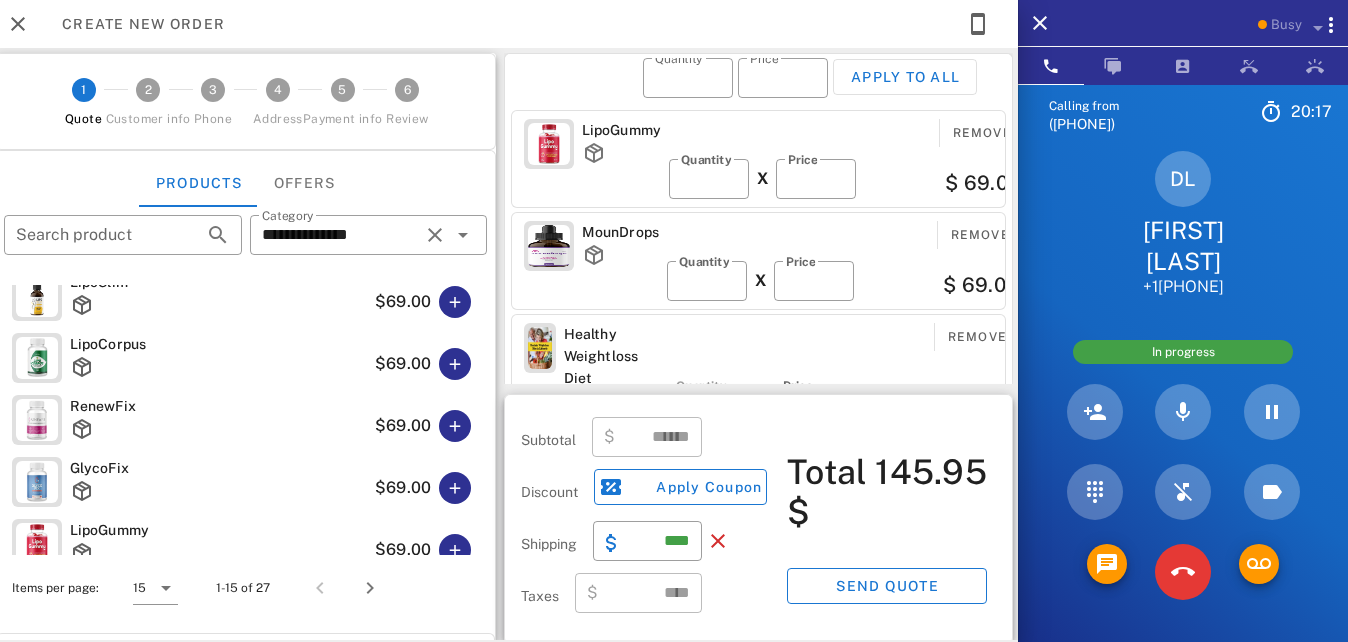 scroll, scrollTop: 0, scrollLeft: 0, axis: both 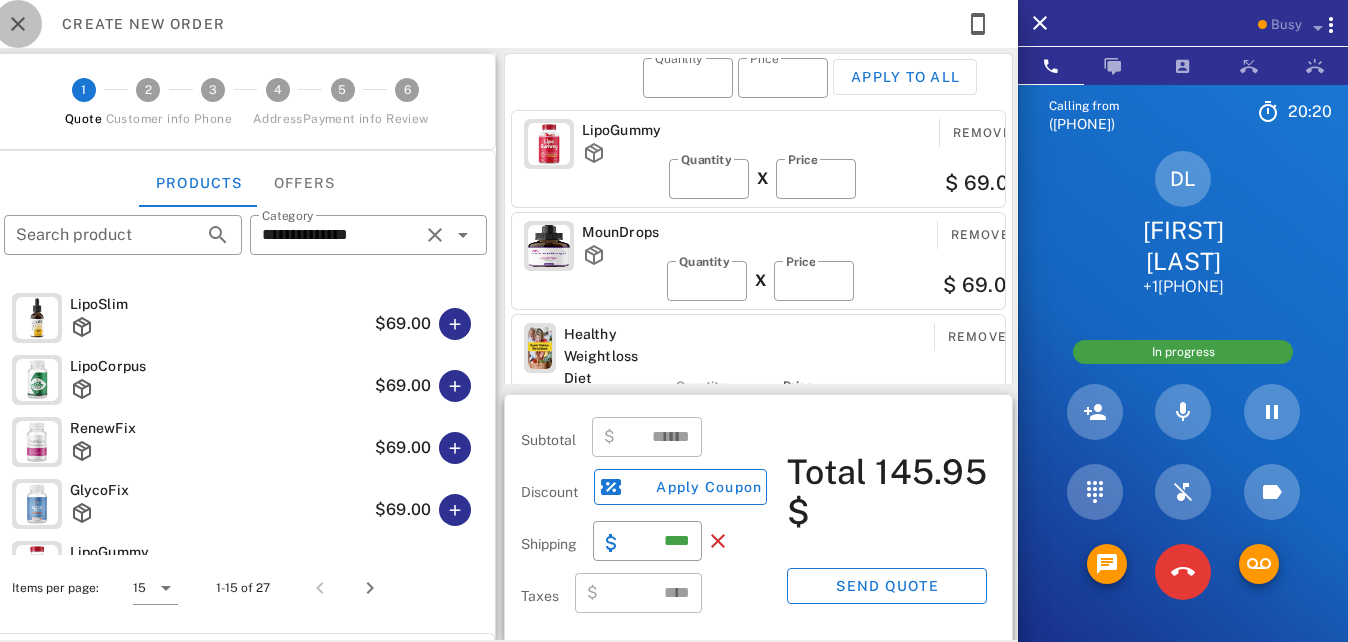 click at bounding box center (18, 24) 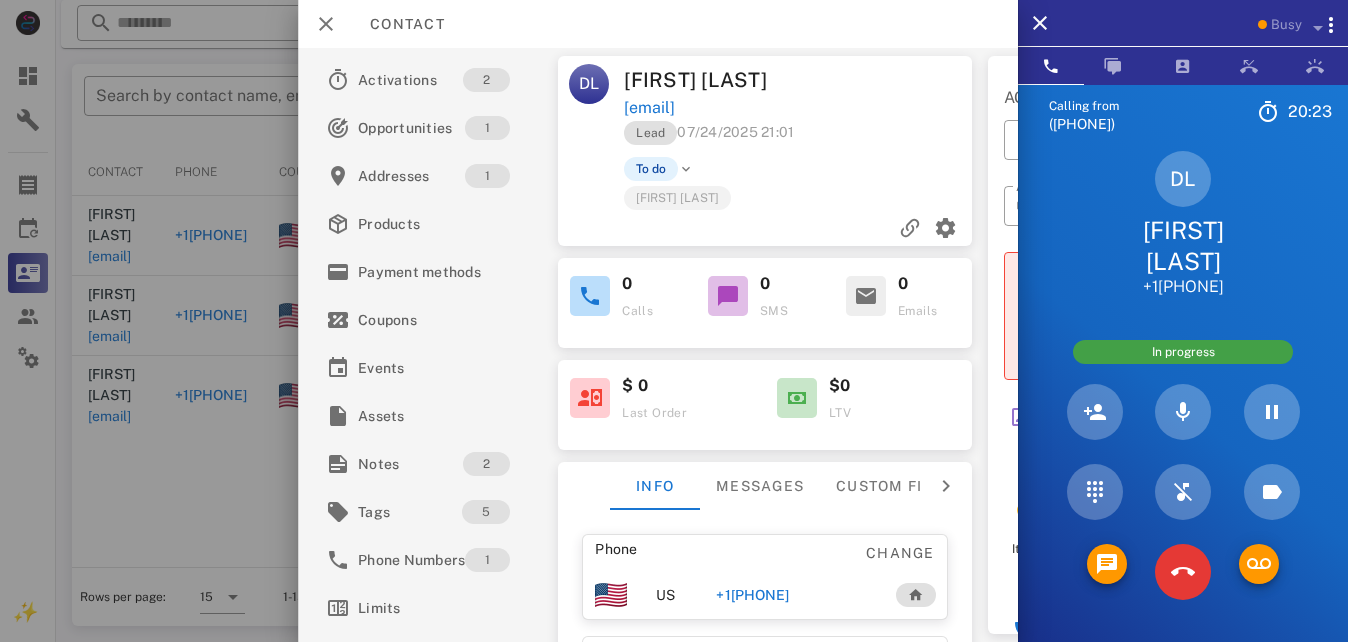 scroll, scrollTop: 0, scrollLeft: 110, axis: horizontal 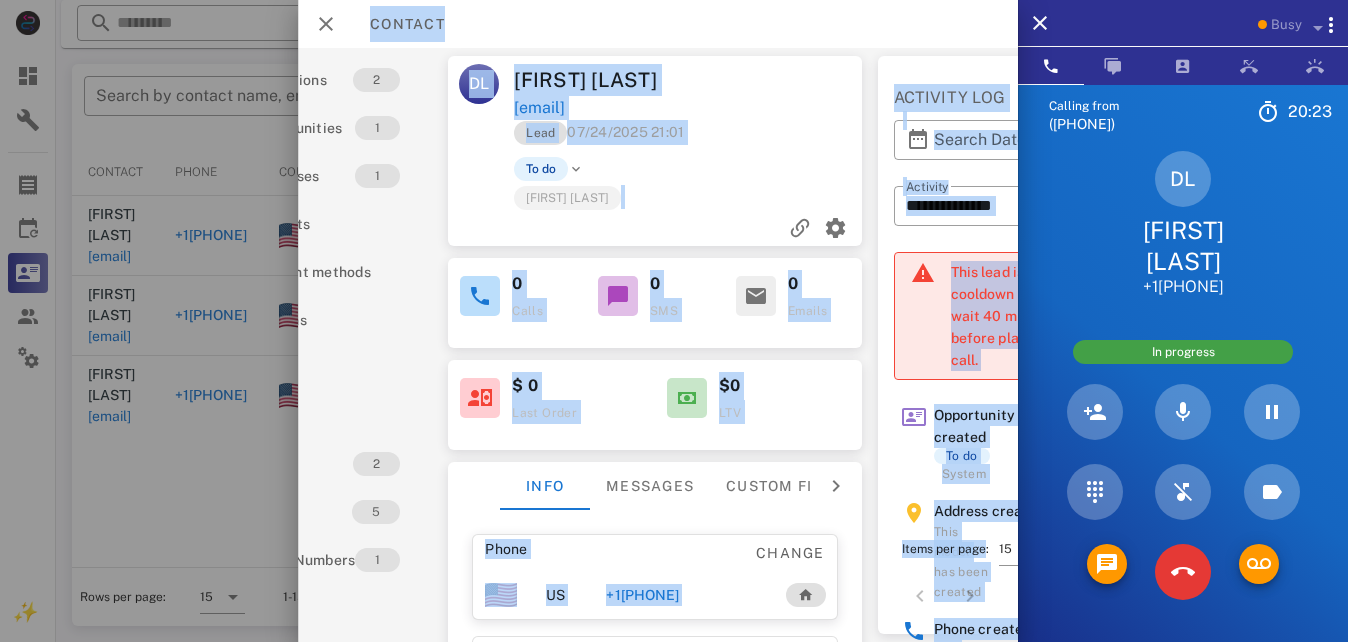 drag, startPoint x: 1018, startPoint y: 355, endPoint x: 997, endPoint y: 523, distance: 169.30742 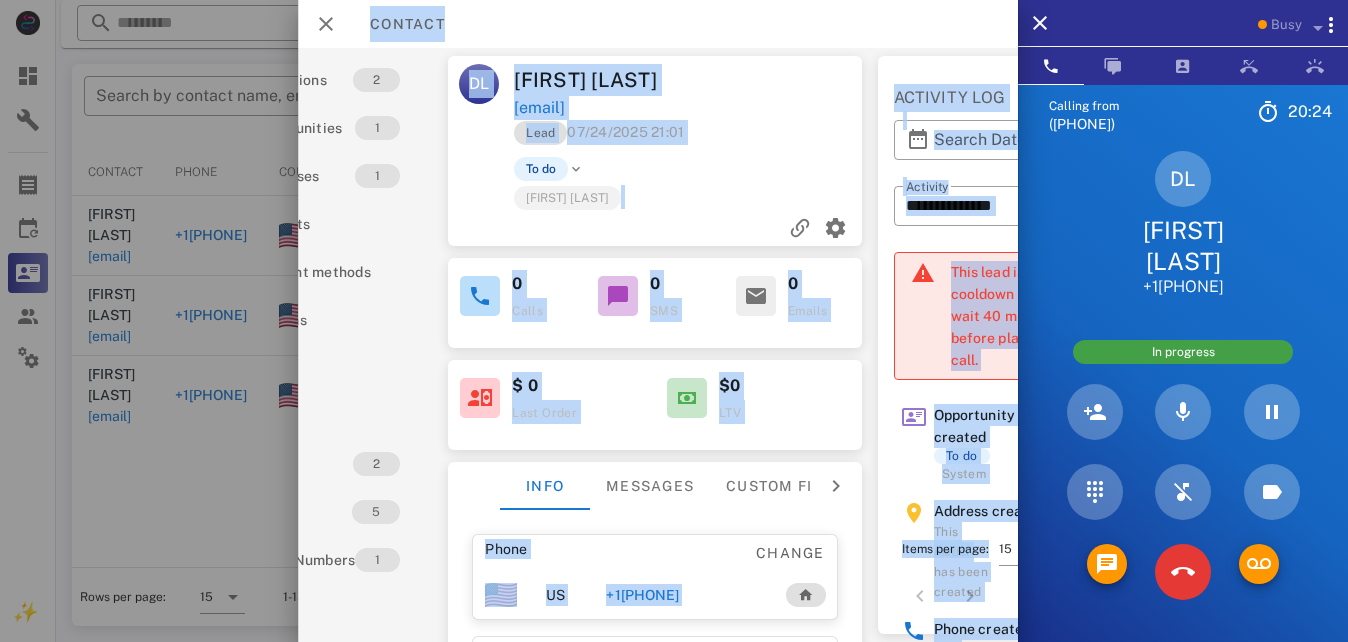 click on "0 Calls 0 SMS 0 Emails" at bounding box center [656, 297] 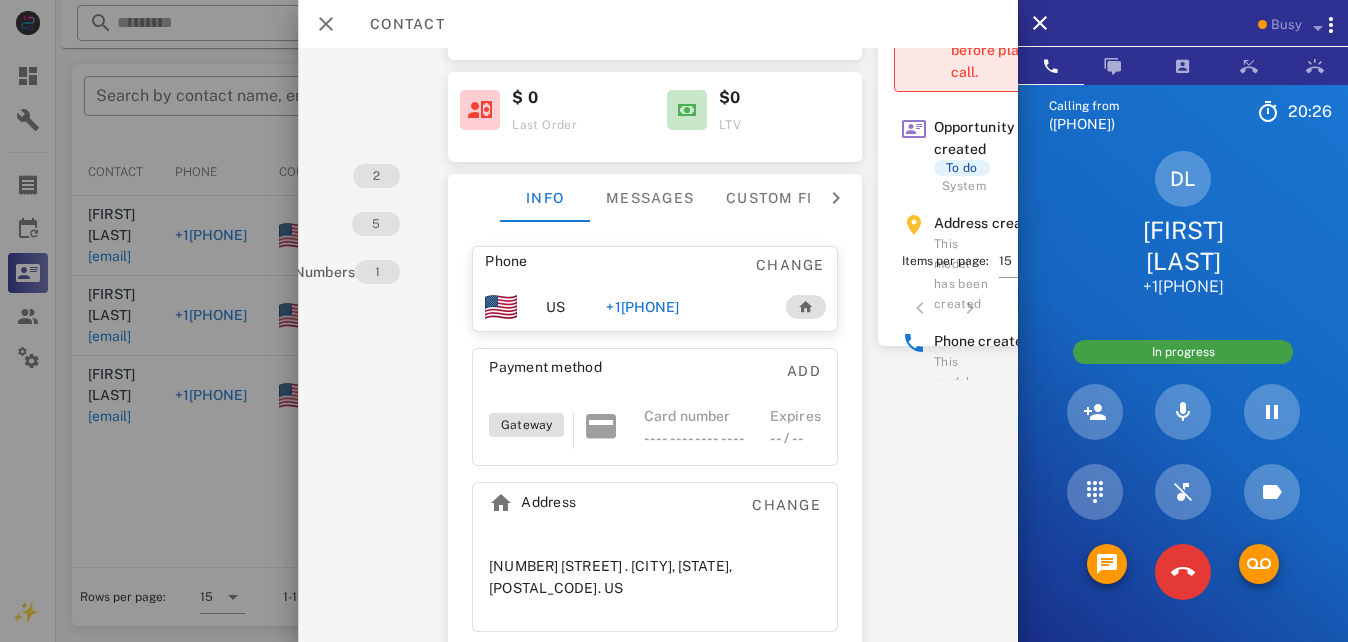 scroll, scrollTop: 290, scrollLeft: 110, axis: both 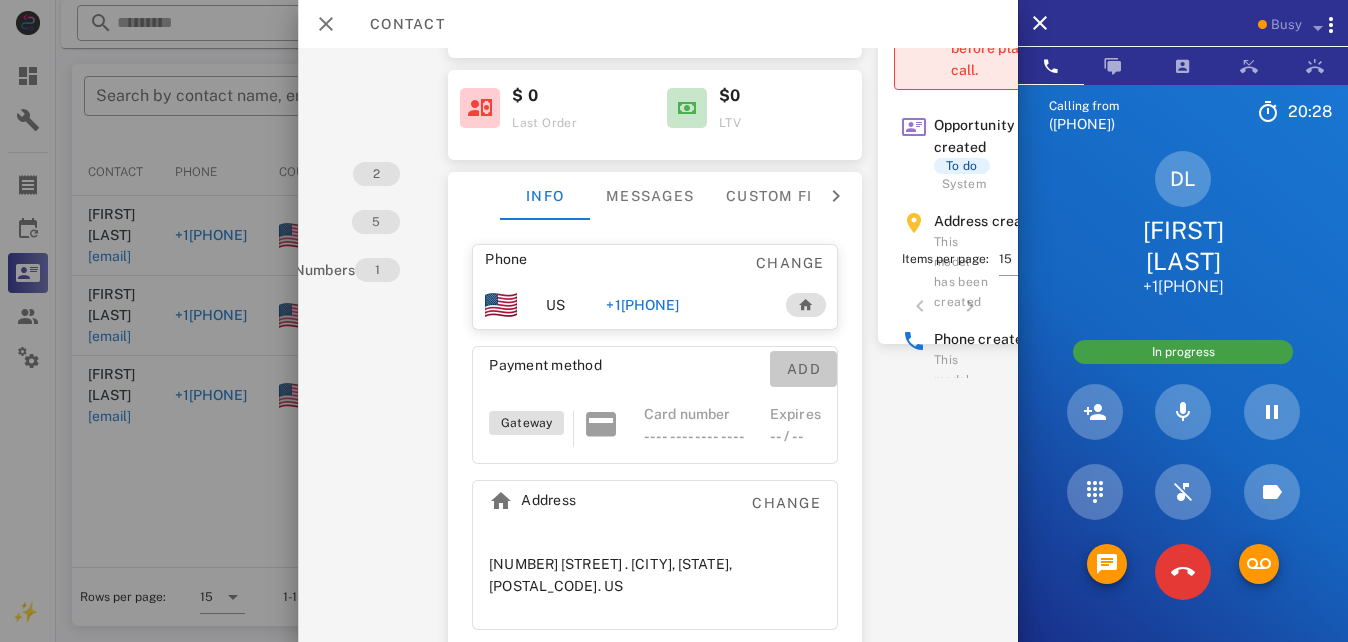 click on "Add" at bounding box center [803, 369] 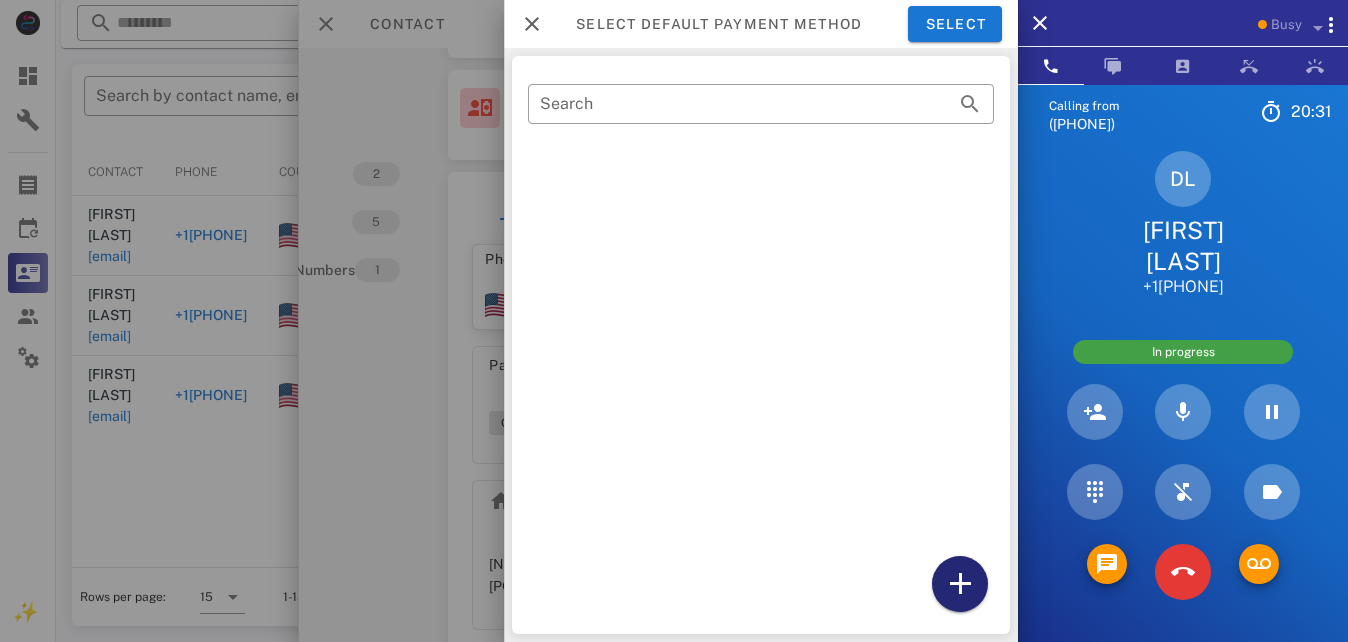 click at bounding box center [960, 584] 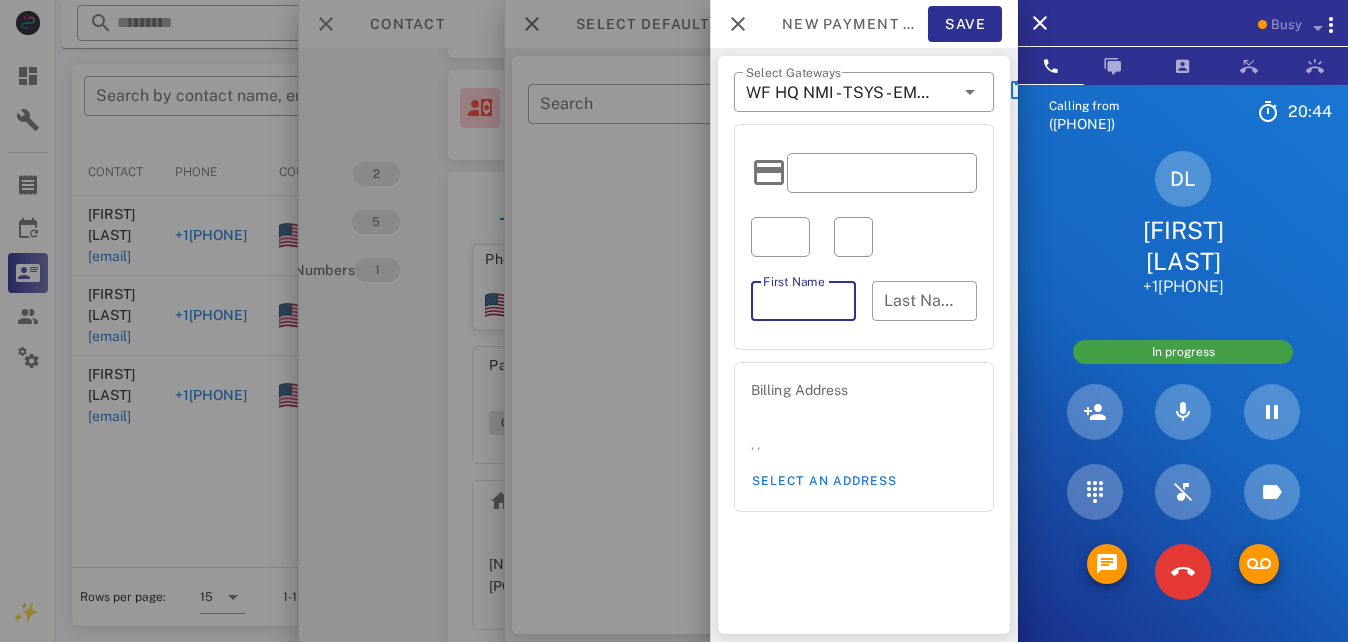 click on "First Name" at bounding box center [803, 301] 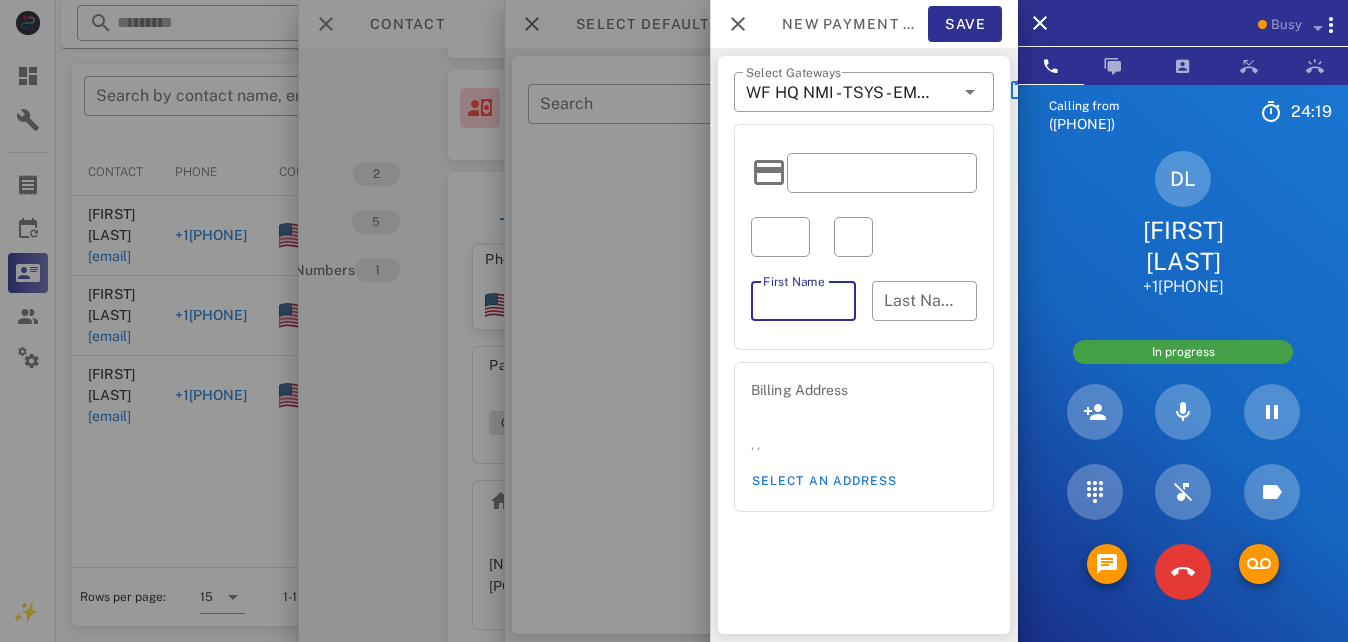 click on "First Name" at bounding box center [803, 301] 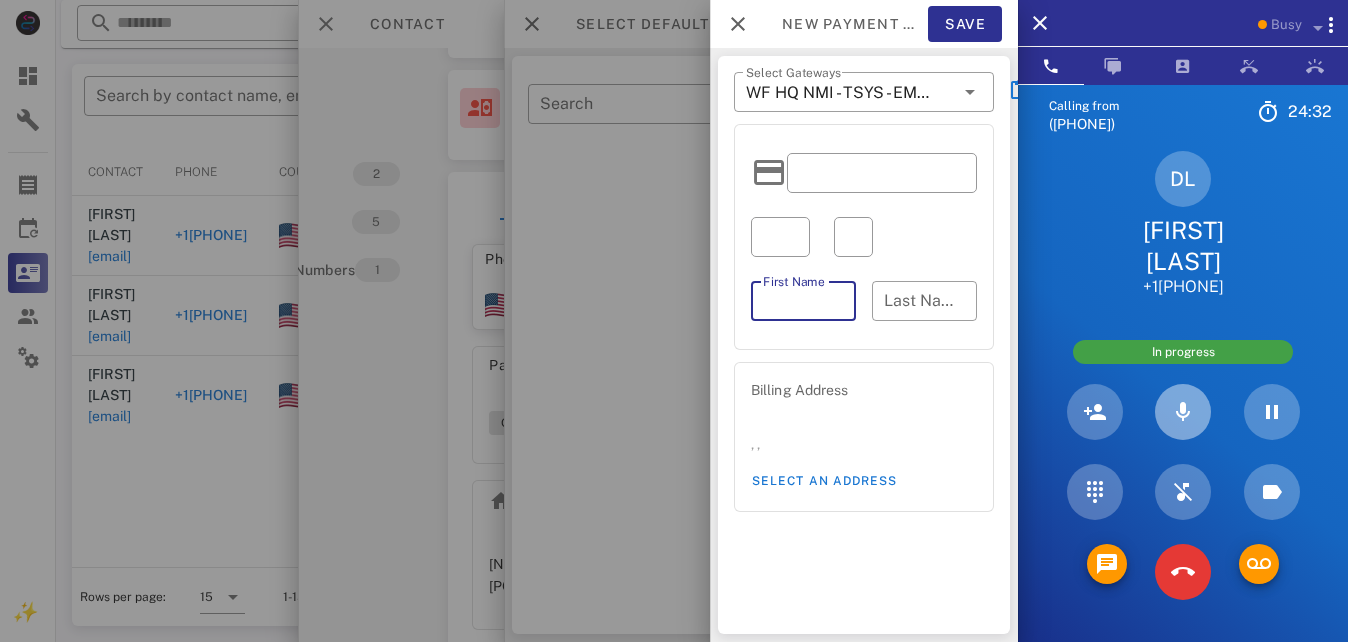 click at bounding box center (1183, 412) 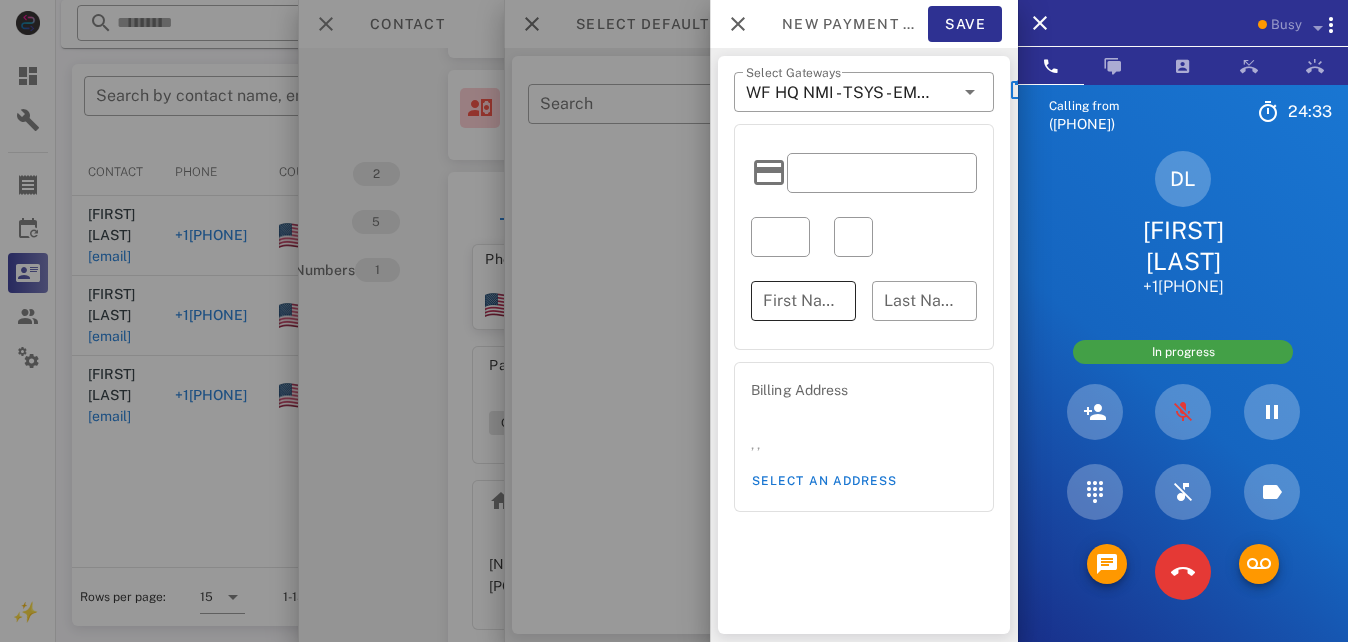 click on "First Name" at bounding box center (803, 301) 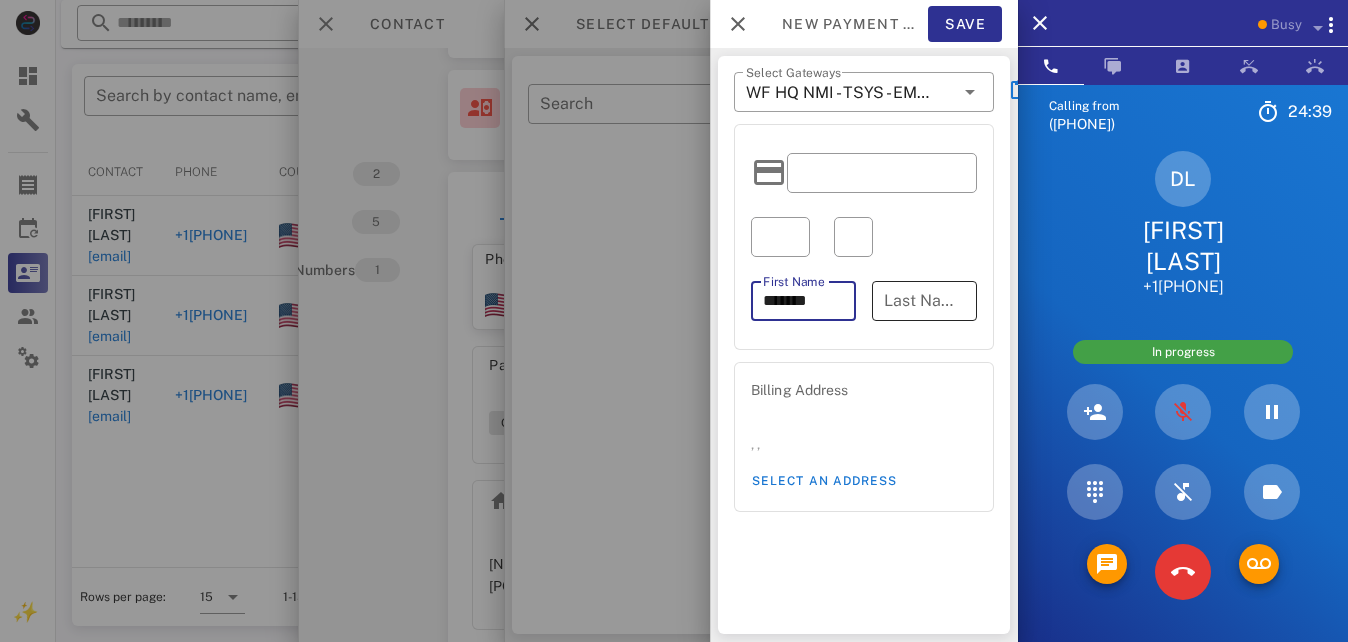 type on "*******" 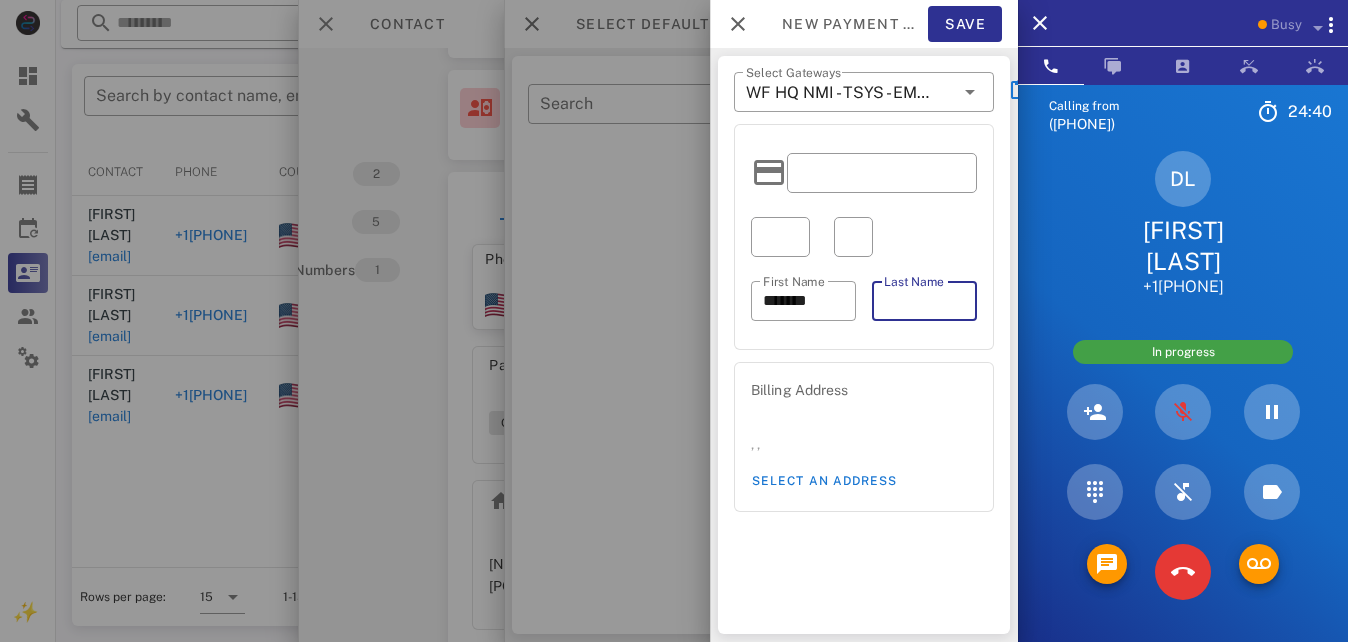 click on "Last Name" at bounding box center (924, 301) 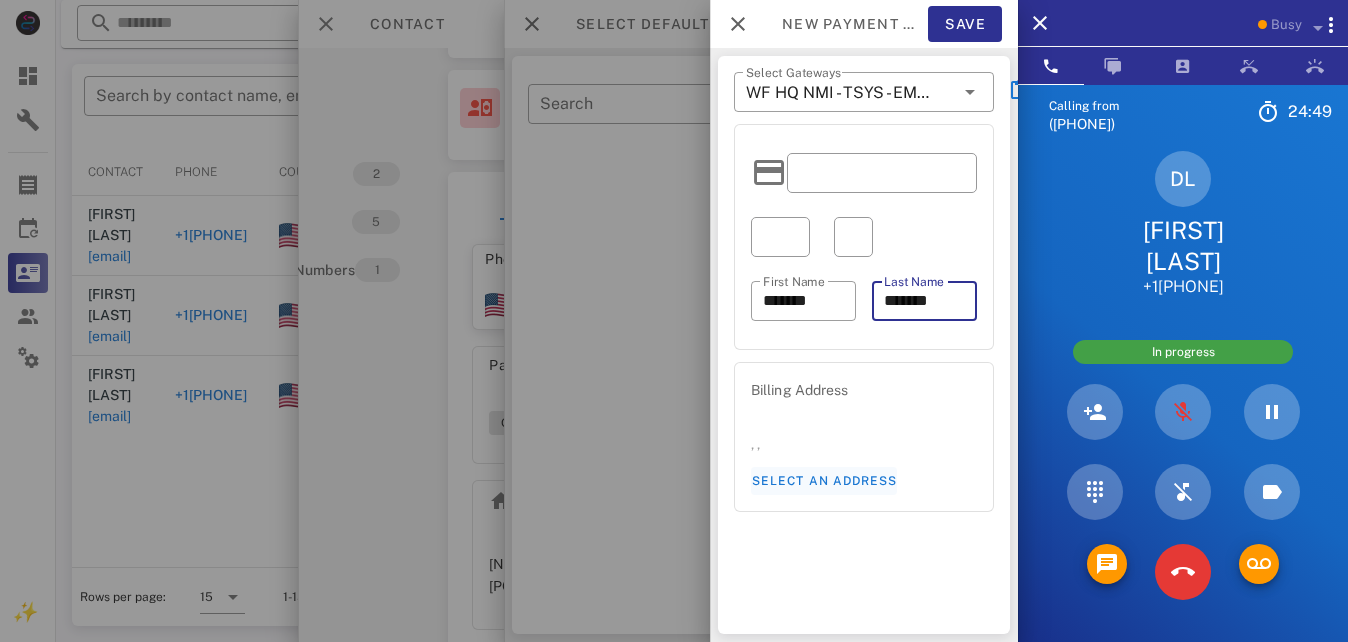 type on "*******" 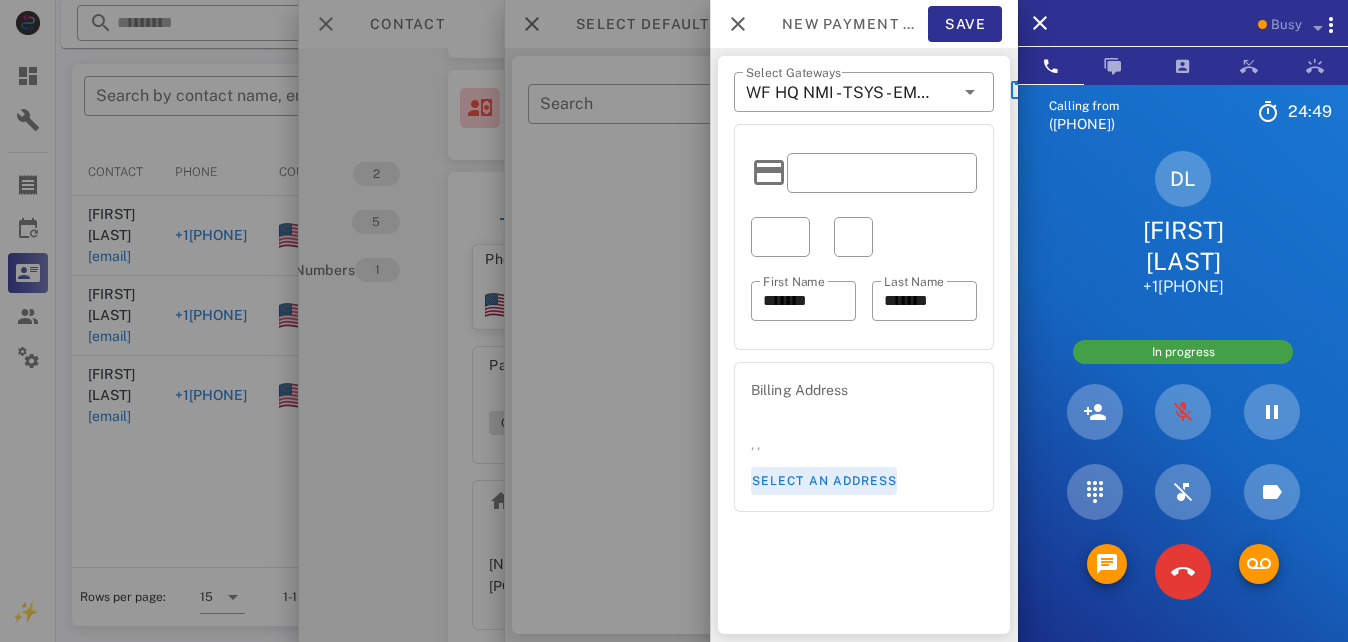 click on "Select an address" at bounding box center [824, 481] 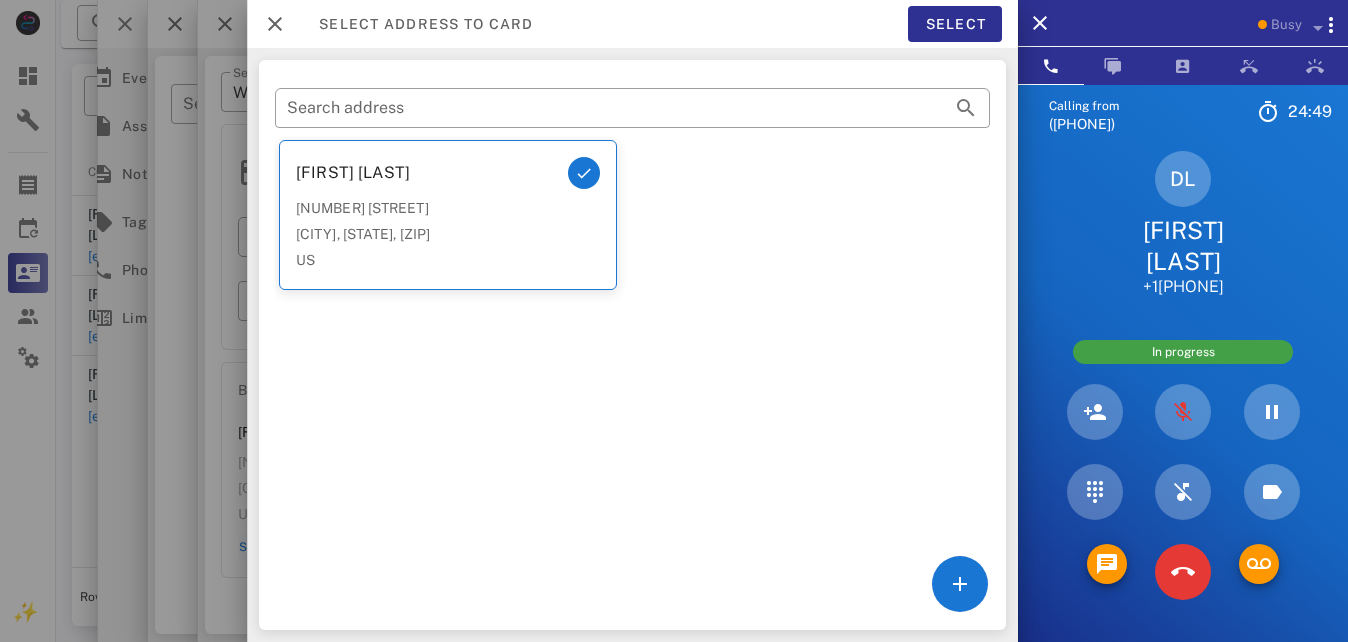 scroll, scrollTop: 290, scrollLeft: 56, axis: both 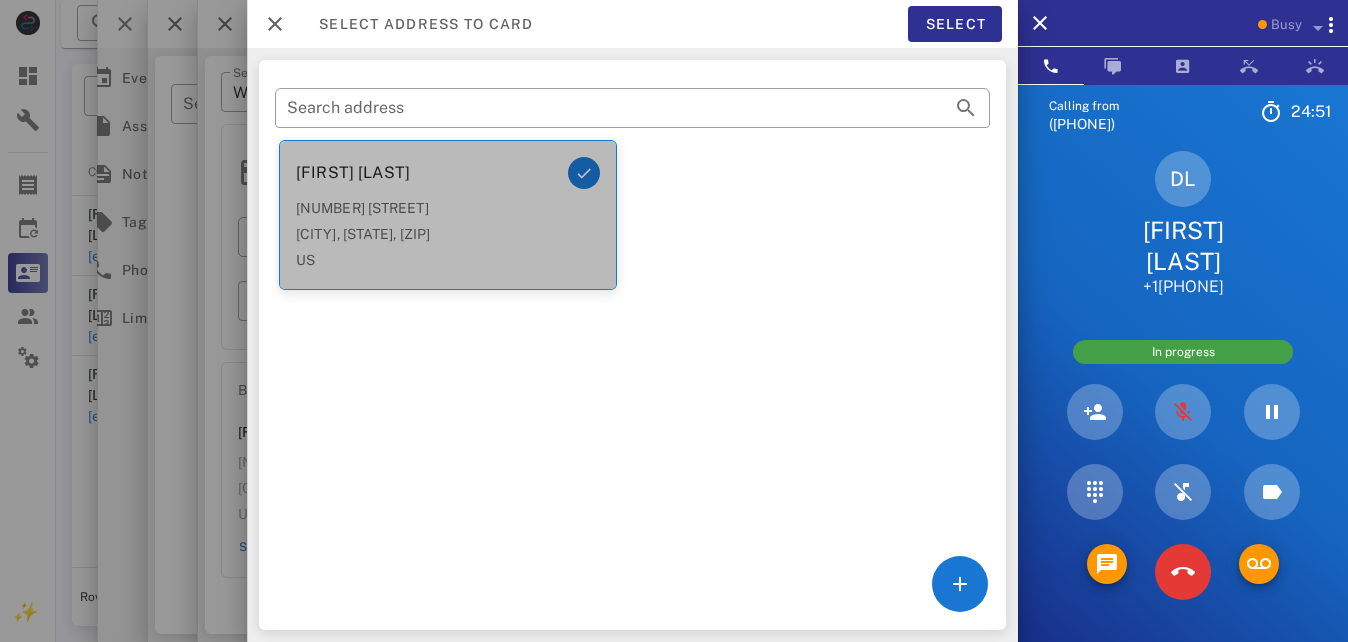 click on "[CITY], [STATE], [ZIP]" at bounding box center [448, 234] 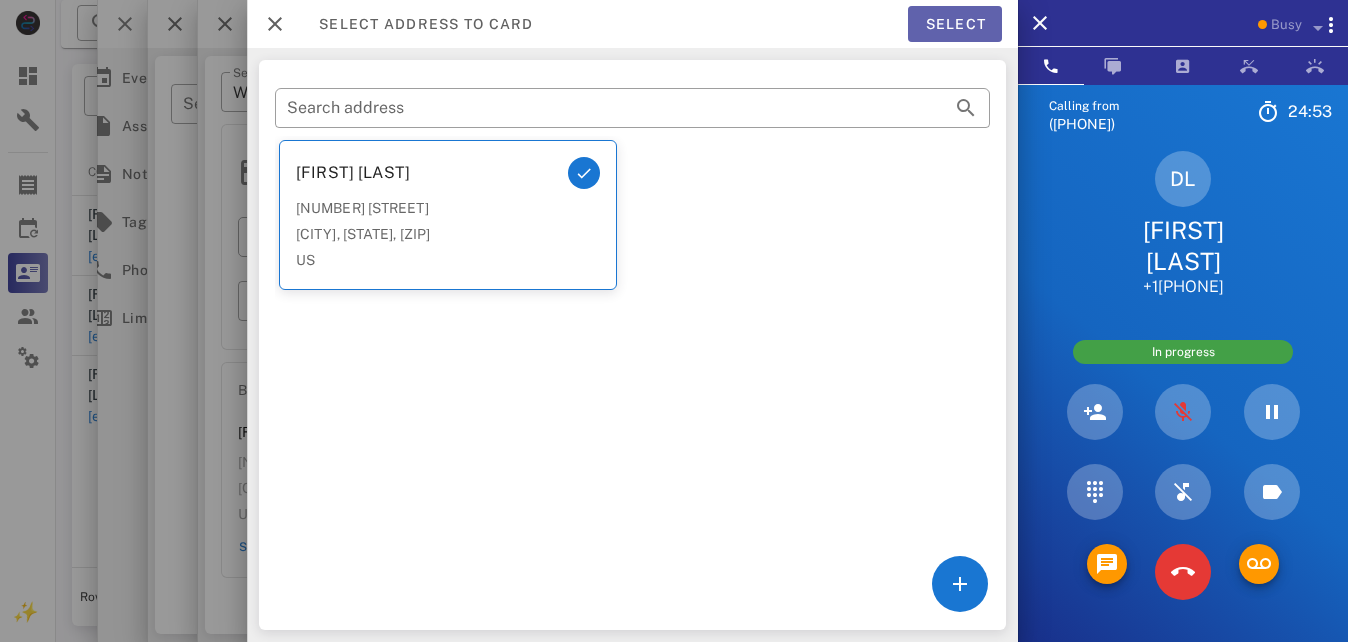 click on "Select" at bounding box center (955, 24) 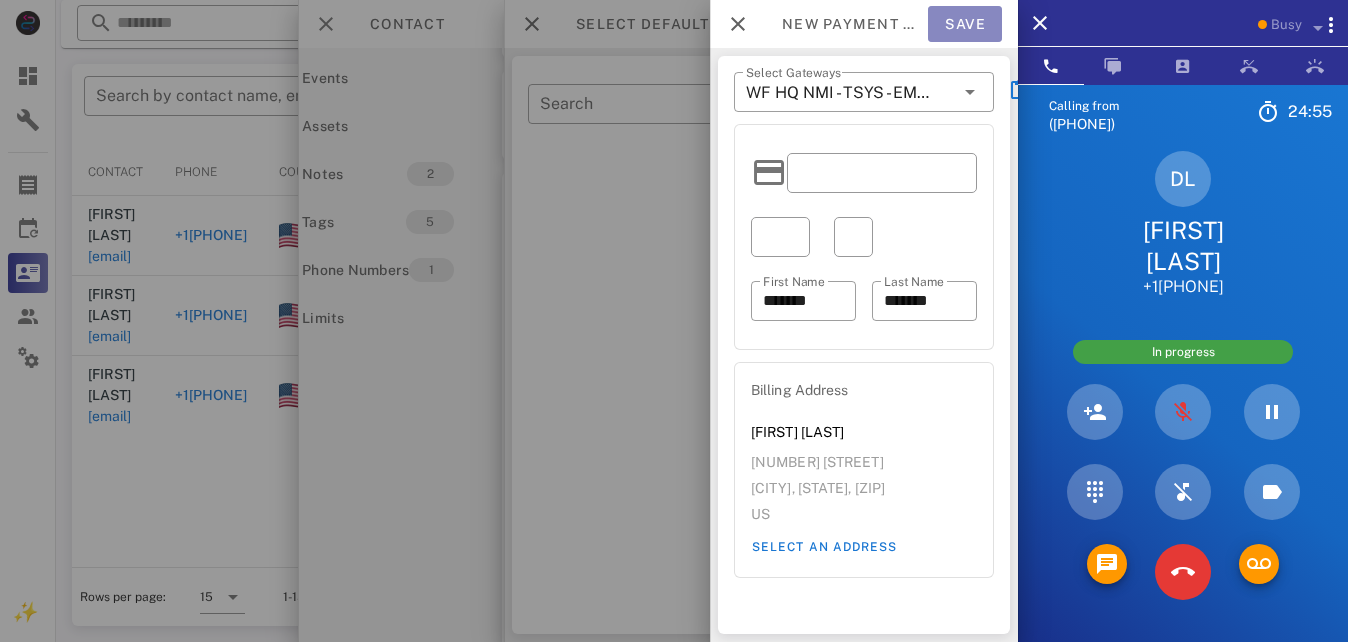 click on "Save" at bounding box center [965, 24] 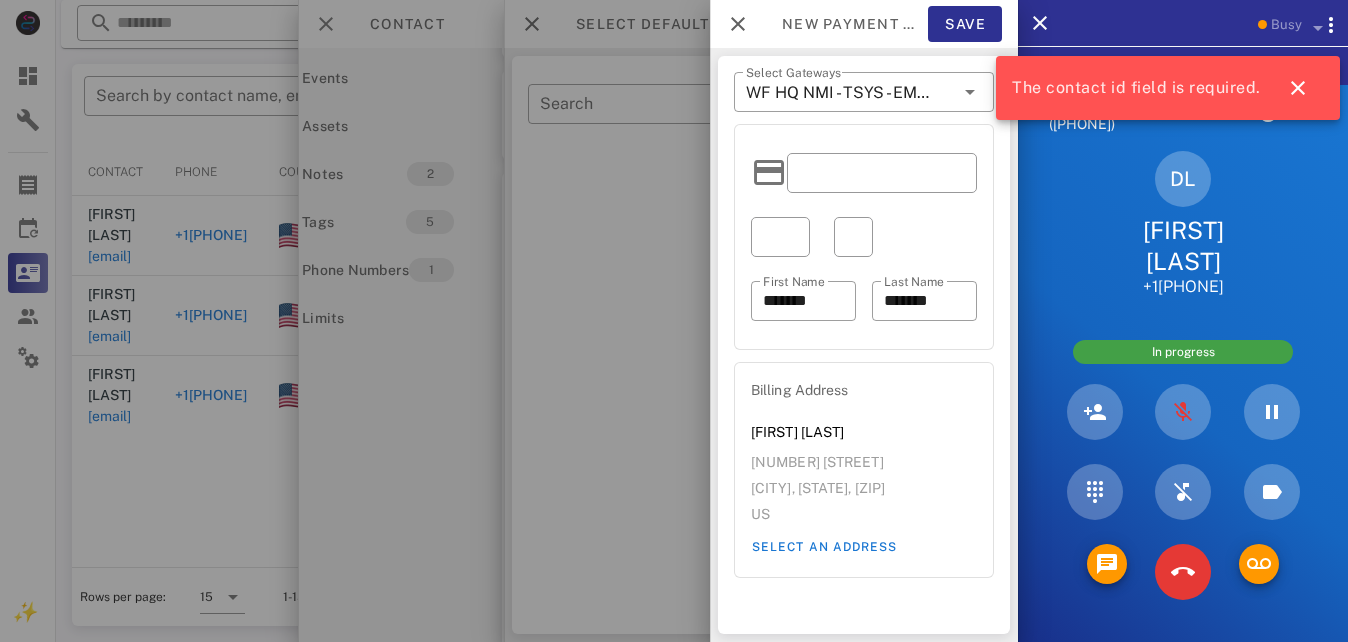 scroll, scrollTop: 0, scrollLeft: 20, axis: horizontal 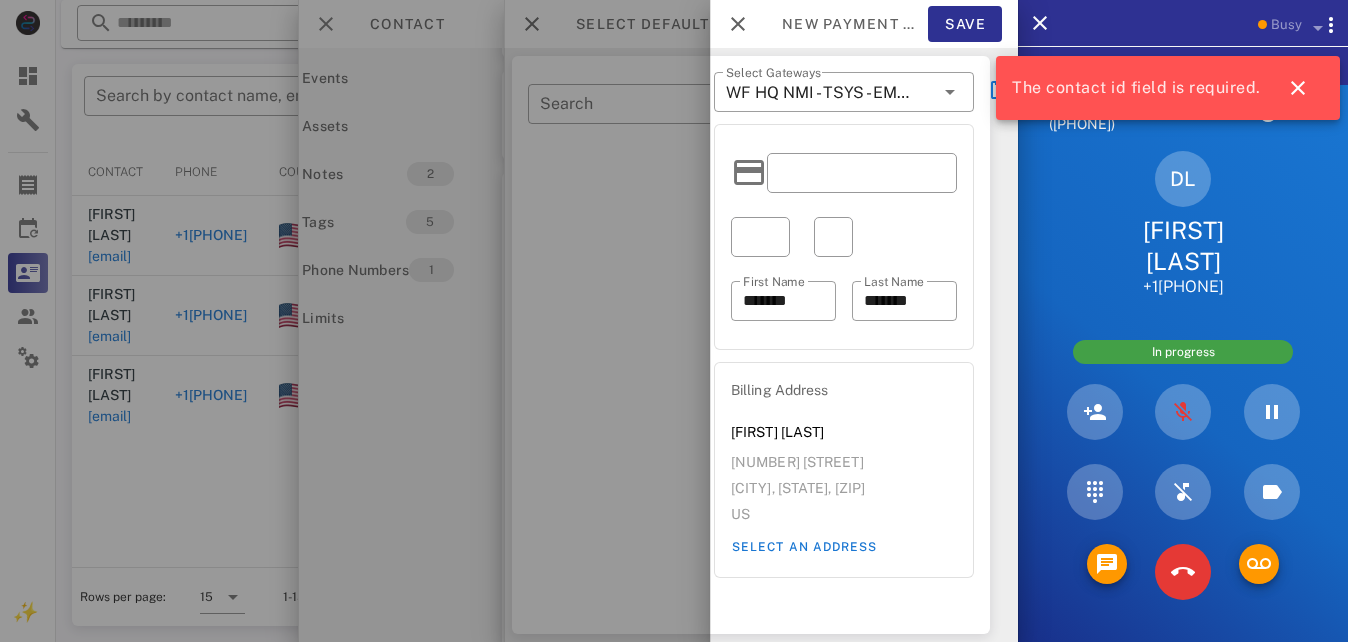 drag, startPoint x: 1012, startPoint y: 319, endPoint x: 1009, endPoint y: 444, distance: 125.035995 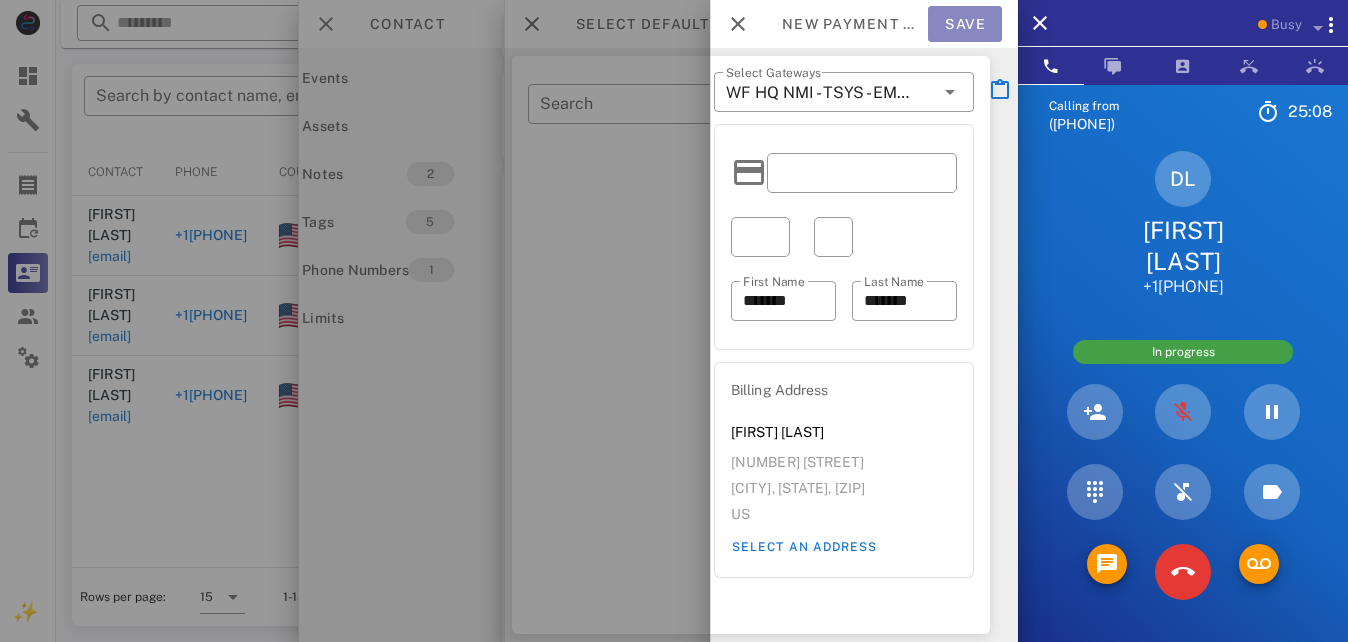 click on "Save" at bounding box center (965, 24) 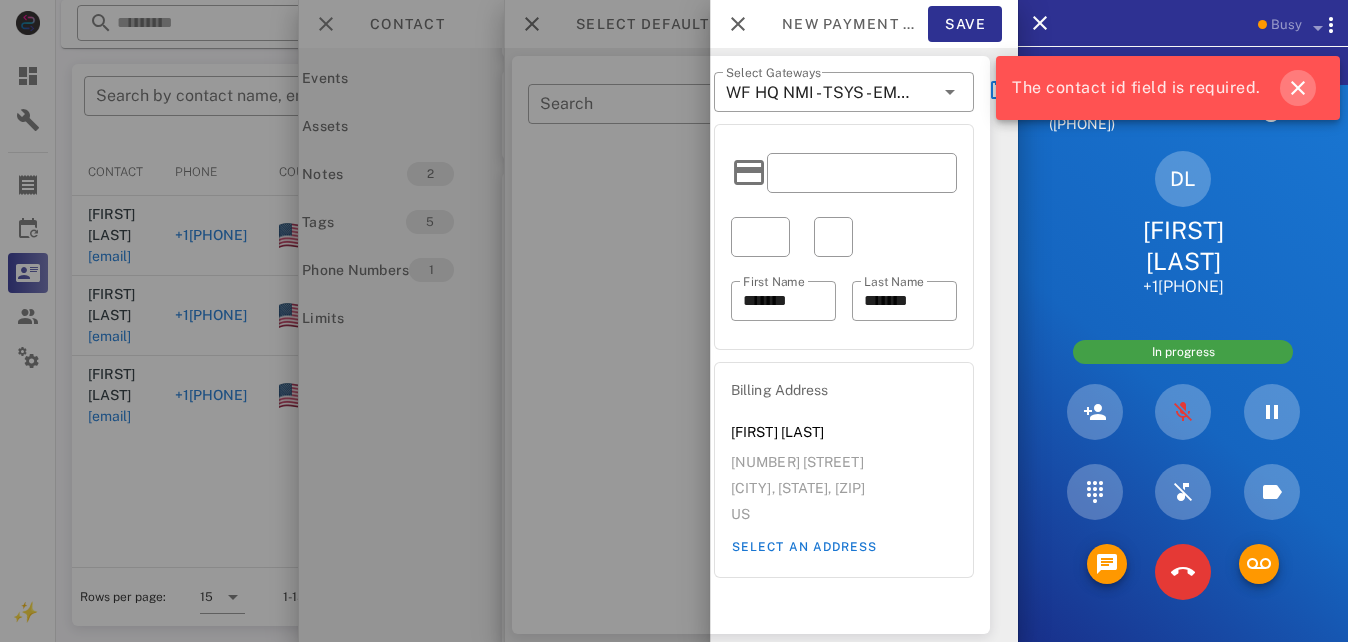 click at bounding box center [1298, 88] 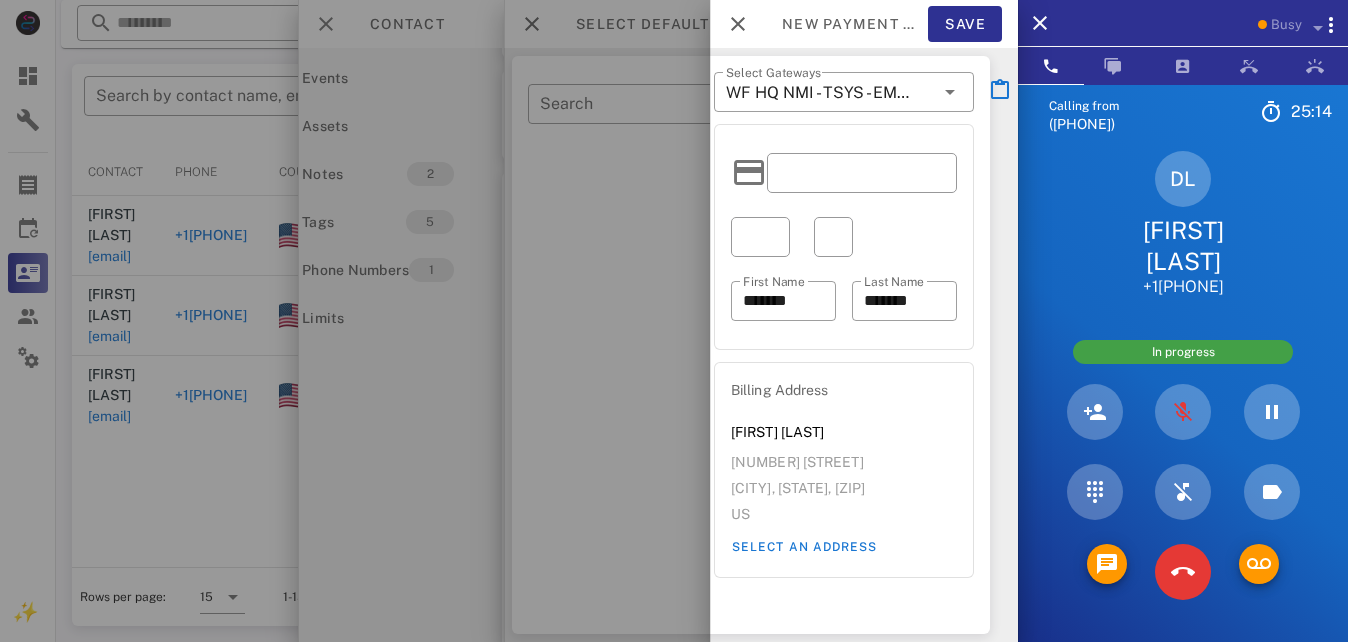 click on "[CITY], [STATE], [ZIP]" at bounding box center [844, 488] 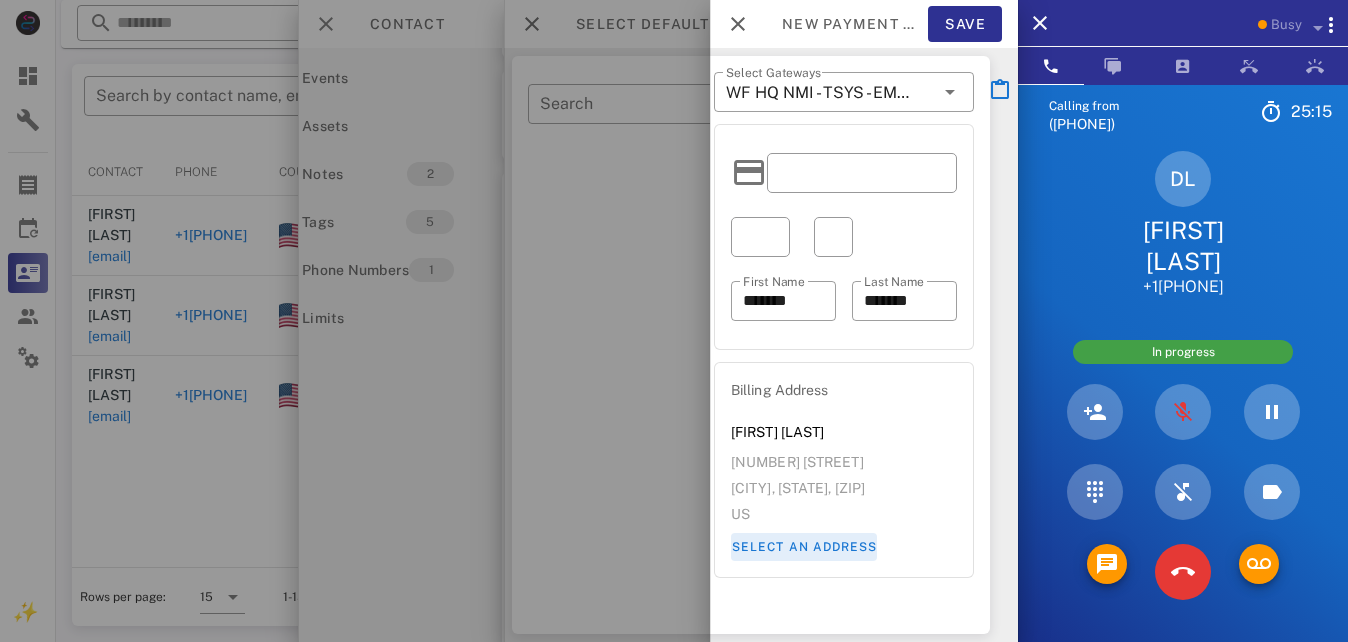 click on "Select an address" at bounding box center [804, 547] 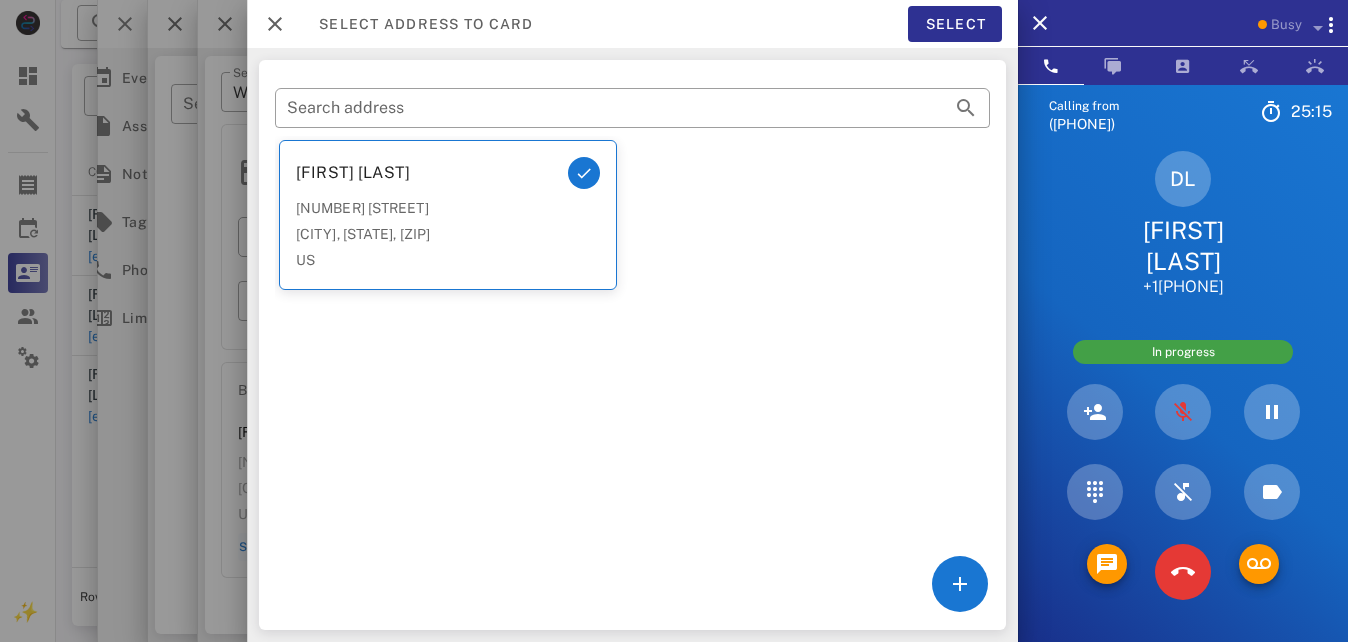 scroll, scrollTop: 0, scrollLeft: 0, axis: both 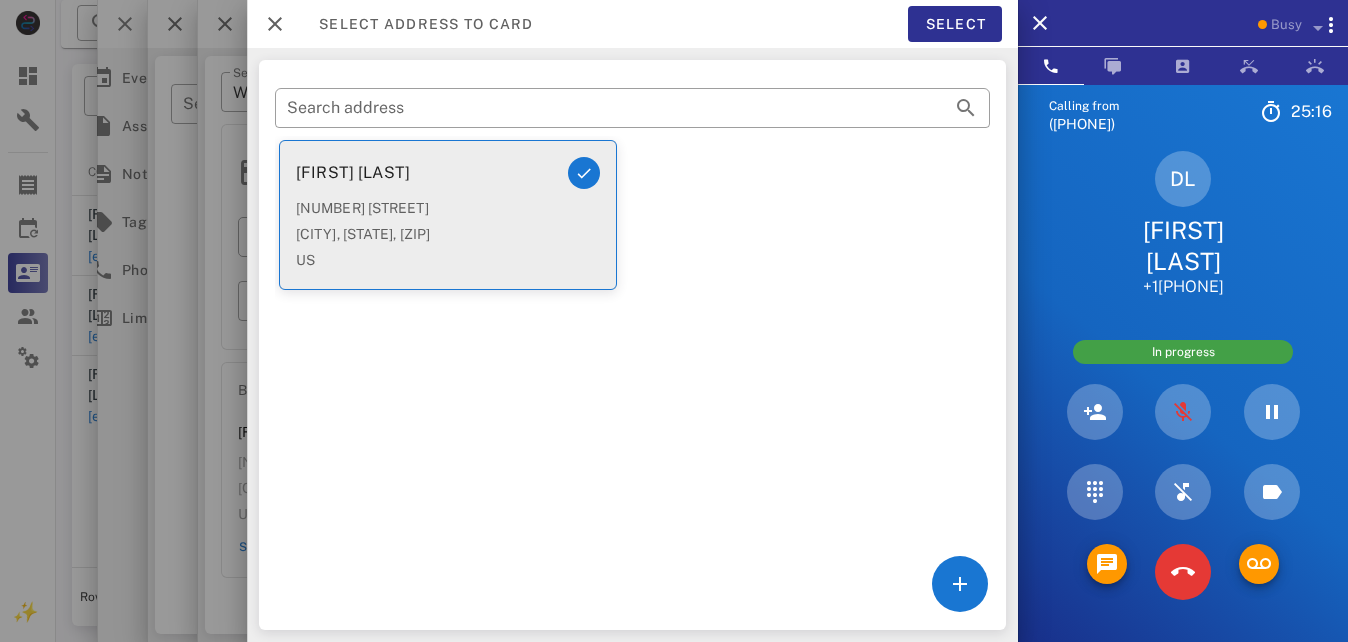 click on "US" at bounding box center [448, 260] 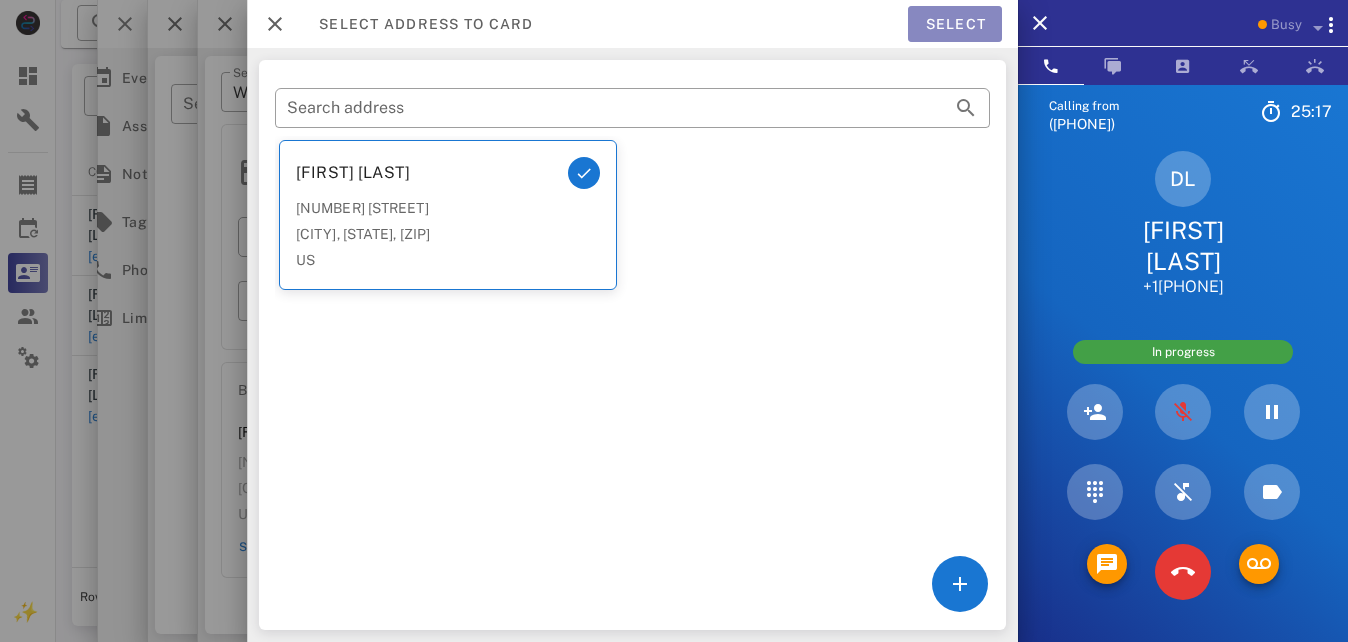click on "Select" at bounding box center (955, 24) 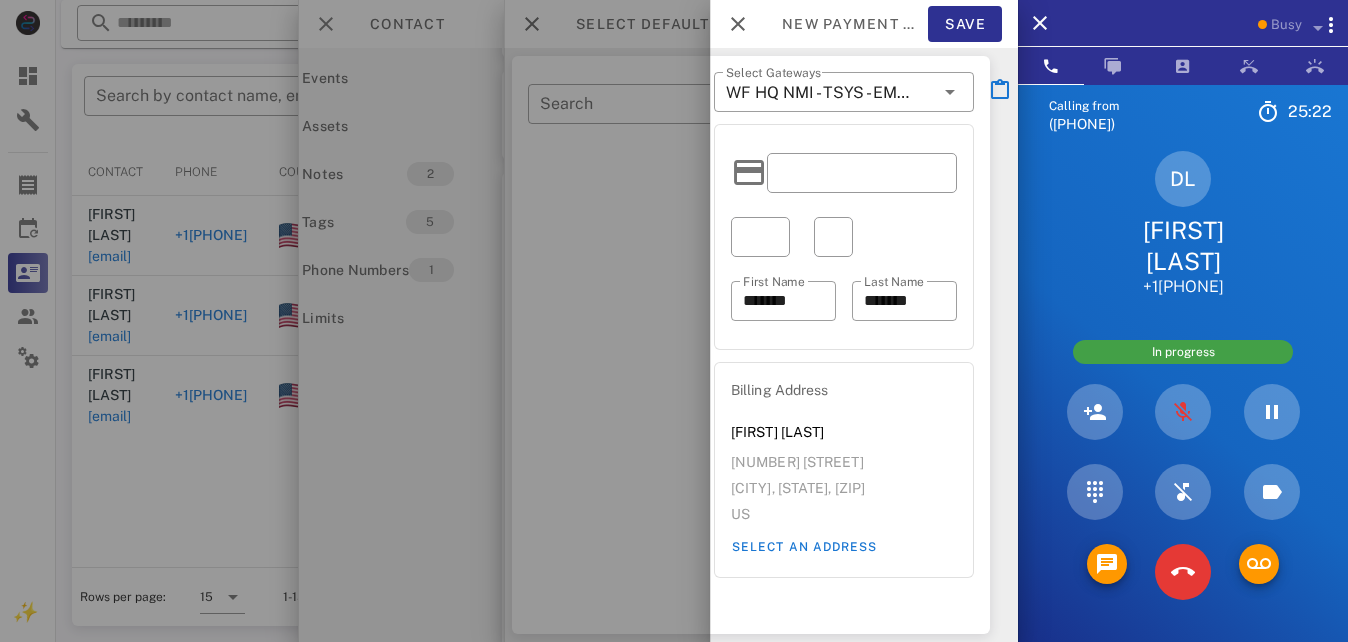 scroll, scrollTop: 0, scrollLeft: 0, axis: both 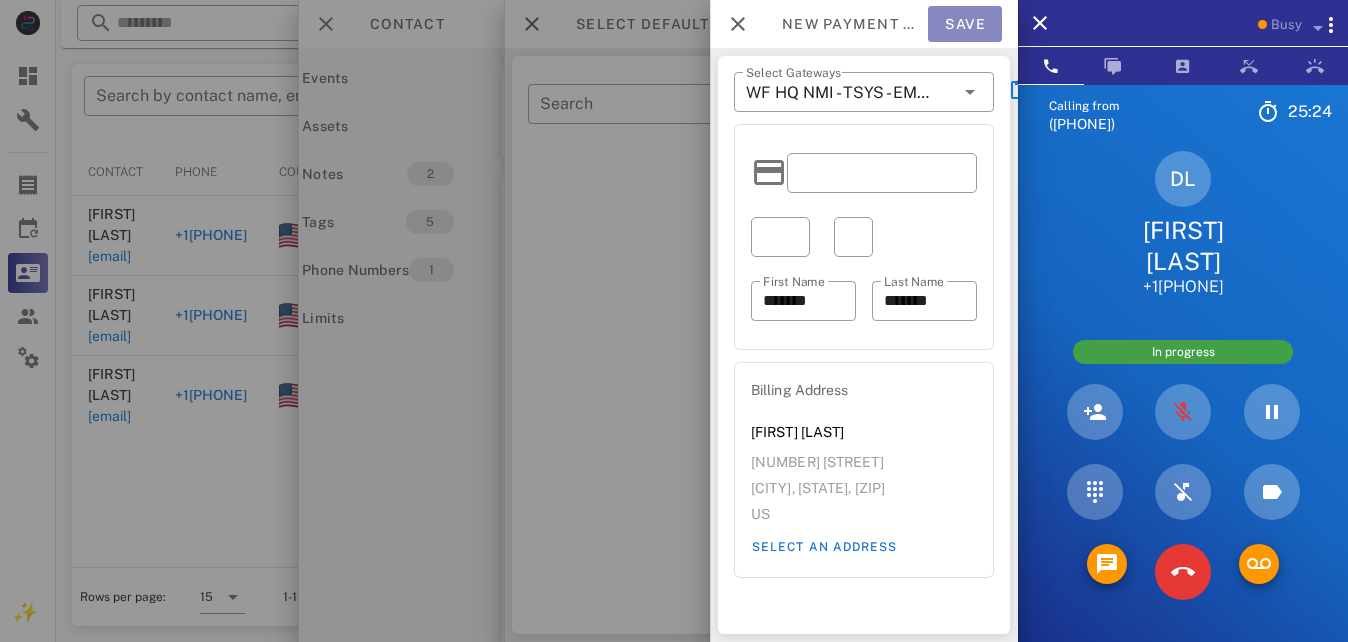 click on "Save" at bounding box center [965, 24] 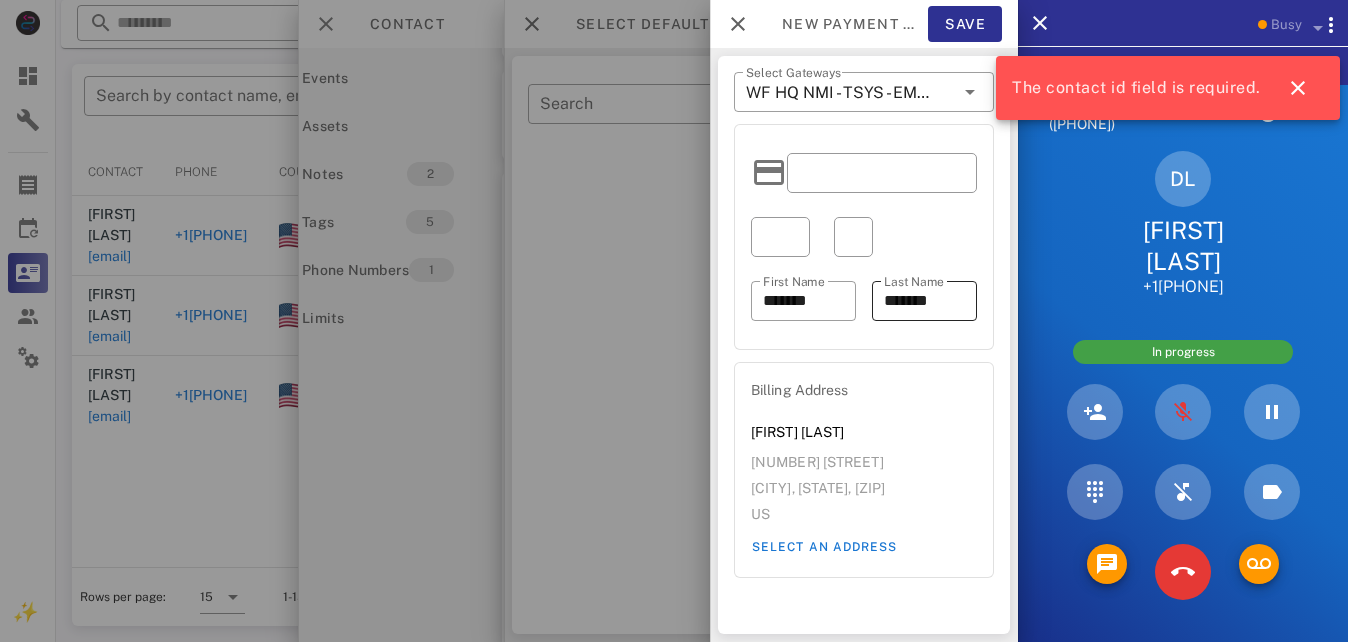 click on "*******" at bounding box center [924, 301] 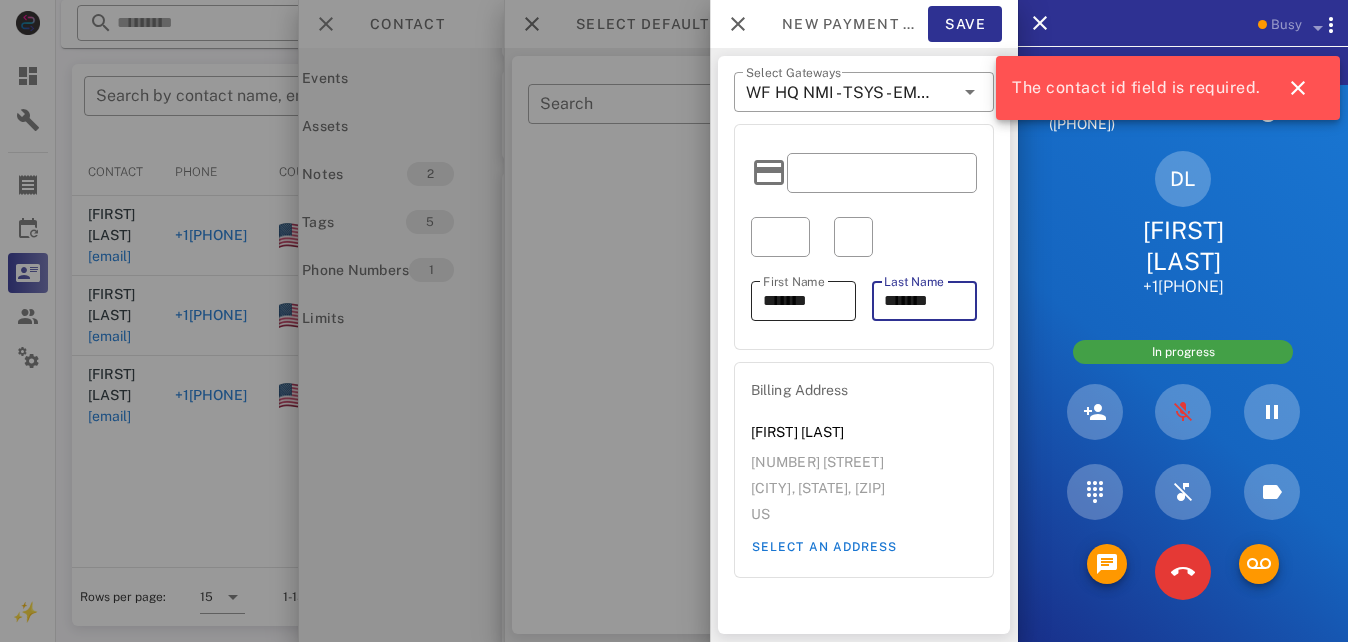 click on "*******" at bounding box center [803, 301] 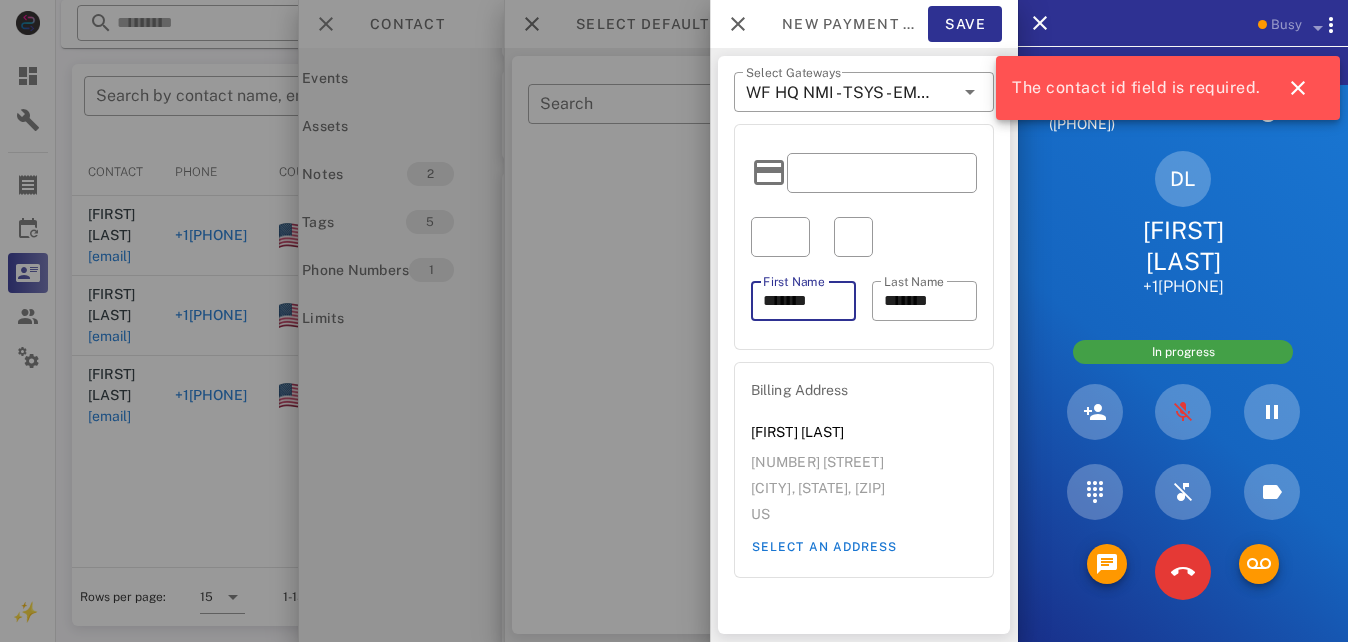 click on "*******" at bounding box center (803, 301) 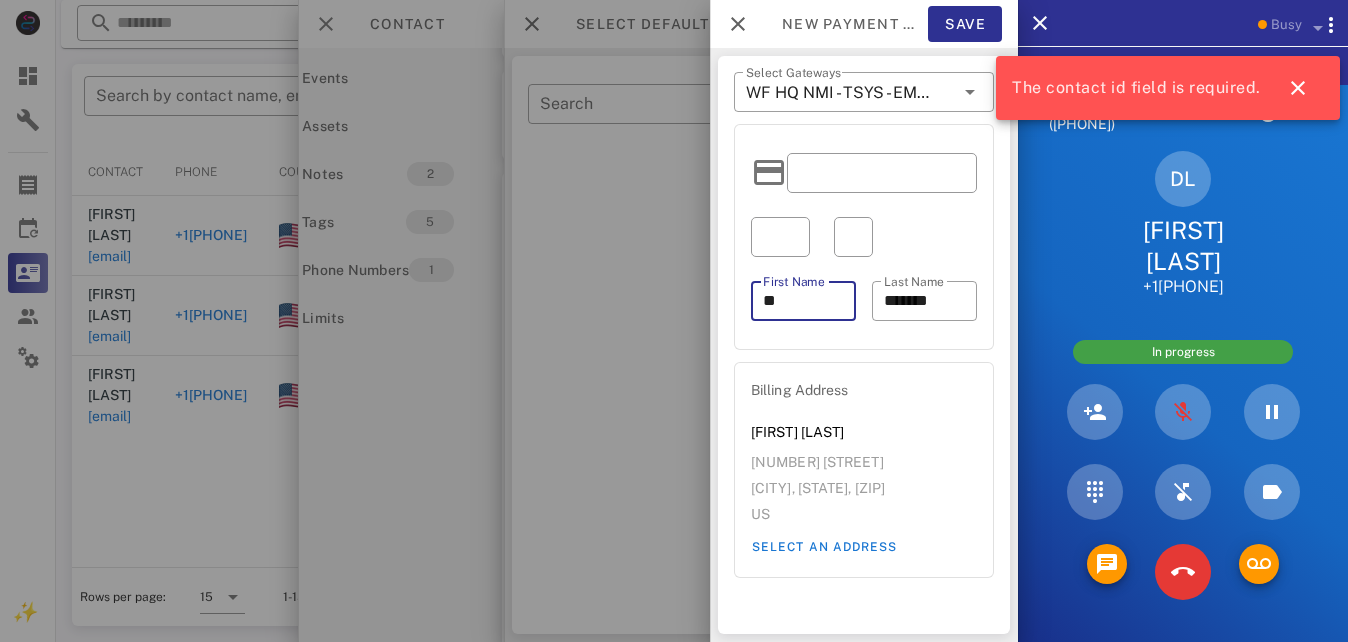 type on "*" 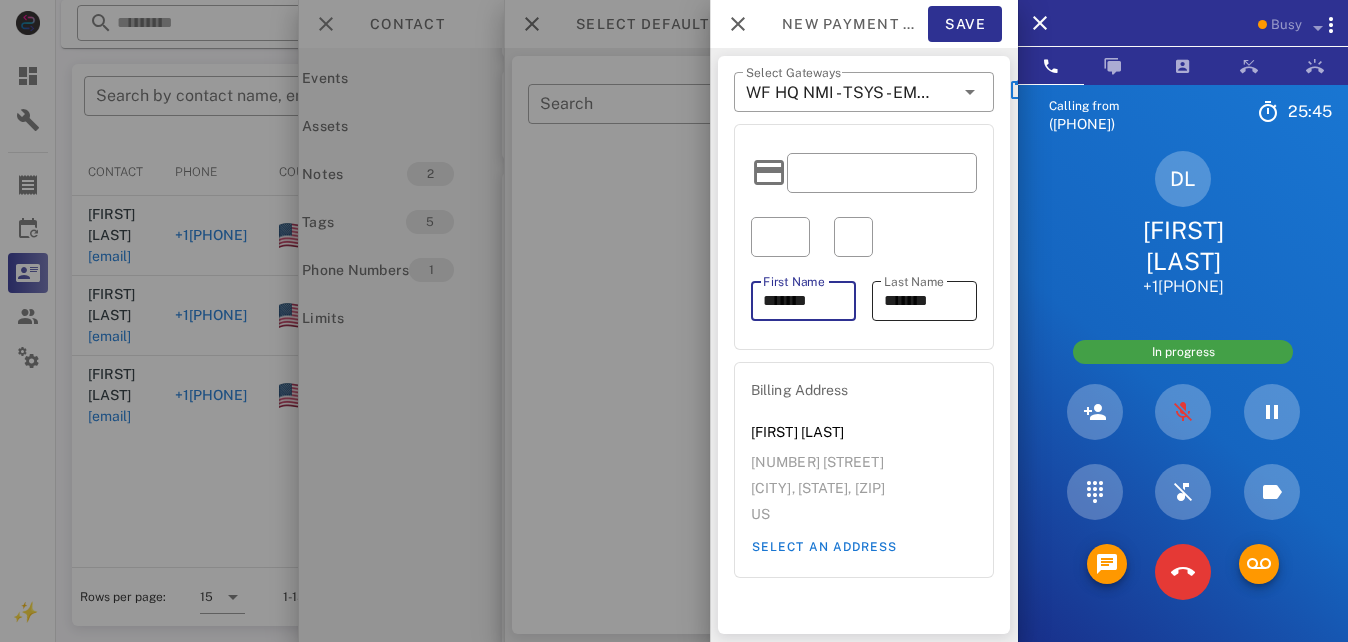 type on "*******" 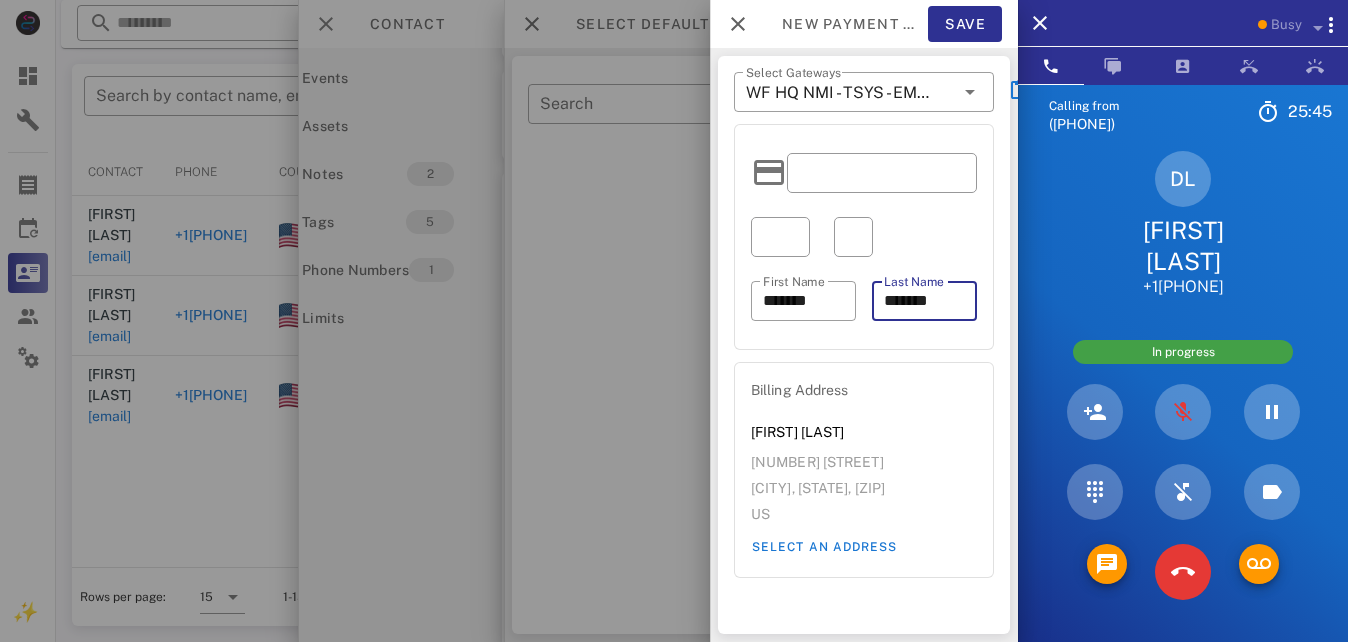 click on "*******" at bounding box center (924, 301) 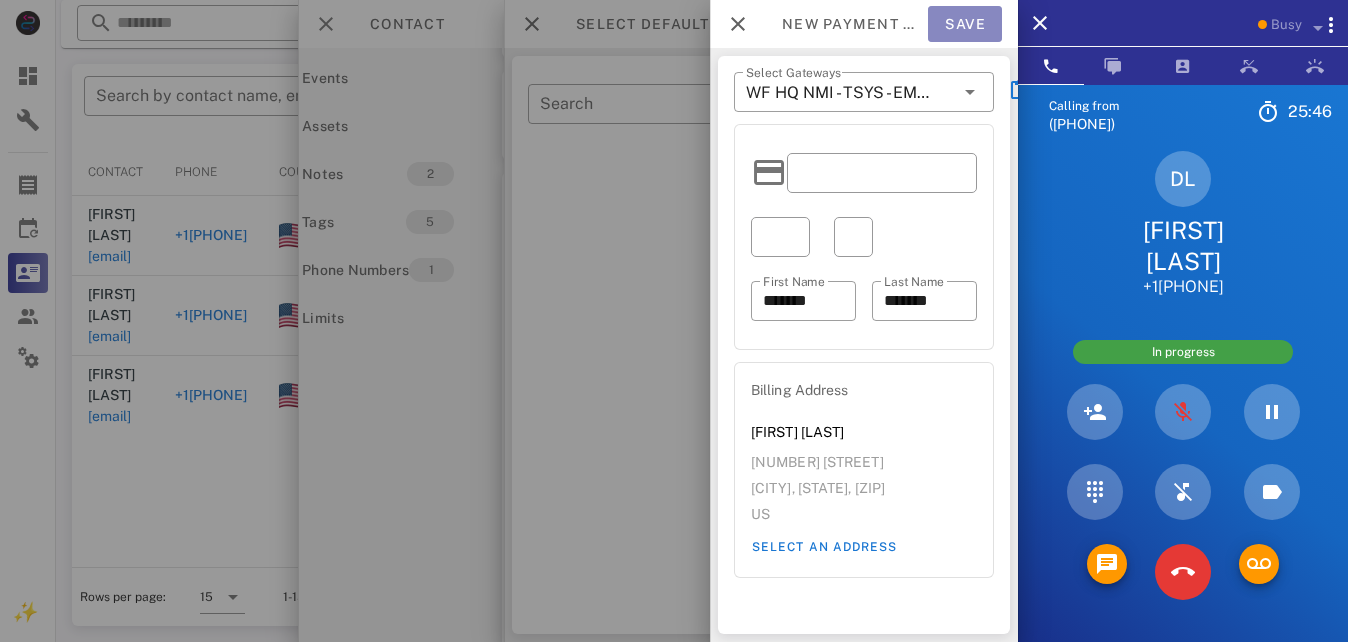 click on "Save" at bounding box center [965, 24] 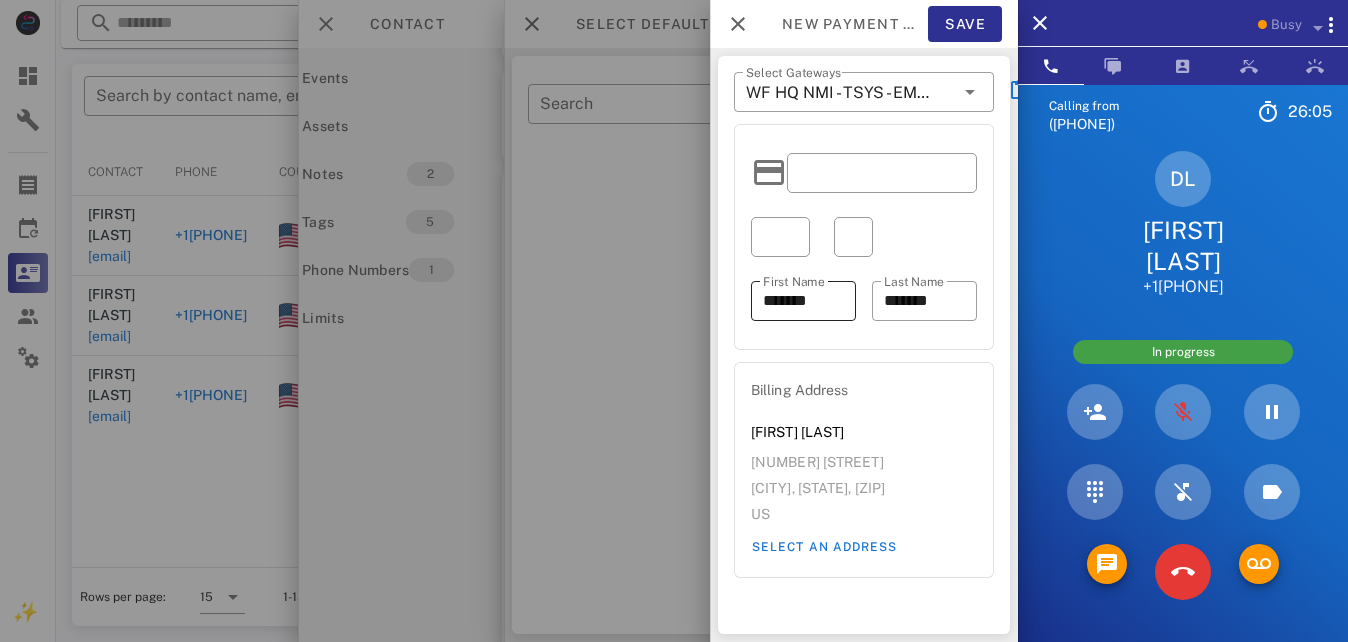 click on "​ First Name ***" at bounding box center (803, 301) 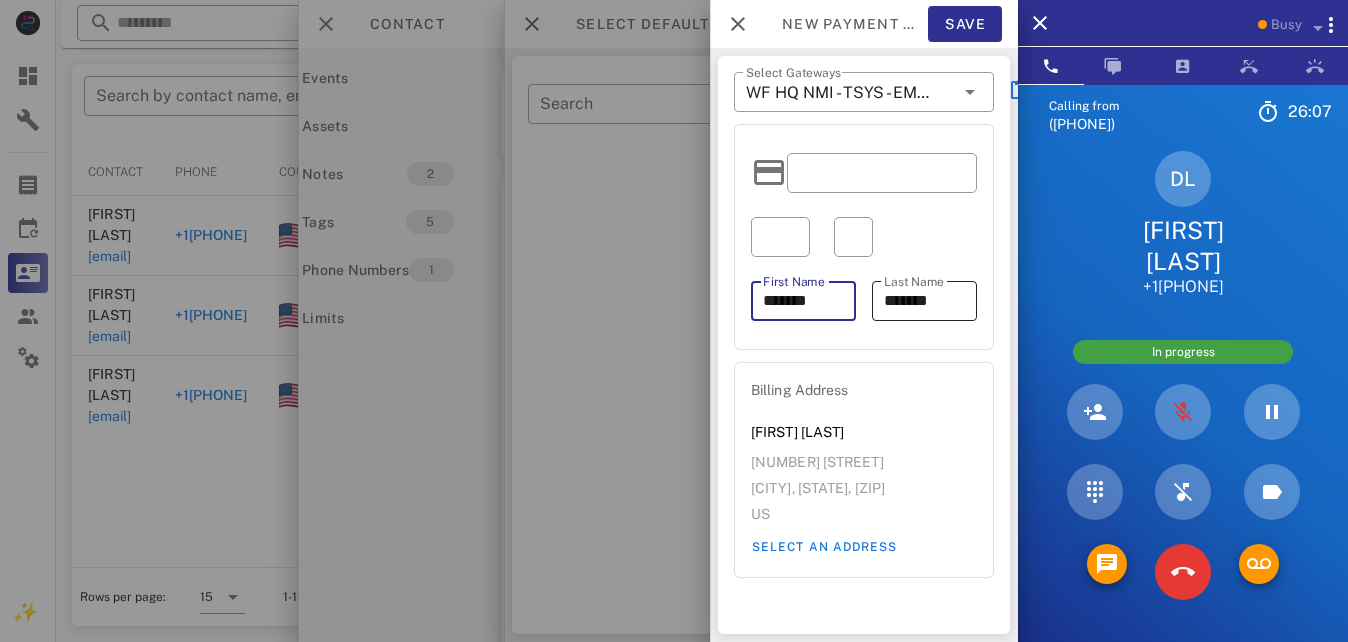 click on "*******" at bounding box center [924, 301] 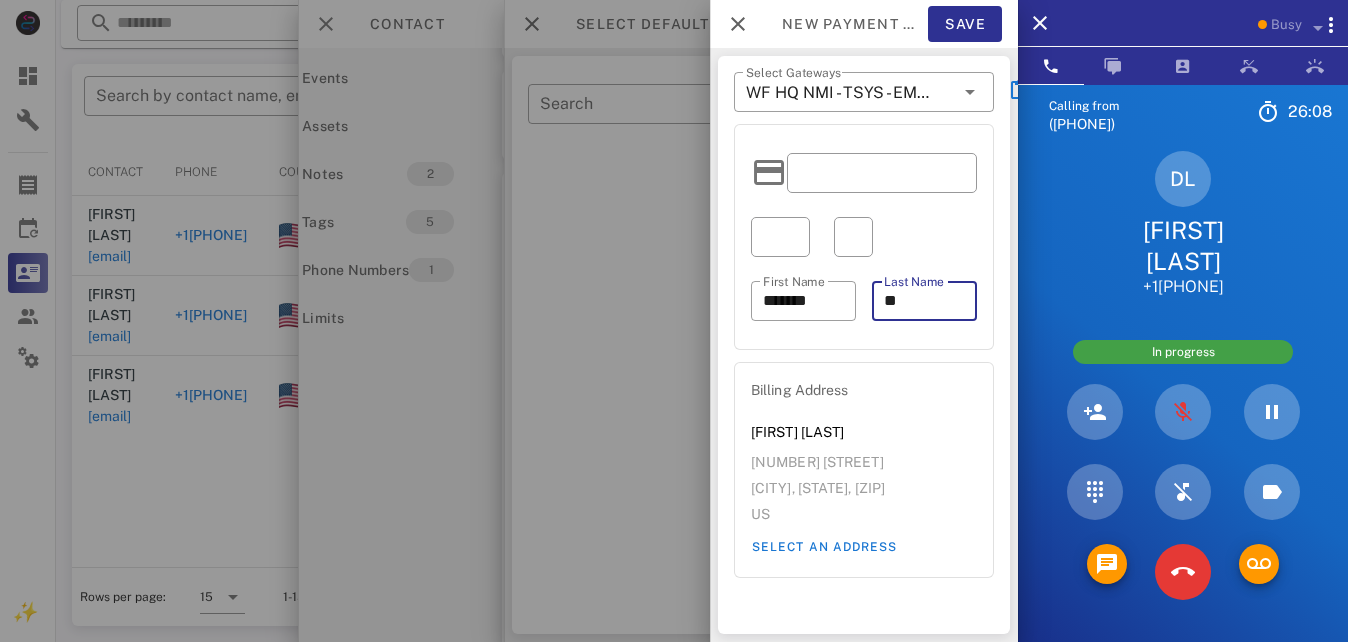 type on "*" 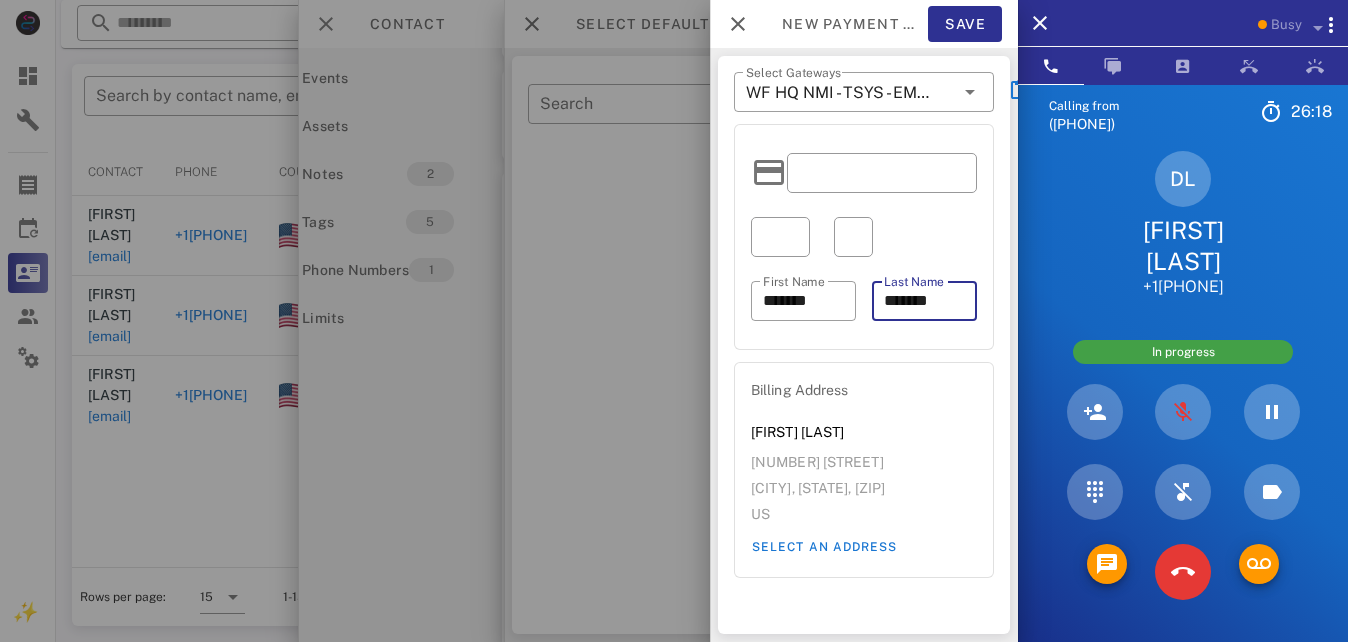 scroll, scrollTop: 0, scrollLeft: 20, axis: horizontal 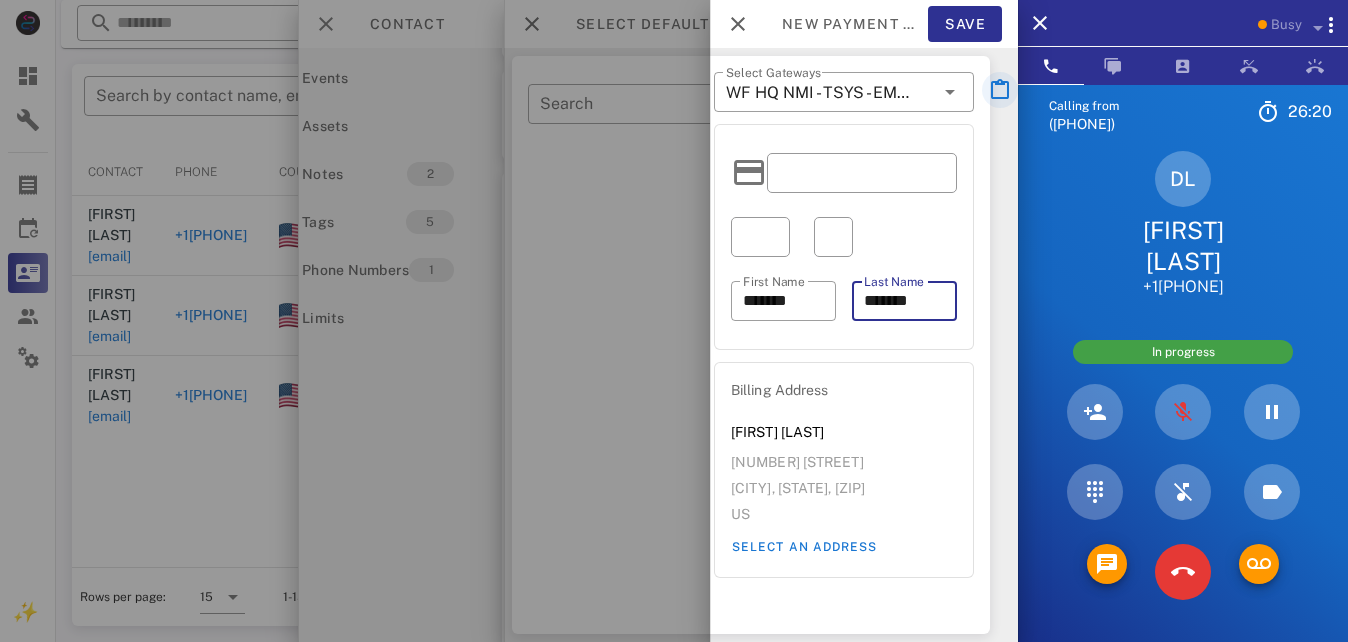 type on "*******" 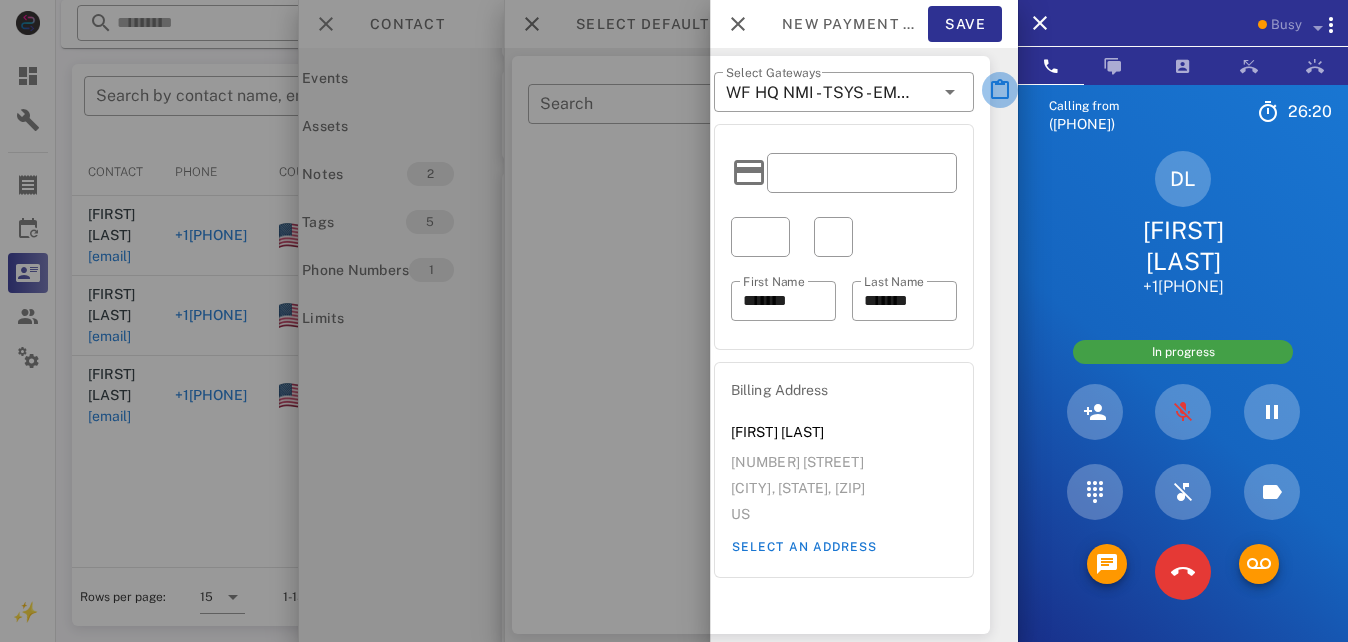 click at bounding box center (1000, 90) 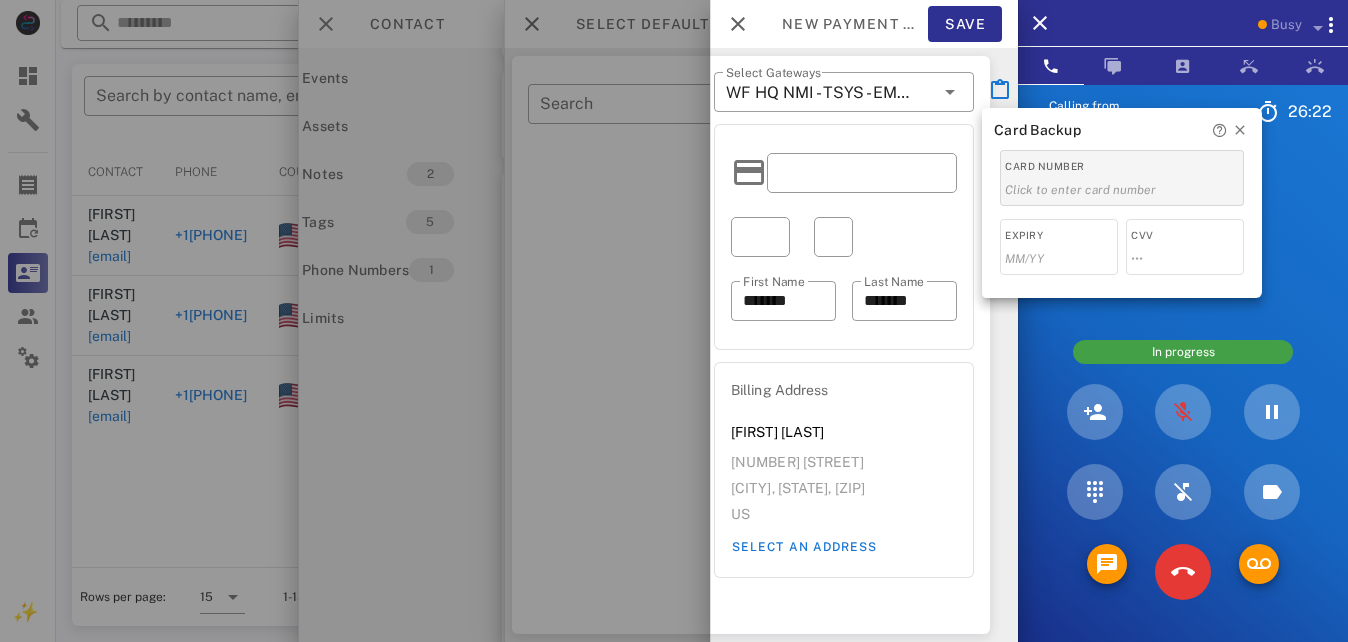 click on "Click to enter card number" at bounding box center (1081, 190) 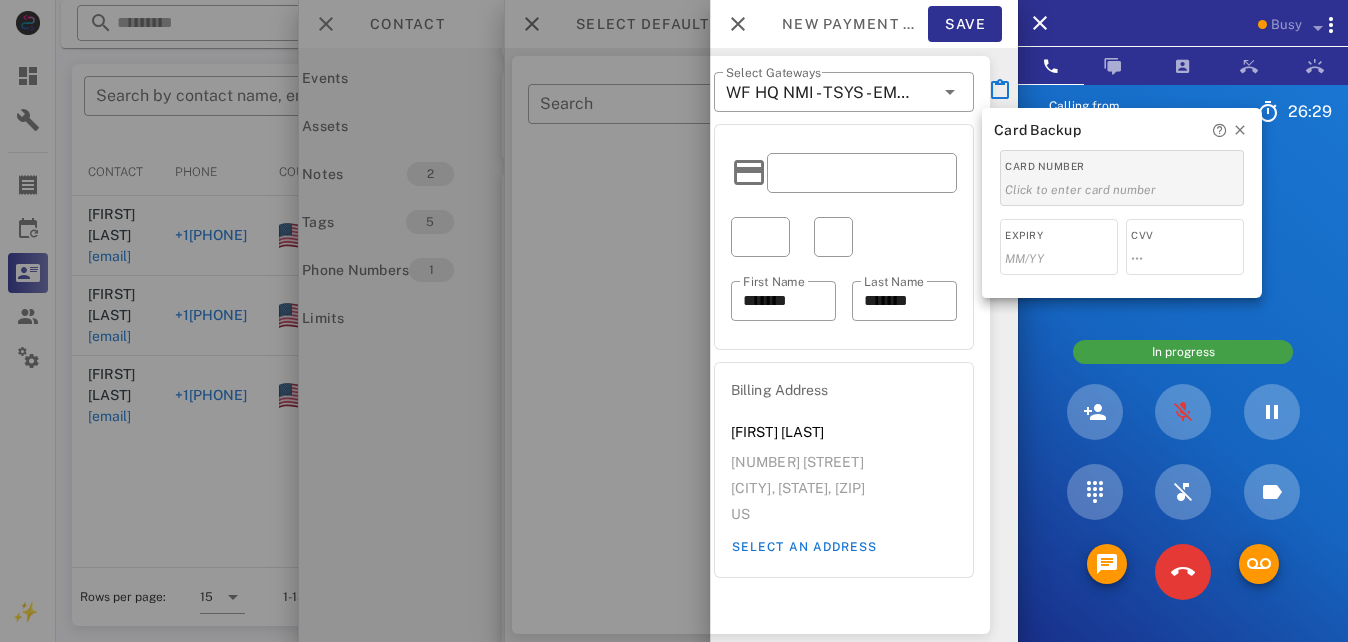 click on "Click to enter card number" at bounding box center [1081, 190] 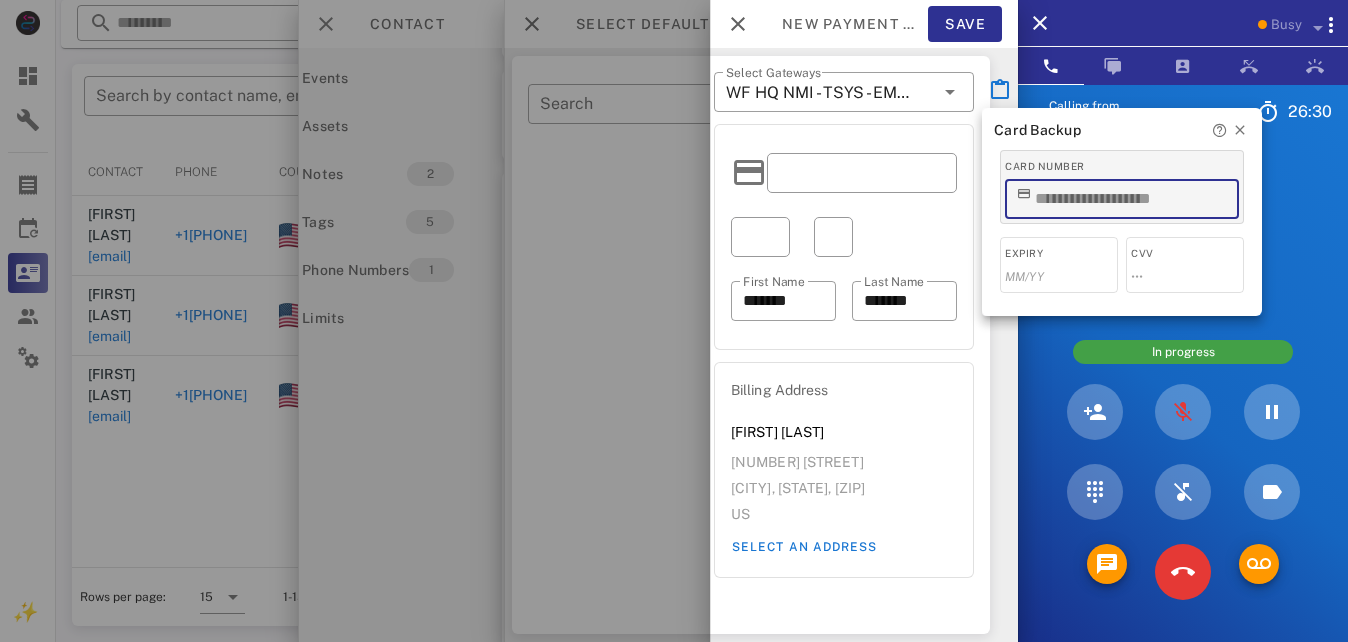 type on "**********" 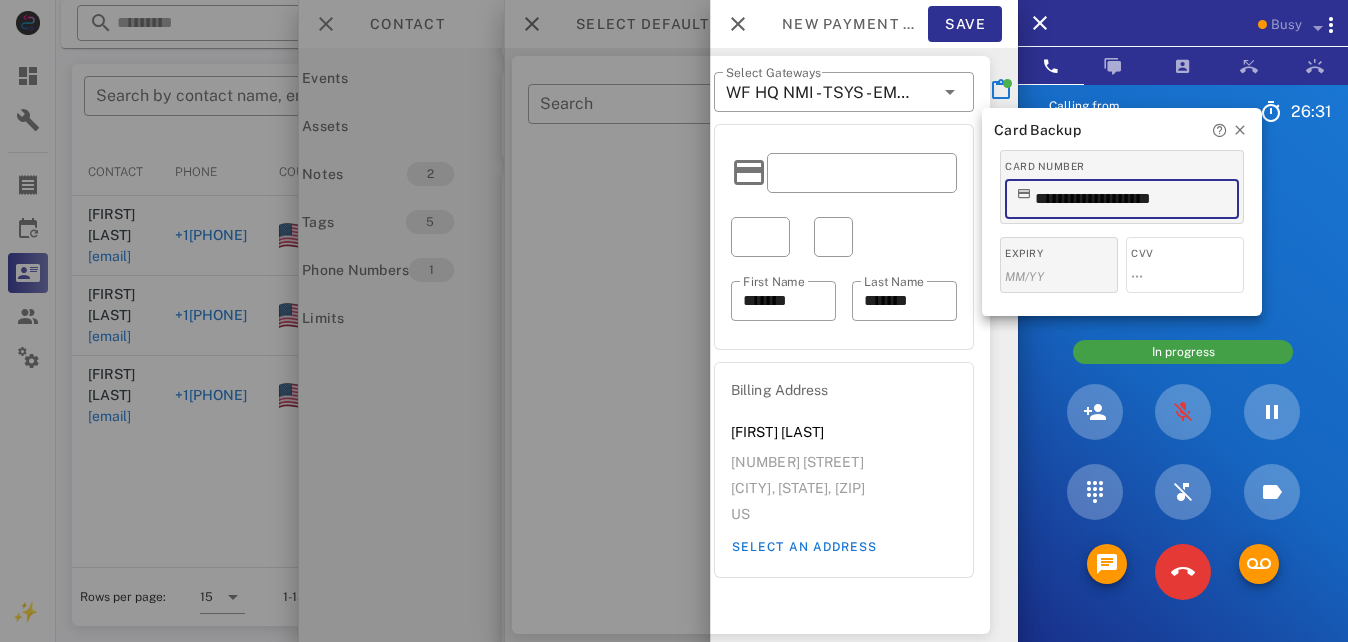 click on "MM/YY" at bounding box center (1059, 277) 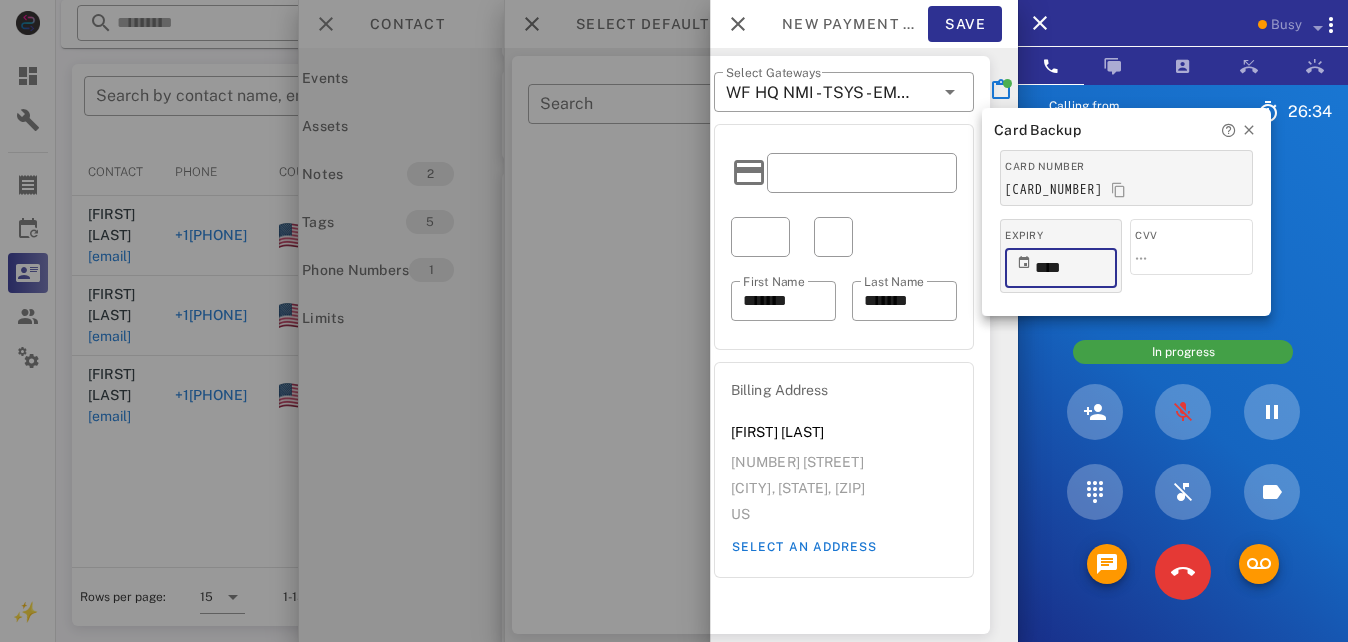 type on "*****" 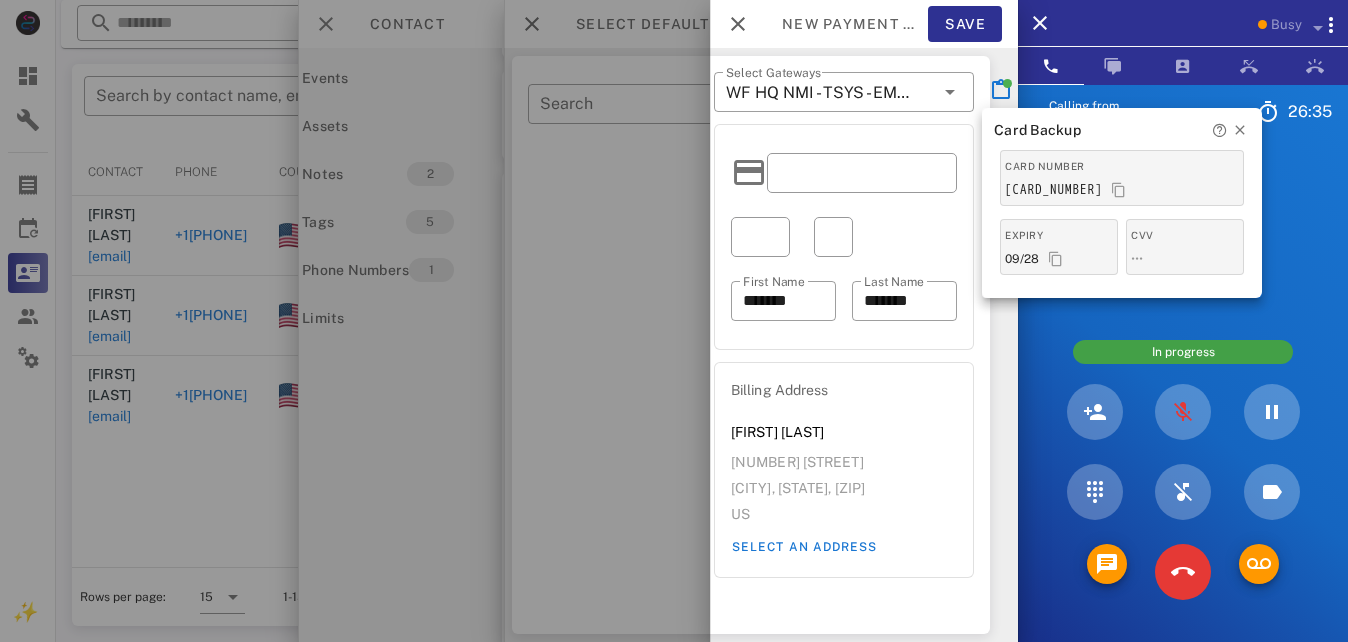 click on "•••" at bounding box center [1185, 259] 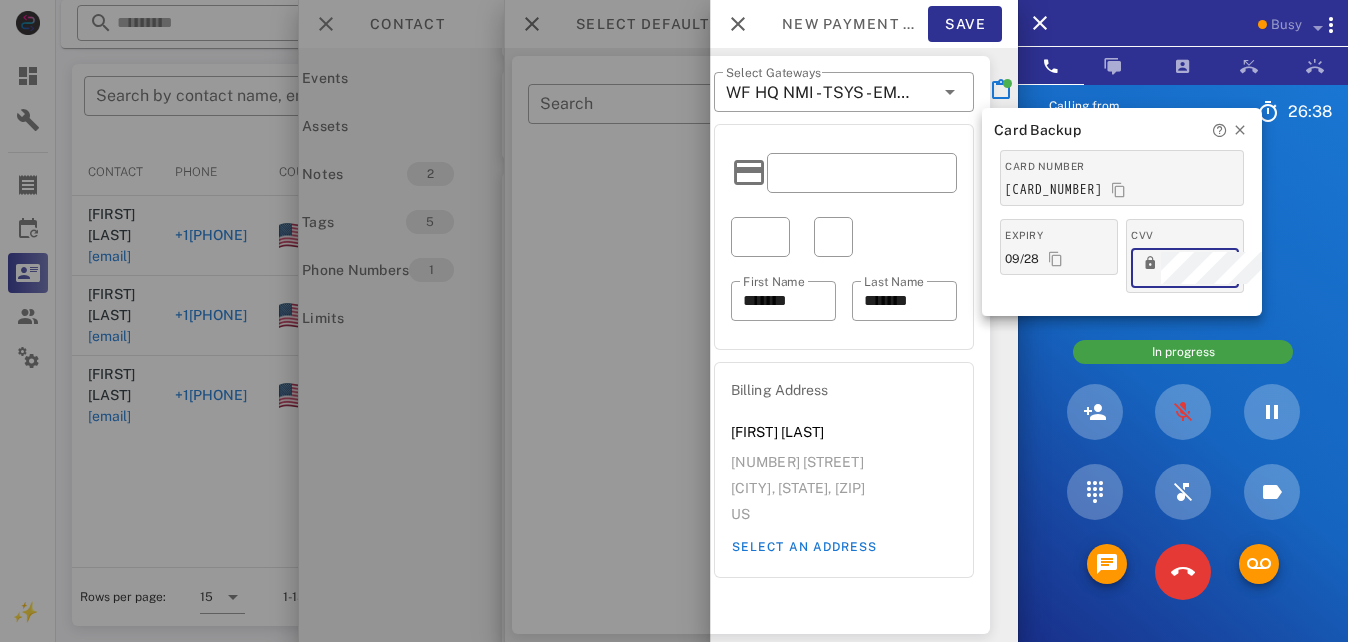 click on "Billing Address  [FIRST] [LAST]   [NUMBER] [STREET]   [CITY], [STATE], [POSTAL_CODE]   US  Select an address" at bounding box center (864, 345) 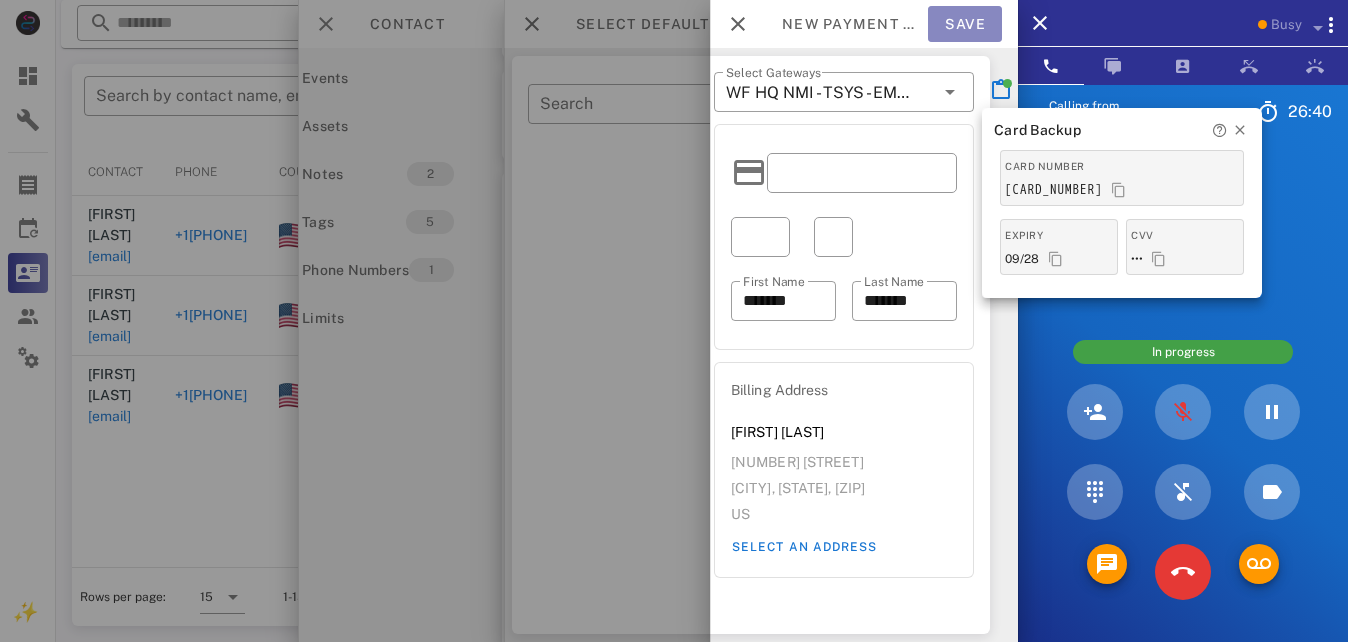 click on "Save" at bounding box center (965, 24) 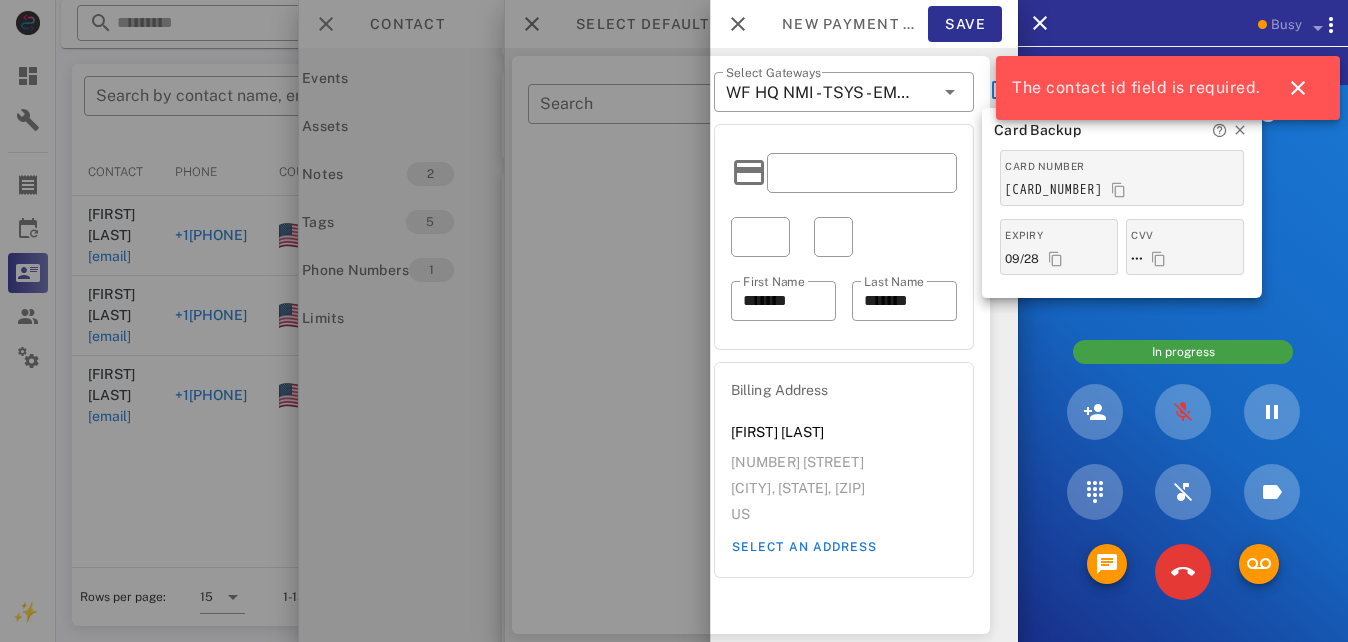 click on "The contact id field is required." at bounding box center [1136, 88] 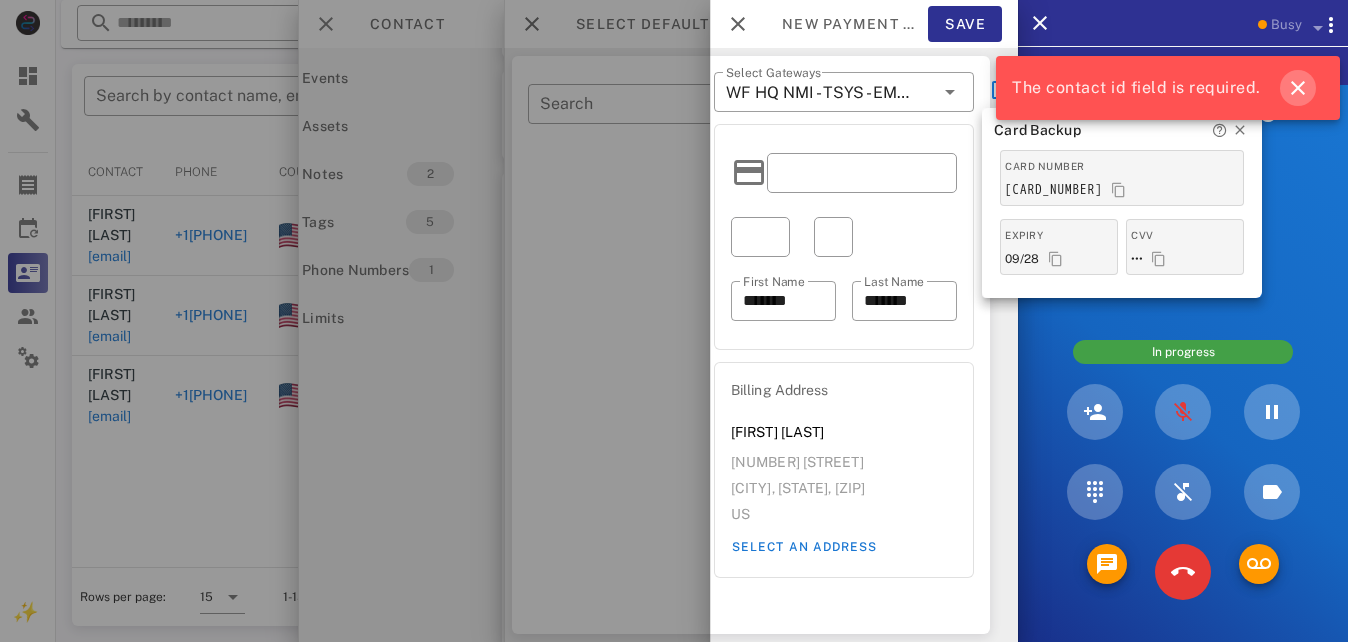 click at bounding box center [1298, 88] 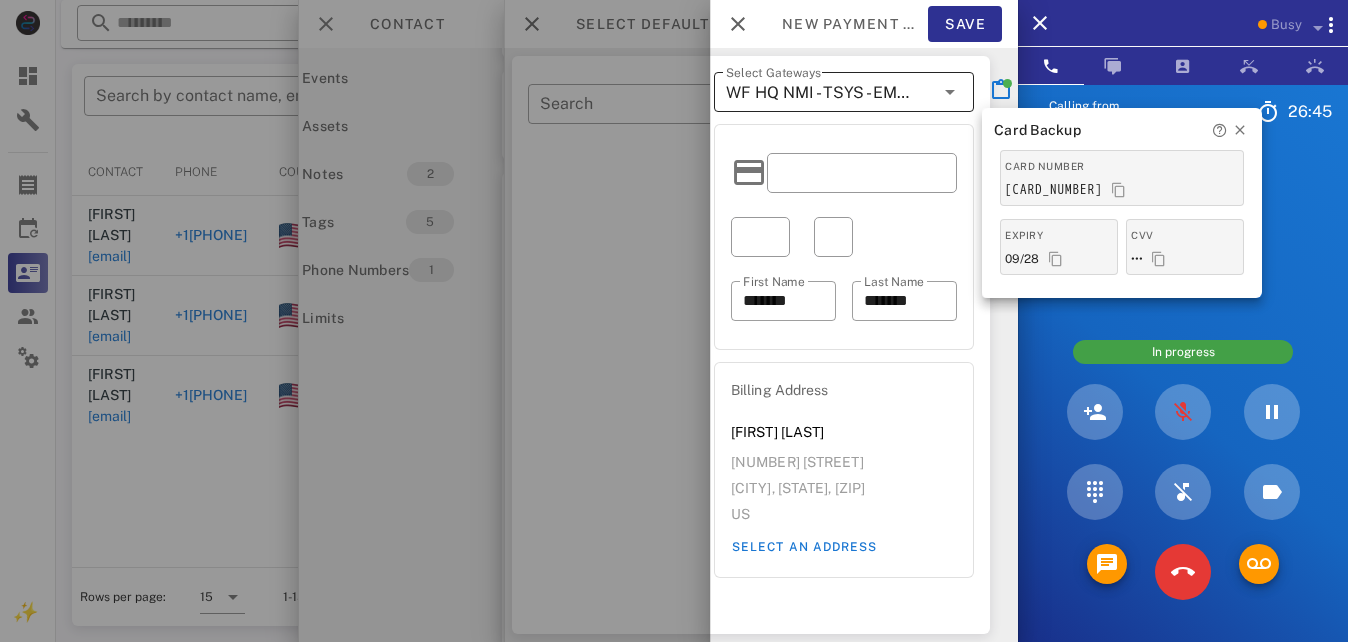 click at bounding box center (950, 92) 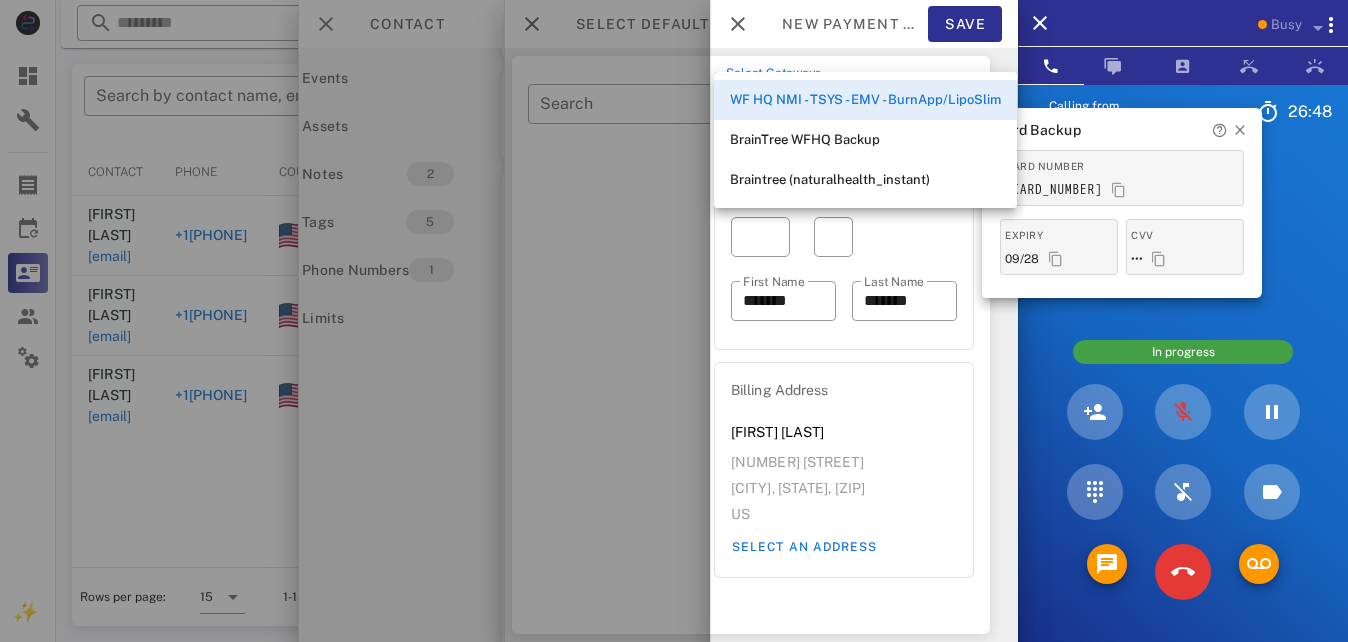 click on "WF HQ NMI - TSYS - EMV - BurnApp/LipoSlim" at bounding box center (865, 100) 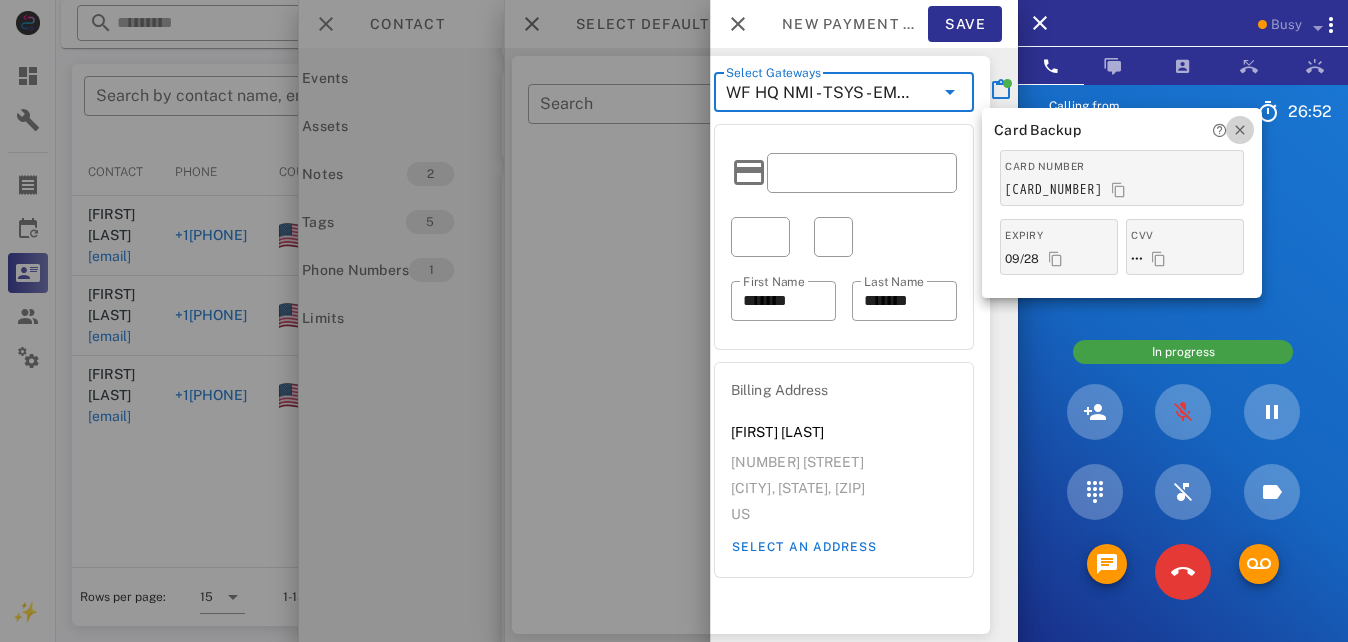 click at bounding box center (1240, 130) 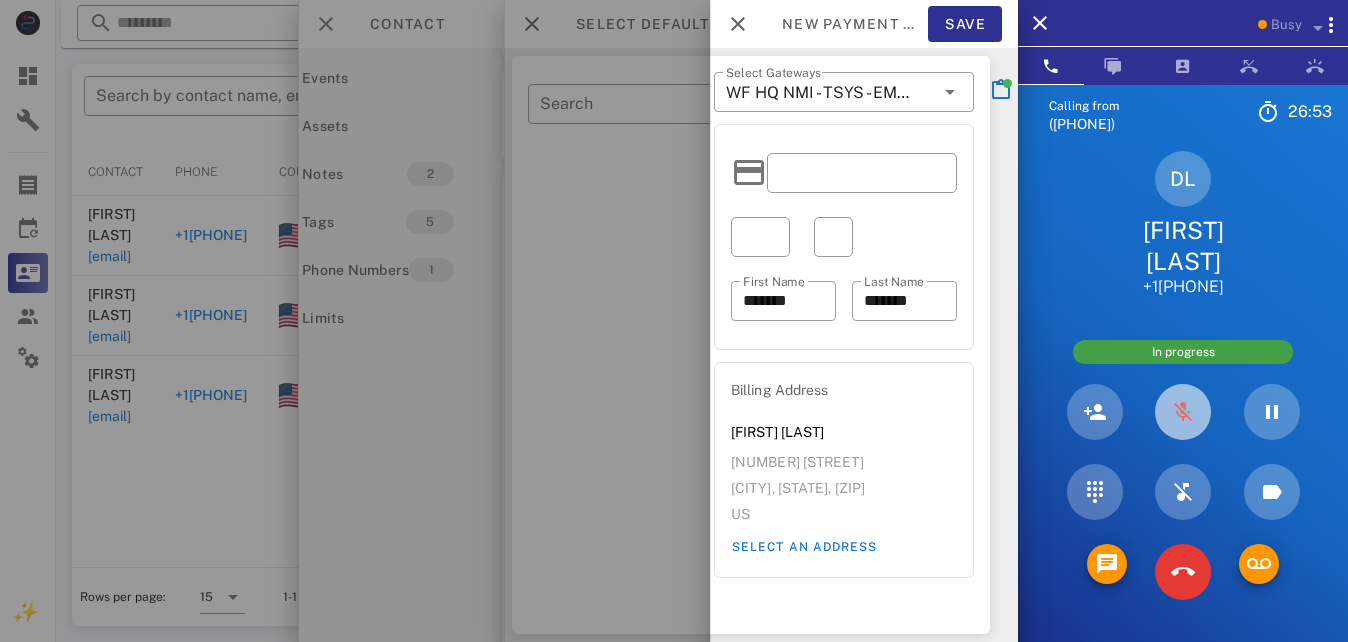 click at bounding box center [1183, 412] 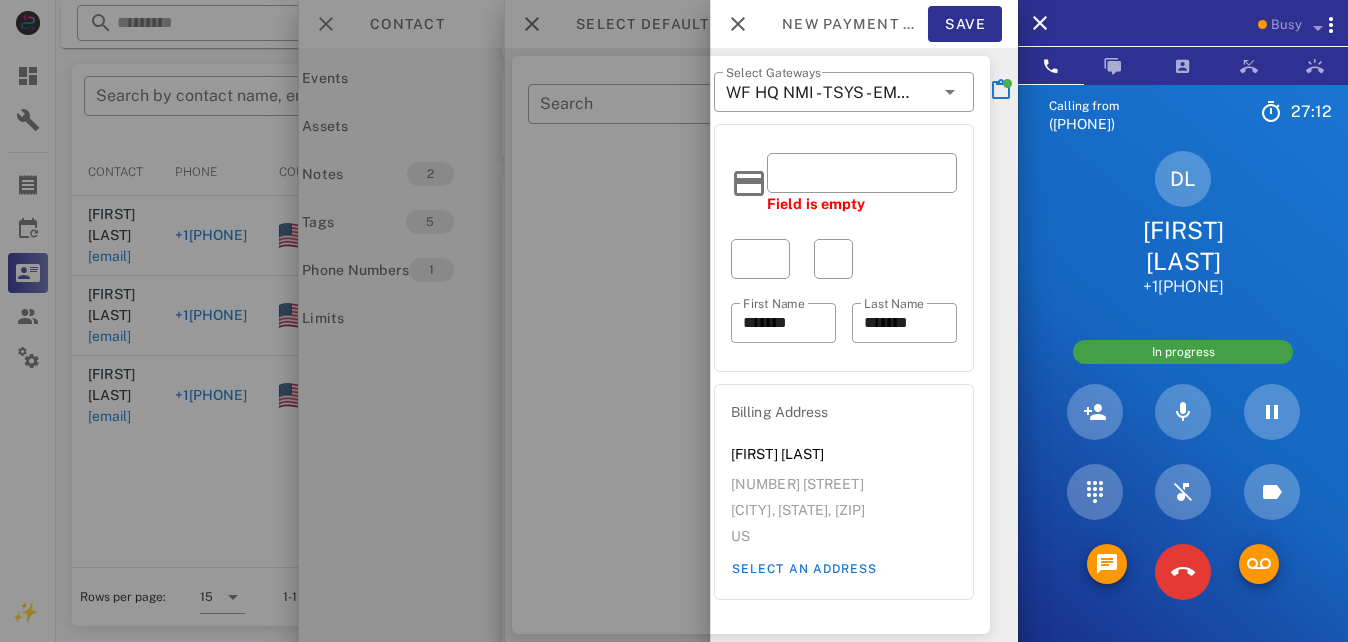 click at bounding box center [674, 321] 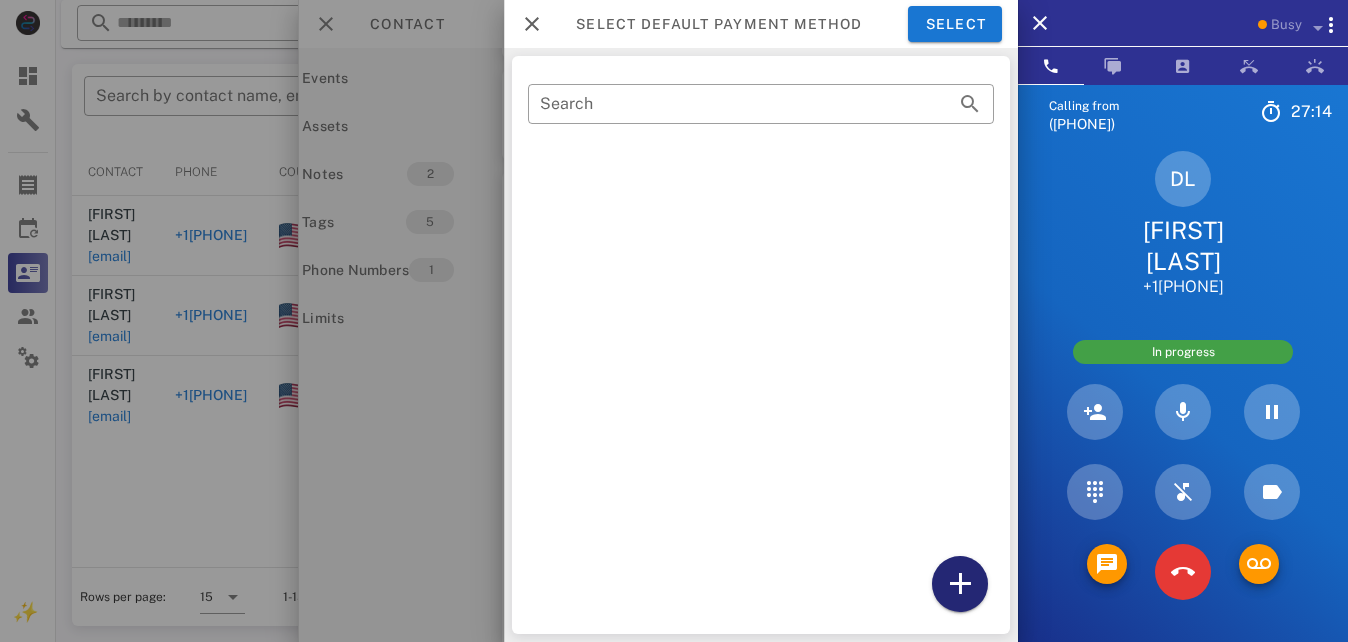 click at bounding box center [960, 584] 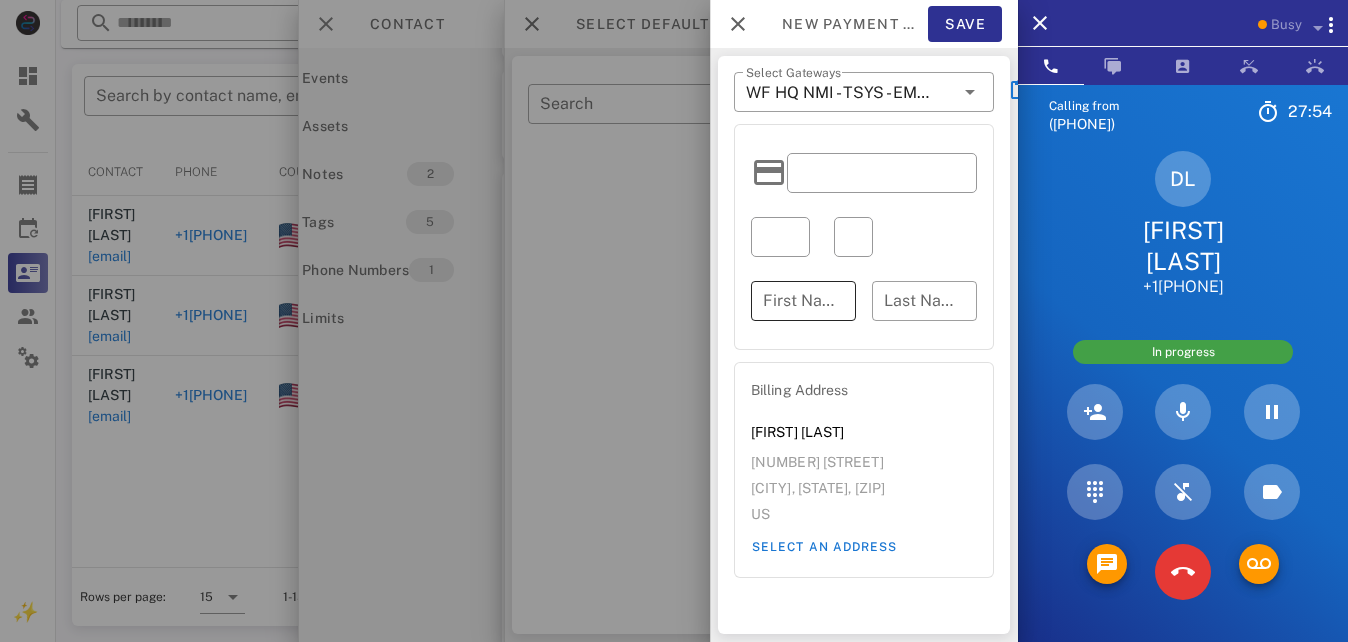 click on "First Name" at bounding box center [803, 301] 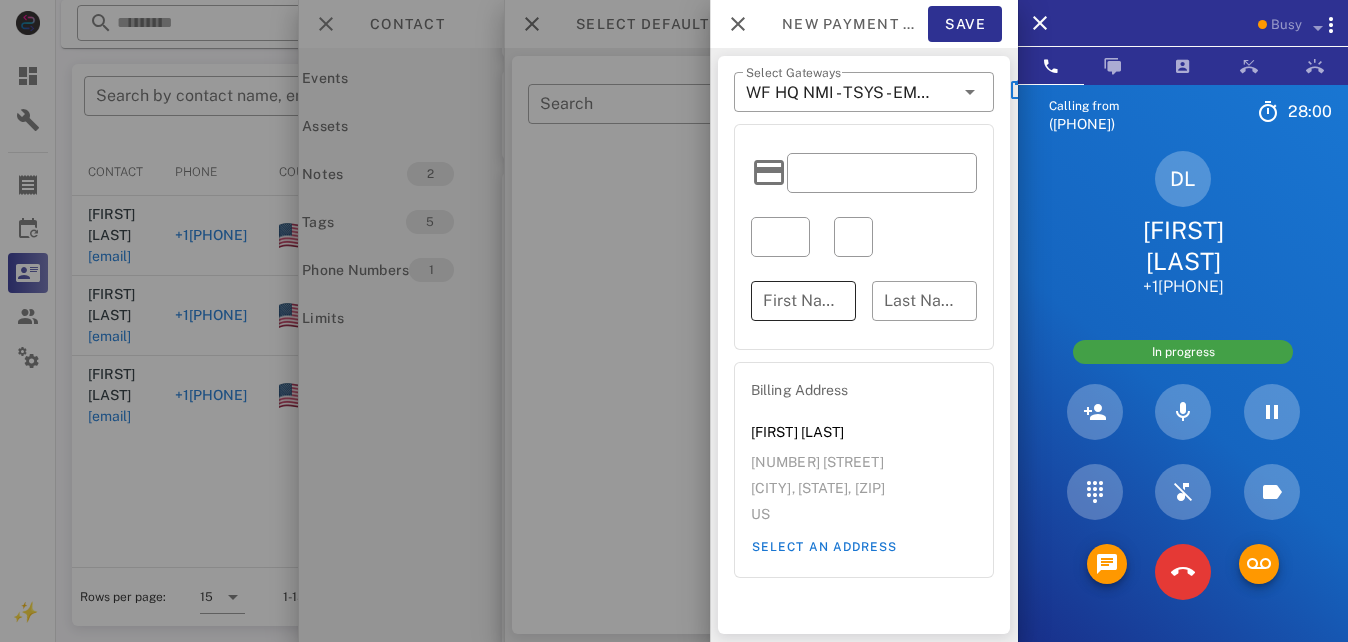 click on "First Name" at bounding box center (803, 301) 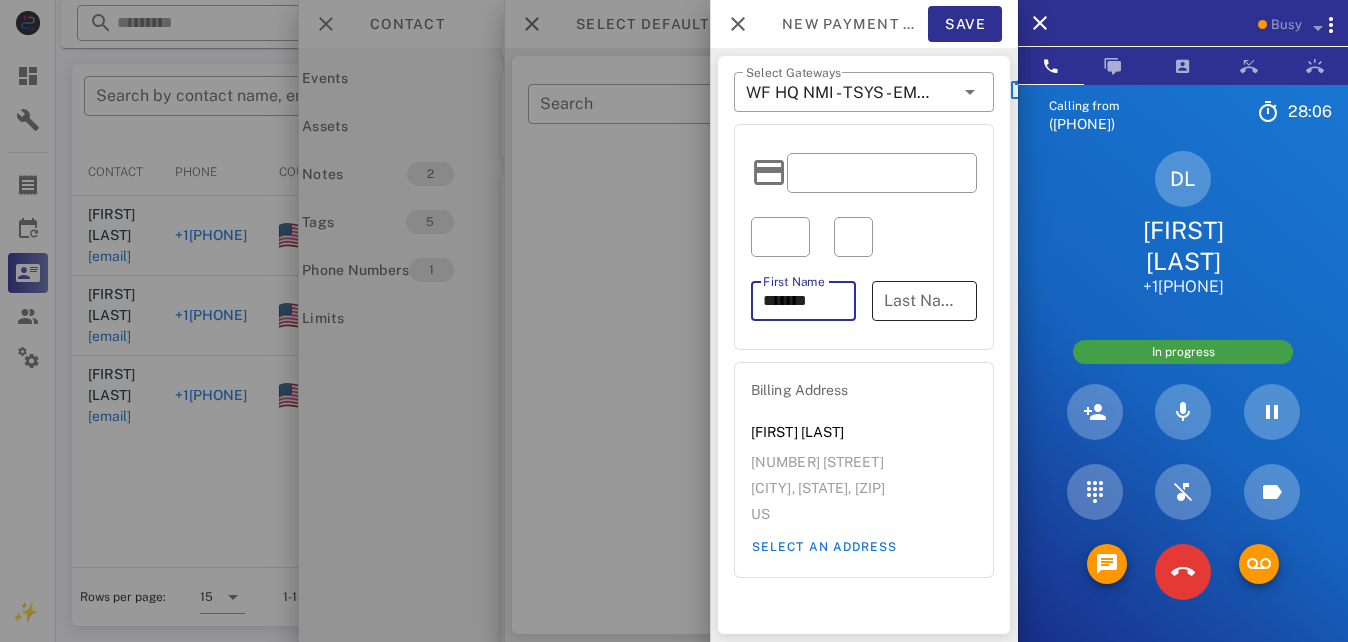 type on "*******" 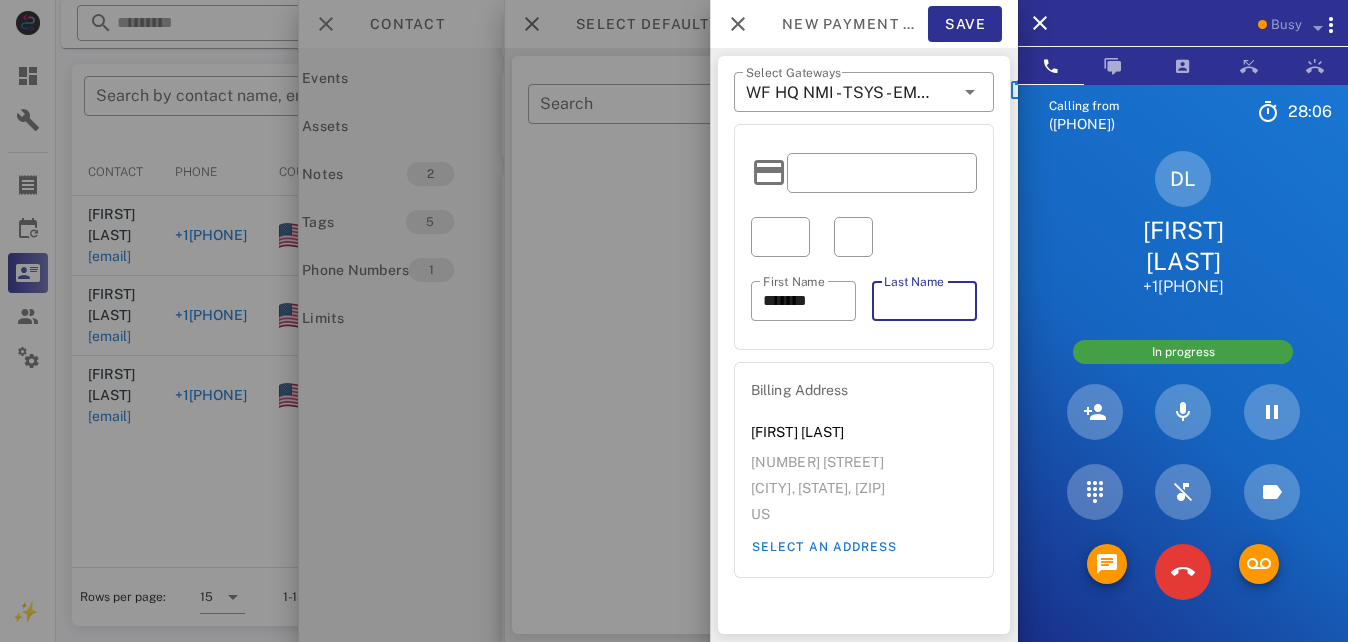 click on "Last Name" at bounding box center [924, 301] 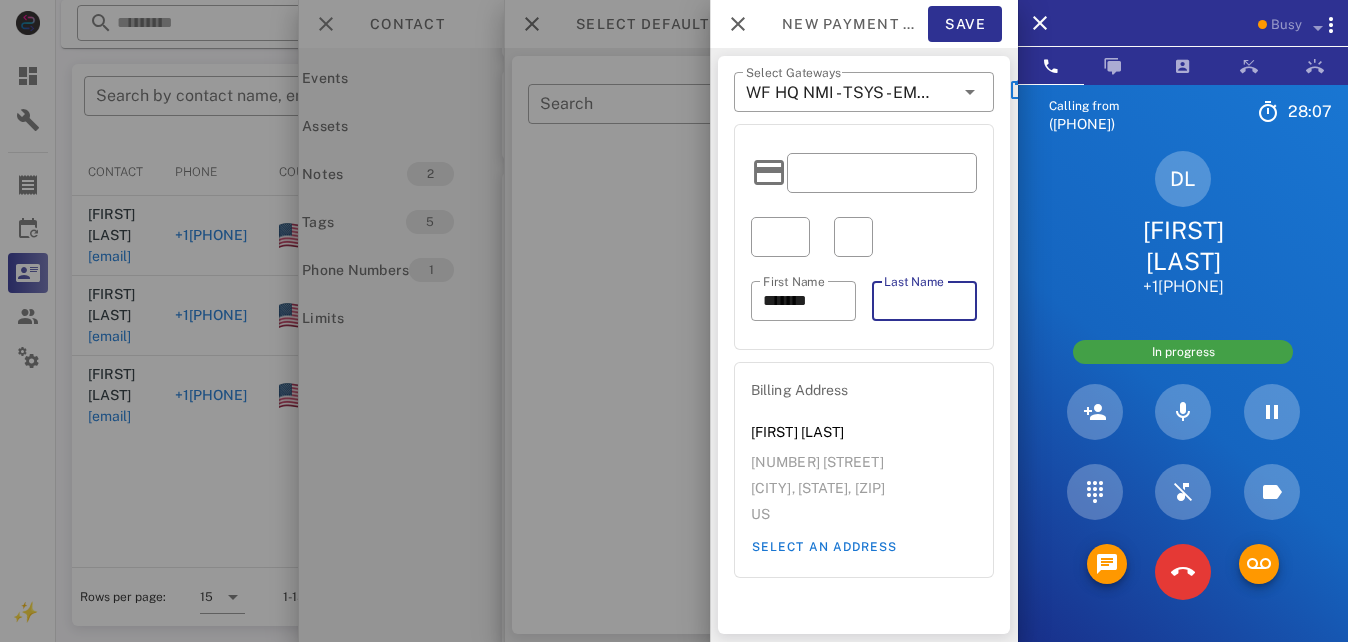 type on "*" 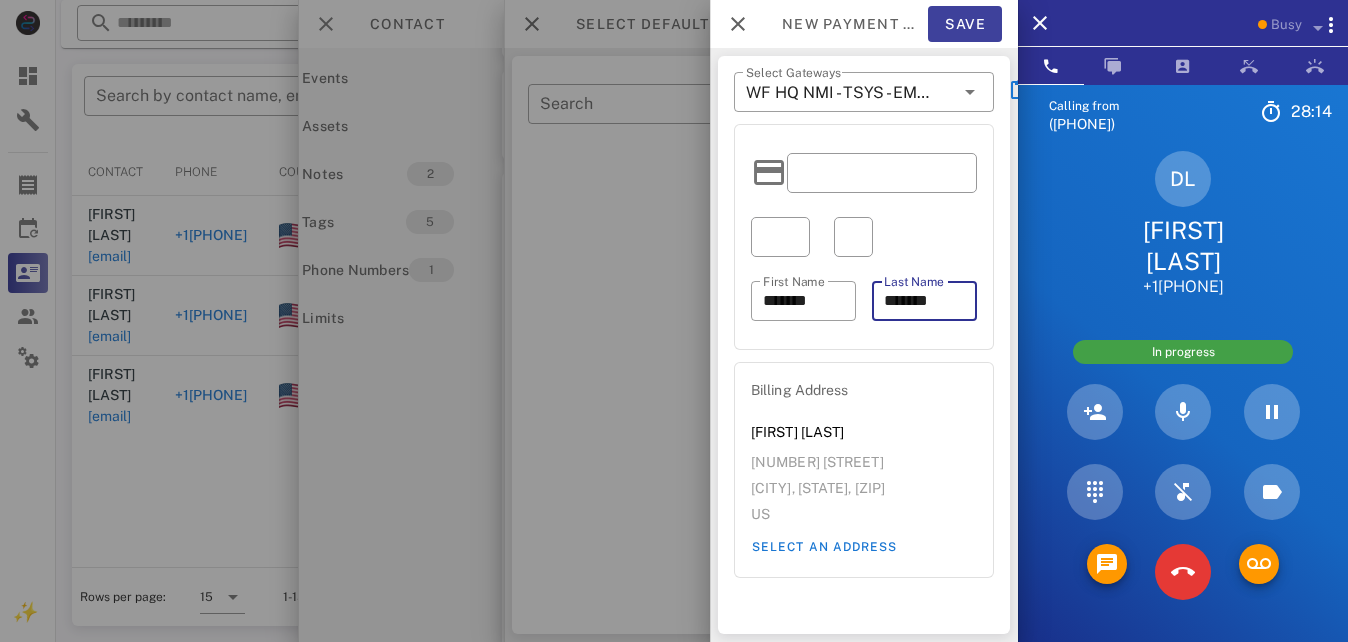 type on "*******" 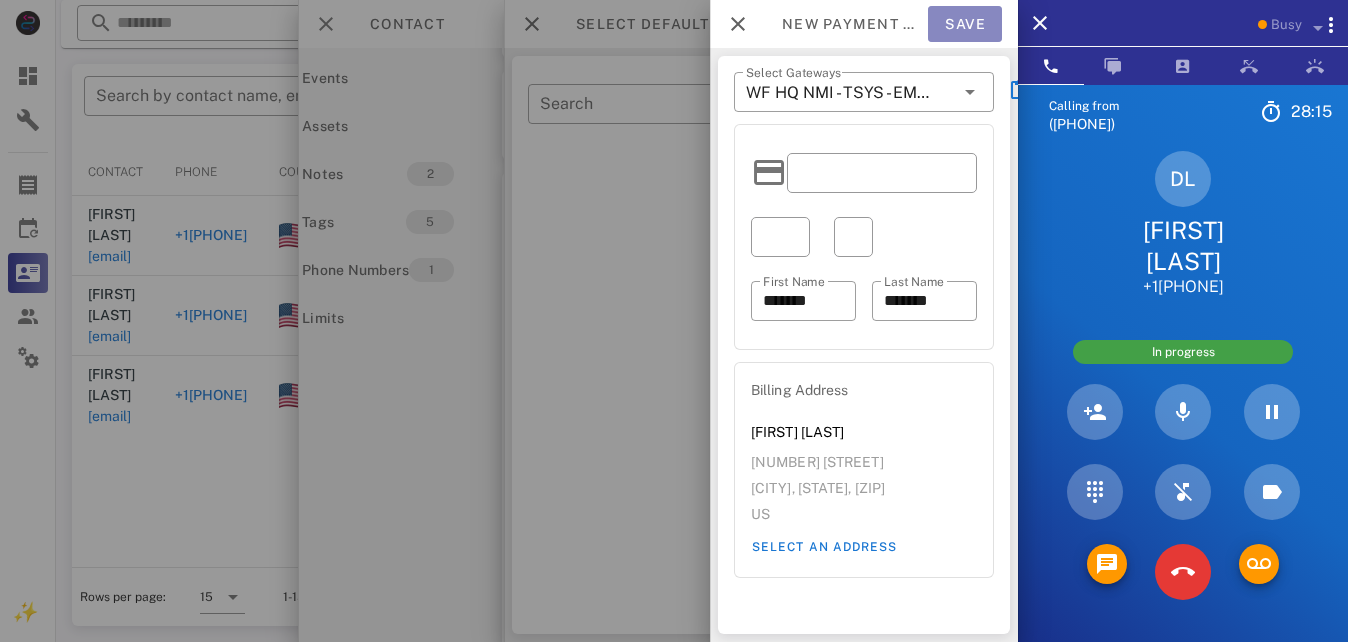 click on "Save" at bounding box center (965, 24) 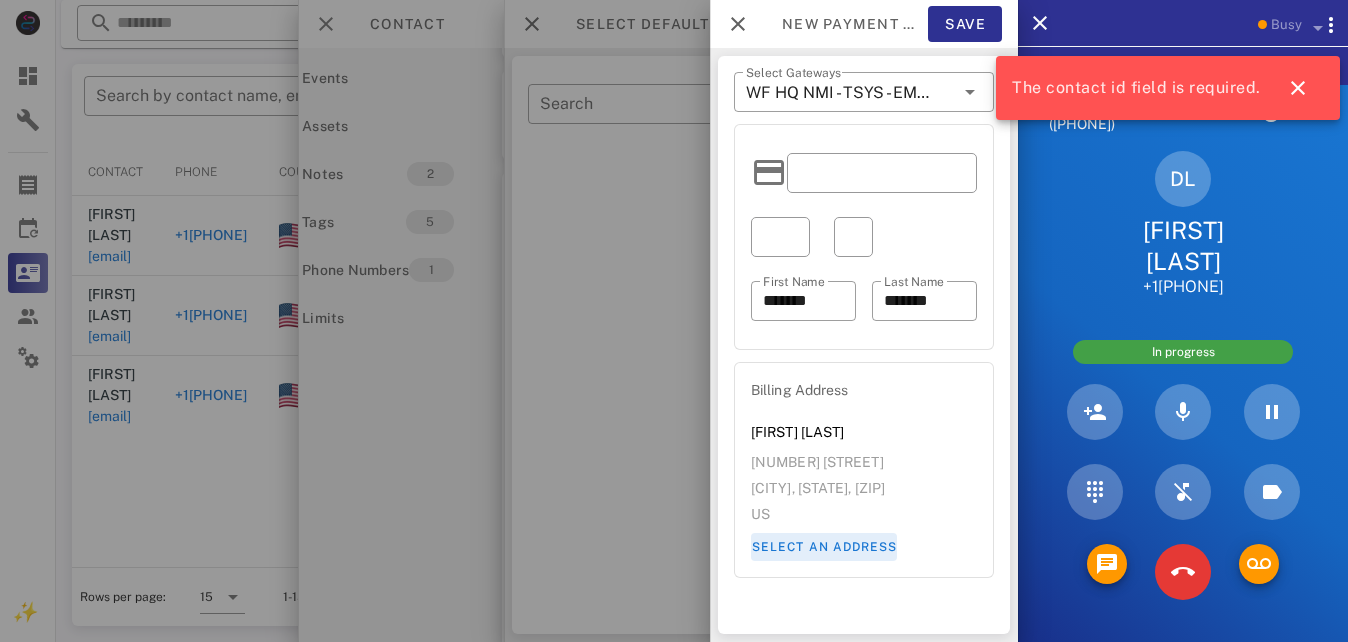 click on "Select an address" at bounding box center [824, 547] 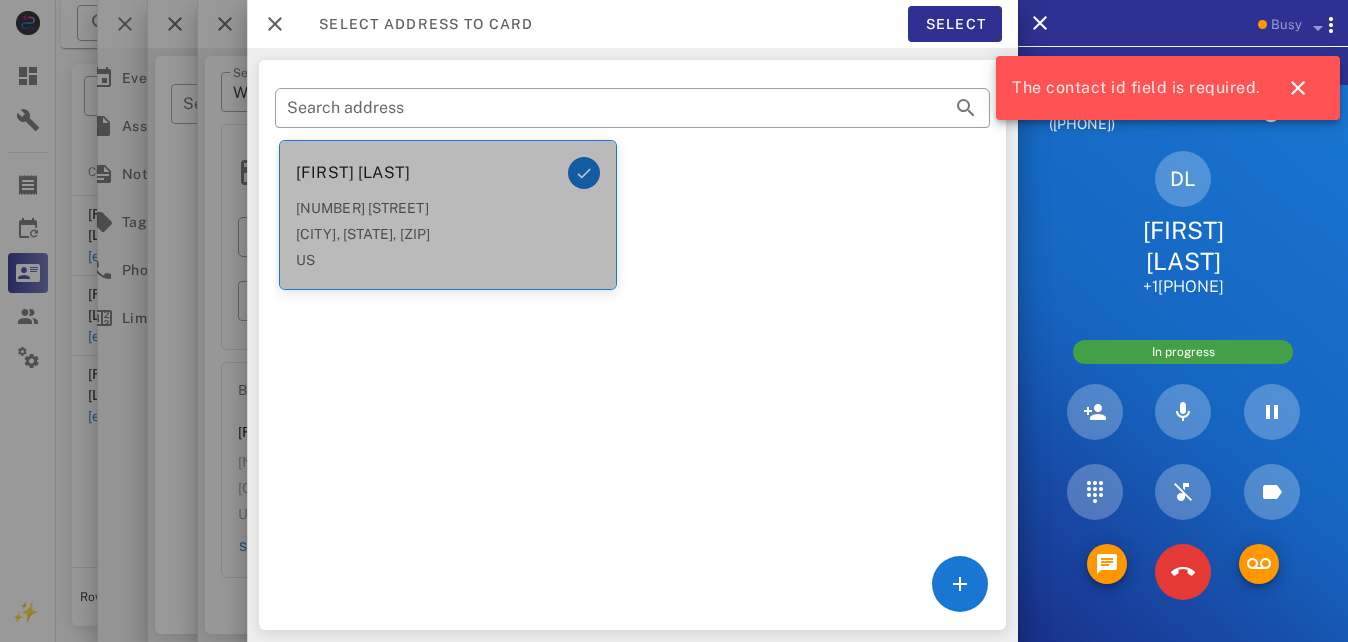 click on "US" at bounding box center [448, 260] 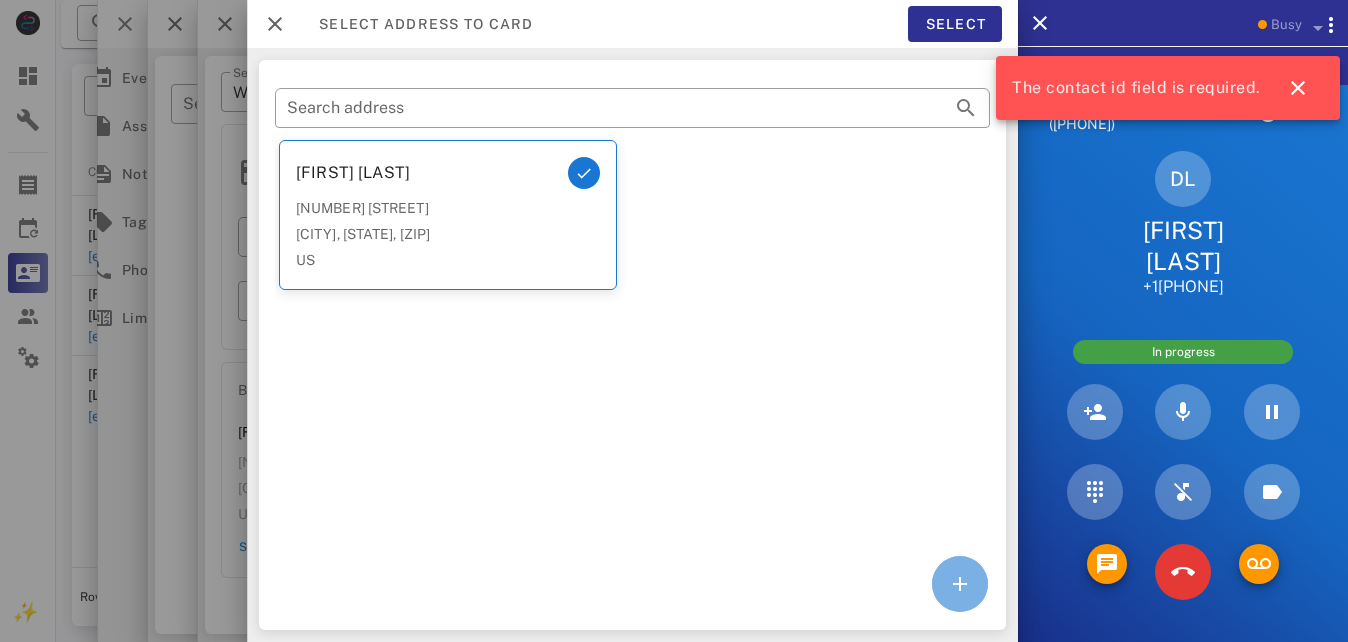 click at bounding box center [960, 584] 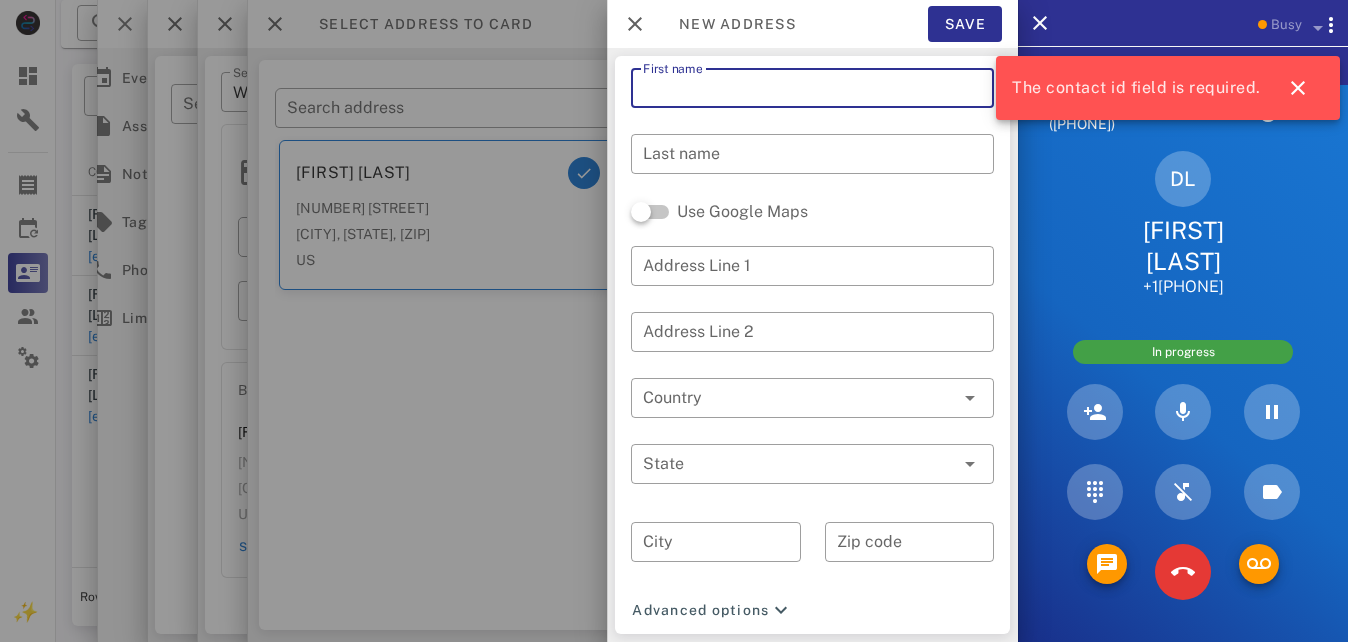 click on "First name" at bounding box center (812, 88) 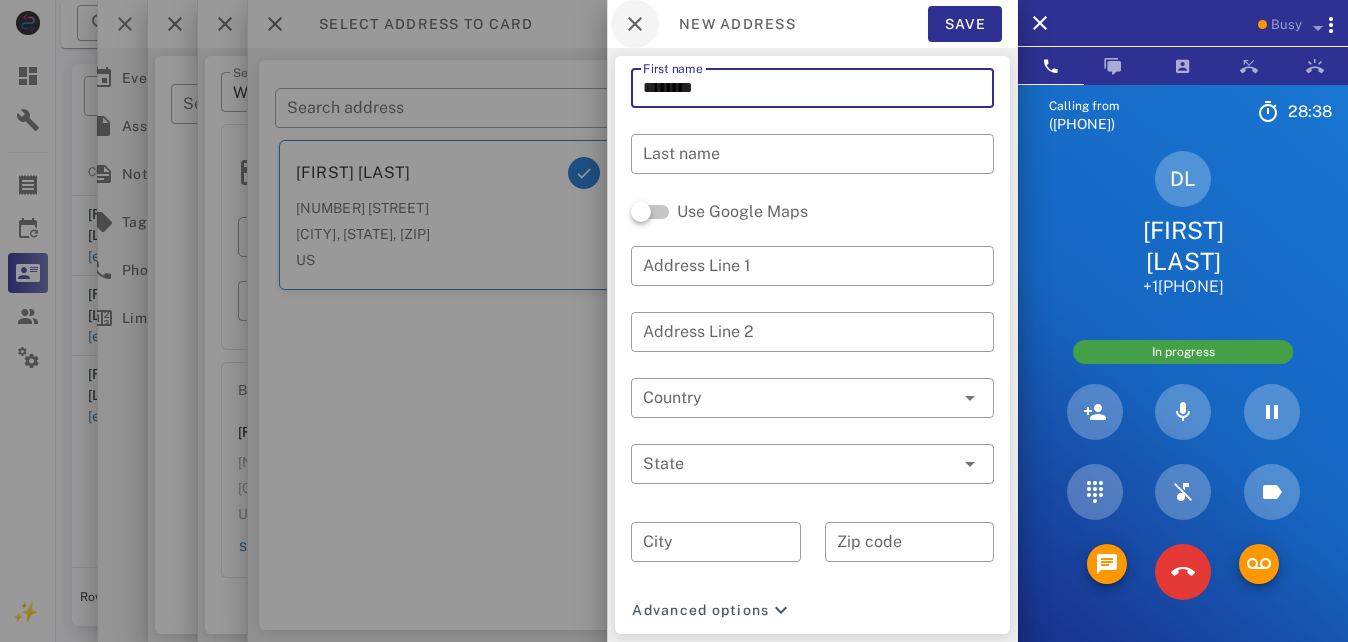 type on "********" 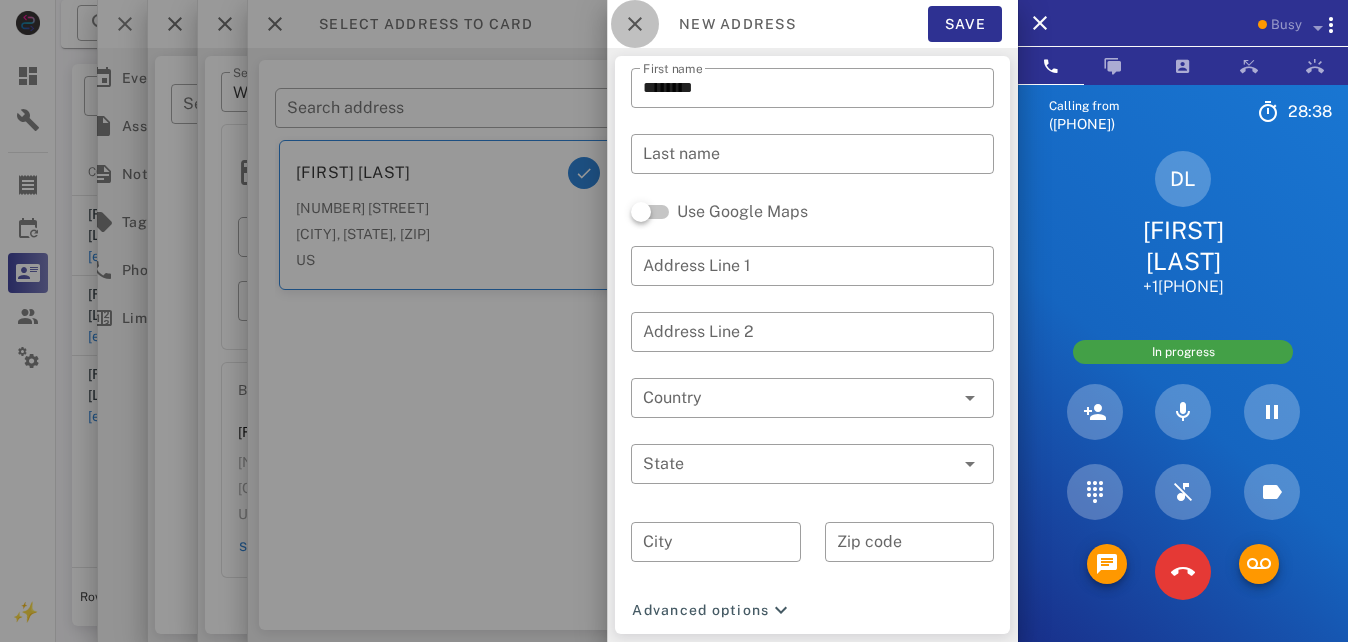 click at bounding box center [635, 24] 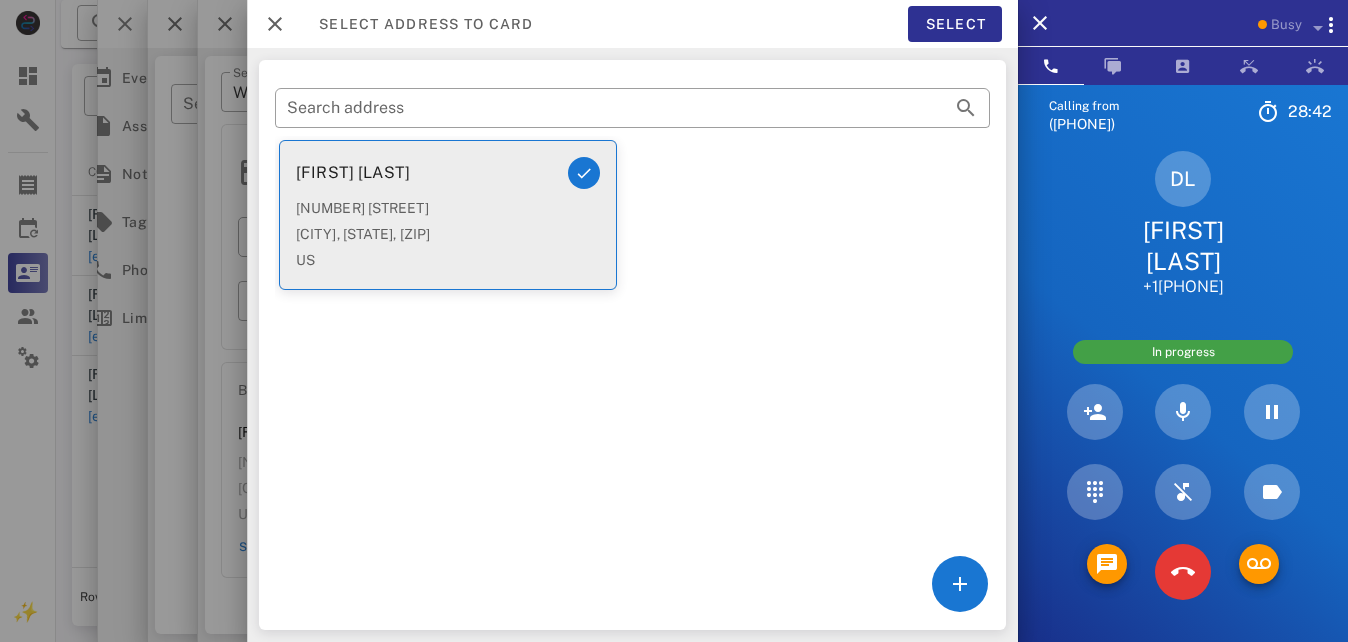 click on "[NUMBER] [STREET] [CITY], [STATE] [POSTAL_CODE] US" at bounding box center [448, 240] 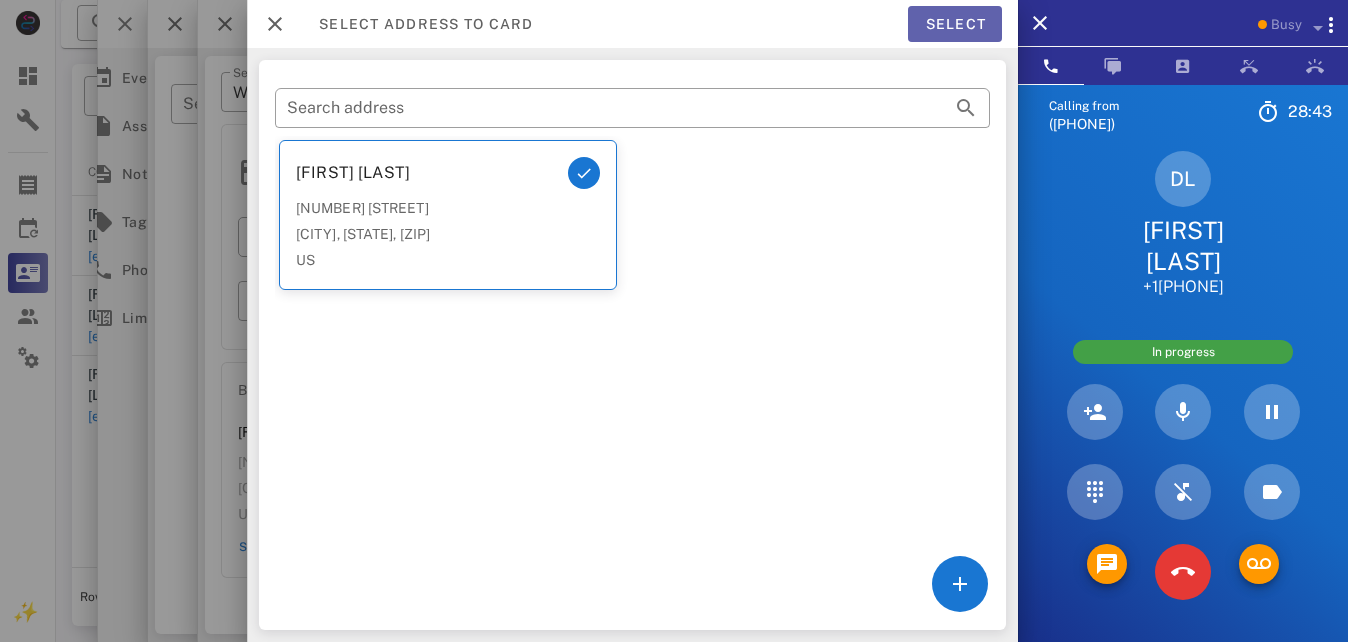 click on "Select" at bounding box center [955, 24] 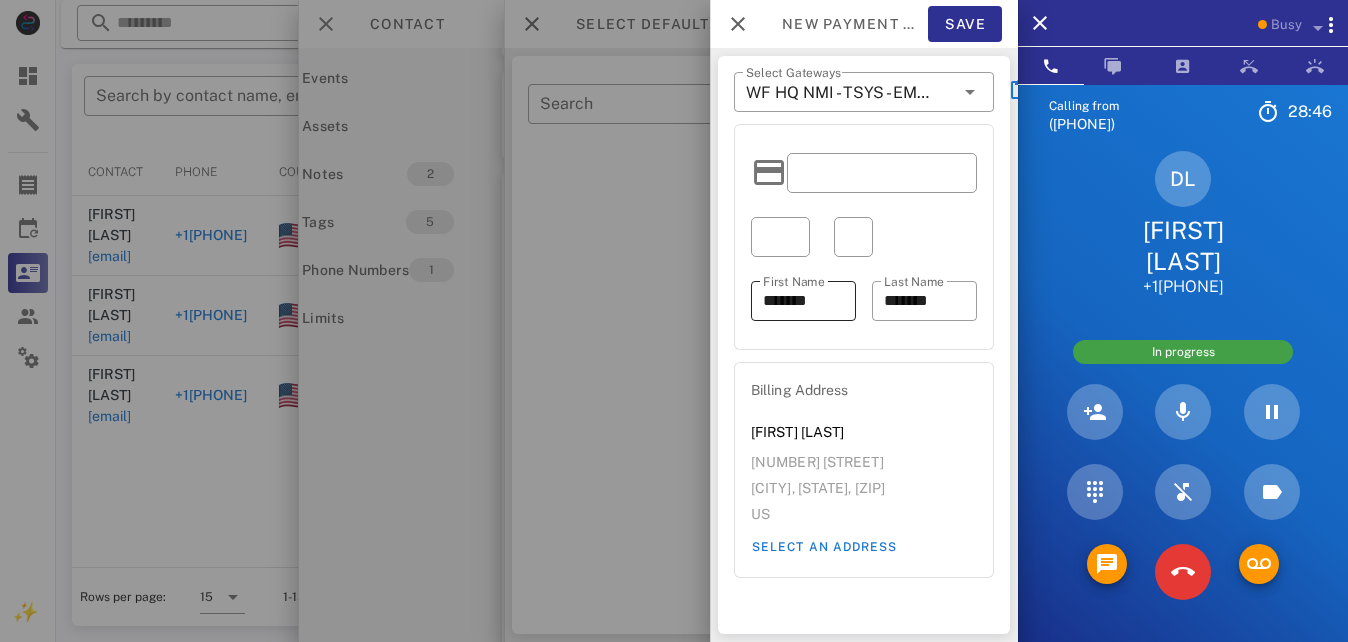 click on "*******" at bounding box center (803, 301) 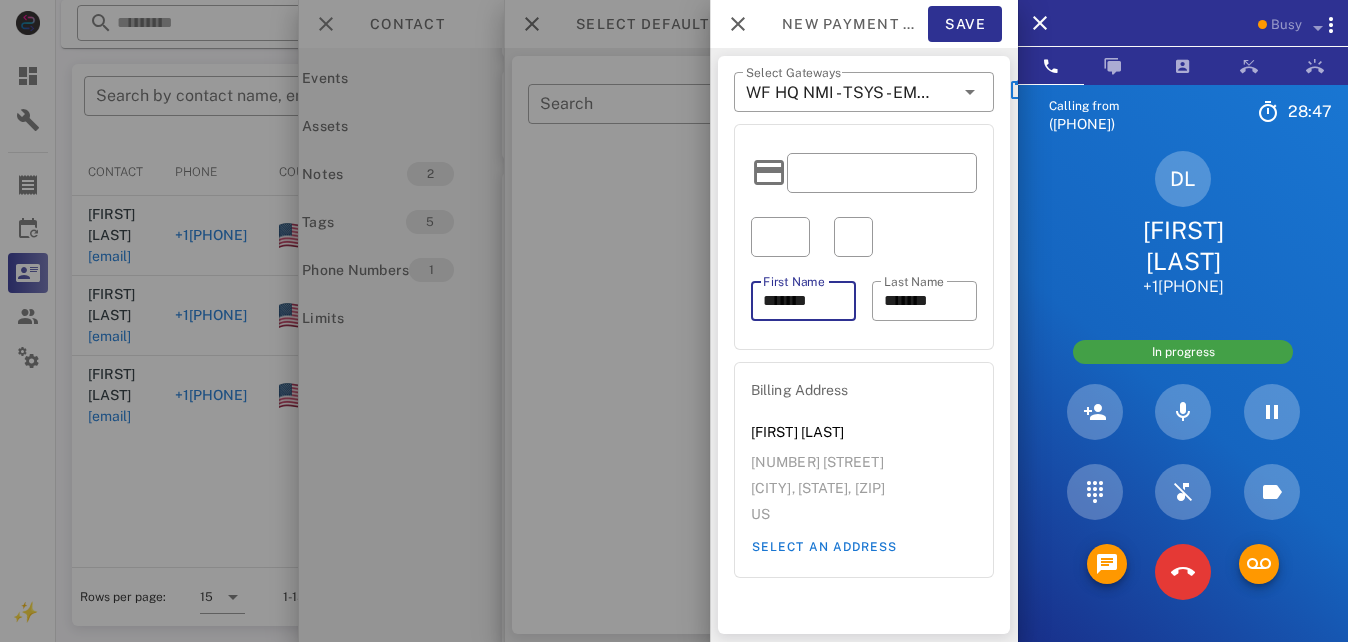 click on "*******" at bounding box center (803, 301) 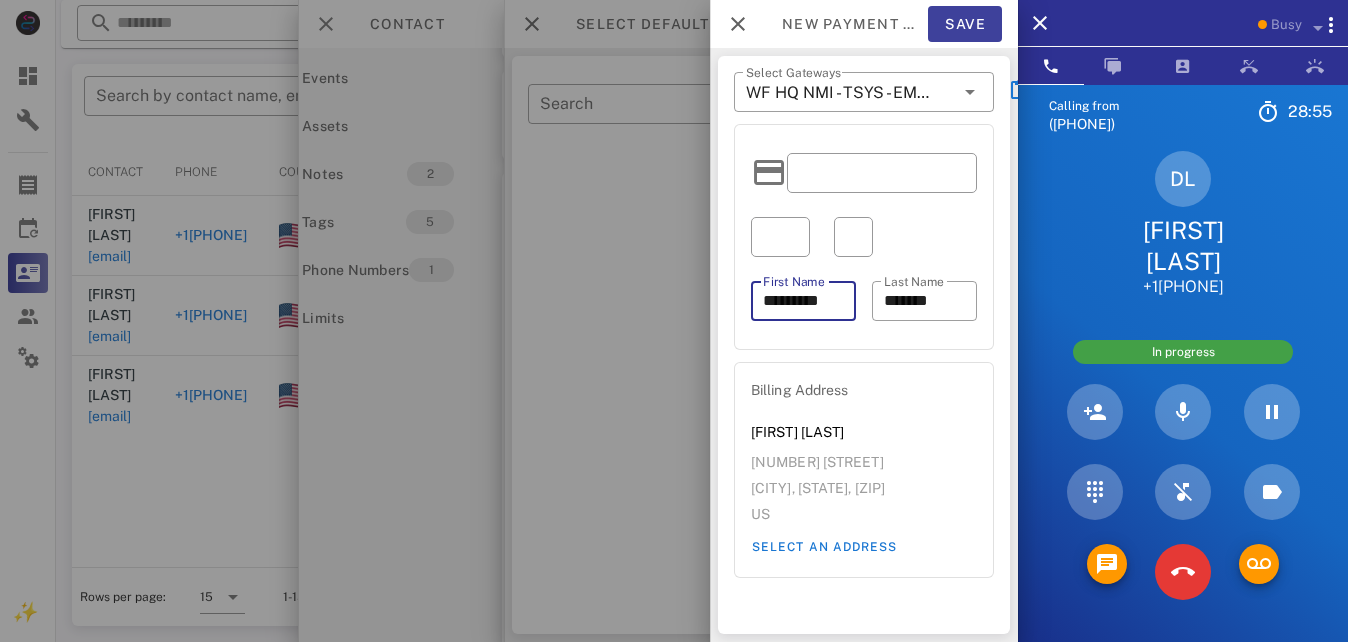 type on "*********" 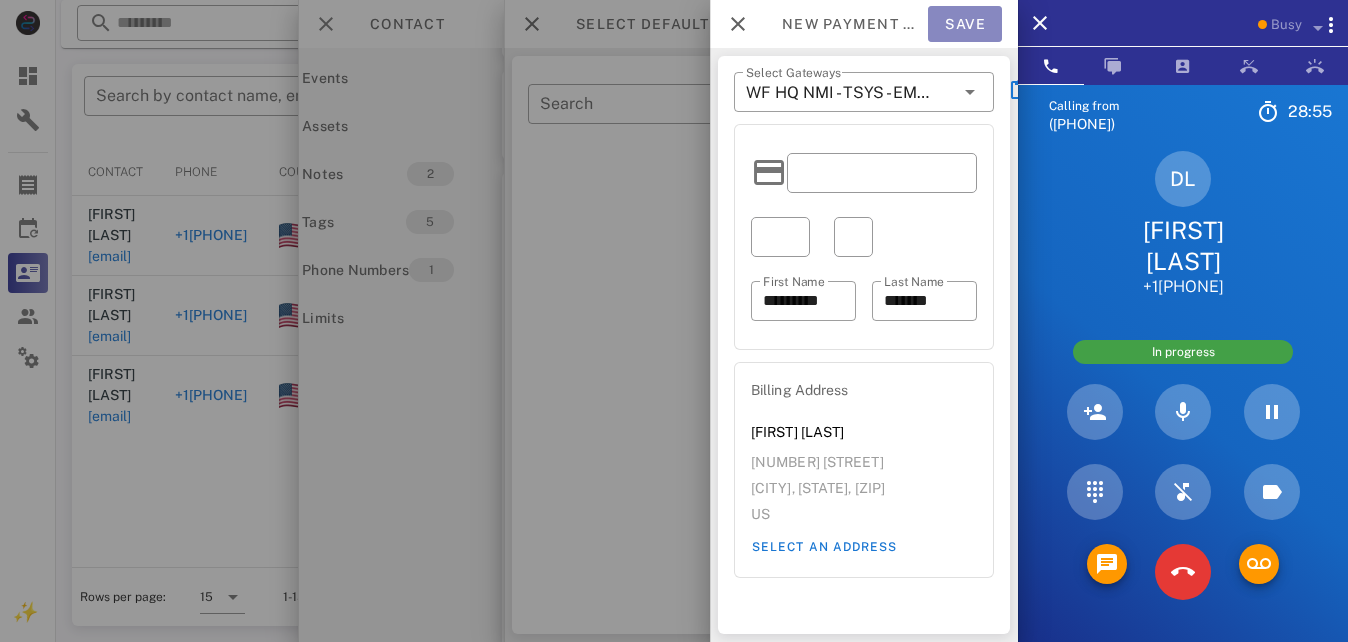 click on "Save" at bounding box center (965, 24) 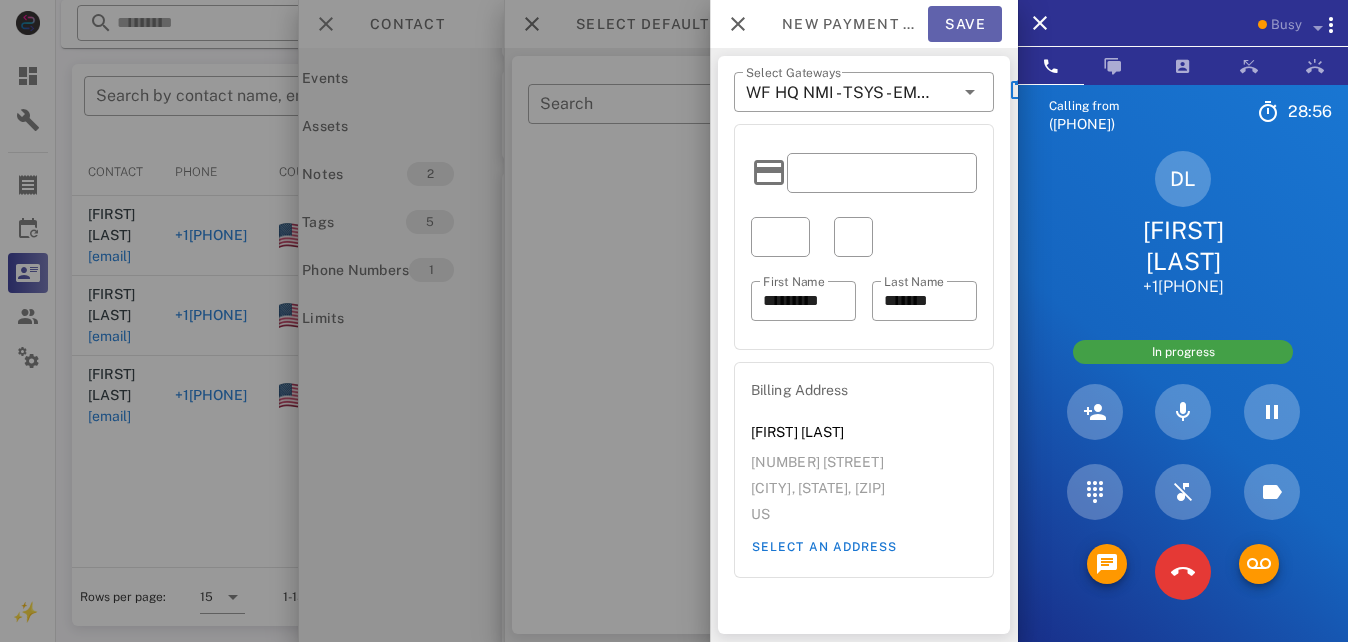 click on "Save" at bounding box center (965, 24) 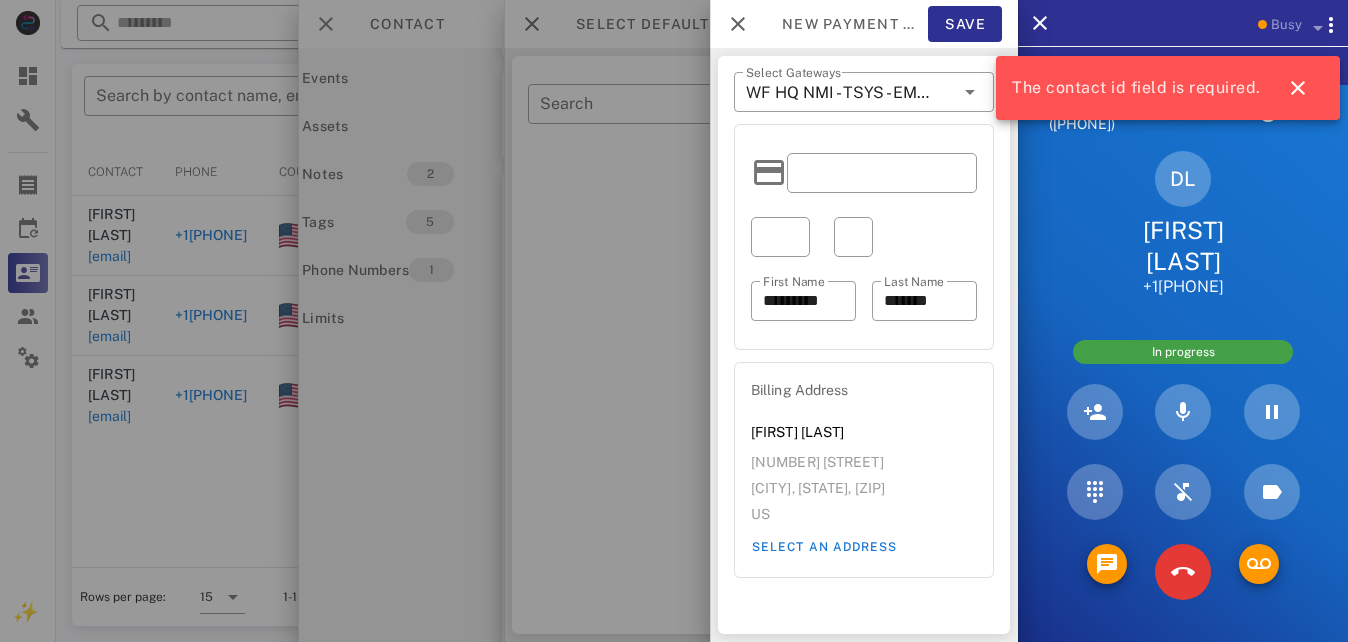 drag, startPoint x: 1012, startPoint y: 267, endPoint x: 1005, endPoint y: 385, distance: 118.20744 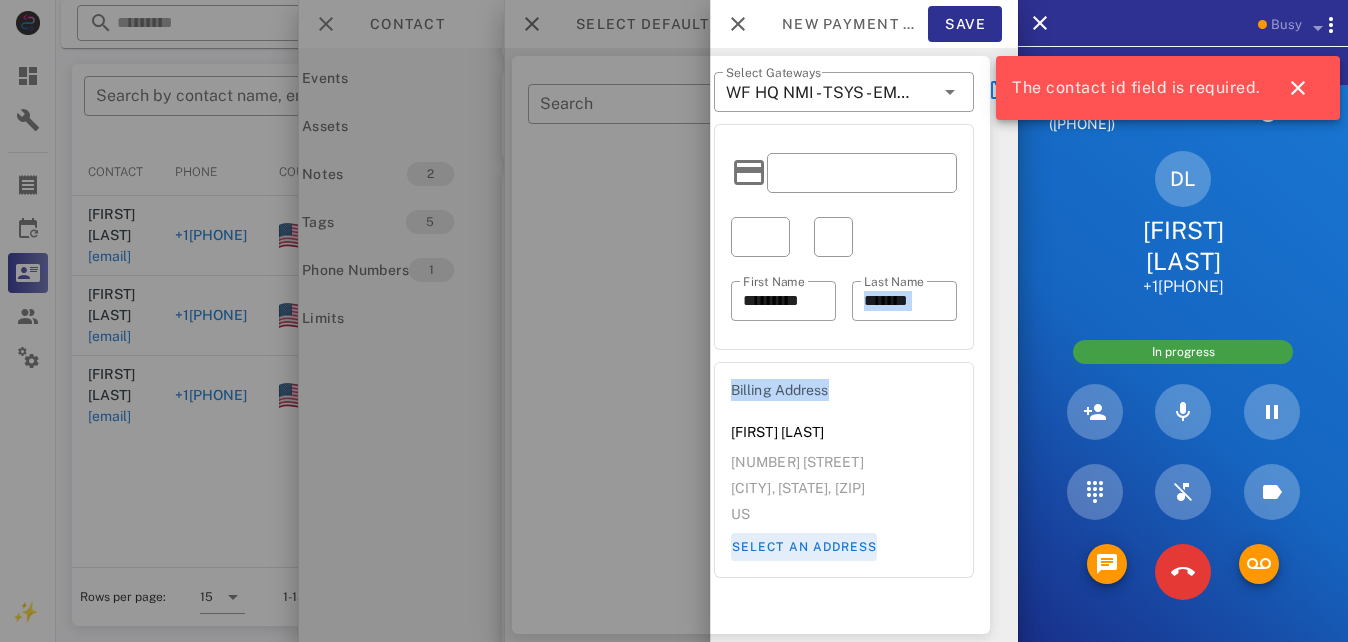 drag, startPoint x: 1005, startPoint y: 385, endPoint x: 839, endPoint y: 553, distance: 236.1779 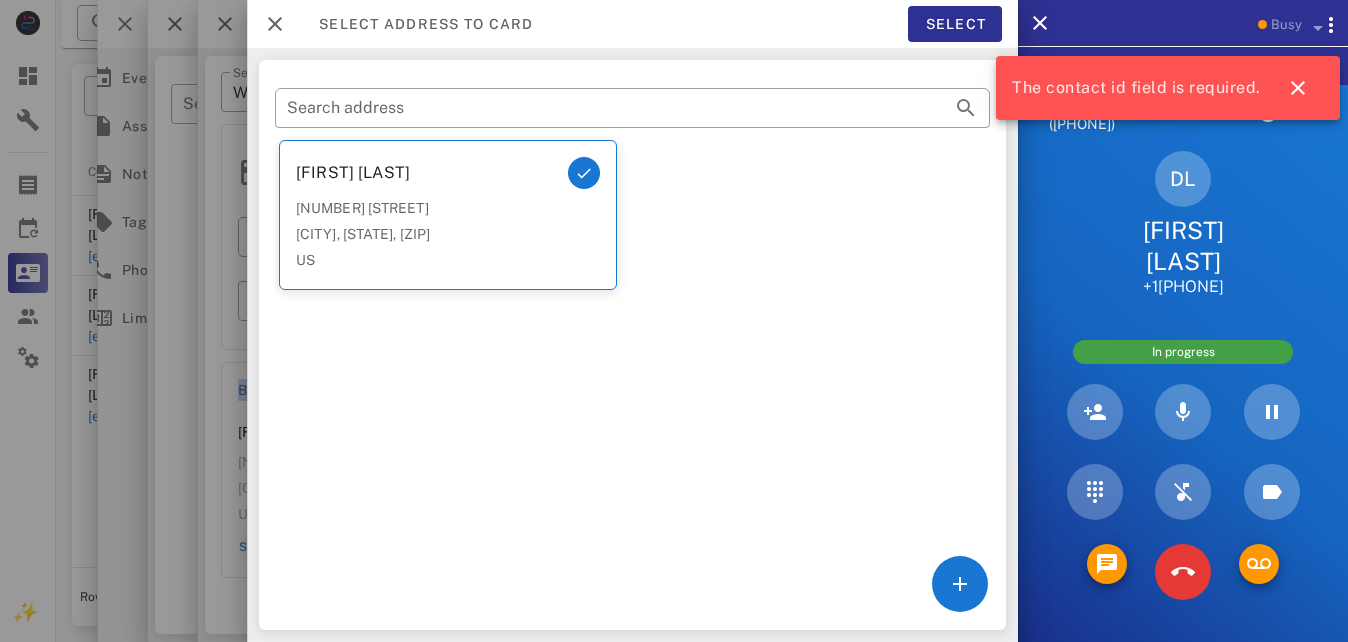 scroll, scrollTop: 0, scrollLeft: 0, axis: both 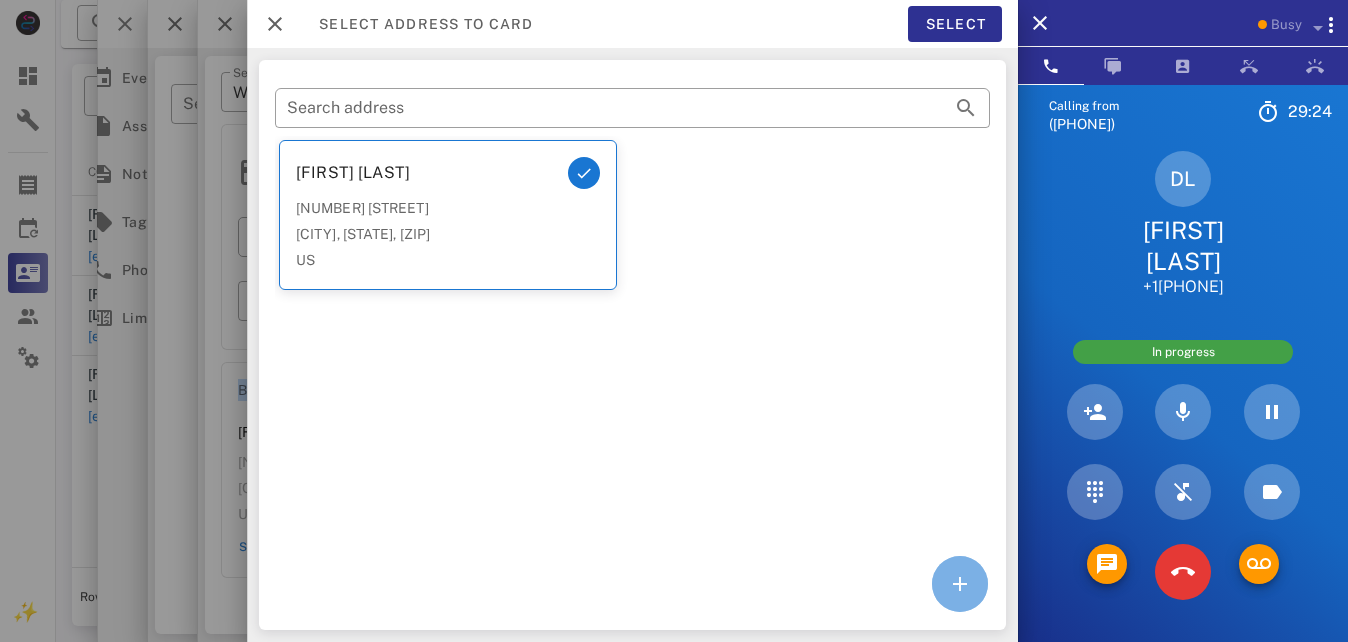 click at bounding box center [960, 584] 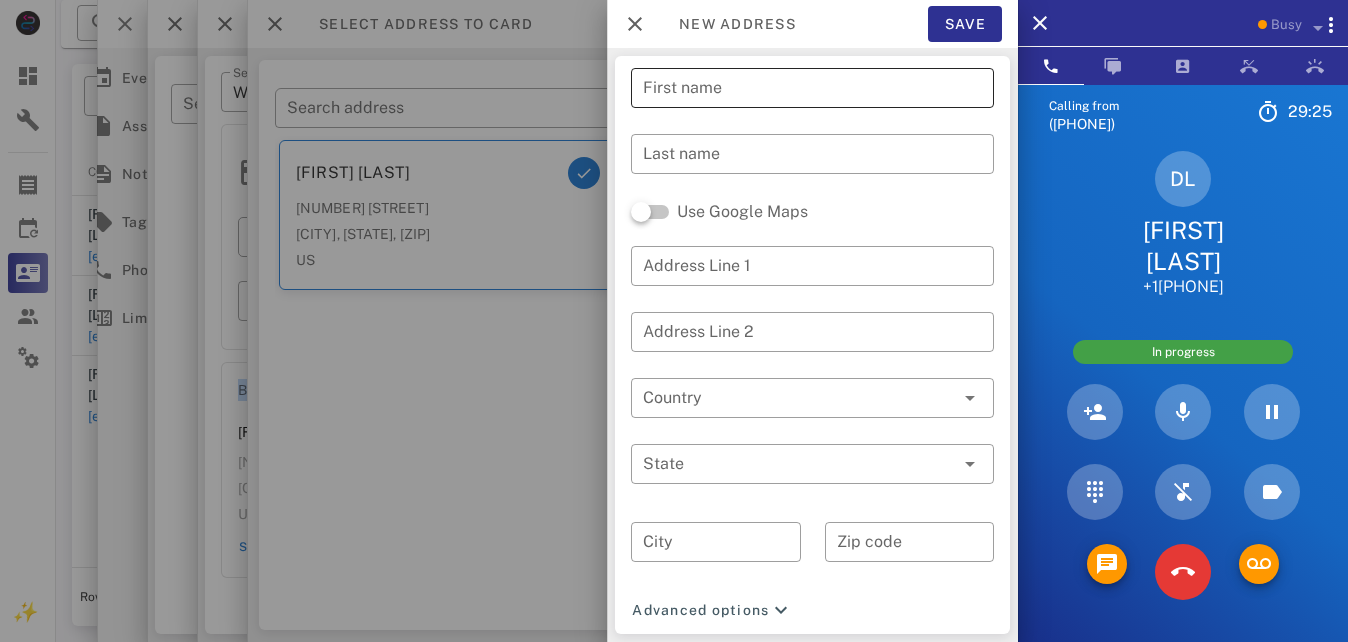 click on "First name" at bounding box center (812, 88) 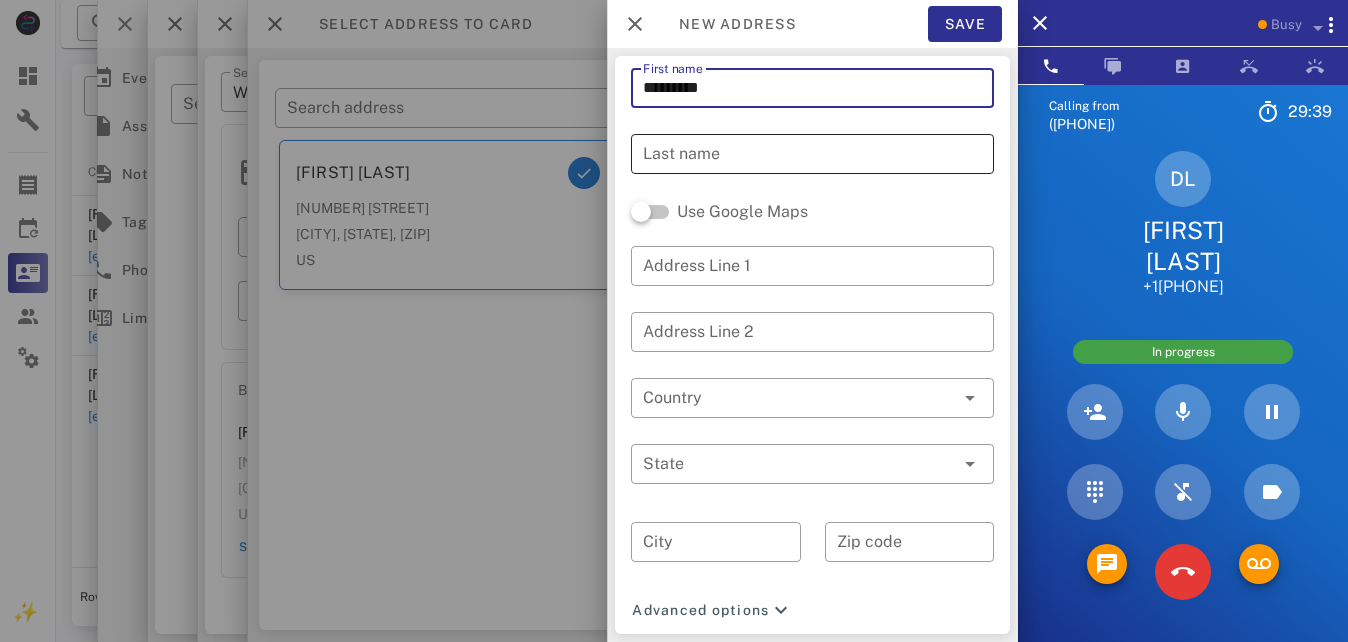 type on "*********" 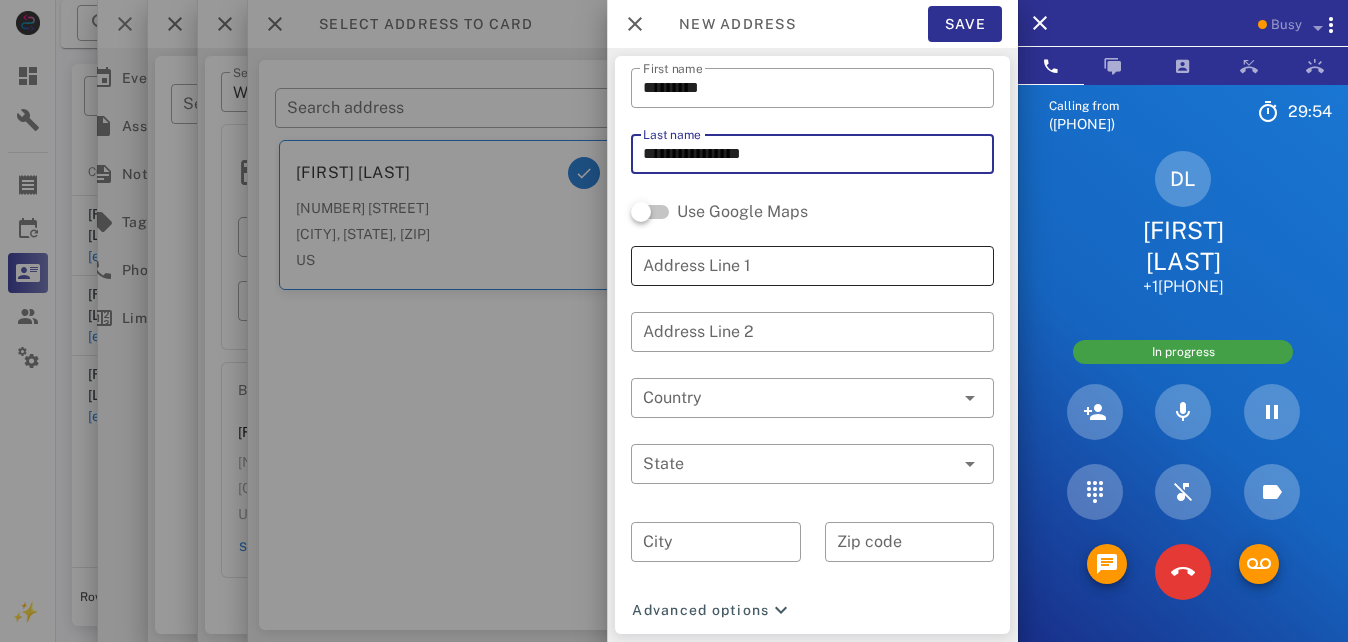 type on "**********" 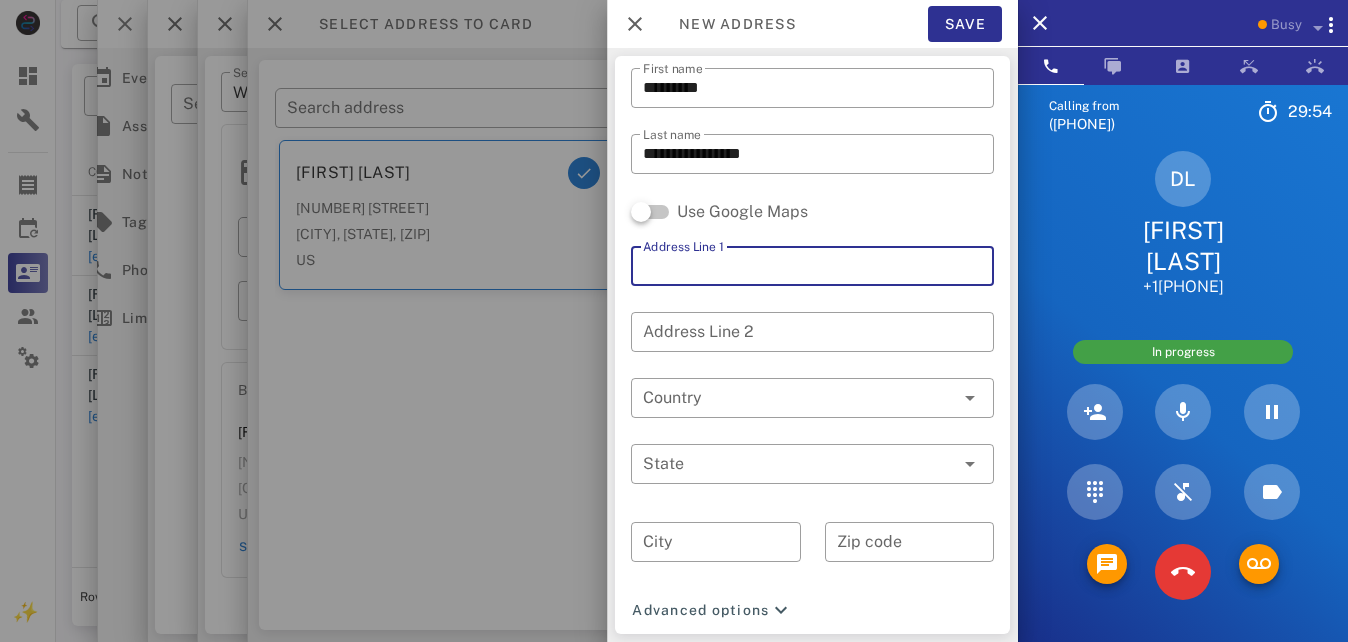 click on "Address Line 1" at bounding box center [812, 266] 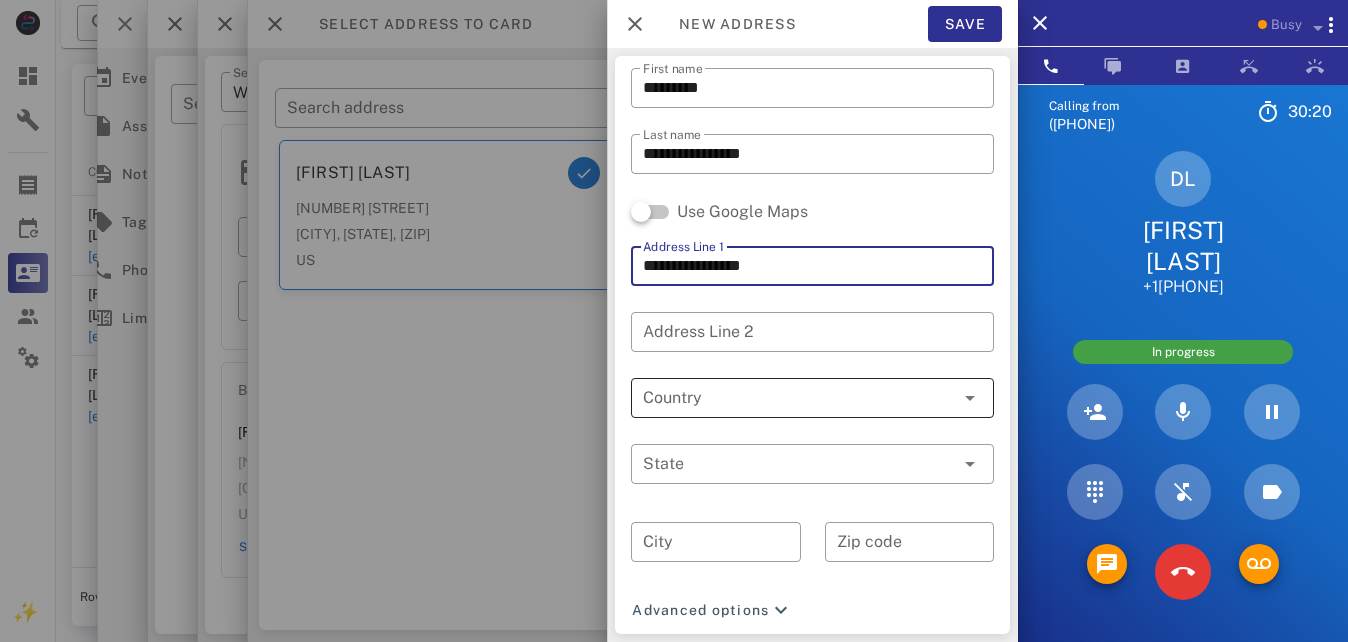 type on "**********" 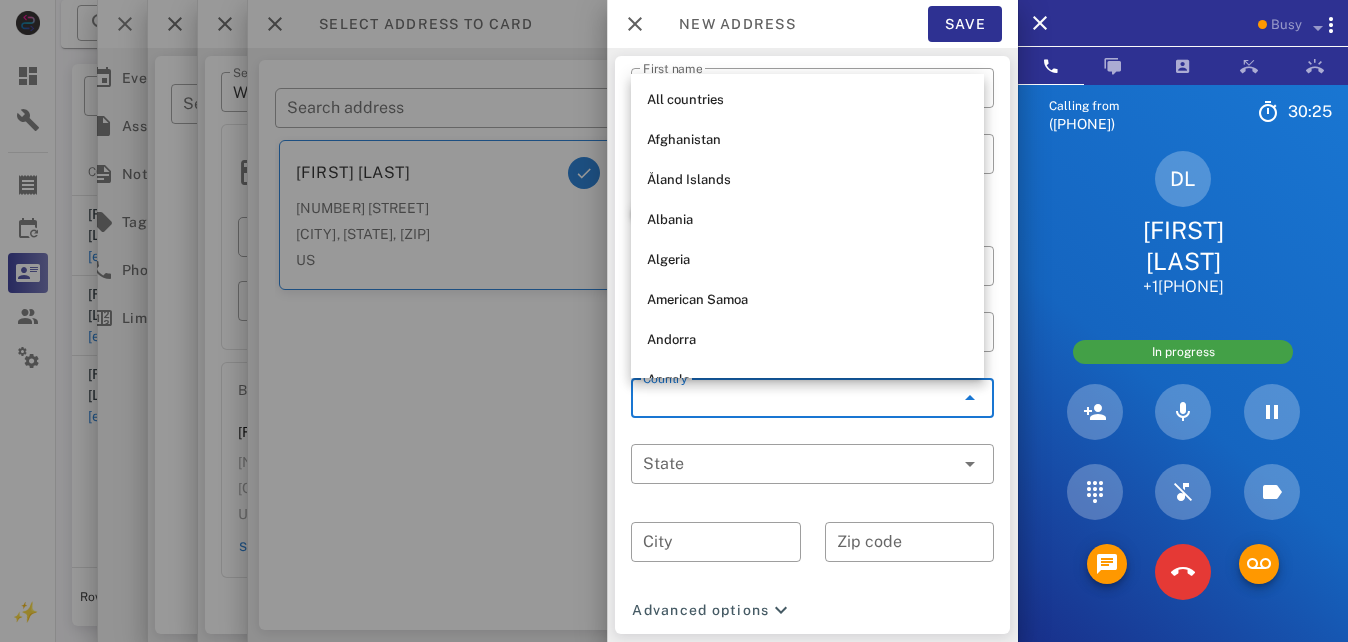scroll, scrollTop: 0, scrollLeft: 0, axis: both 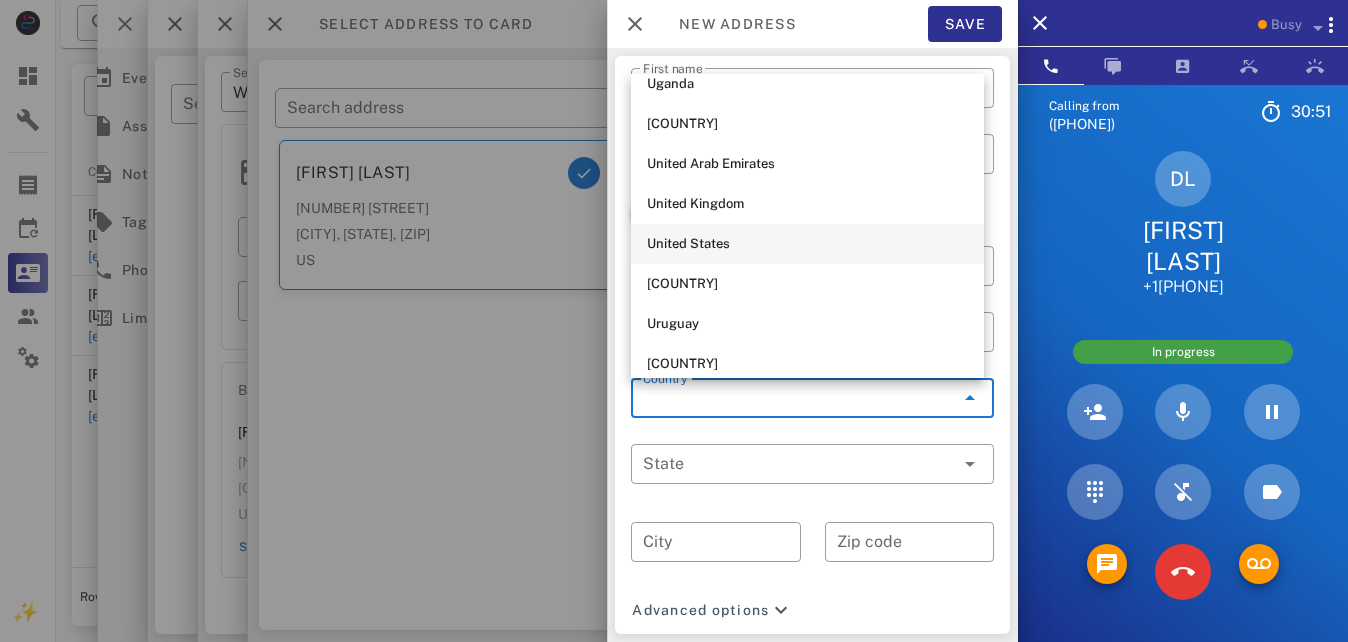 click on "United States" at bounding box center (807, 244) 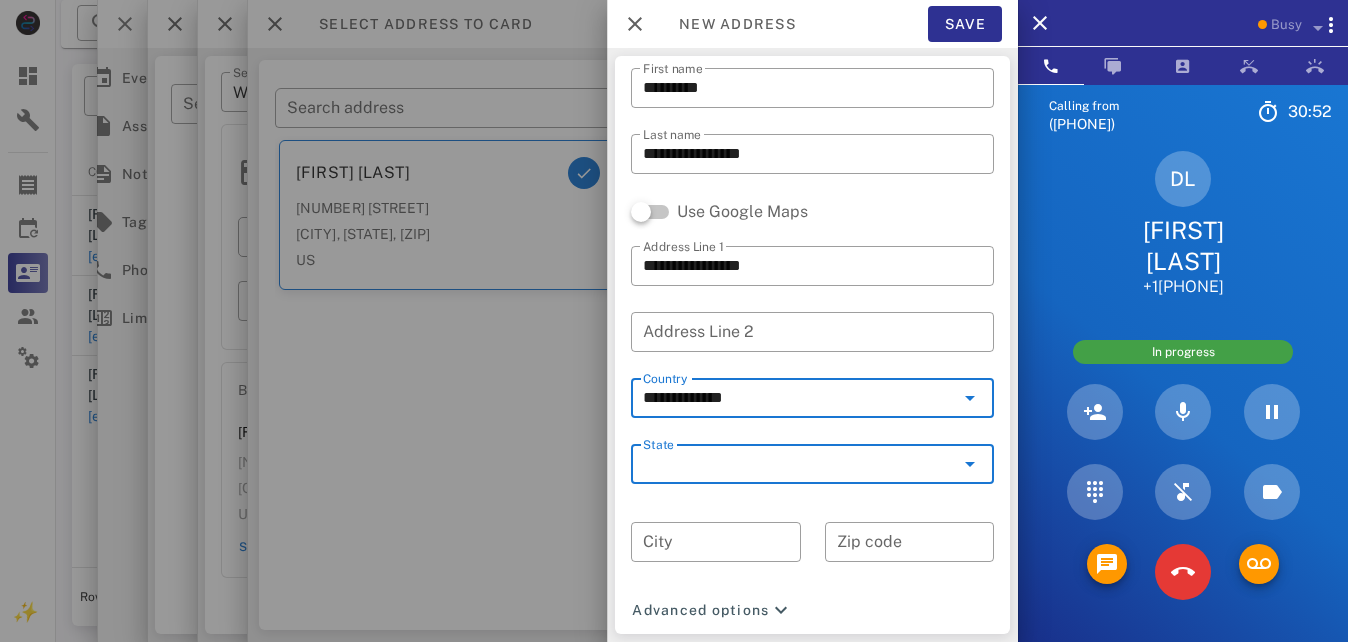 click on "State" at bounding box center (798, 464) 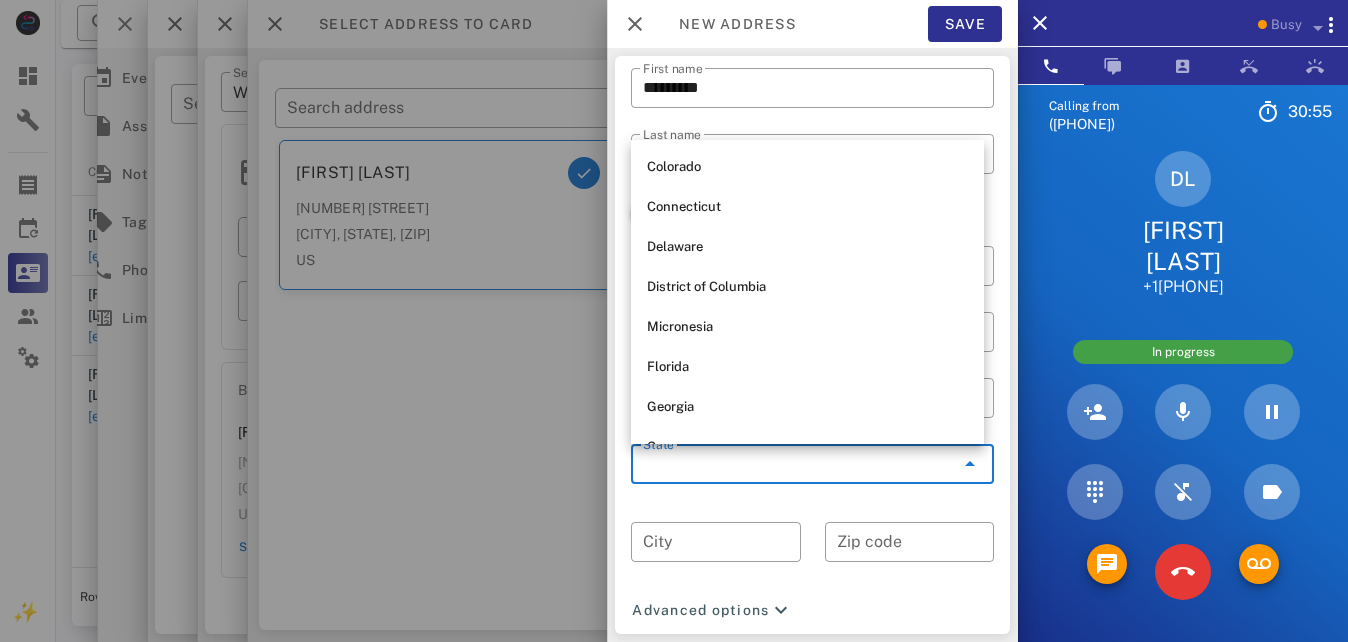 scroll, scrollTop: 238, scrollLeft: 0, axis: vertical 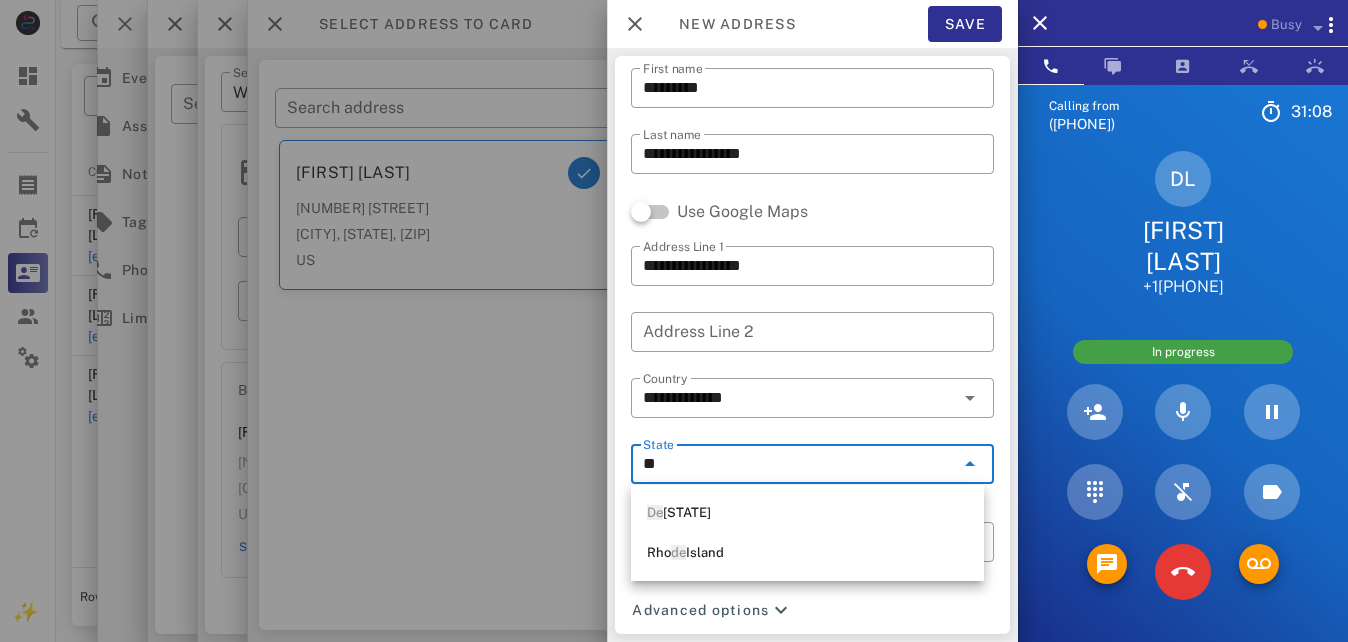 click on "**" at bounding box center [798, 464] 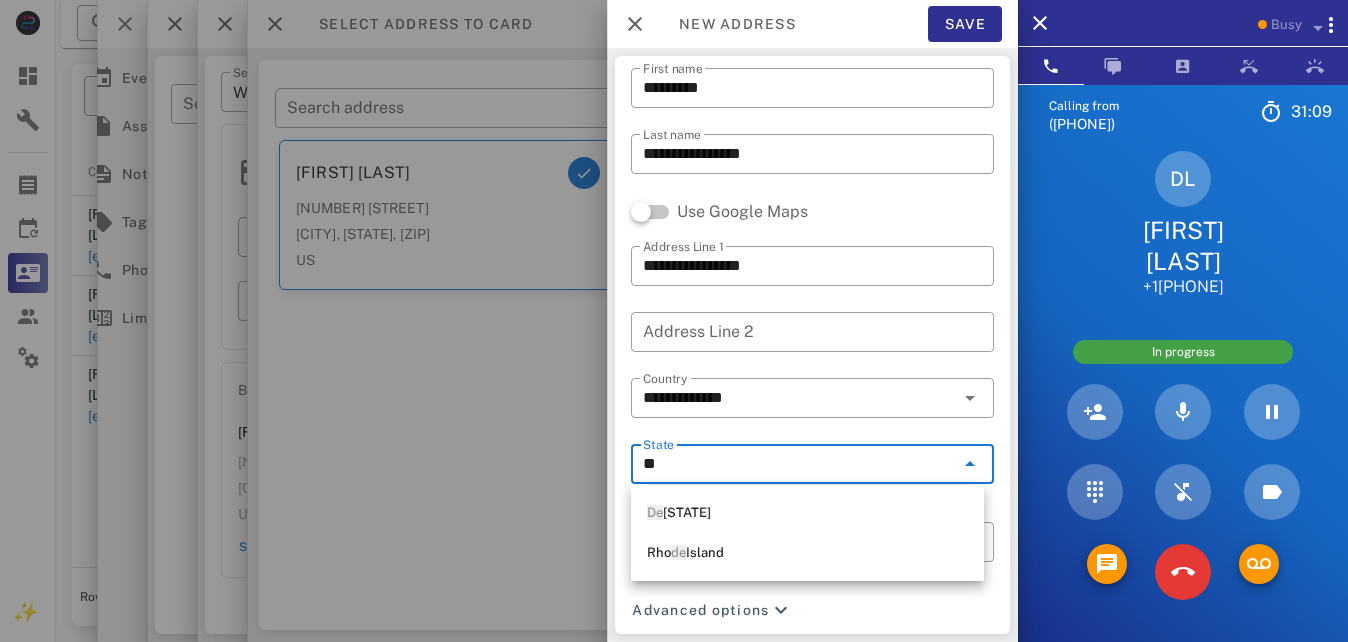 type on "*" 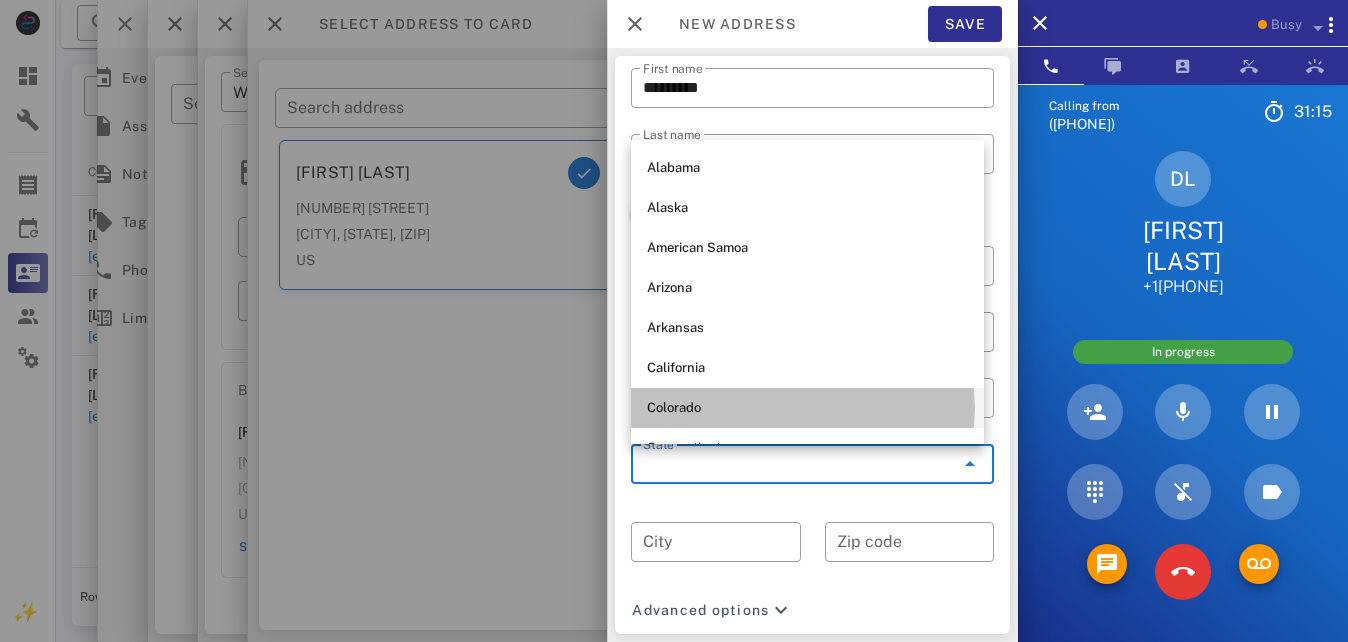 click on "Colorado" at bounding box center (807, 408) 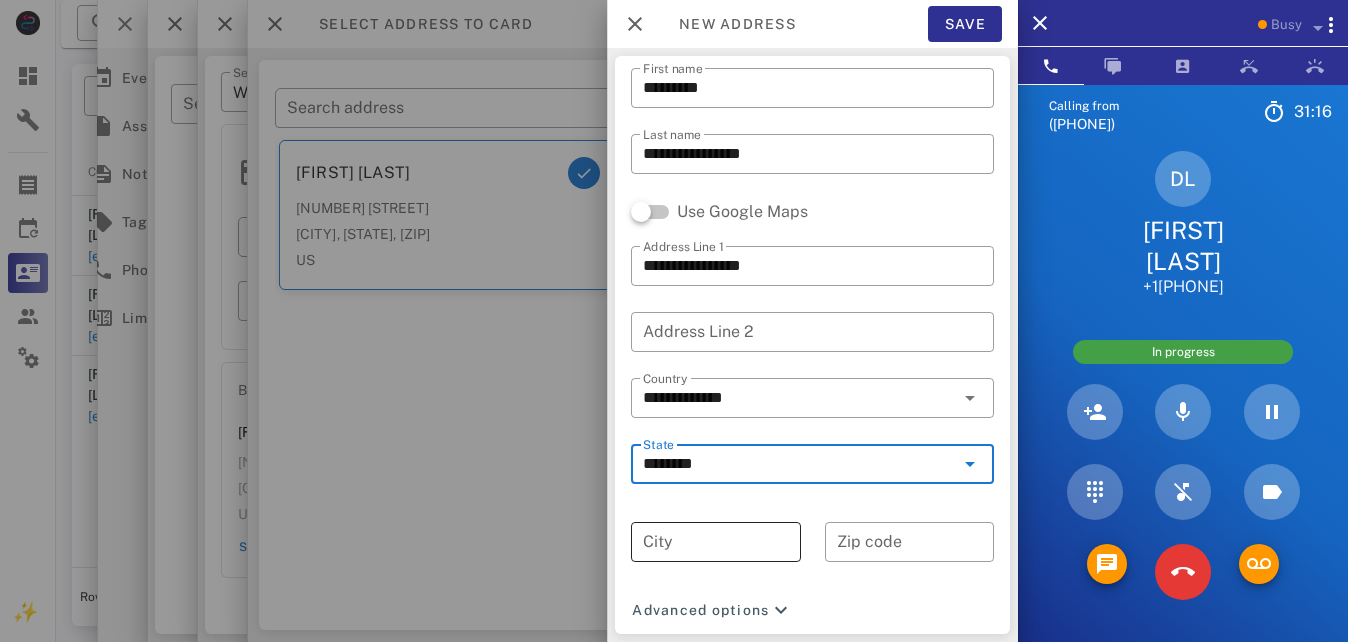 click on "City" at bounding box center [716, 542] 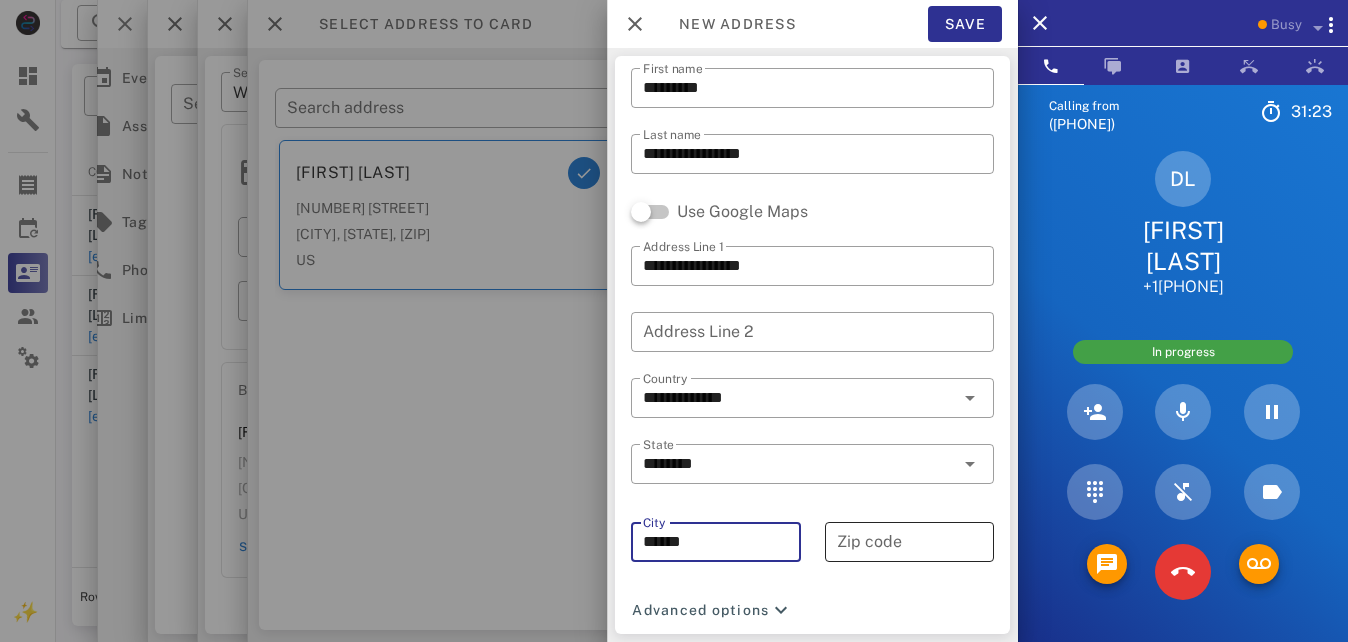 type on "******" 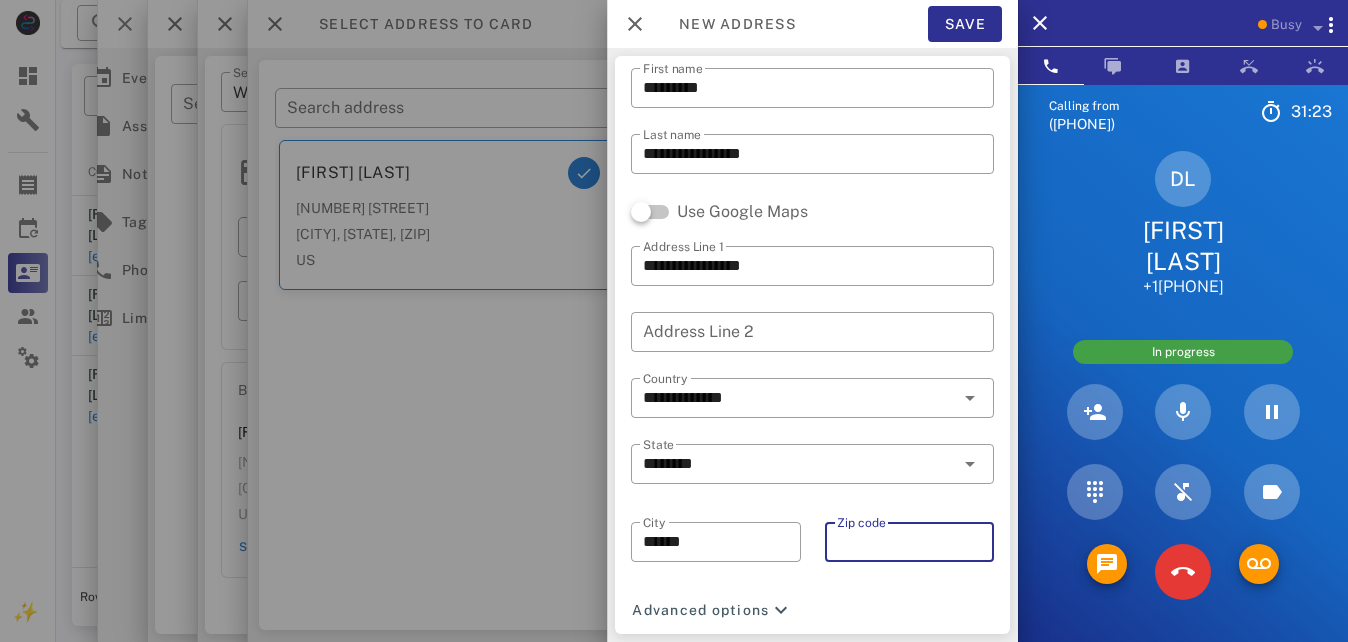 click on "Zip code" at bounding box center (909, 542) 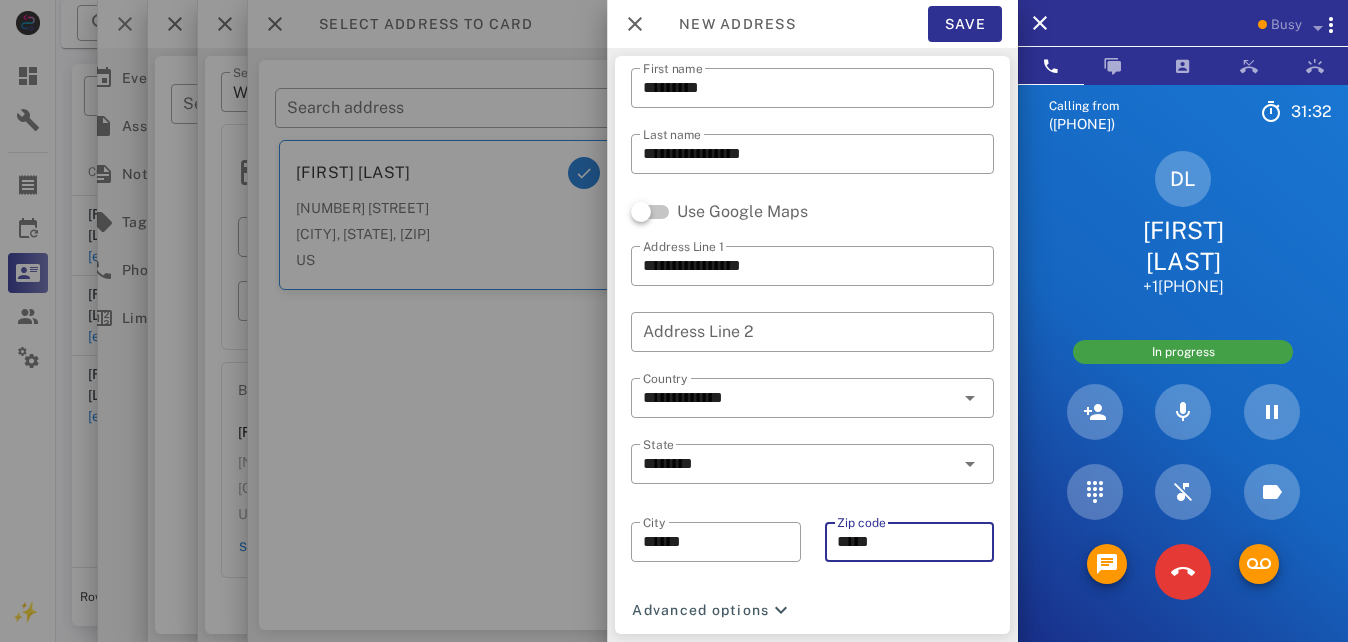 scroll, scrollTop: 6, scrollLeft: 0, axis: vertical 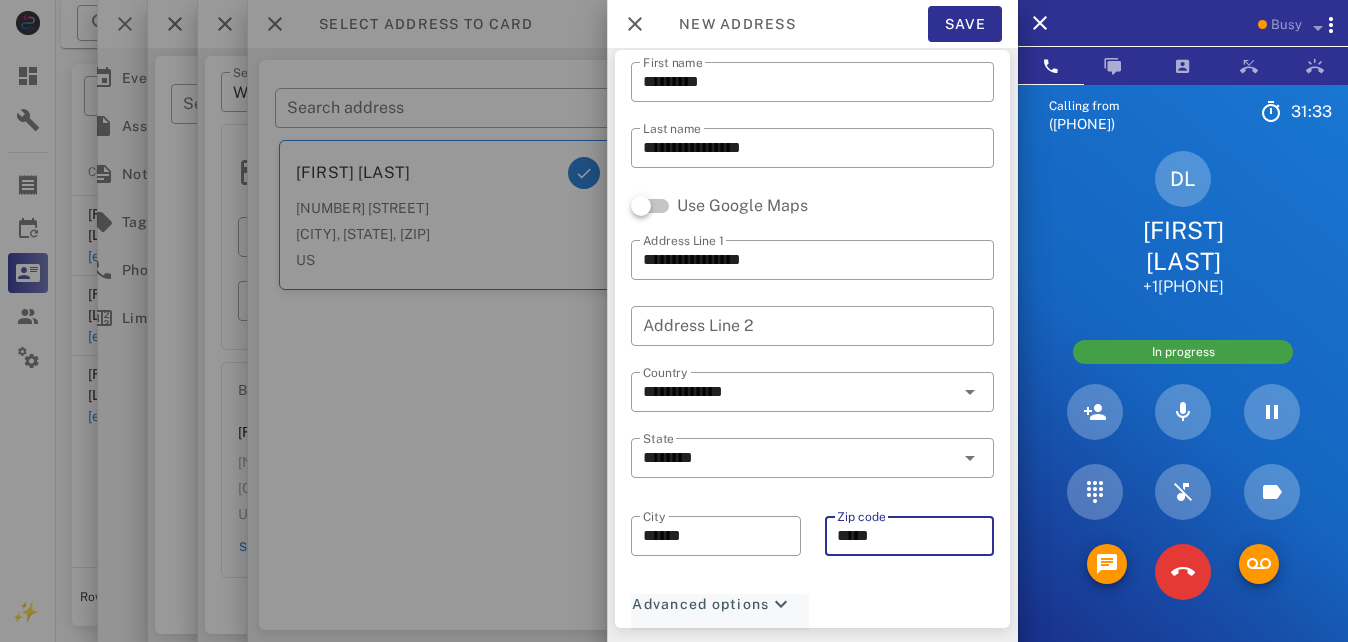 type on "*****" 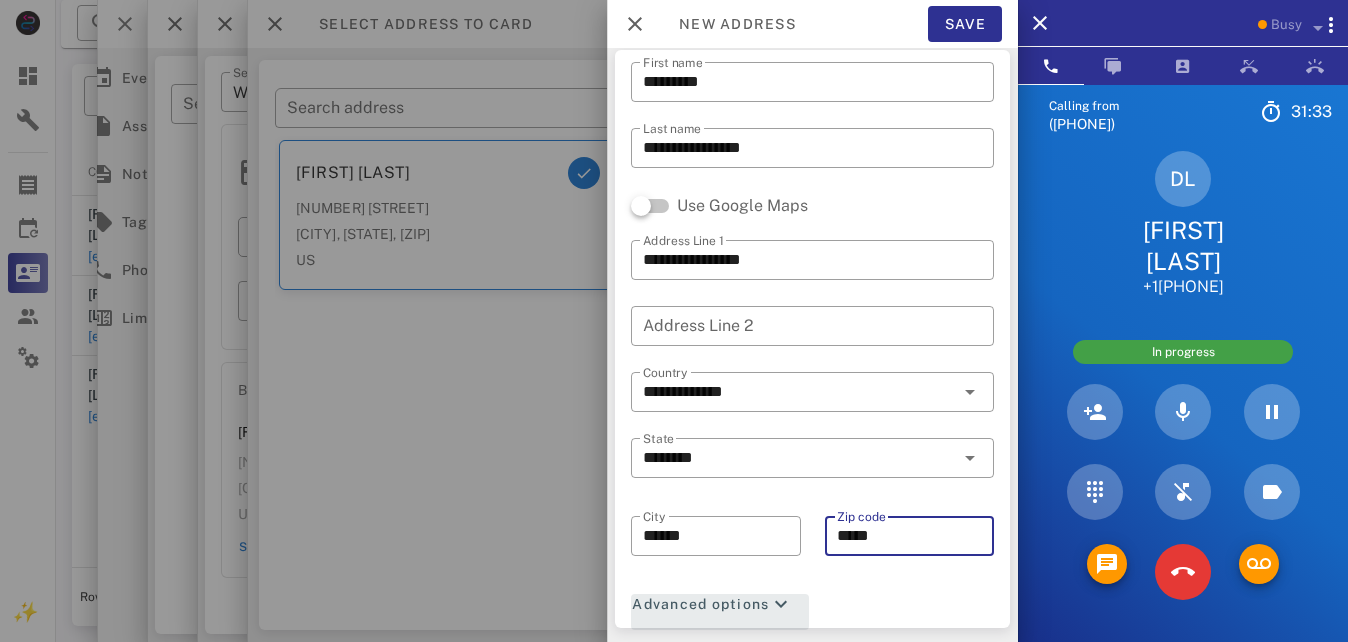 click on "Advanced options" at bounding box center [712, 604] 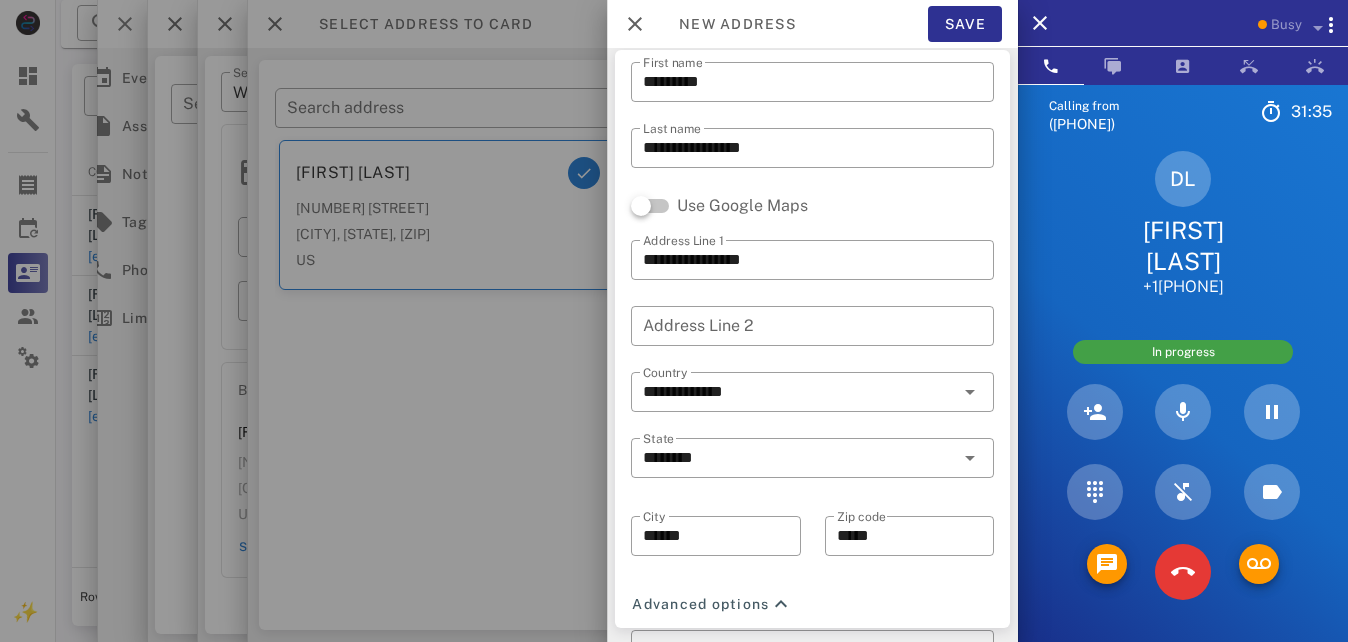scroll, scrollTop: 74, scrollLeft: 0, axis: vertical 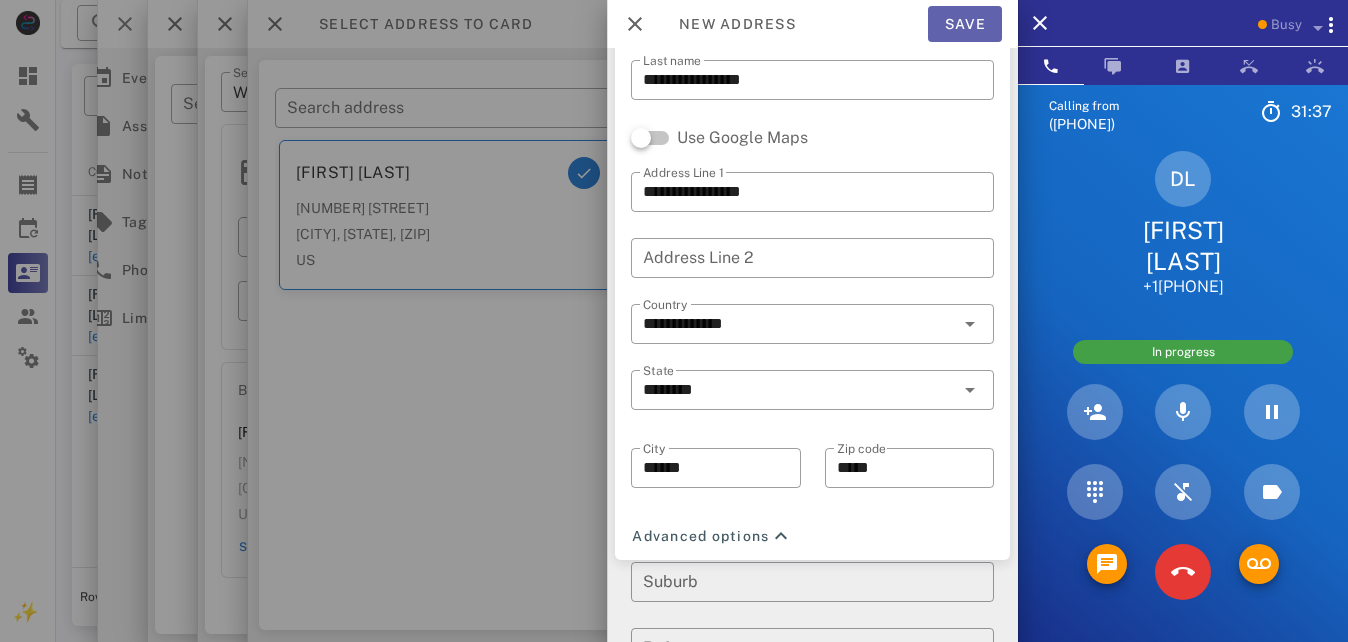 click on "Save" at bounding box center (965, 24) 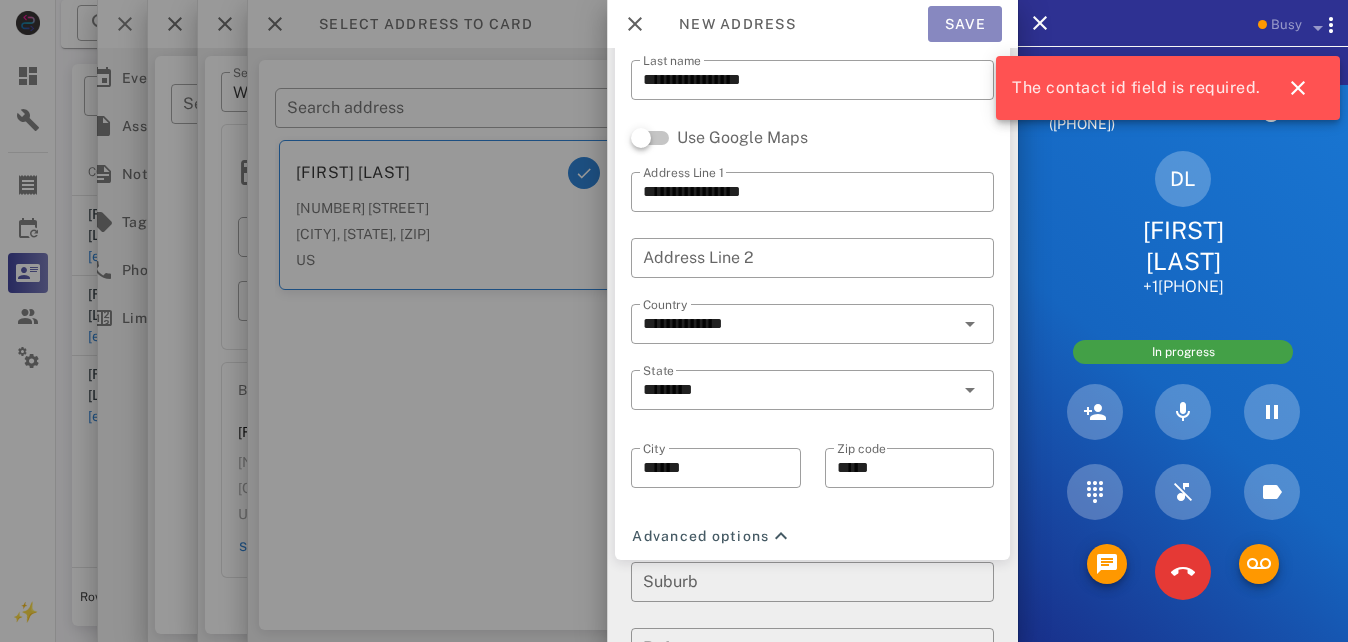 click on "Save" at bounding box center (965, 24) 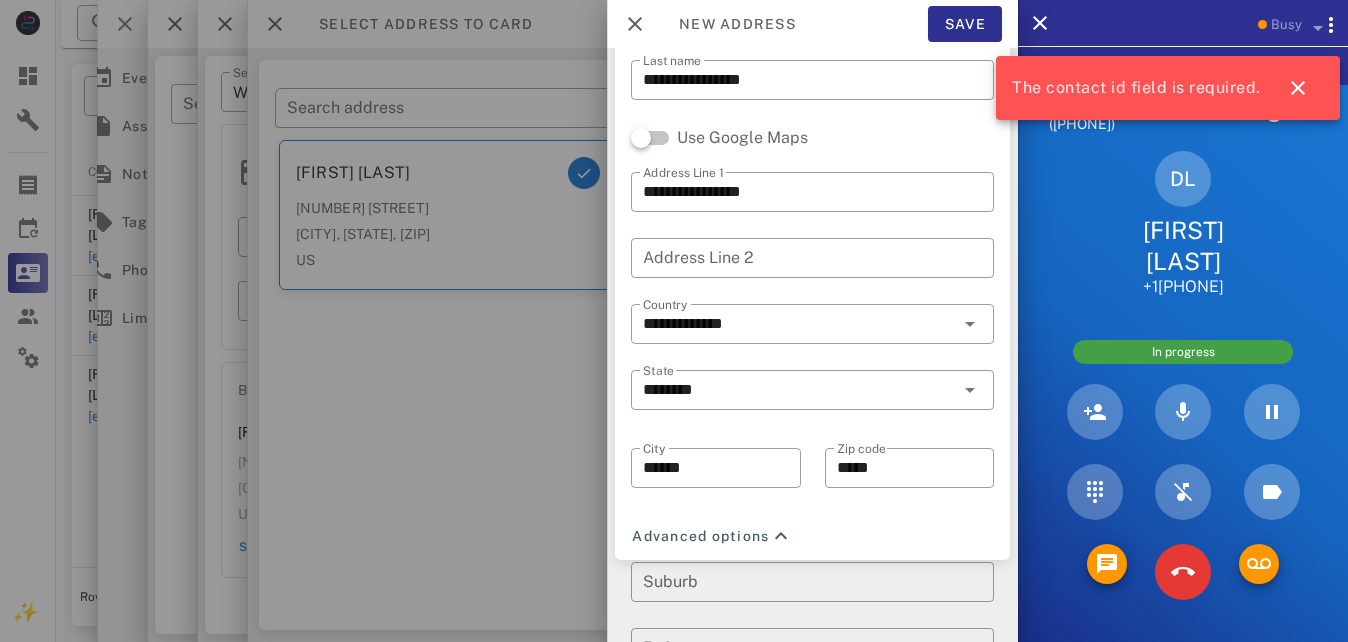 scroll, scrollTop: 0, scrollLeft: 0, axis: both 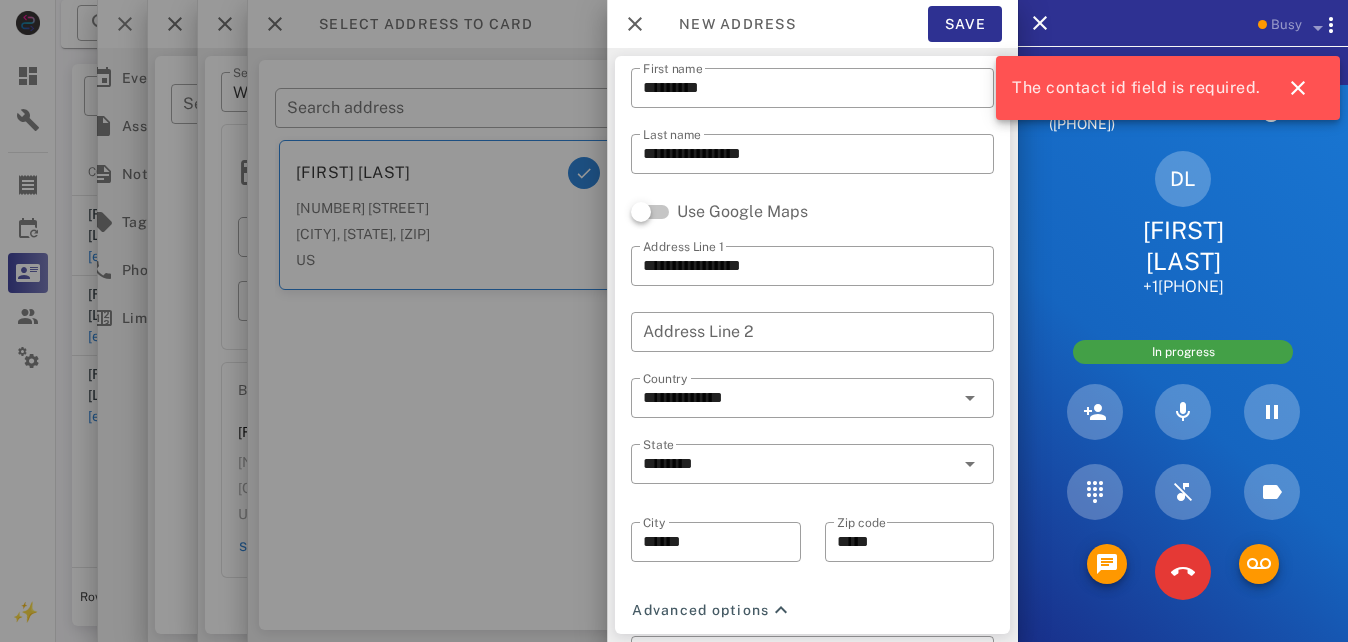click on "The contact id field is required." at bounding box center (1136, 88) 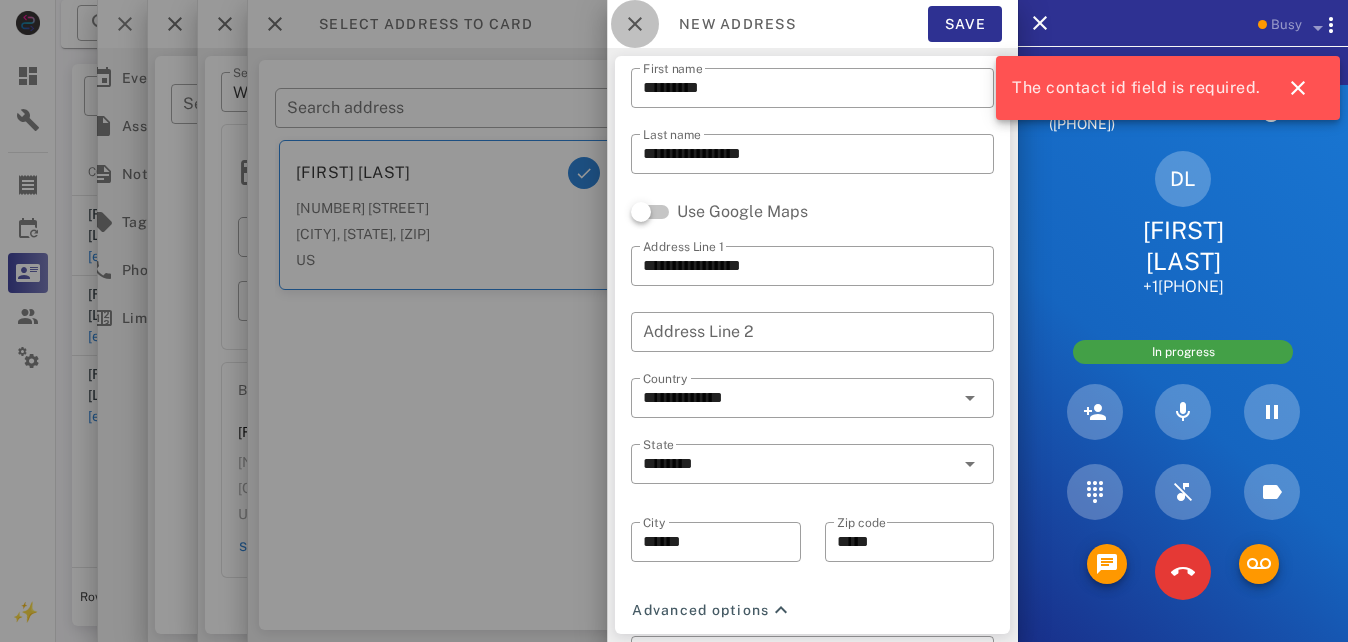 click at bounding box center [635, 24] 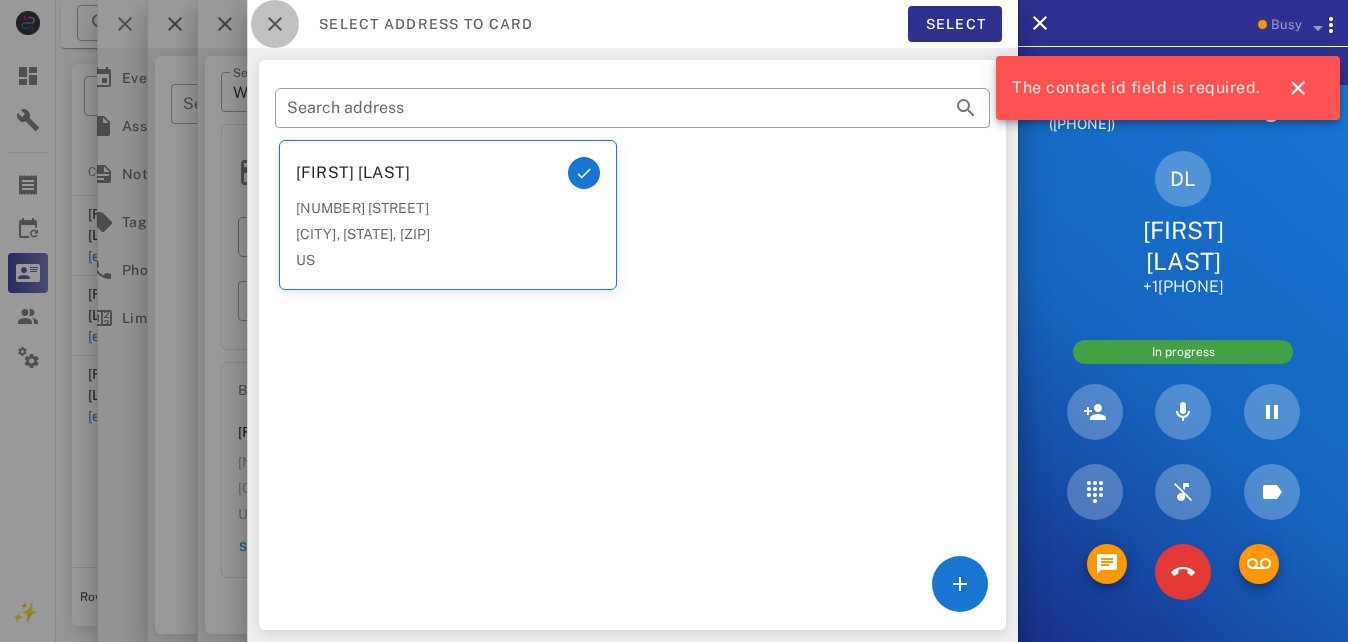 click at bounding box center (275, 24) 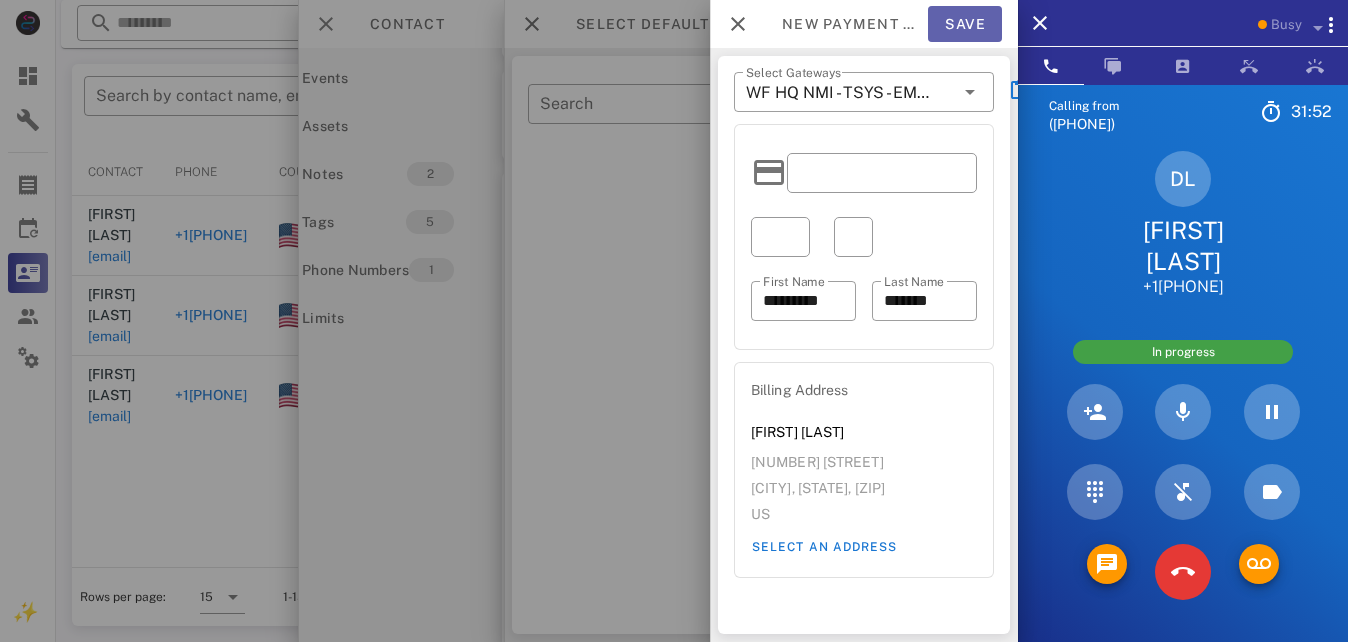 click on "Save" at bounding box center [965, 24] 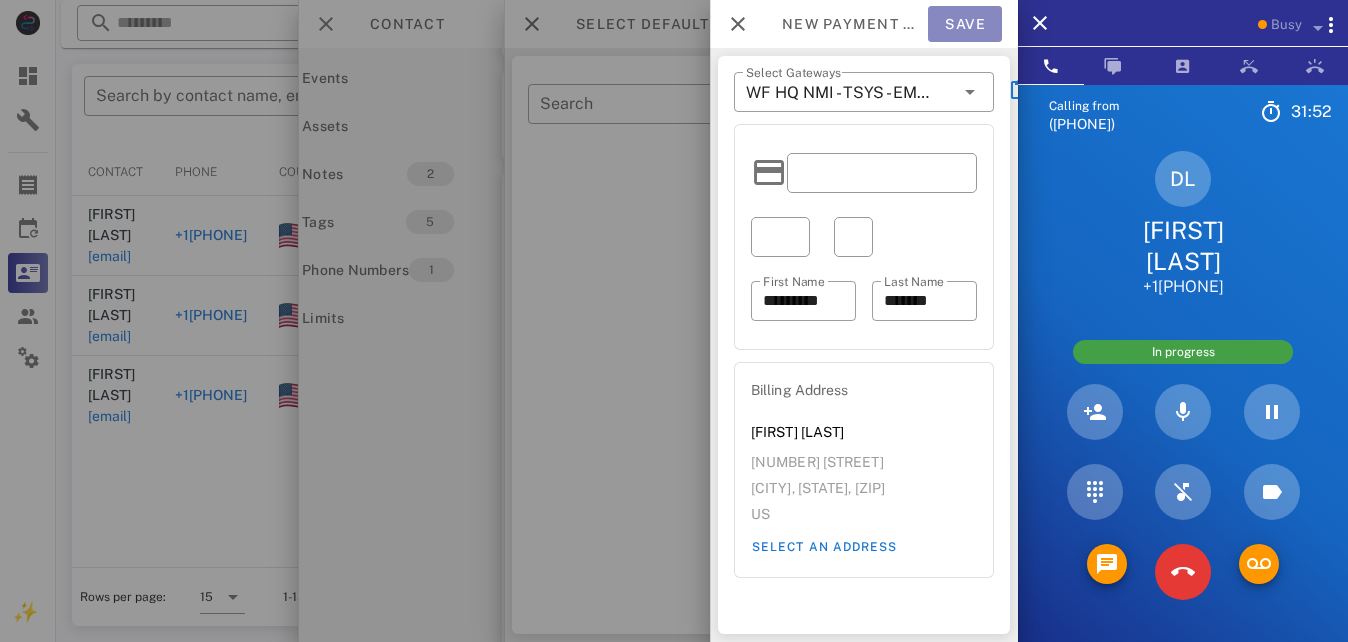 click on "Save" at bounding box center (965, 24) 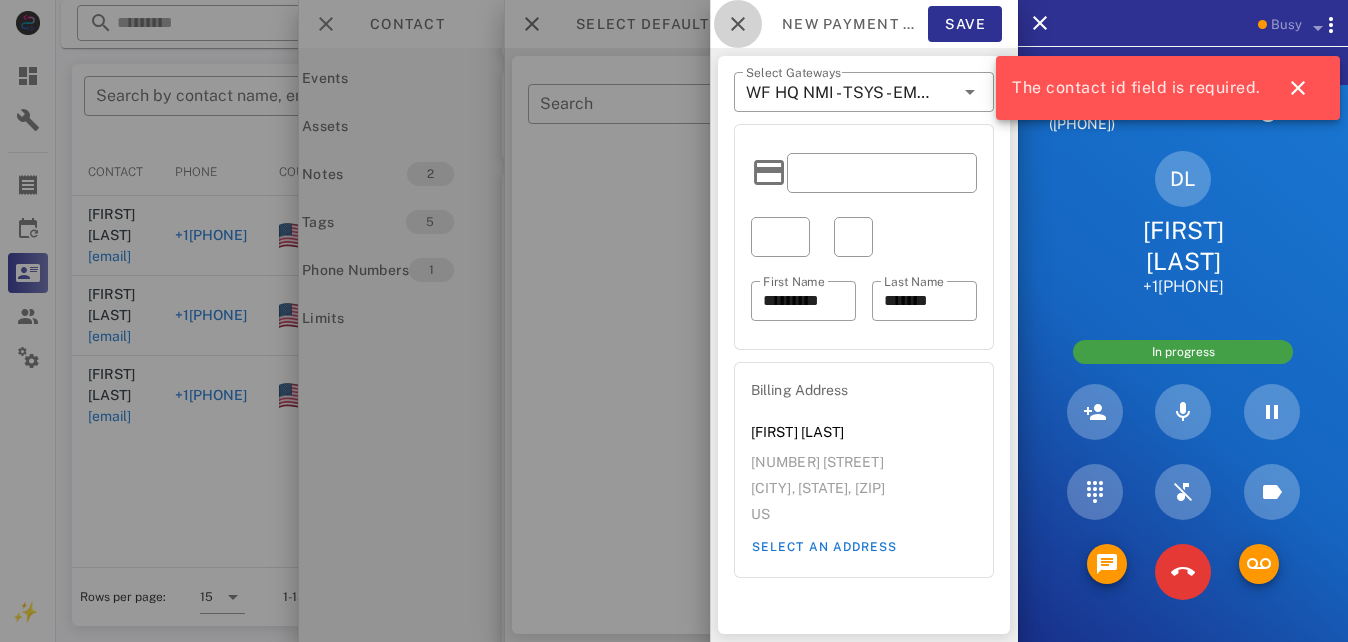 click at bounding box center [738, 24] 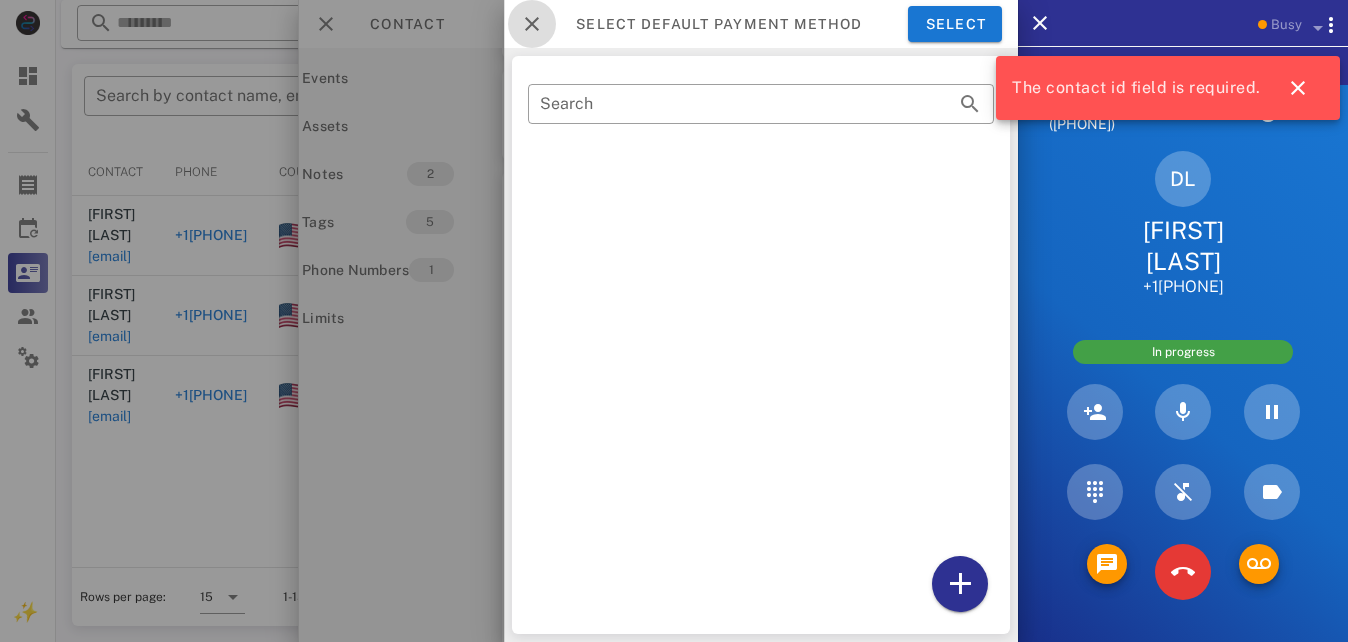 click at bounding box center [532, 24] 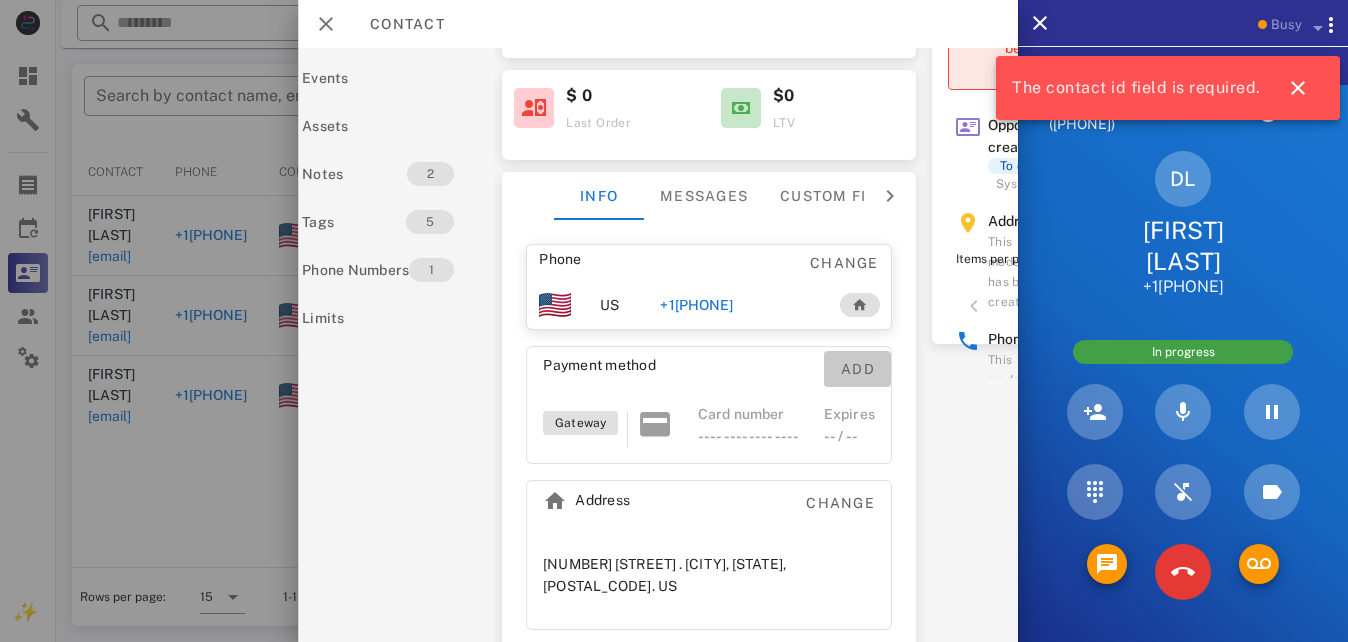 click on "Add" at bounding box center [857, 369] 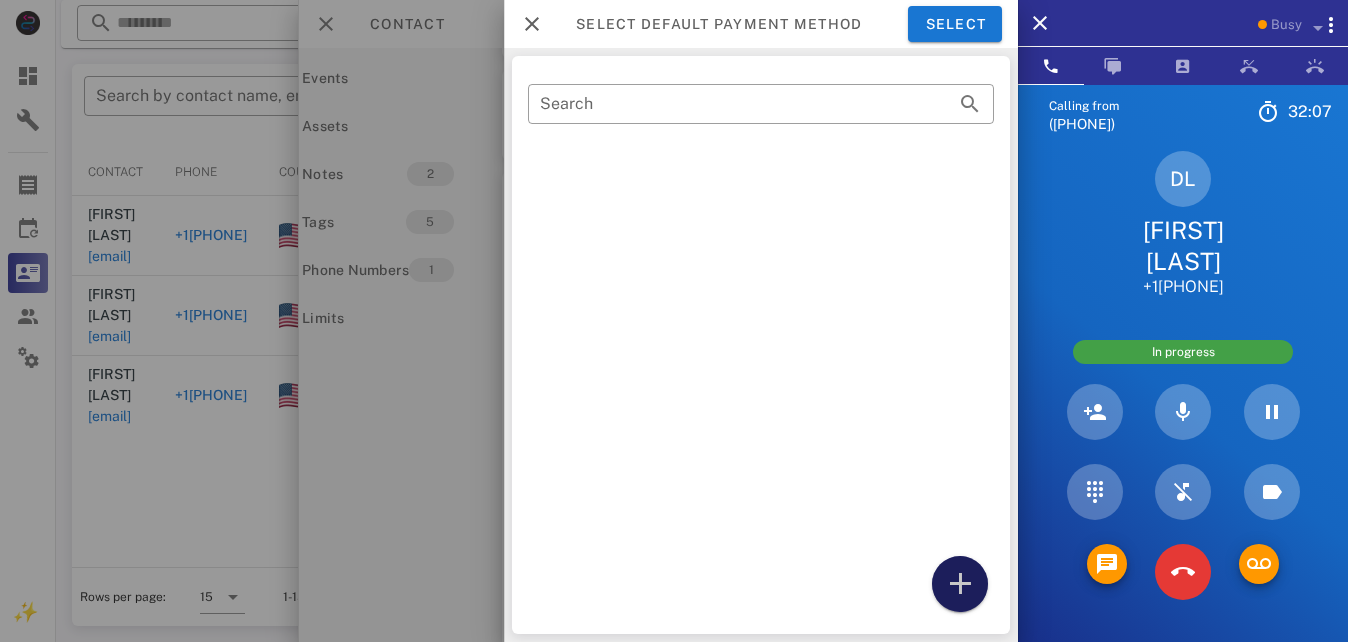 click at bounding box center (960, 584) 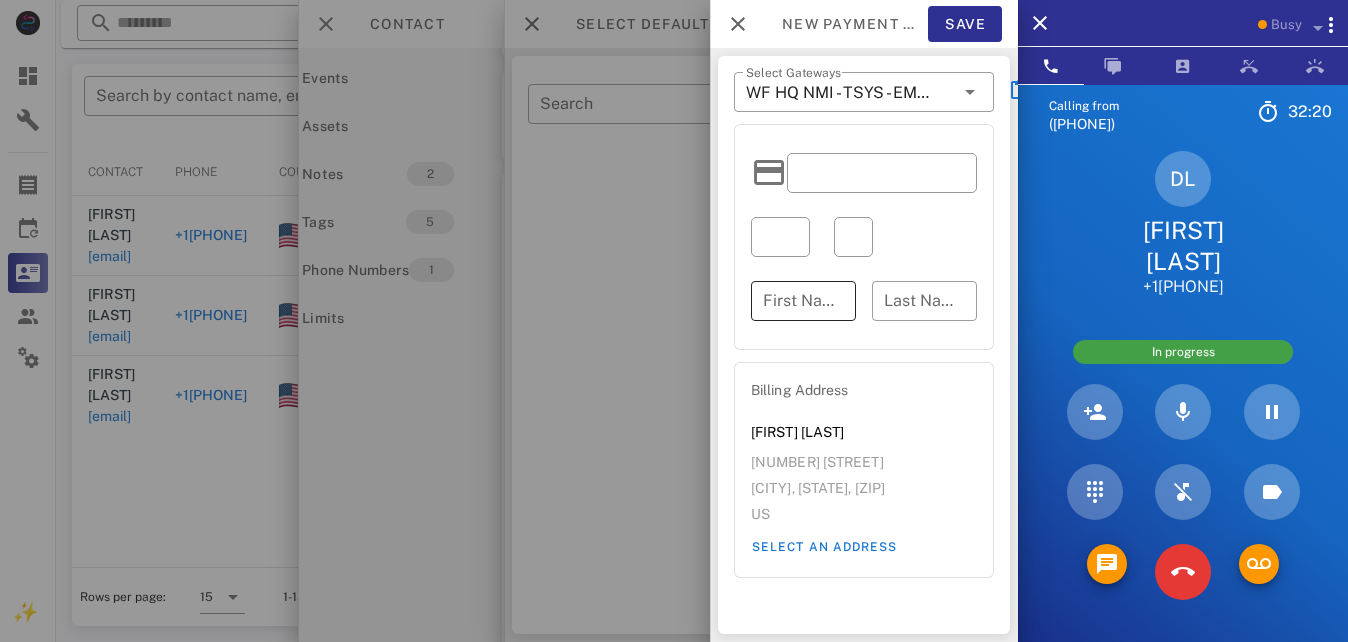click on "First Name" at bounding box center (803, 301) 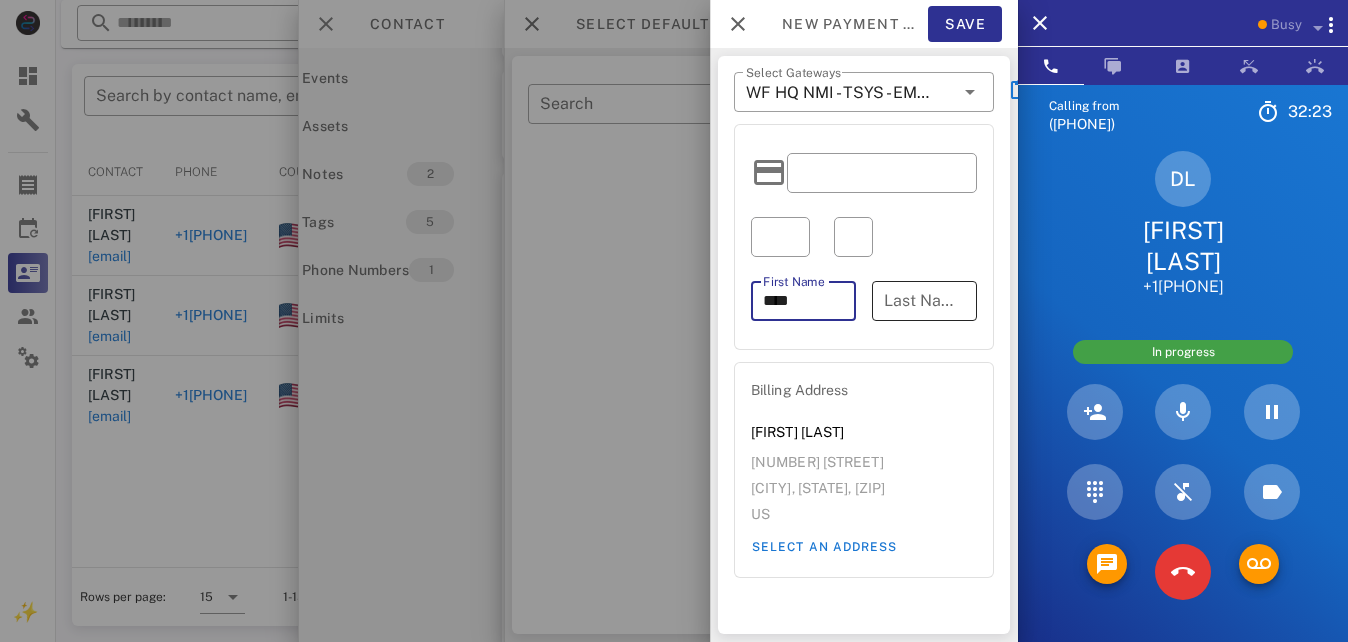 type on "****" 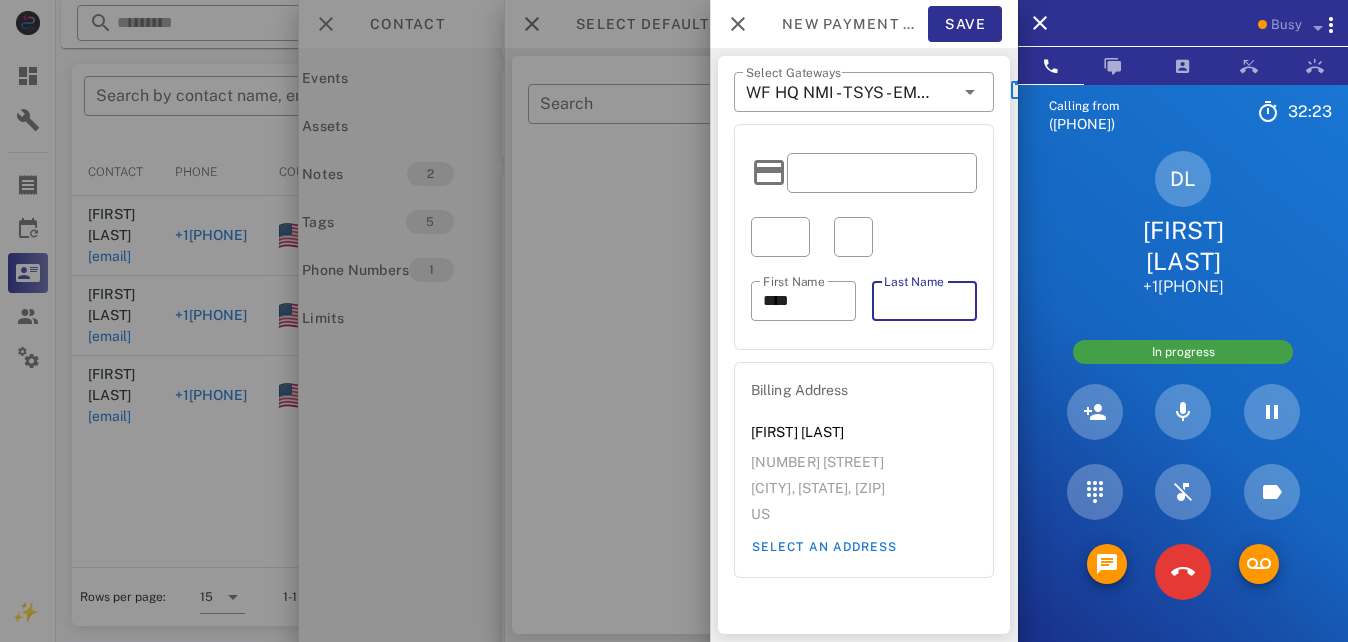 click on "Last Name" at bounding box center (924, 301) 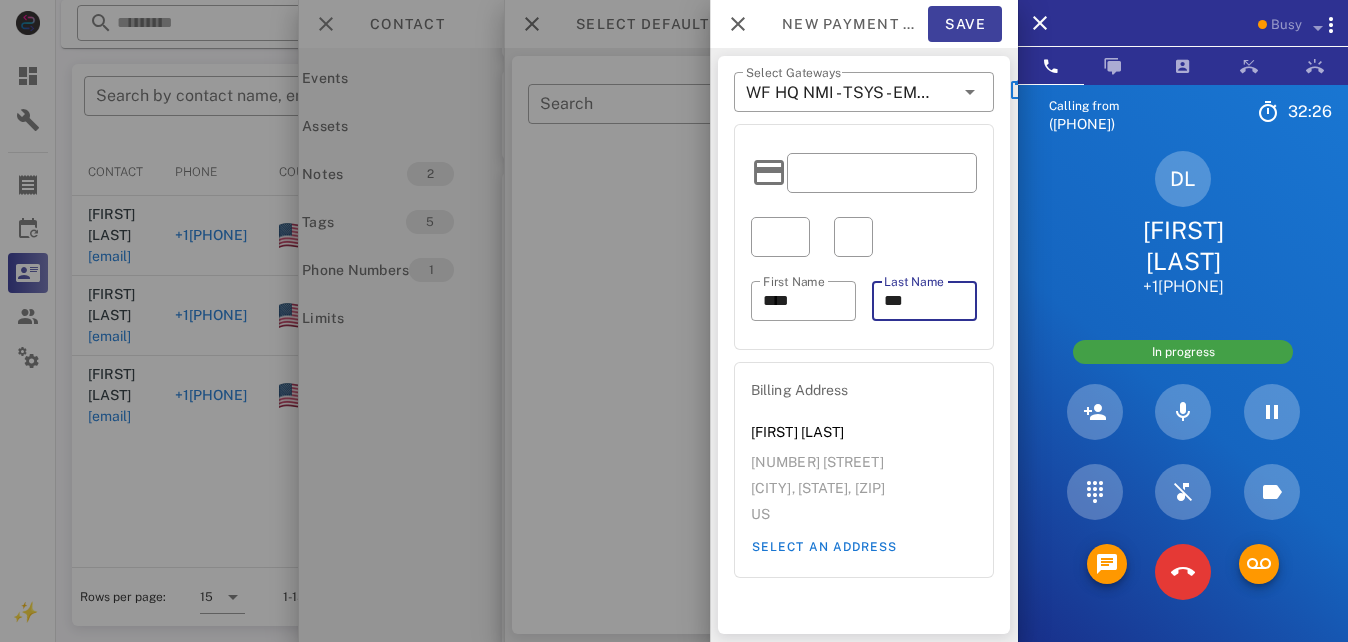type on "***" 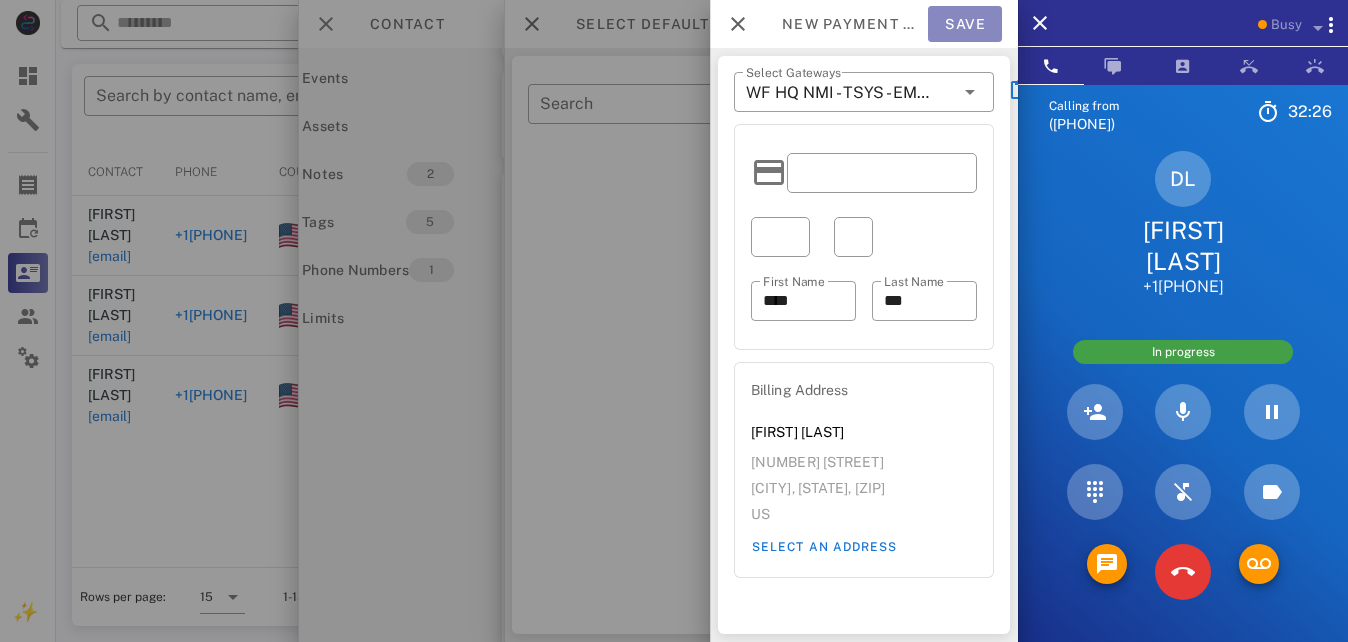 click on "Save" at bounding box center (965, 24) 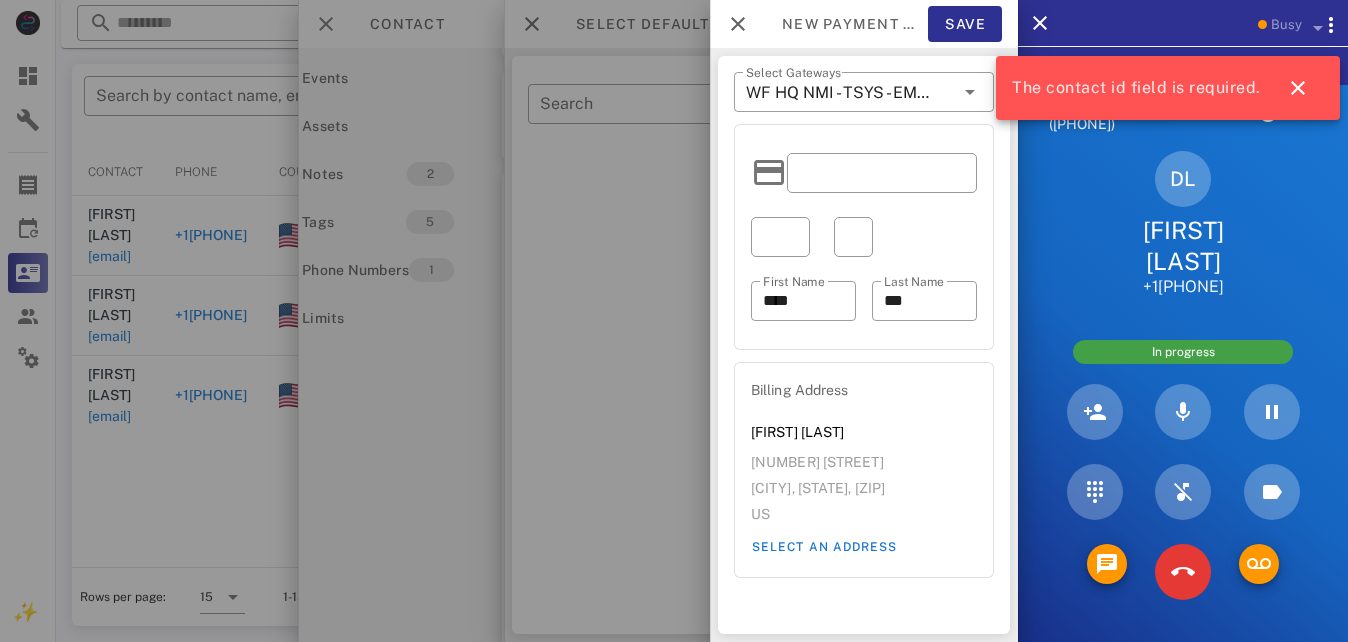 drag, startPoint x: 1012, startPoint y: 416, endPoint x: 1004, endPoint y: 542, distance: 126.253716 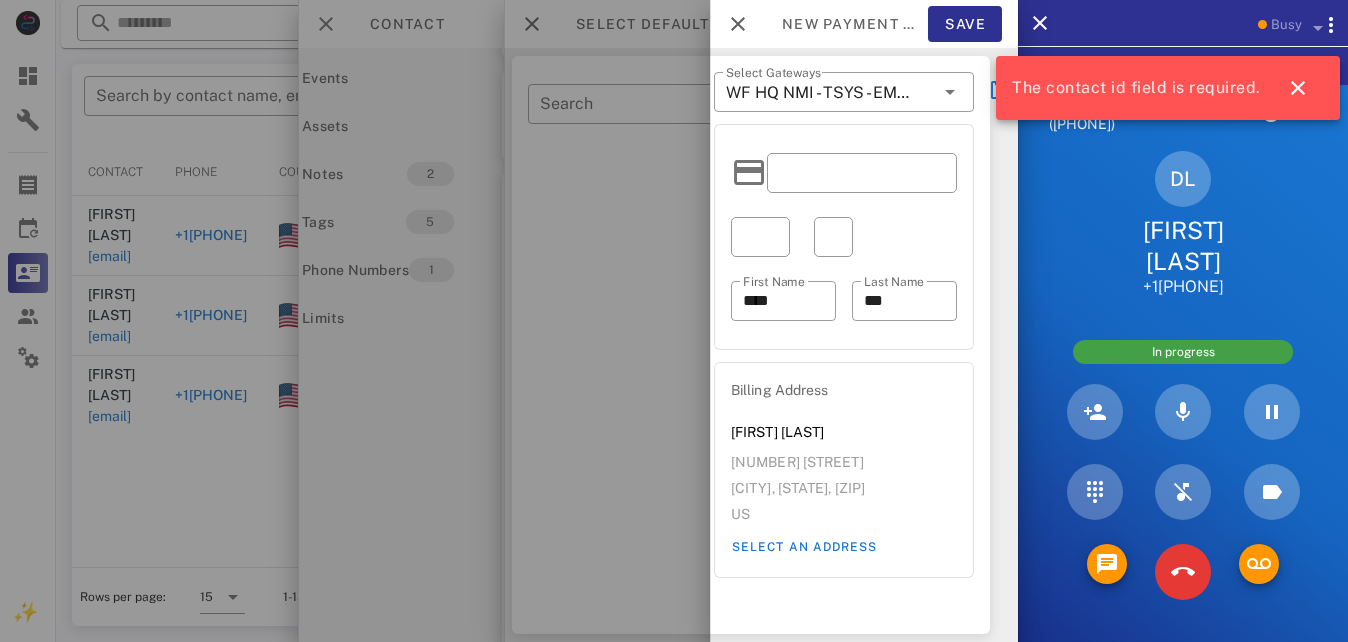 drag, startPoint x: 1004, startPoint y: 542, endPoint x: 947, endPoint y: 536, distance: 57.31492 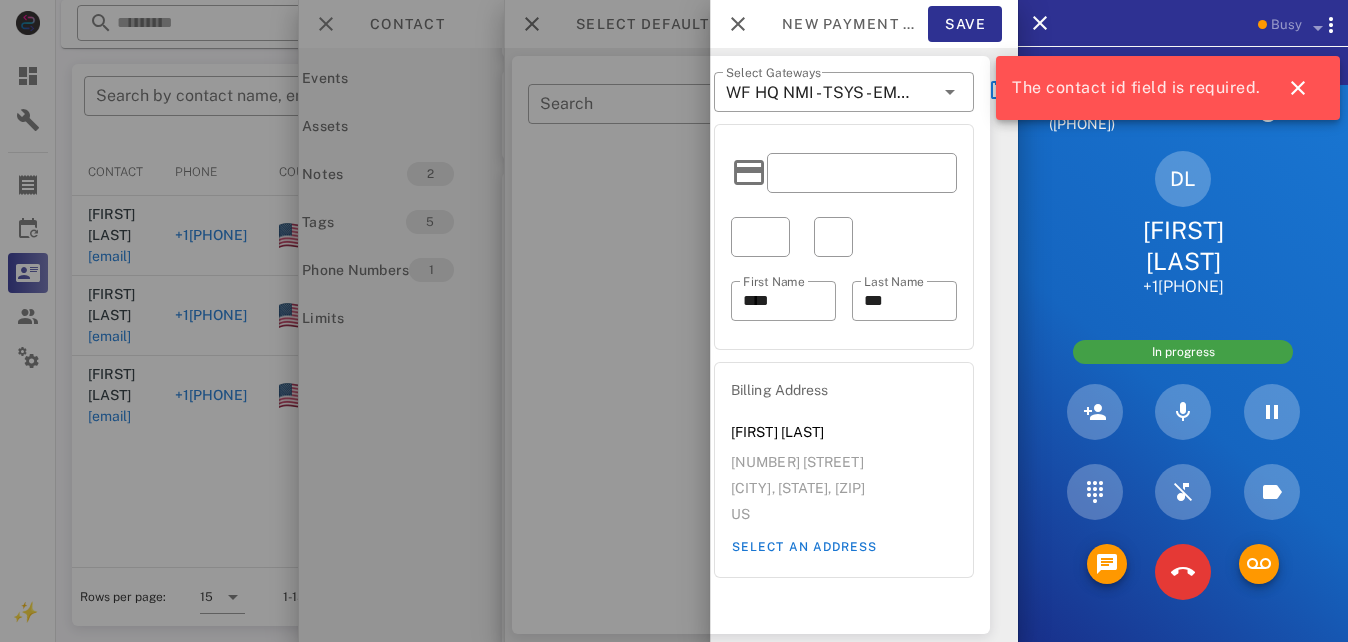 scroll, scrollTop: 0, scrollLeft: 0, axis: both 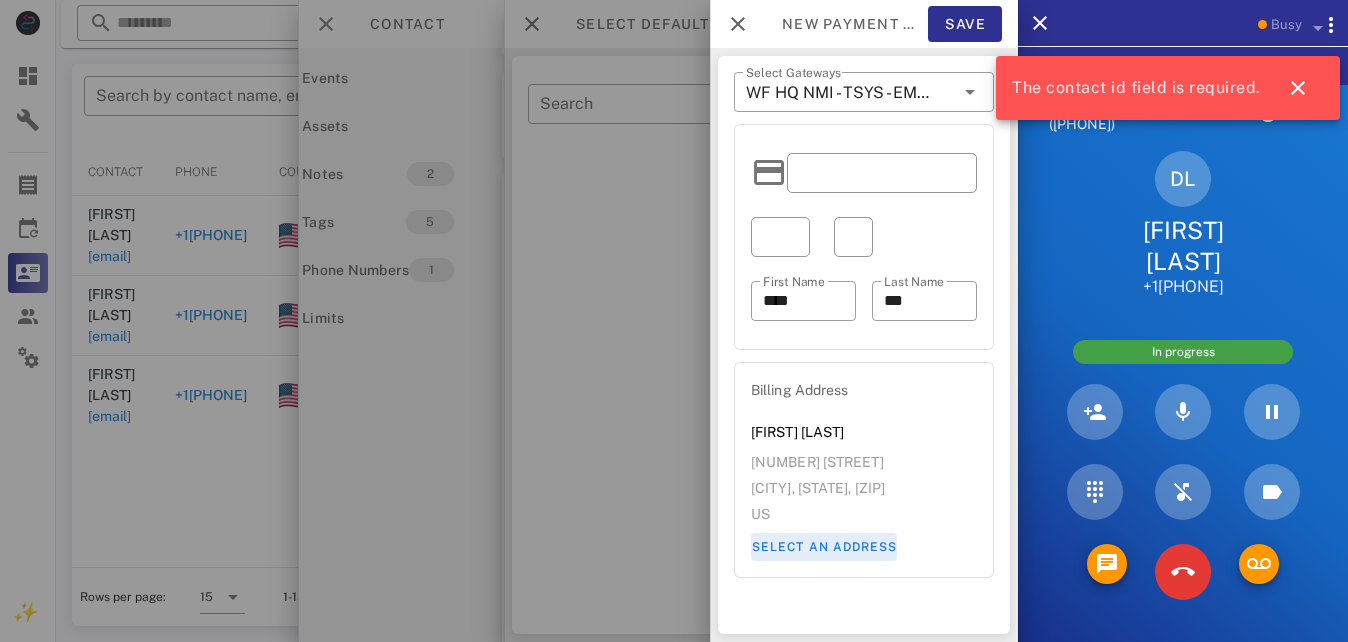 click on "Select an address" at bounding box center [824, 547] 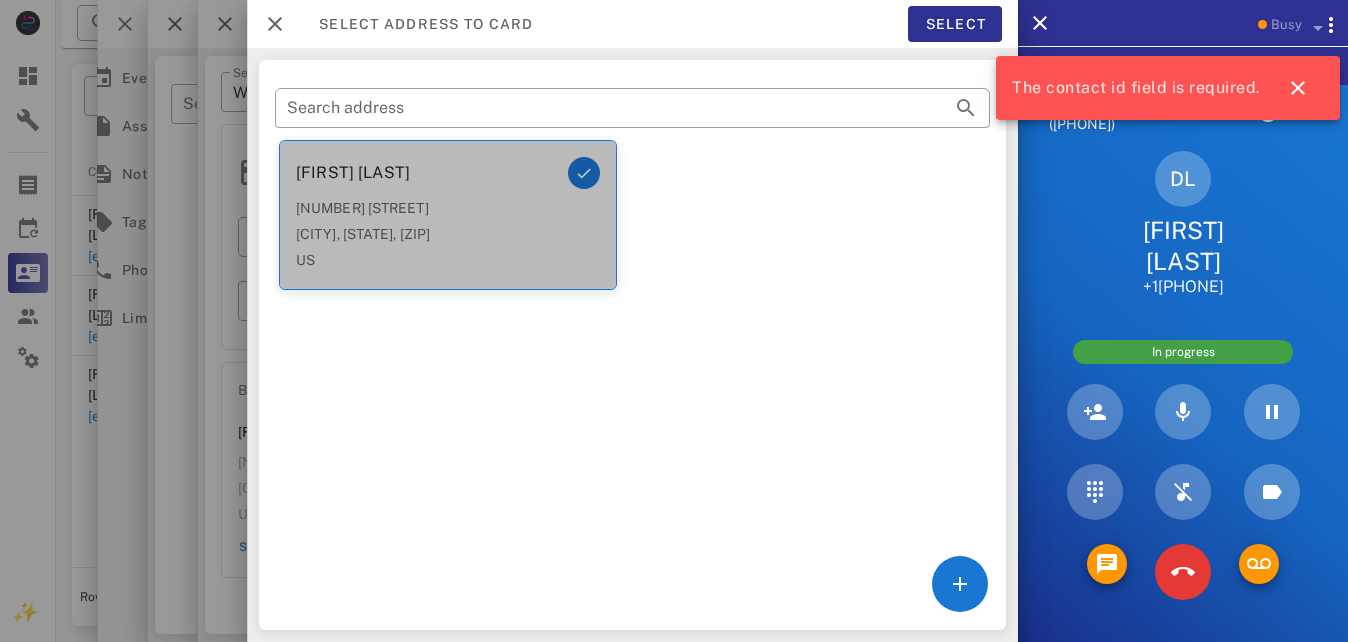 click on "[NUMBER] [STREET] [CITY], [STATE] [POSTAL_CODE] US" at bounding box center [448, 240] 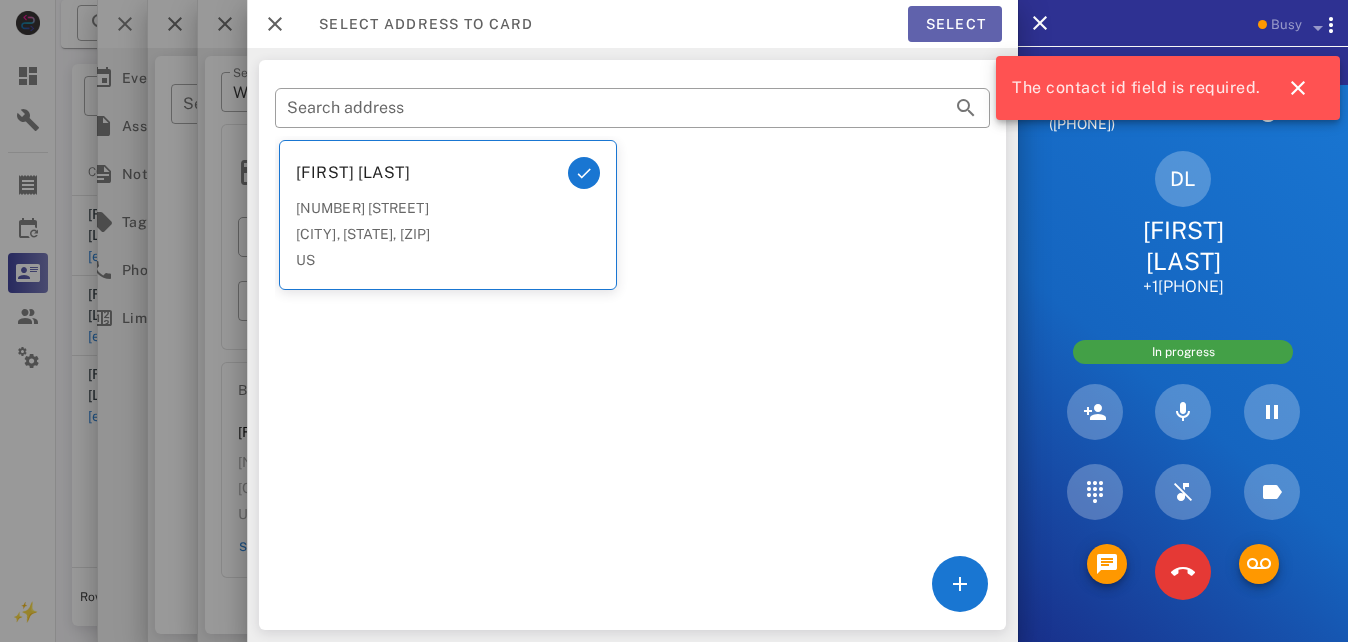 click on "Select" at bounding box center (955, 24) 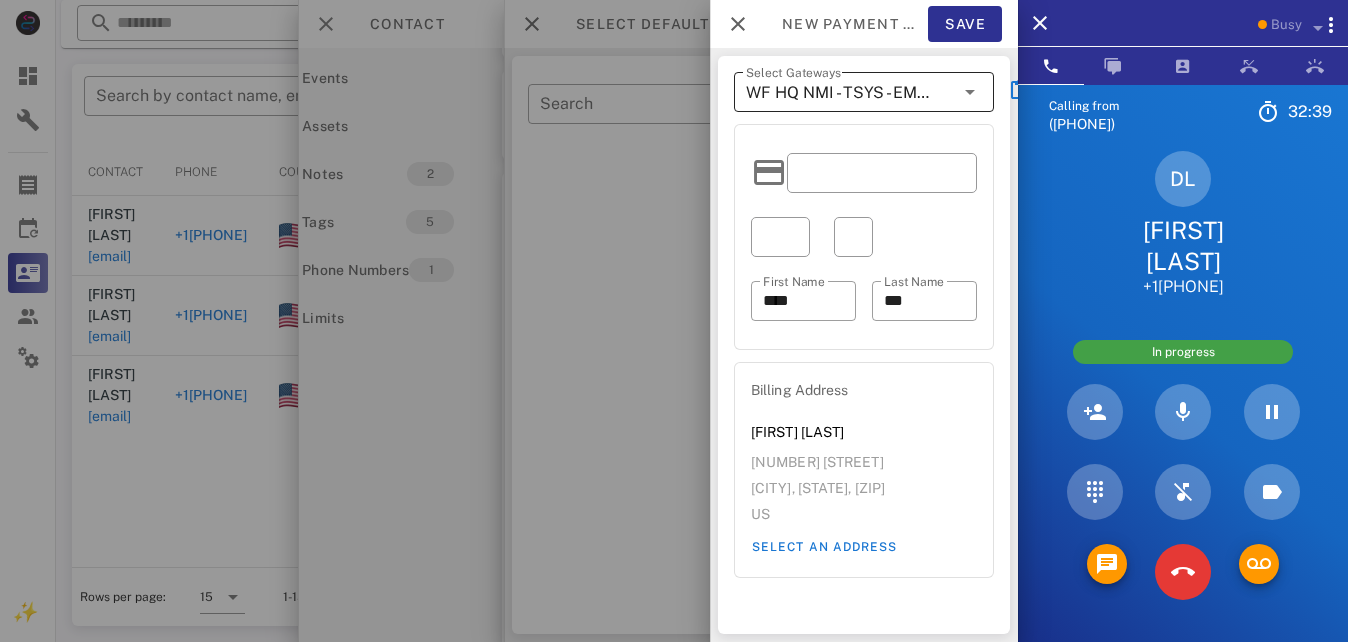 click on "WF HQ NMI - TSYS - EMV - BurnApp/LipoSlim" at bounding box center [850, 92] 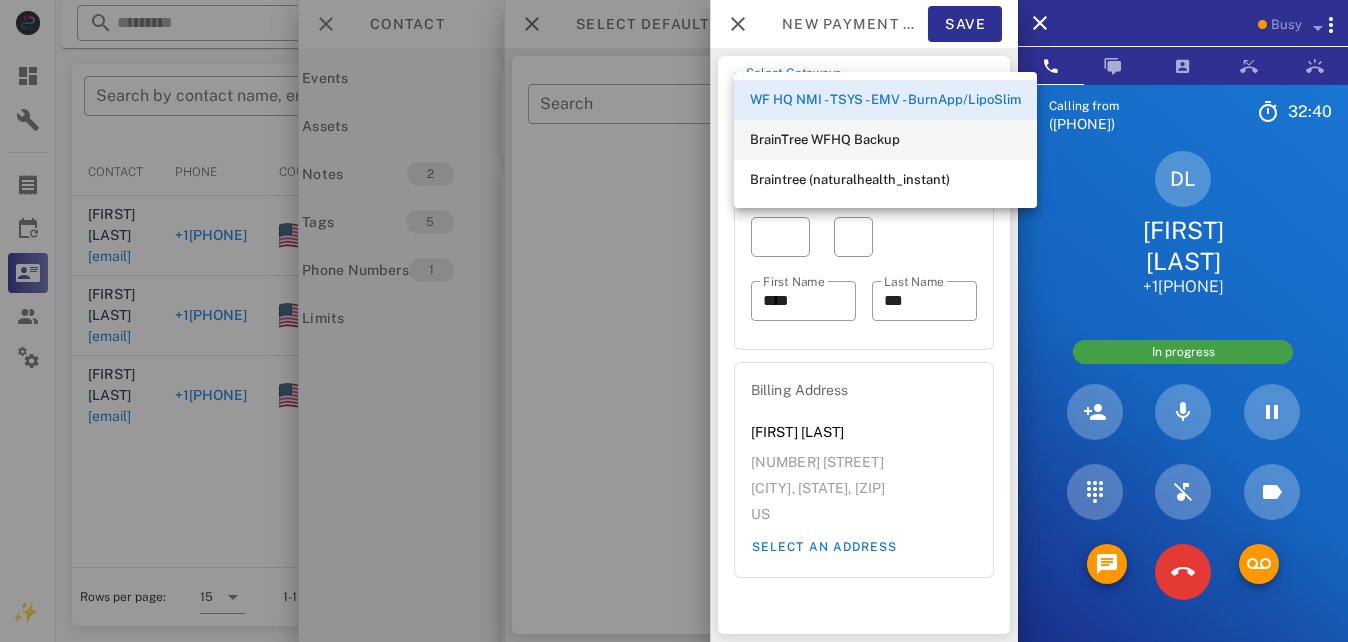 click on "BrainTree WFHQ Backup" at bounding box center (885, 140) 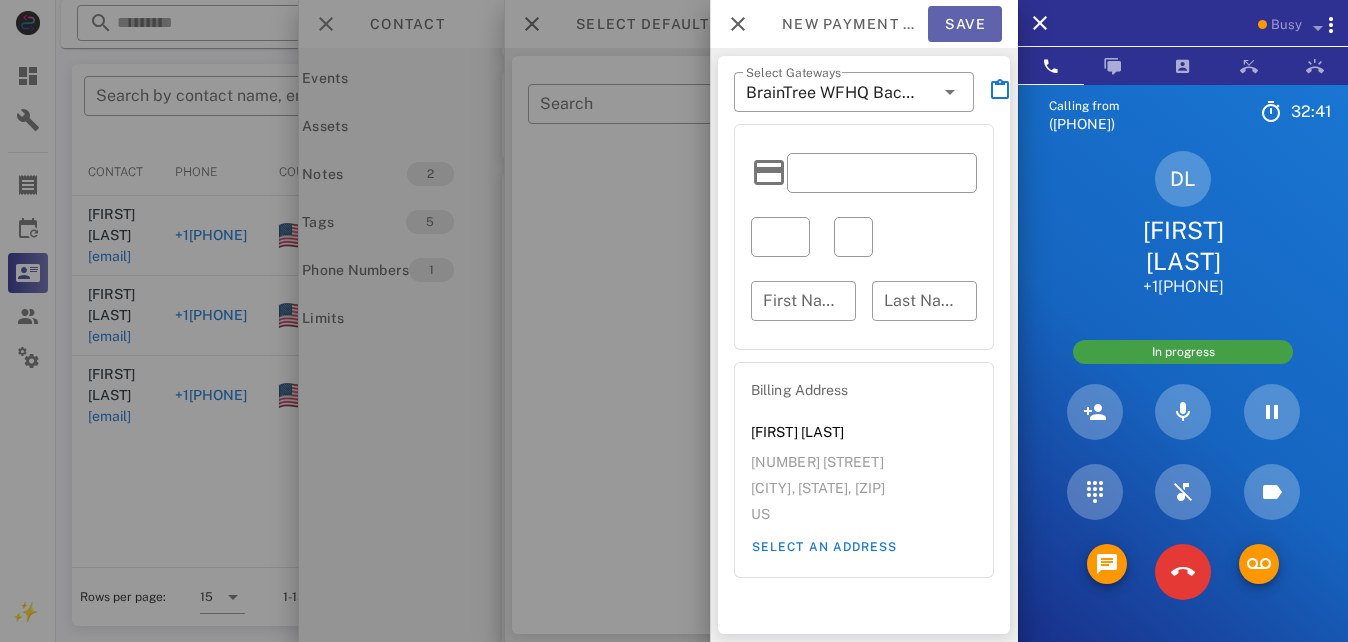 click on "Save" at bounding box center [965, 24] 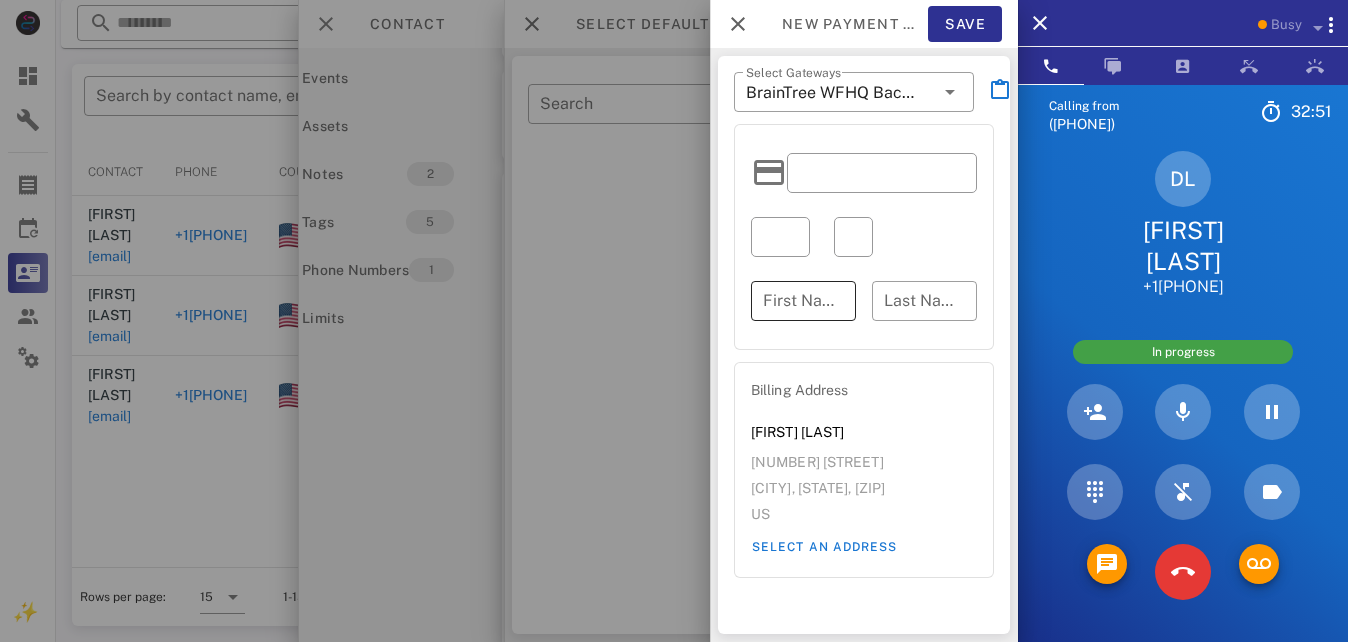 click on "First Name" at bounding box center [803, 301] 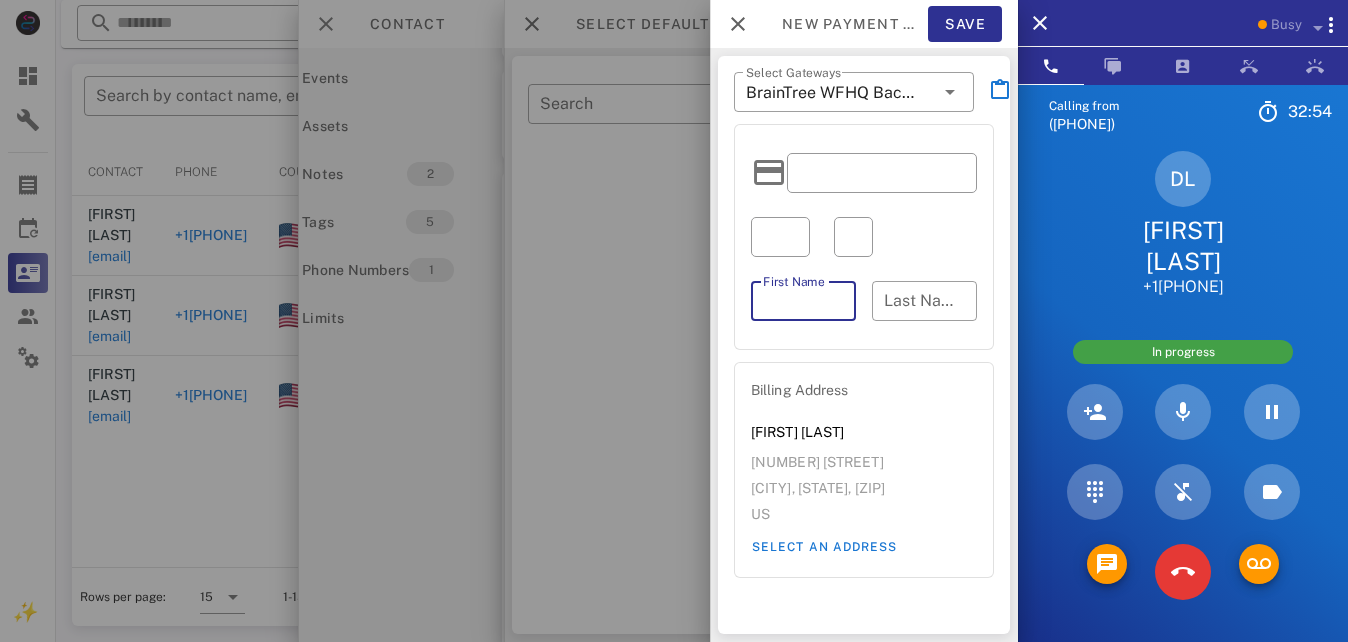 type on "*********" 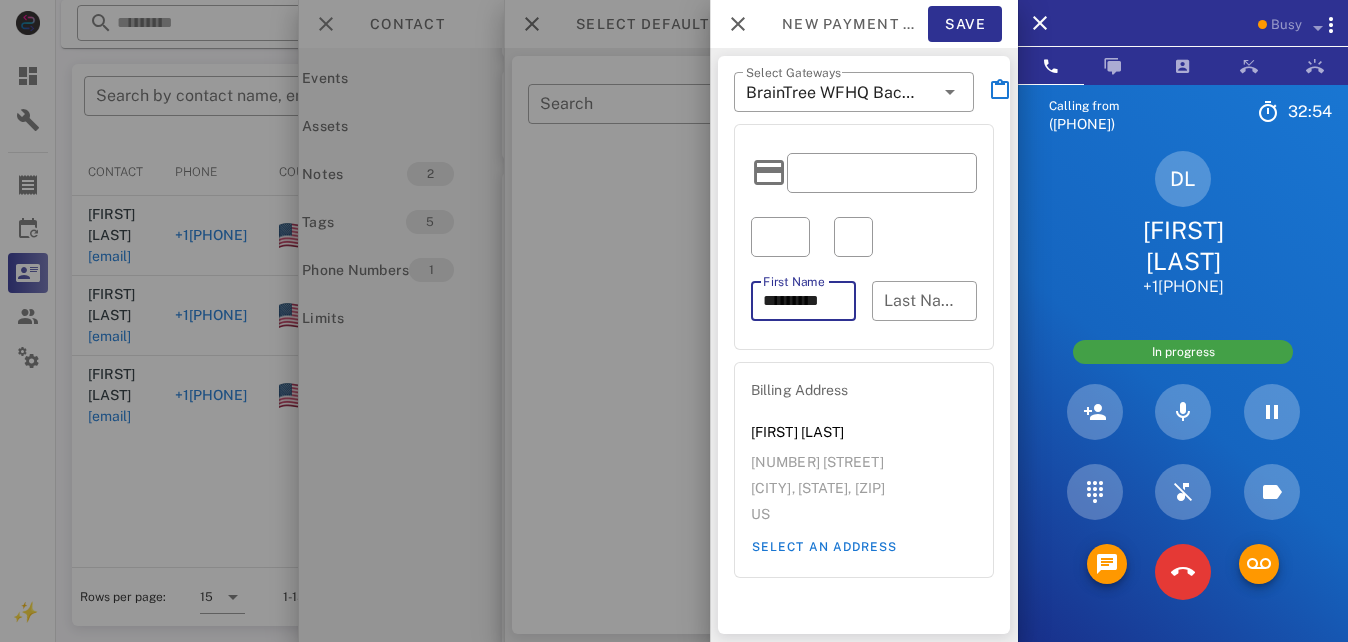 type on "**********" 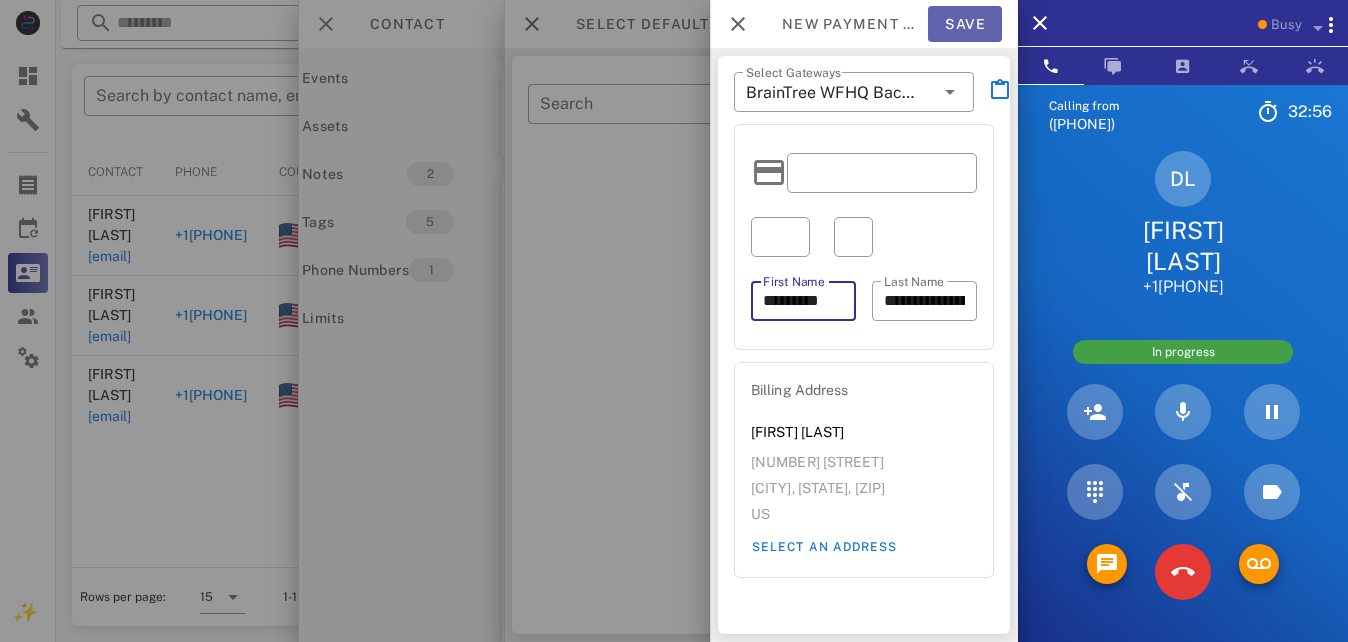 click on "Save" at bounding box center [965, 24] 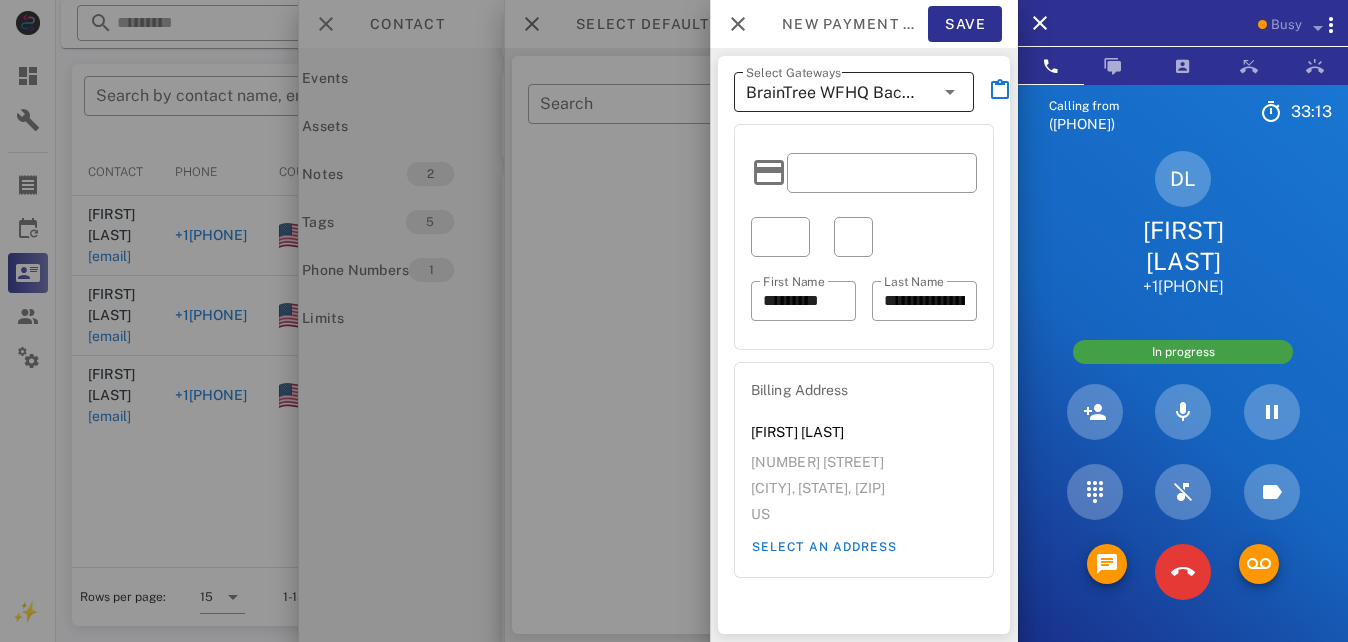 click at bounding box center (950, 92) 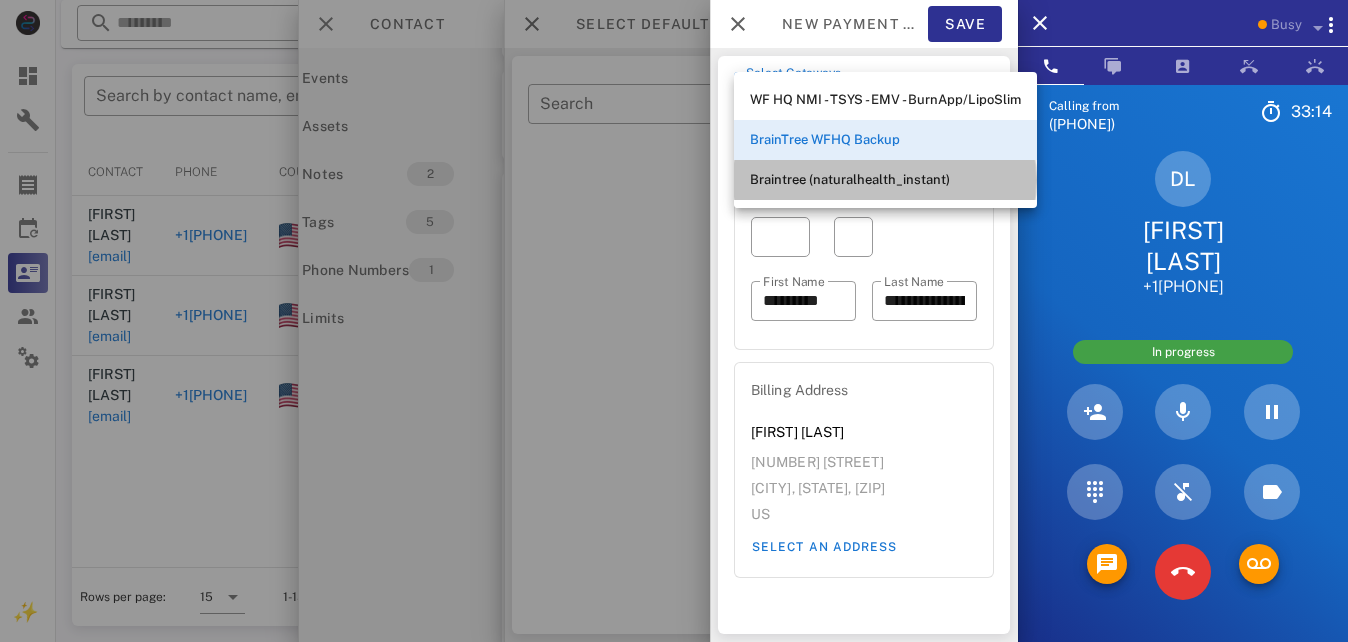 click on "Braintree (naturalhealth_instant)" at bounding box center [885, 180] 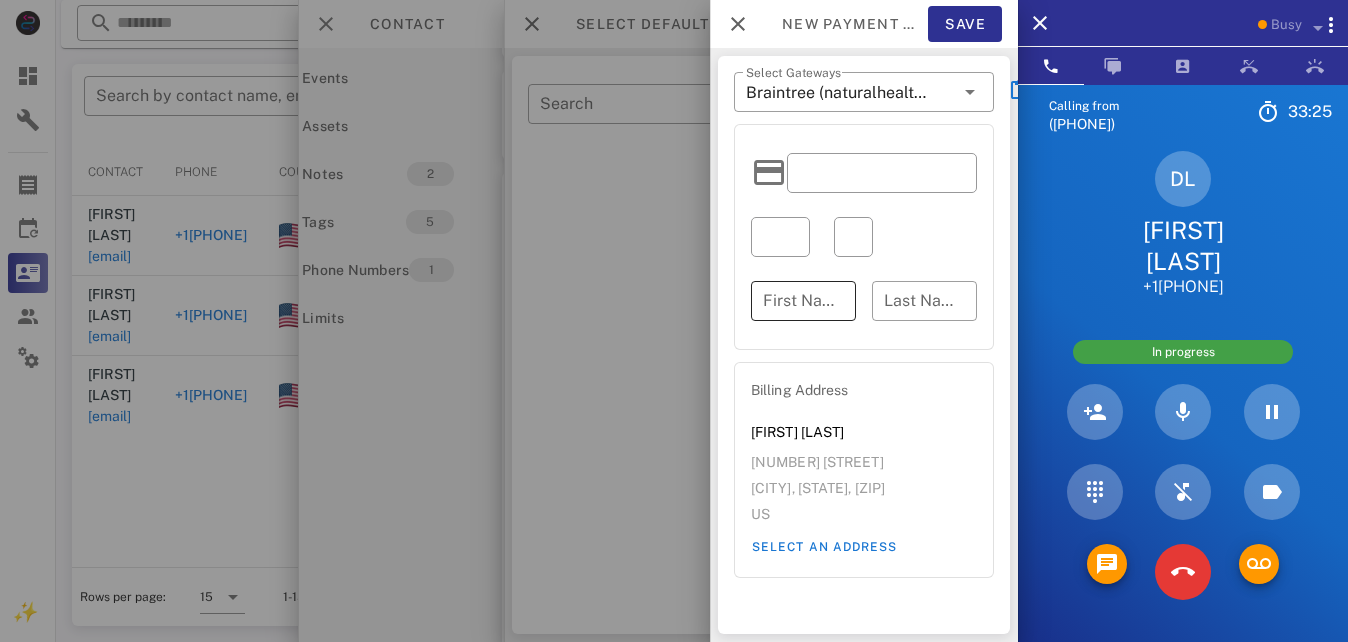 click on "First Name" at bounding box center [803, 301] 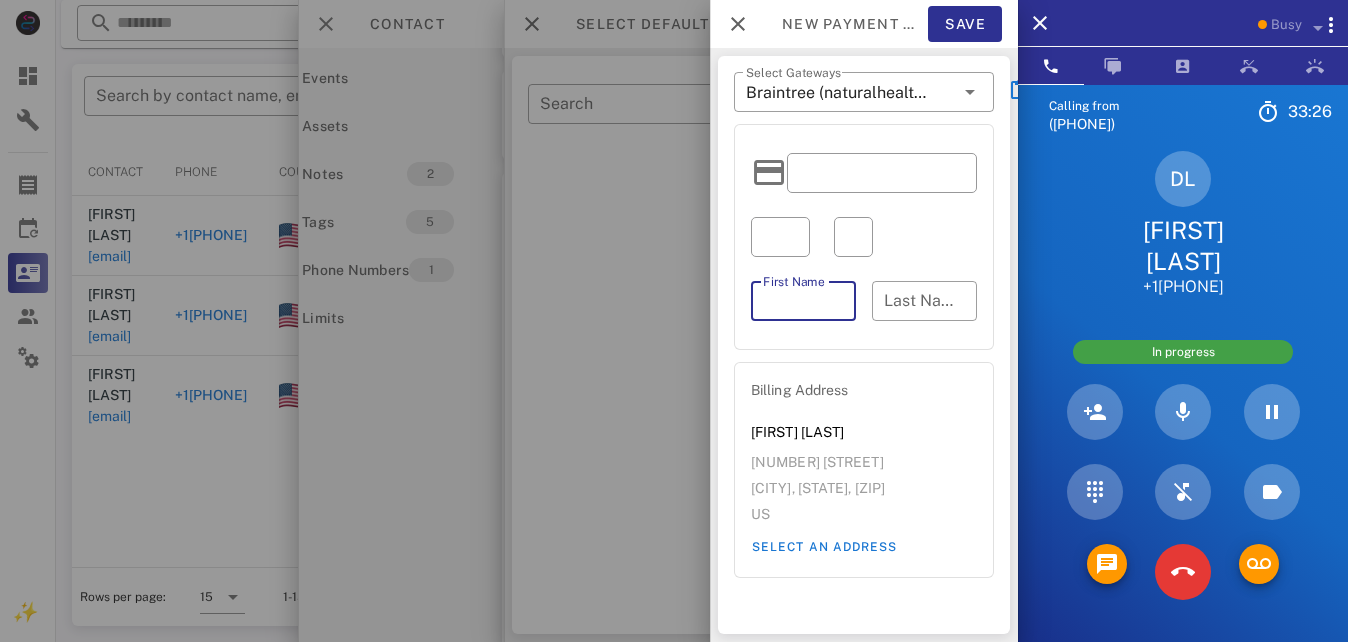 type on "*********" 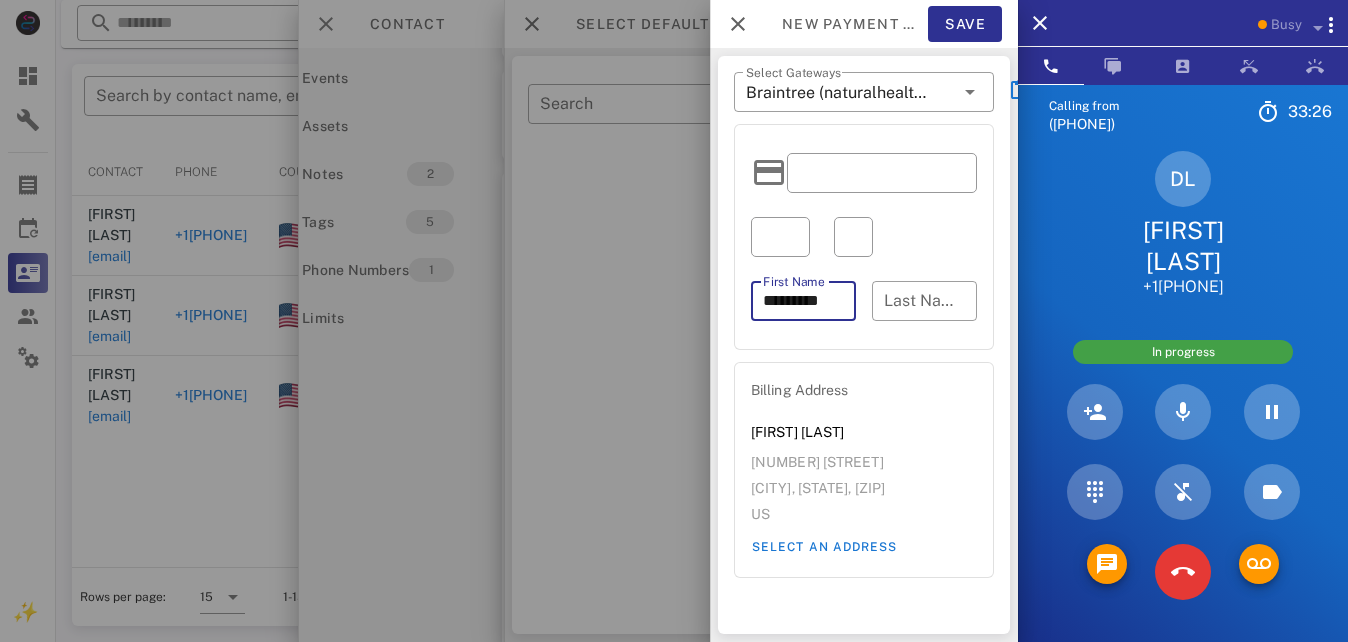 type on "**********" 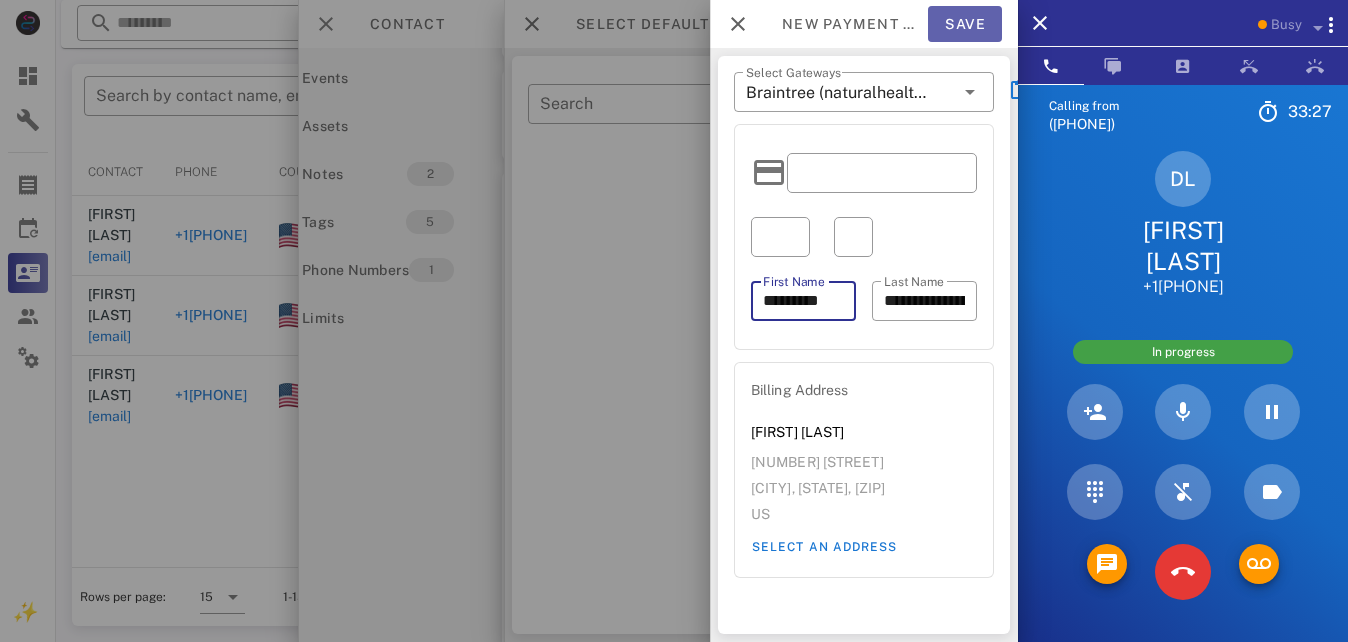 click on "Save" at bounding box center (965, 24) 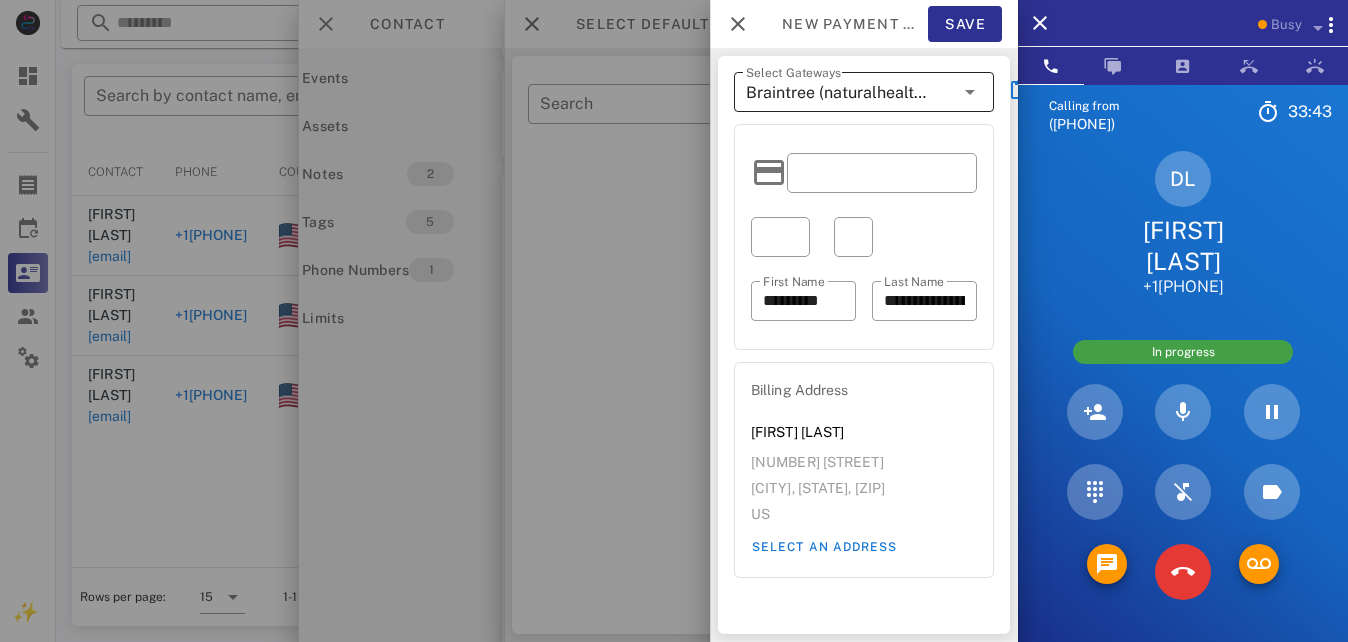 click at bounding box center (970, 92) 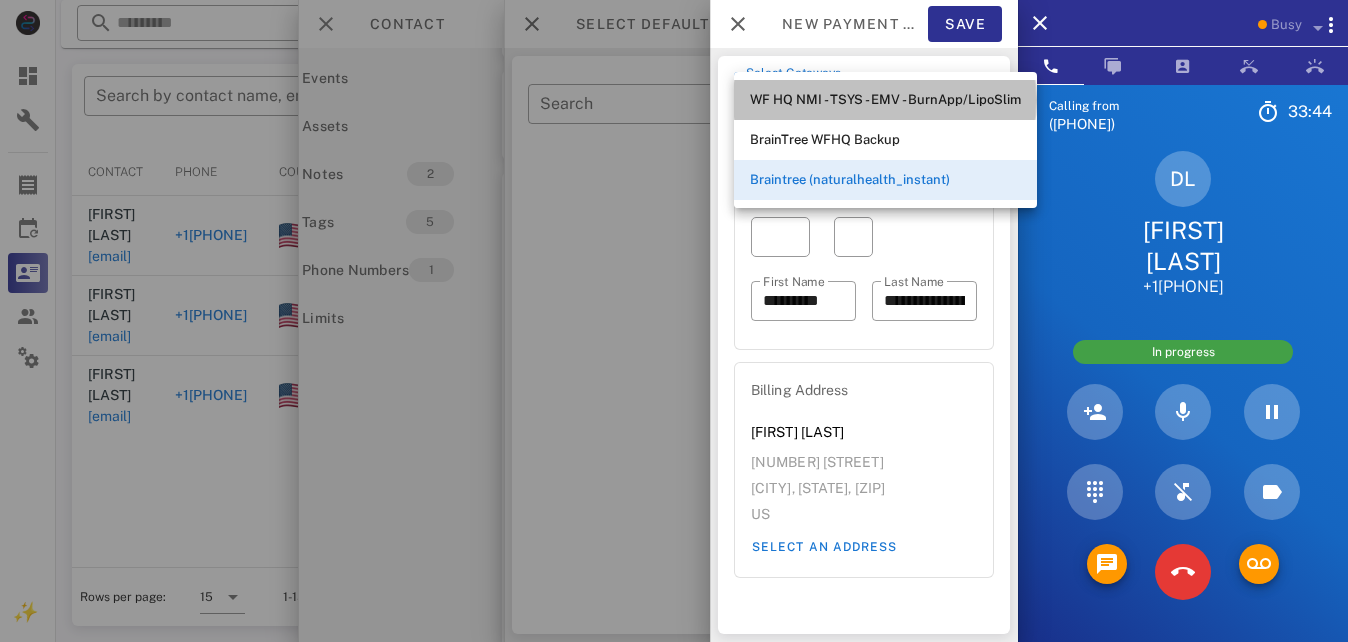 click on "WF HQ NMI - TSYS - EMV - BurnApp/LipoSlim" at bounding box center (885, 100) 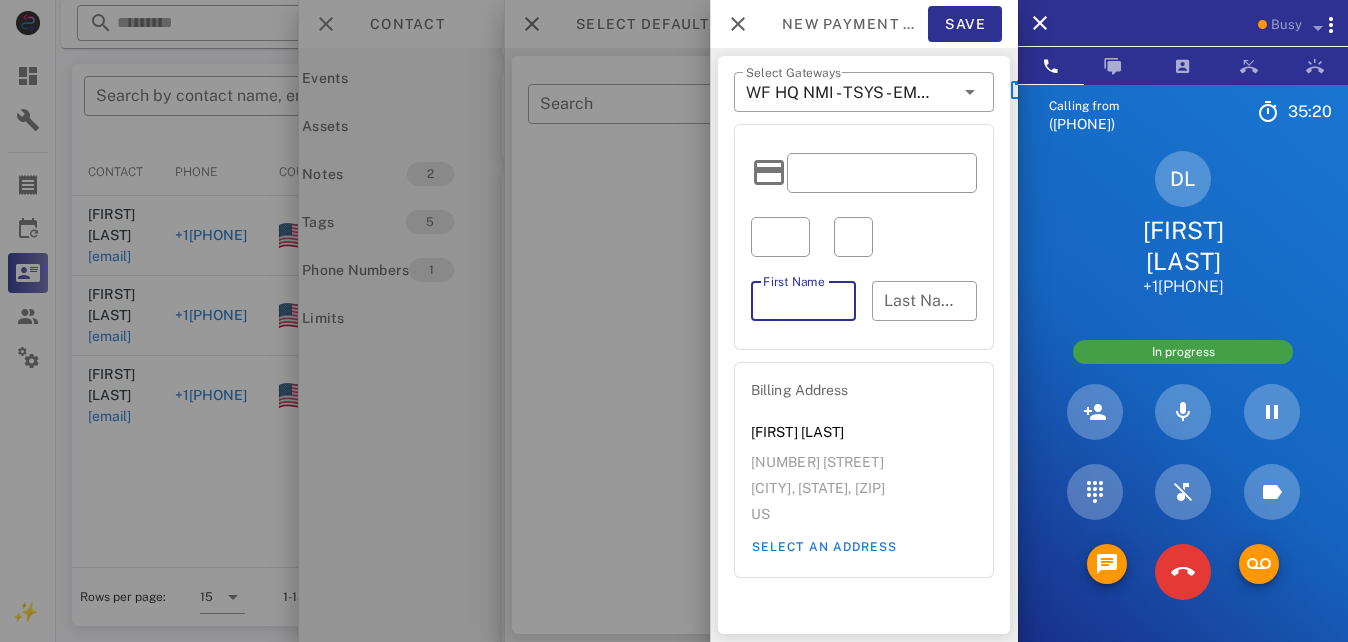 click on "First Name" at bounding box center [803, 301] 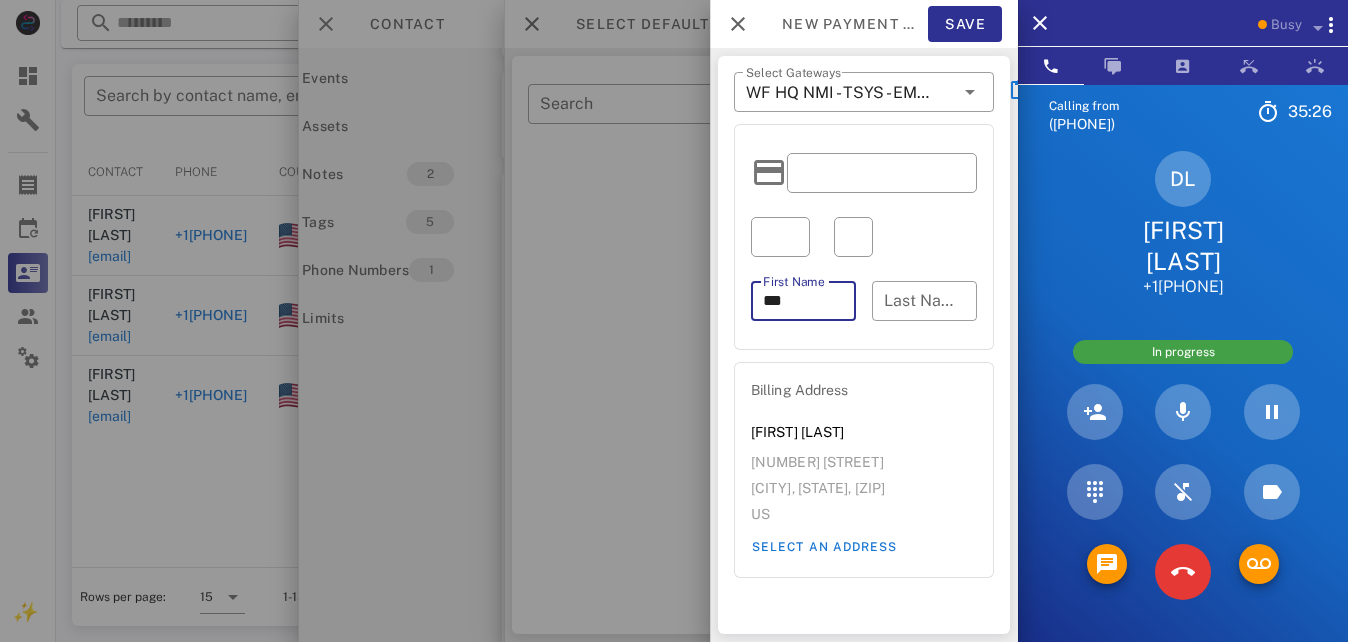type on "***" 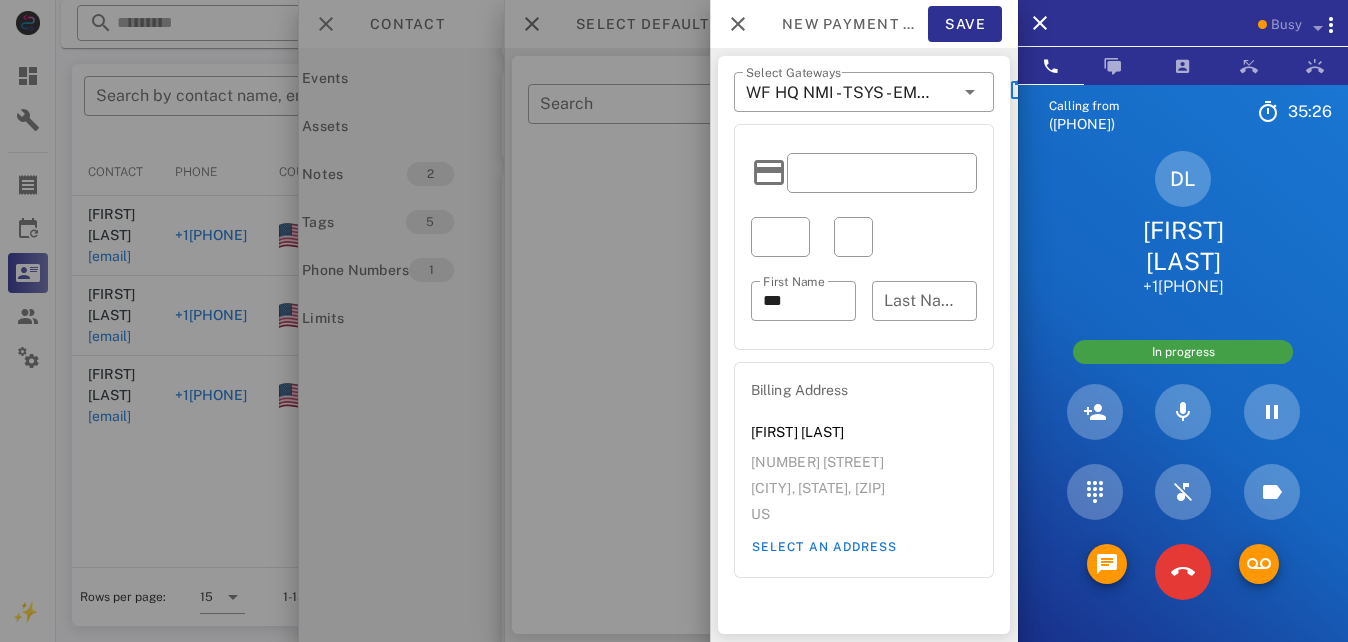 click on "​ First Name ***" at bounding box center (864, 301) 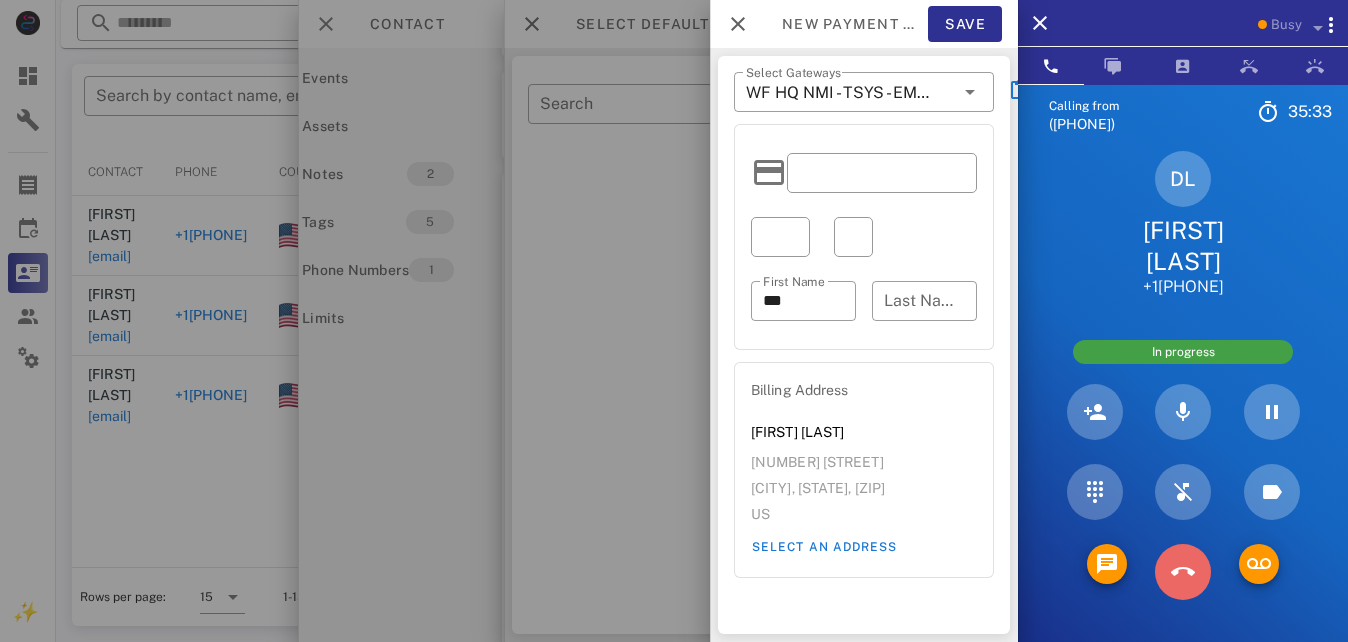 click at bounding box center (1183, 572) 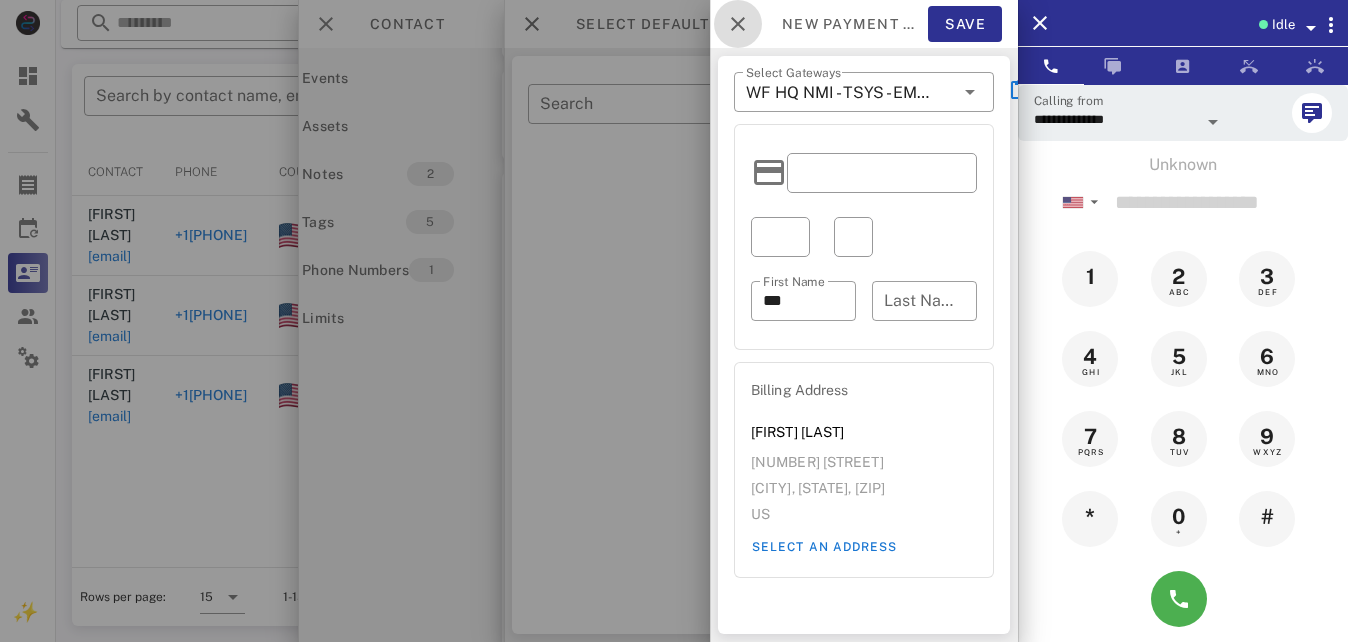 click at bounding box center (738, 24) 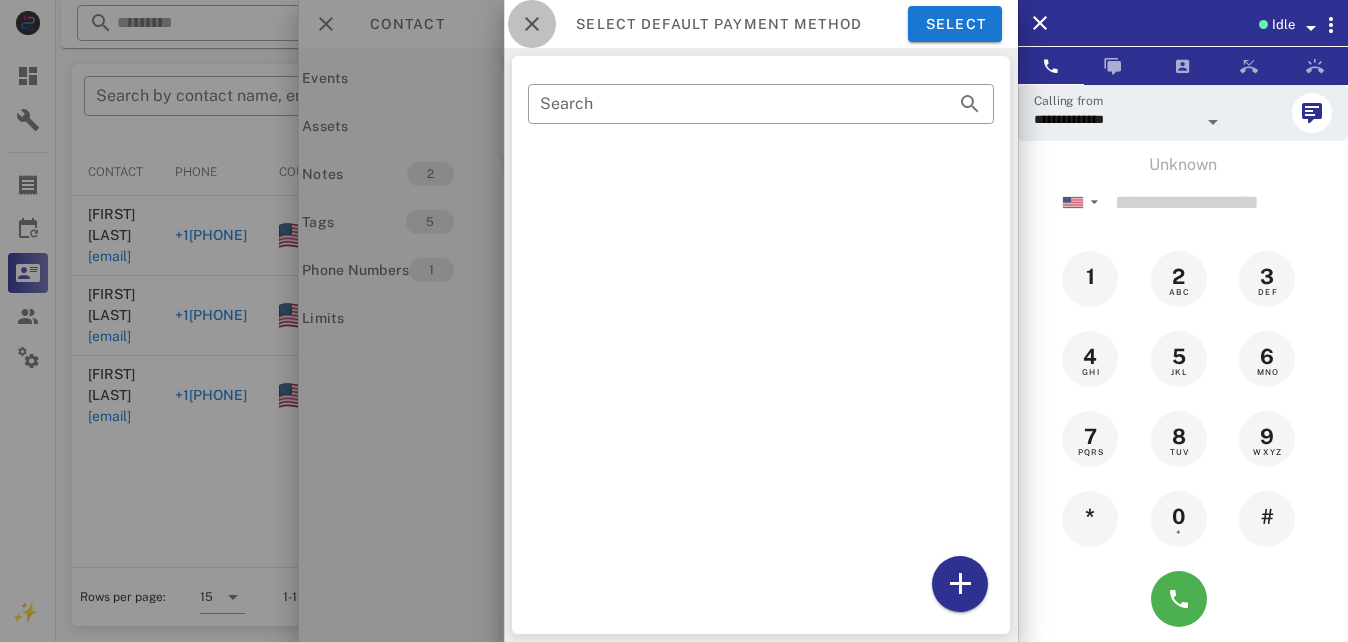 click at bounding box center (532, 24) 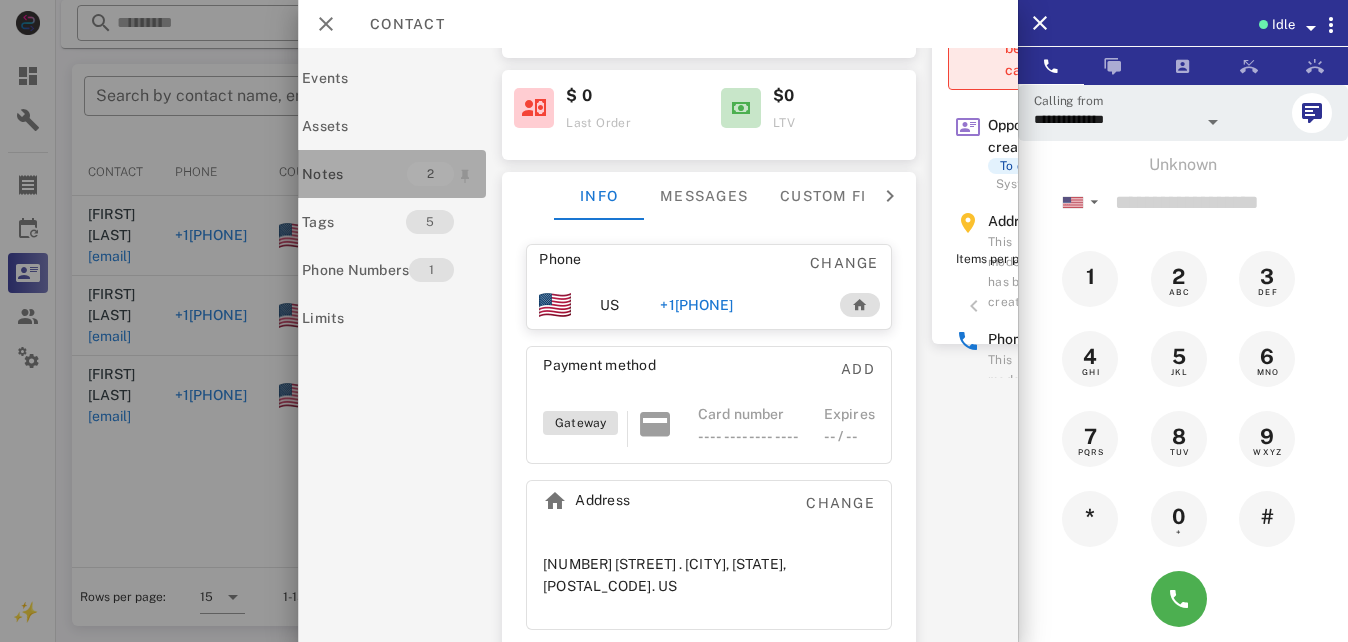 click on "Notes" at bounding box center (354, 174) 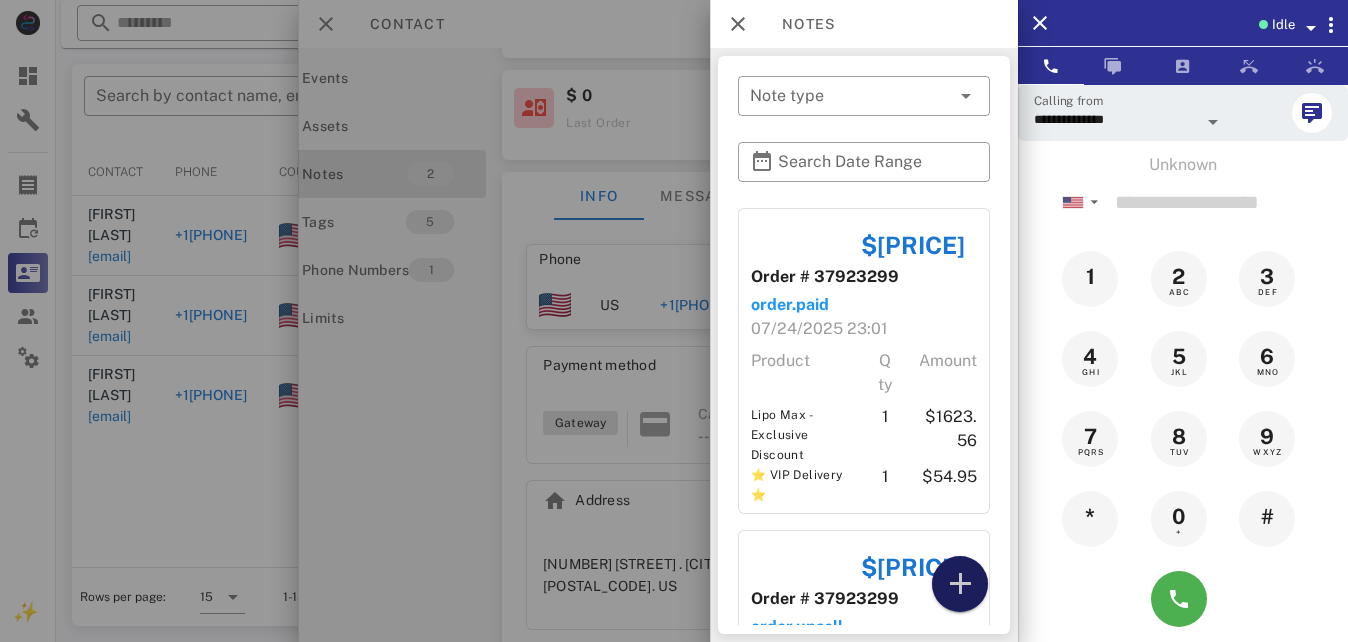 click at bounding box center (960, 584) 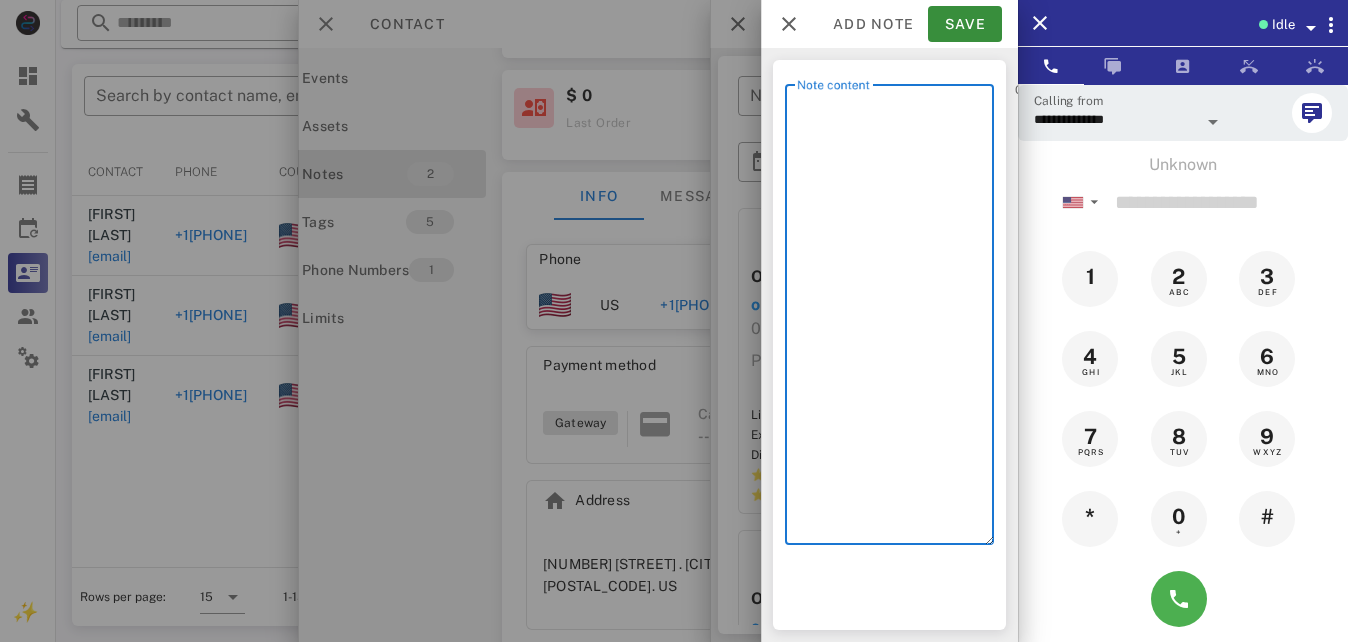 click on "Note content" at bounding box center [895, 319] 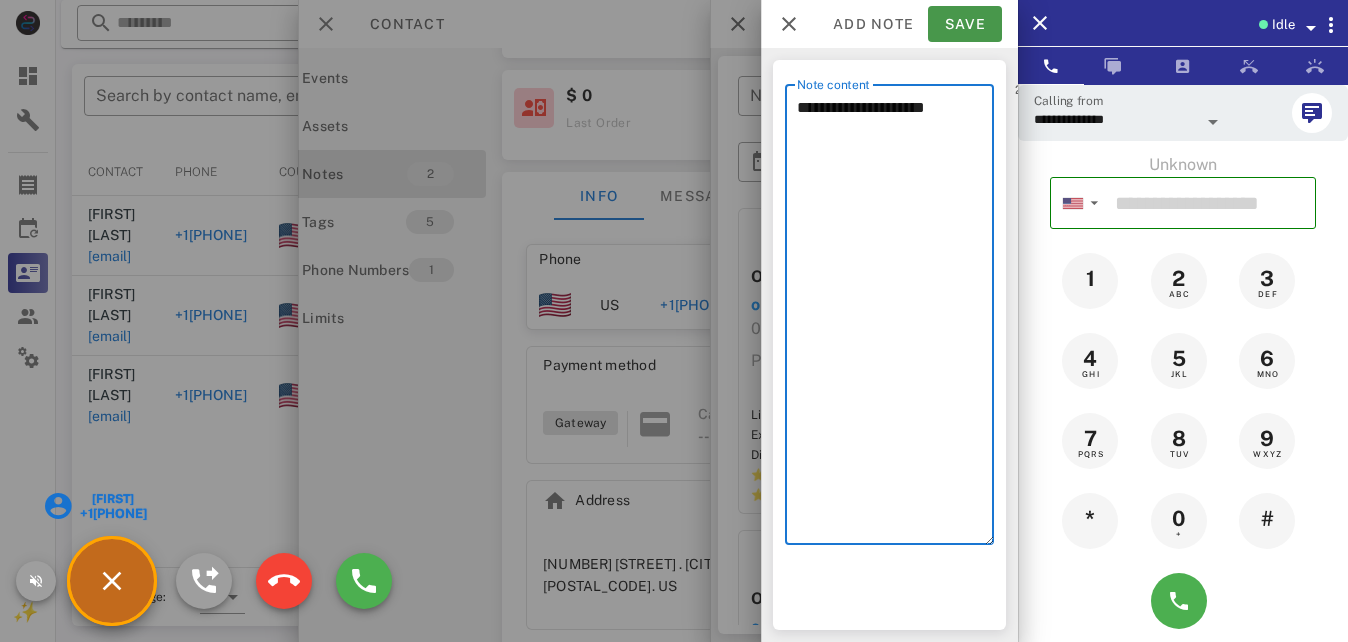 type on "**********" 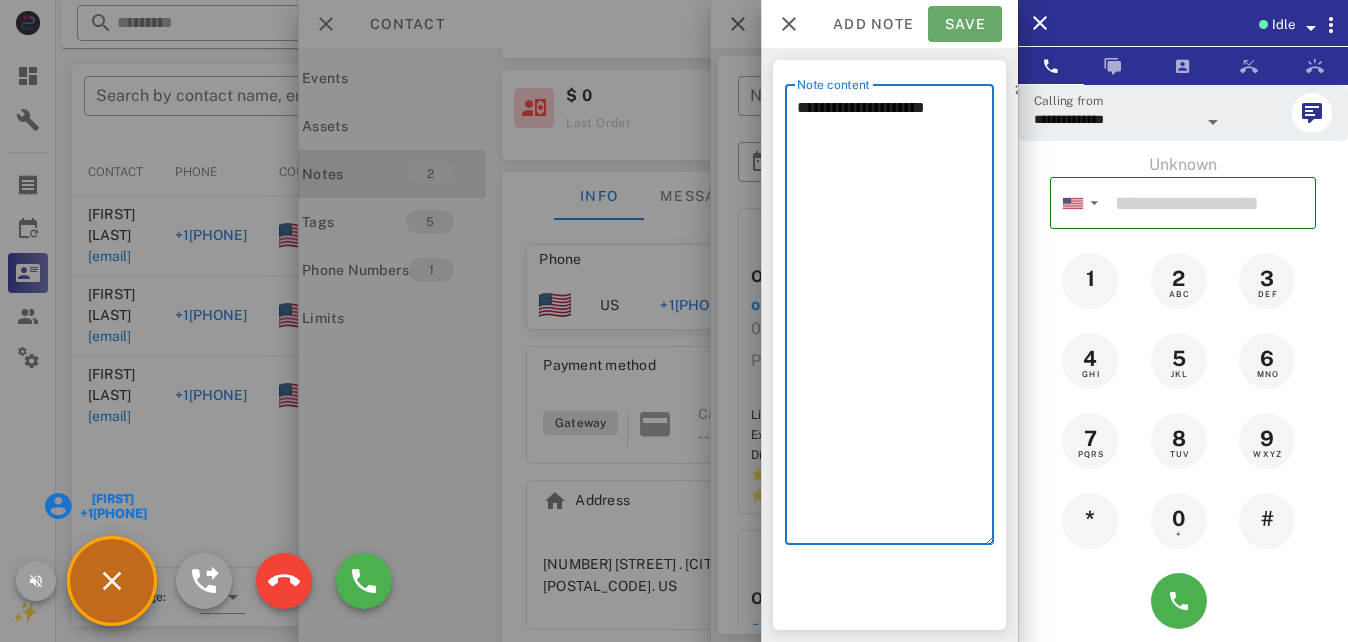 click on "Save" at bounding box center (965, 24) 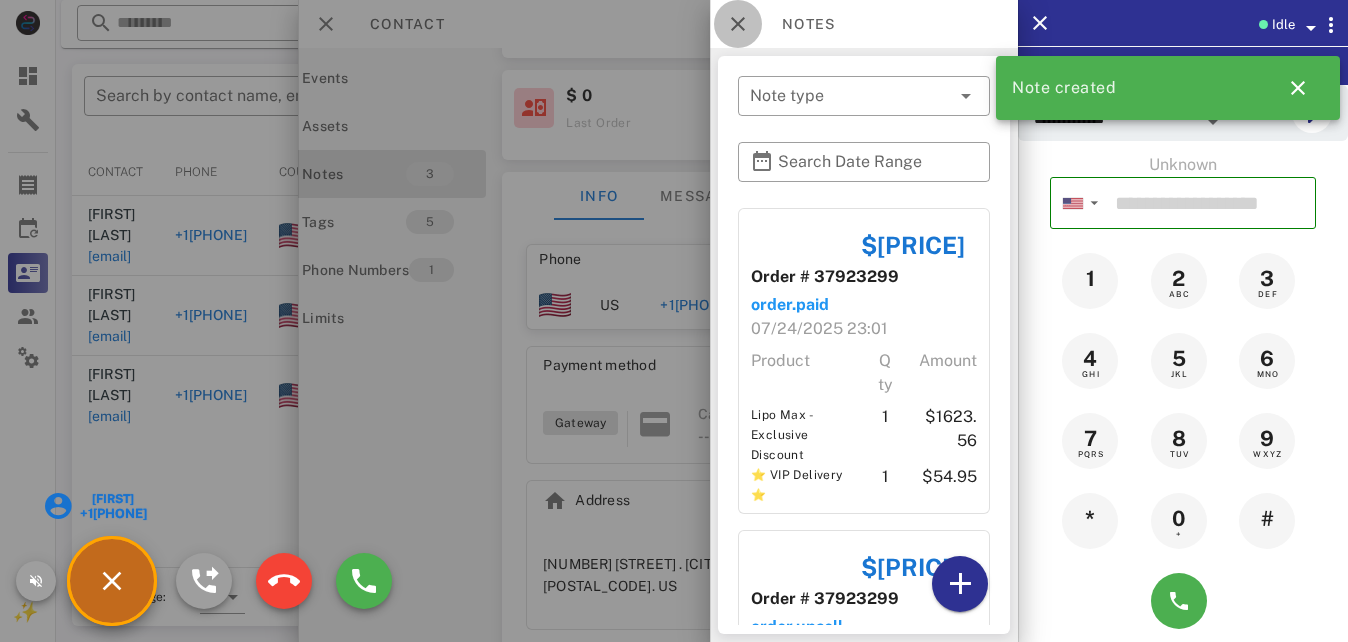 click at bounding box center (738, 24) 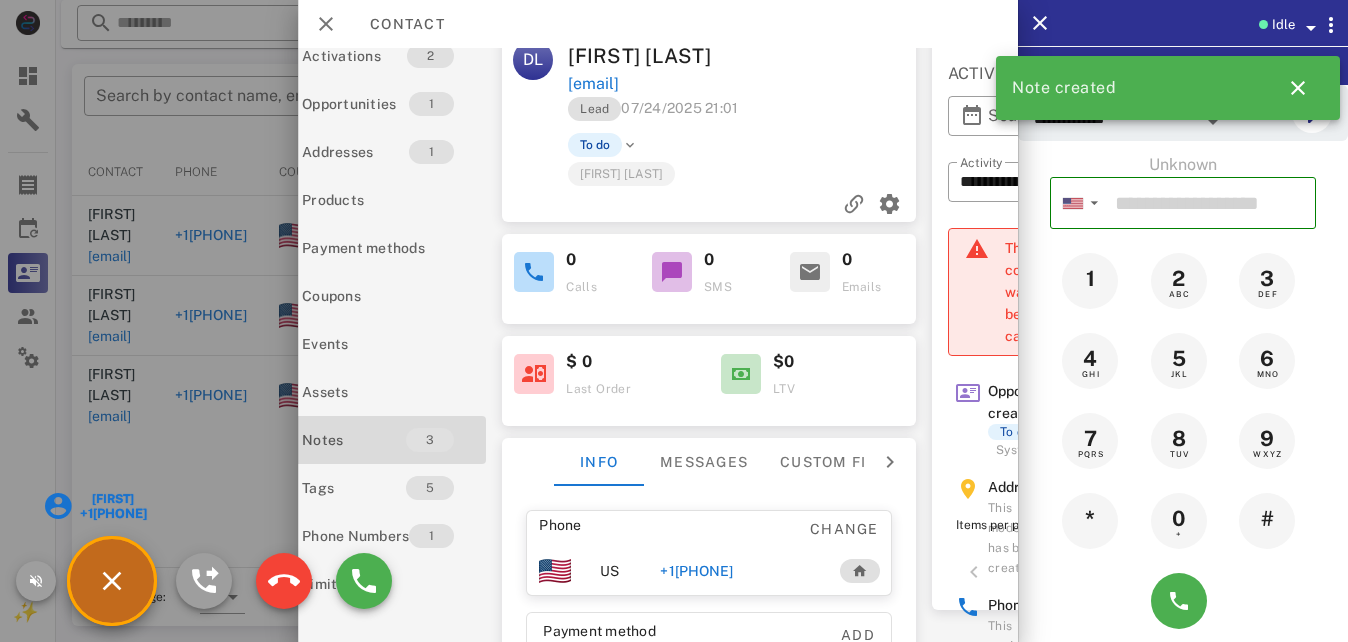 scroll, scrollTop: 0, scrollLeft: 56, axis: horizontal 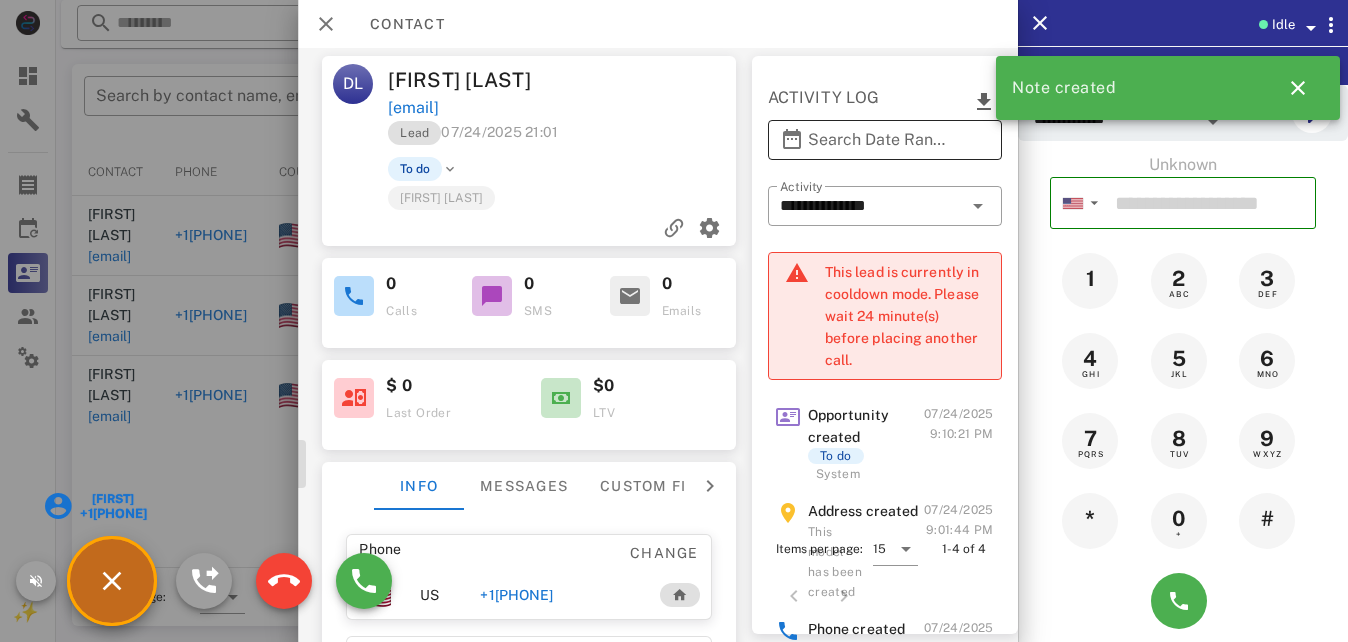 click at bounding box center (792, 140) 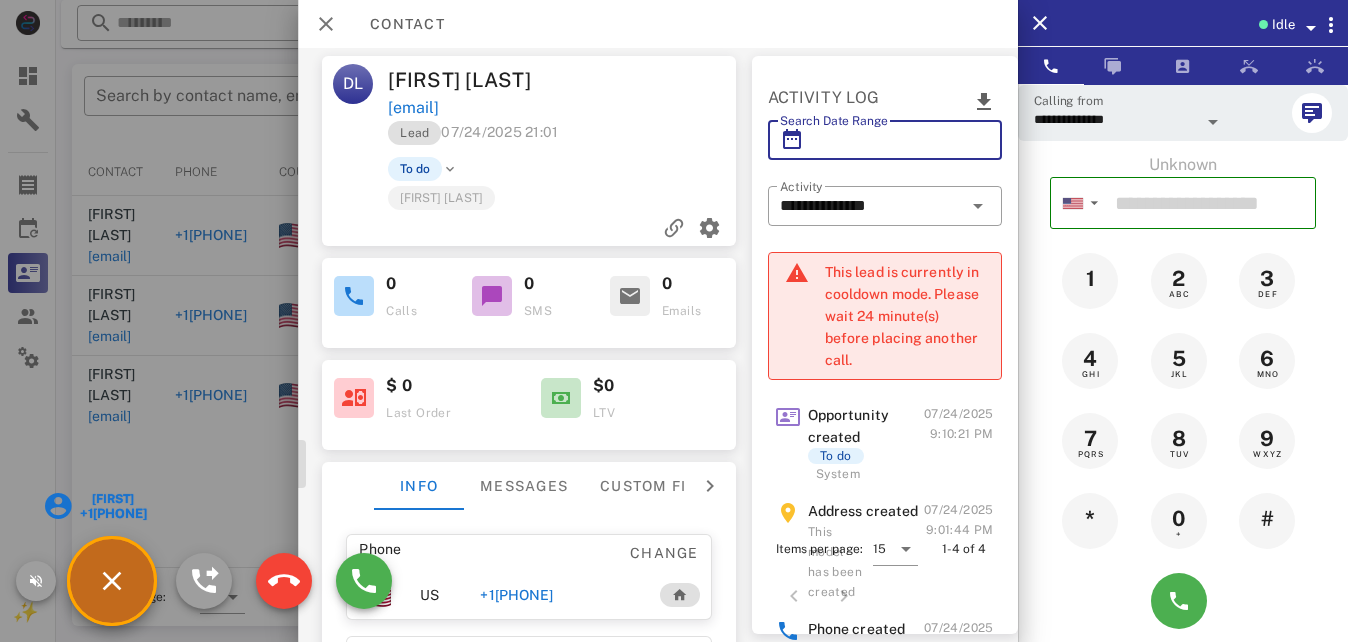 click at bounding box center [792, 140] 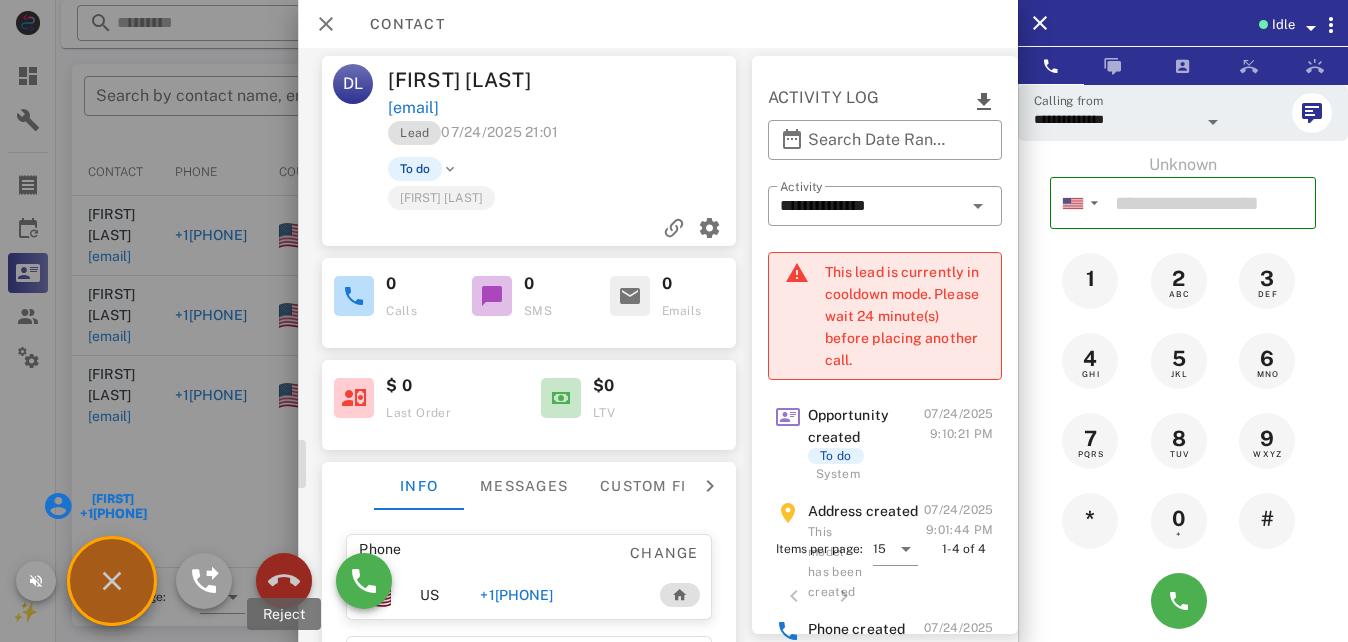 click at bounding box center (284, 581) 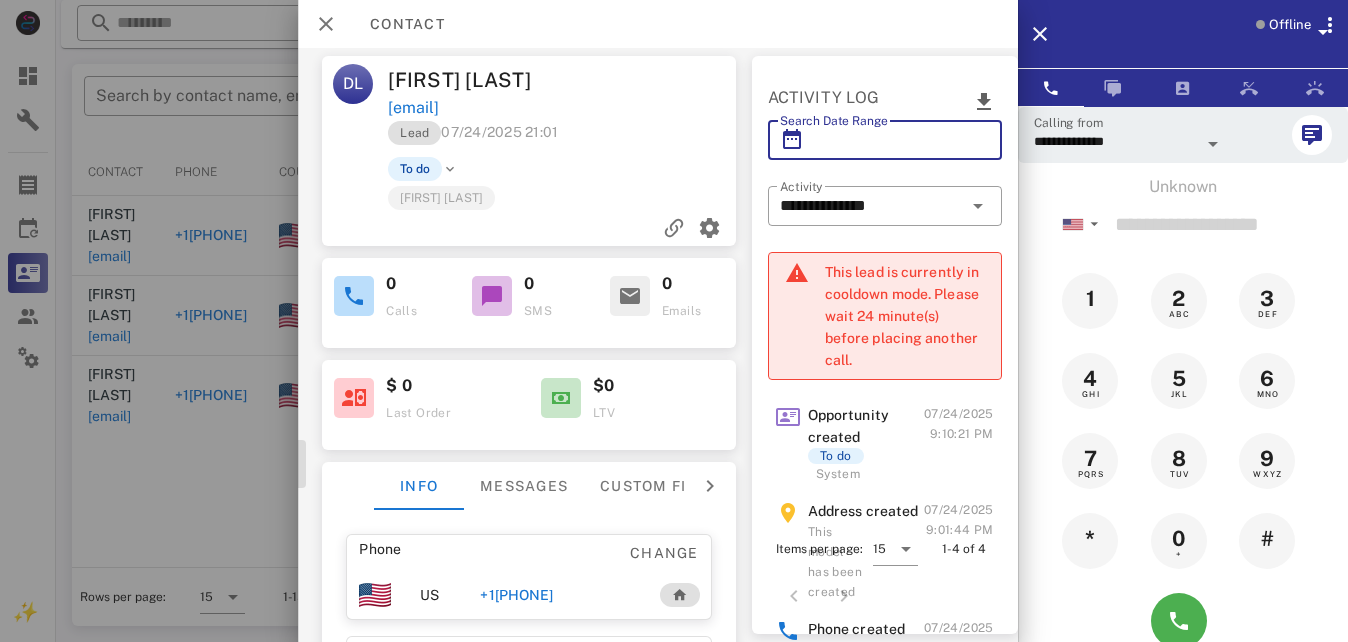 click on "Search Date Range" at bounding box center (885, 140) 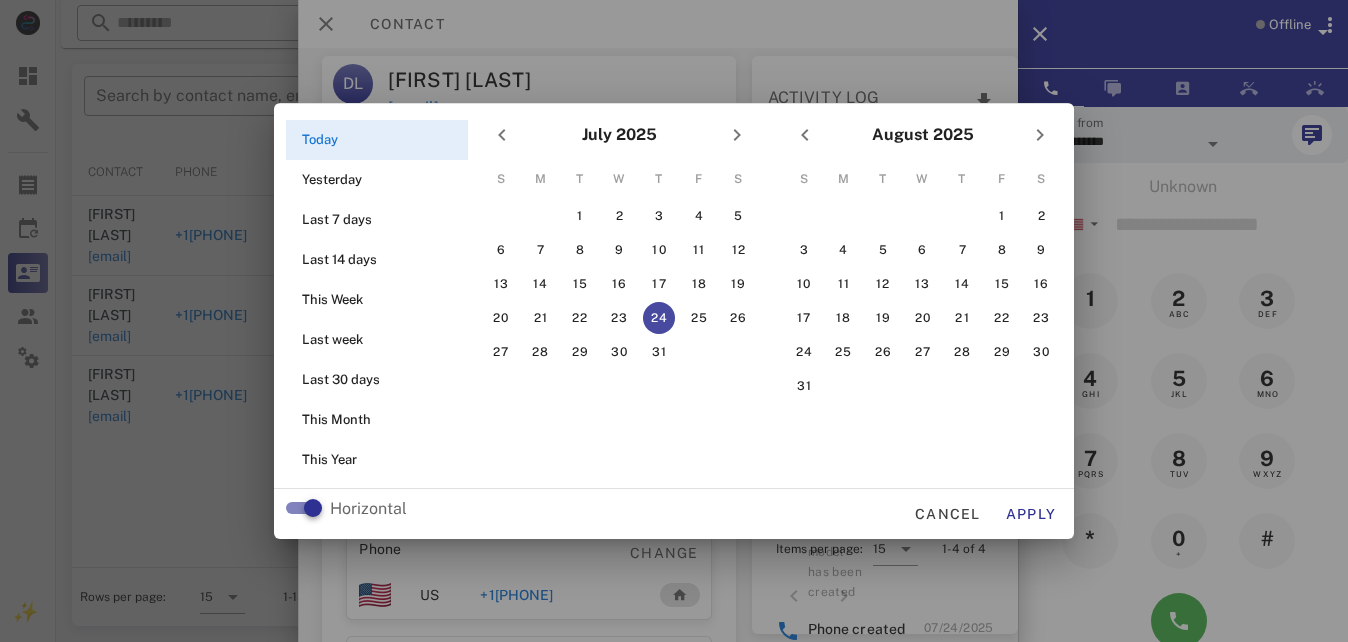 click at bounding box center [674, 321] 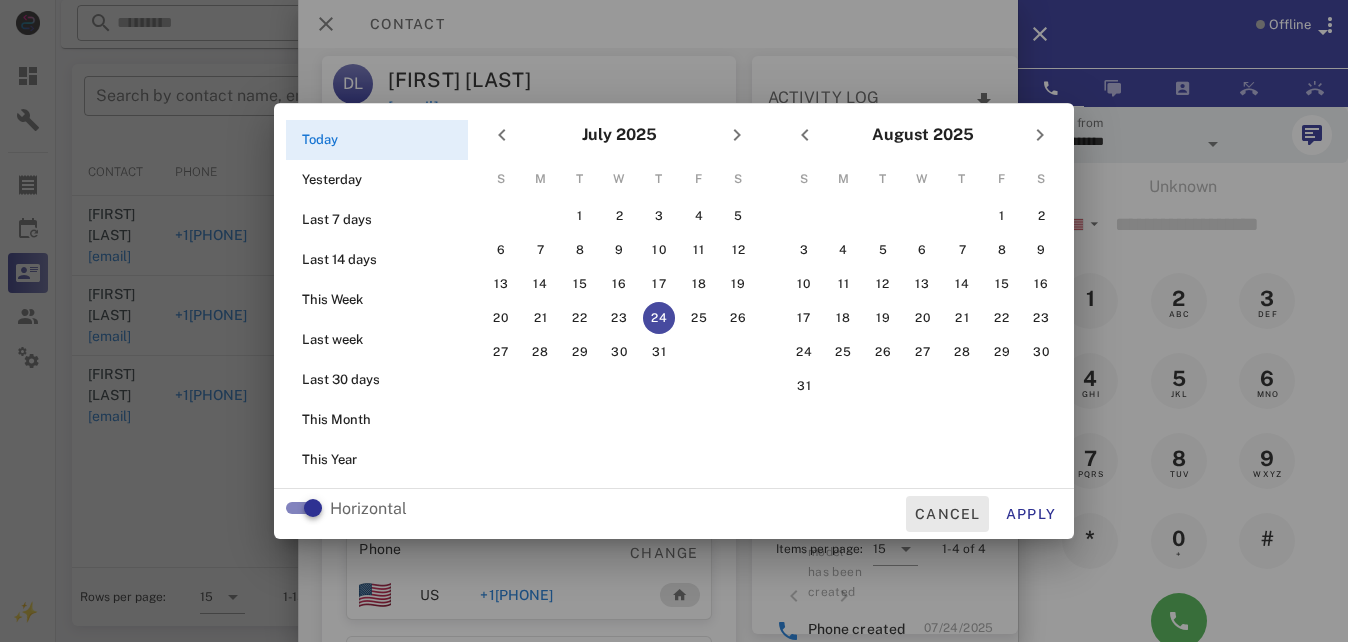 click on "Cancel" at bounding box center (947, 514) 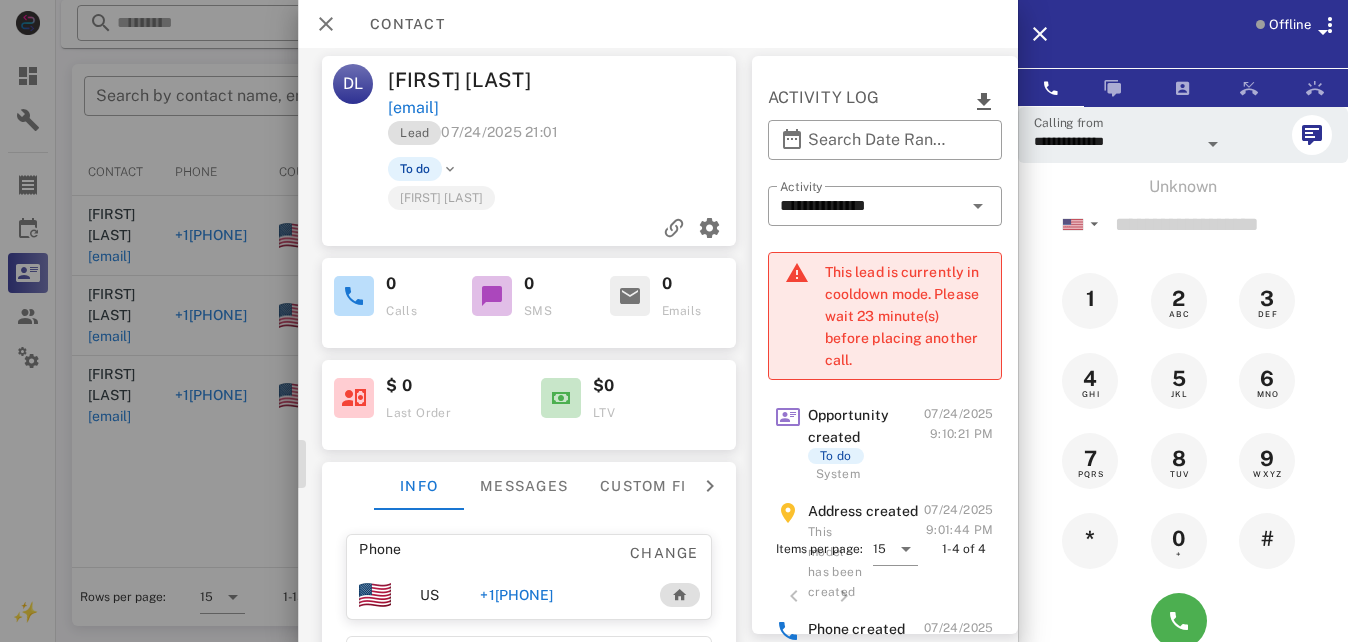 scroll, scrollTop: 178, scrollLeft: 0, axis: vertical 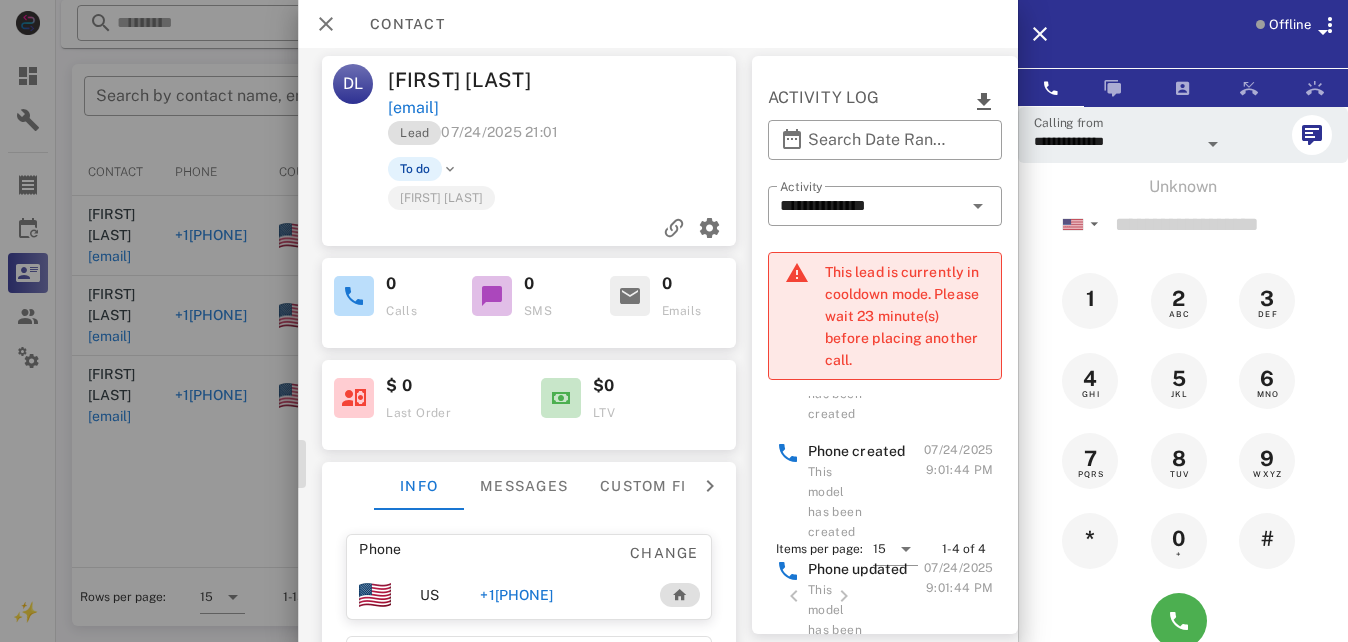 click at bounding box center [451, 169] 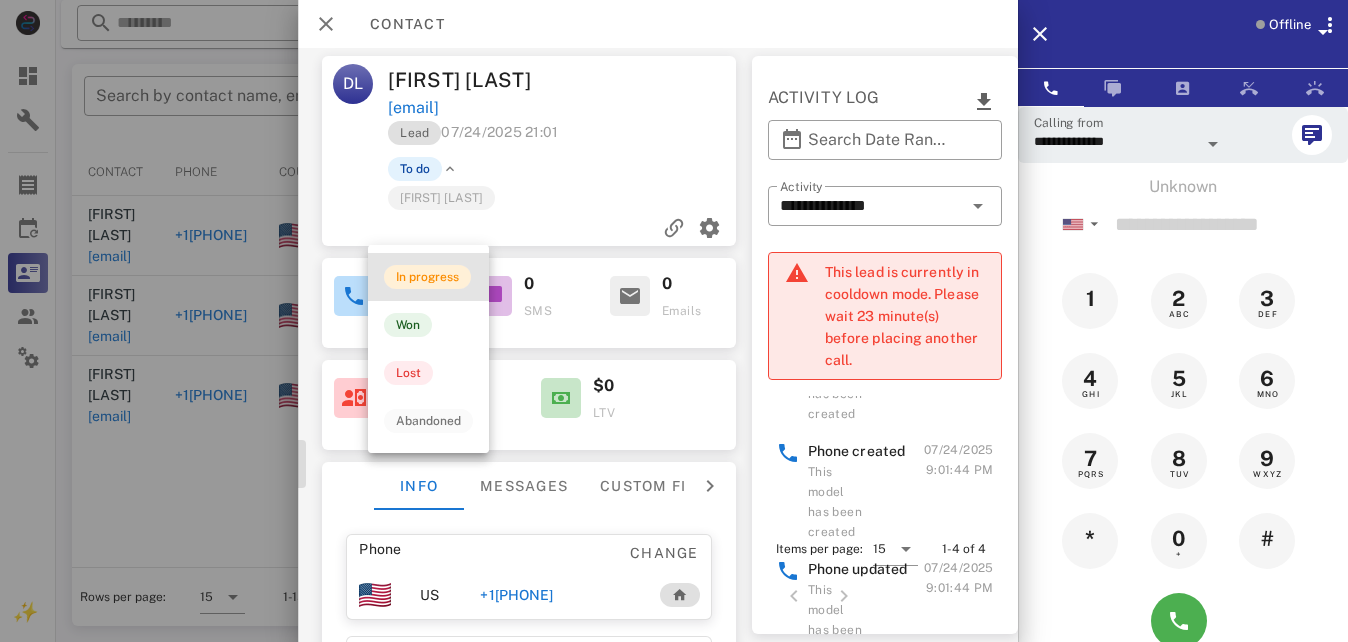 click on "In progress" at bounding box center [427, 277] 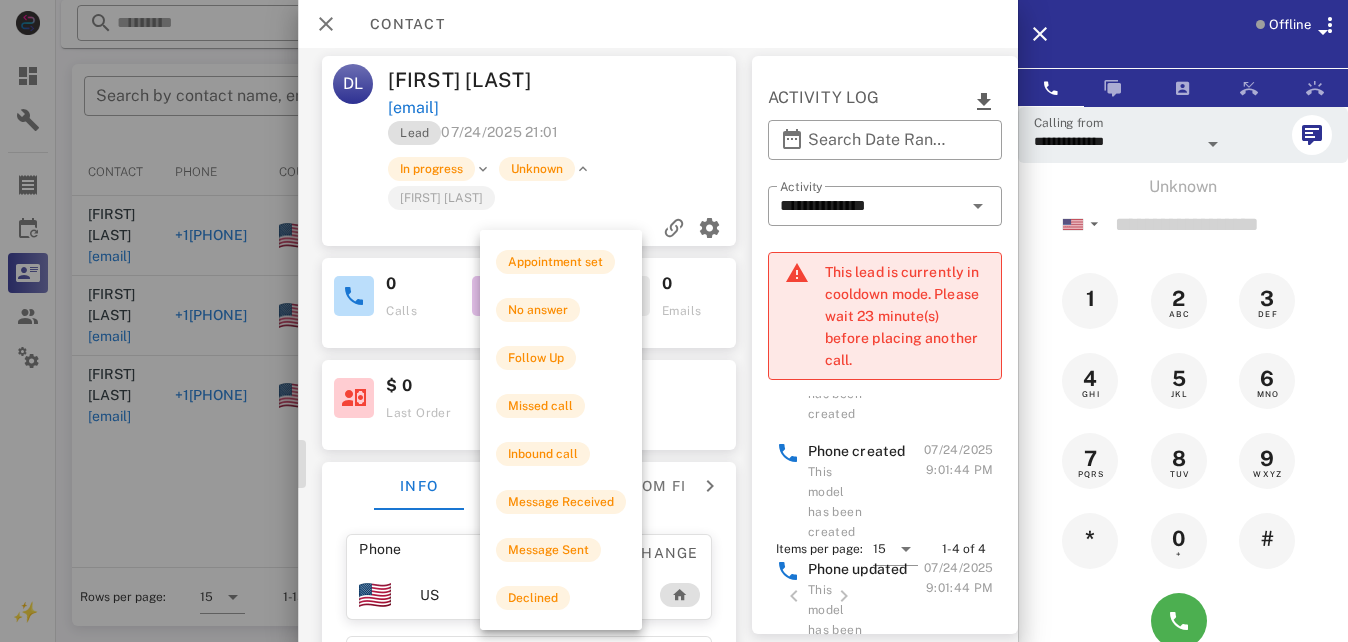 click on "Appointment set   No answer   Follow Up   Missed call   Inbound call   Message Received   Message Sent   Declined" at bounding box center [561, 430] 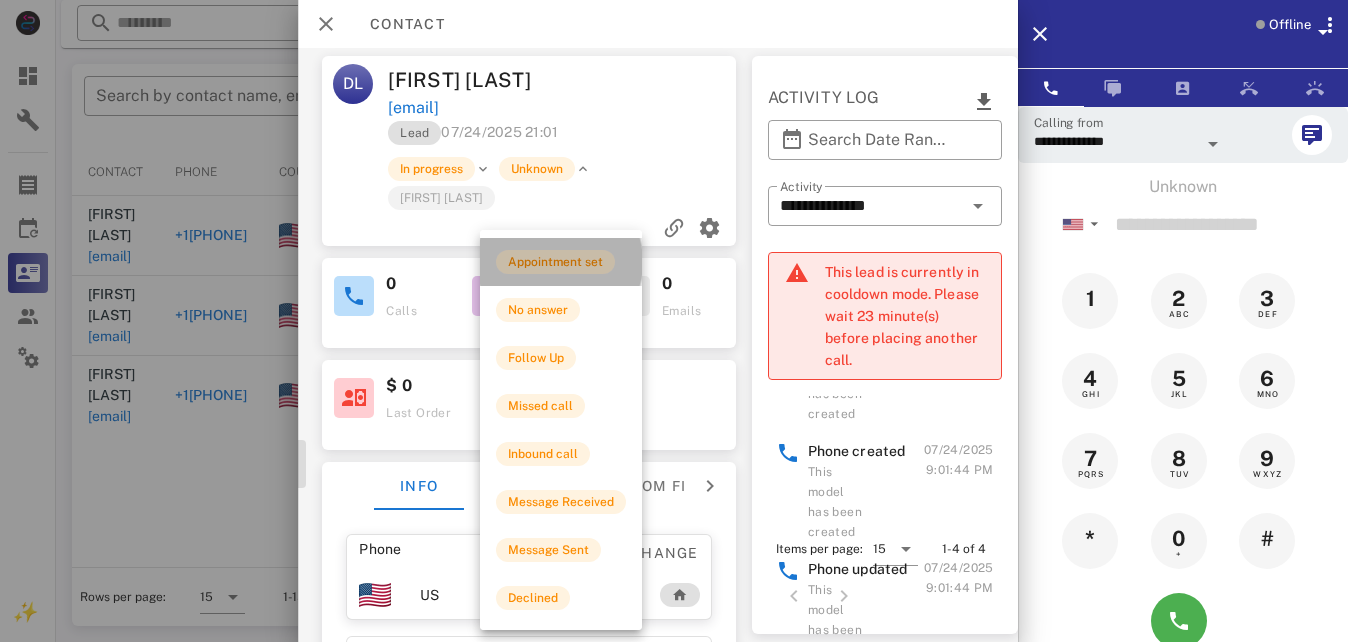 click on "Appointment set" at bounding box center [555, 262] 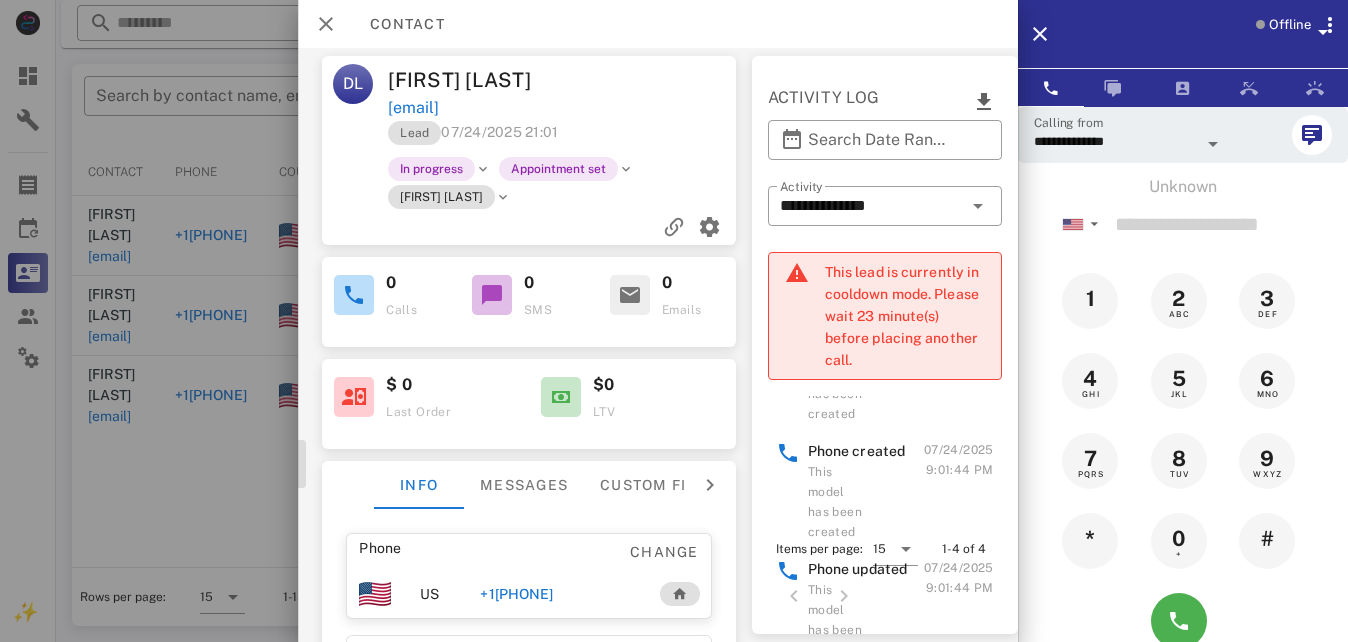 click at bounding box center [504, 197] 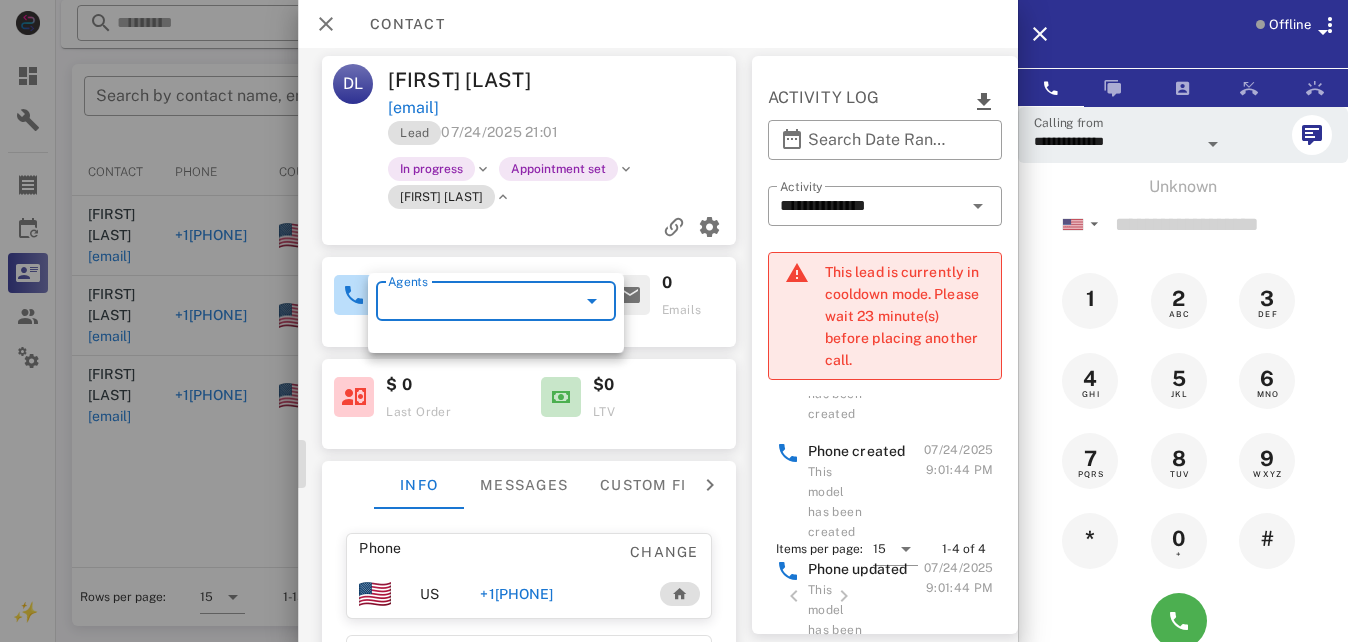 click on "Agents" at bounding box center [468, 301] 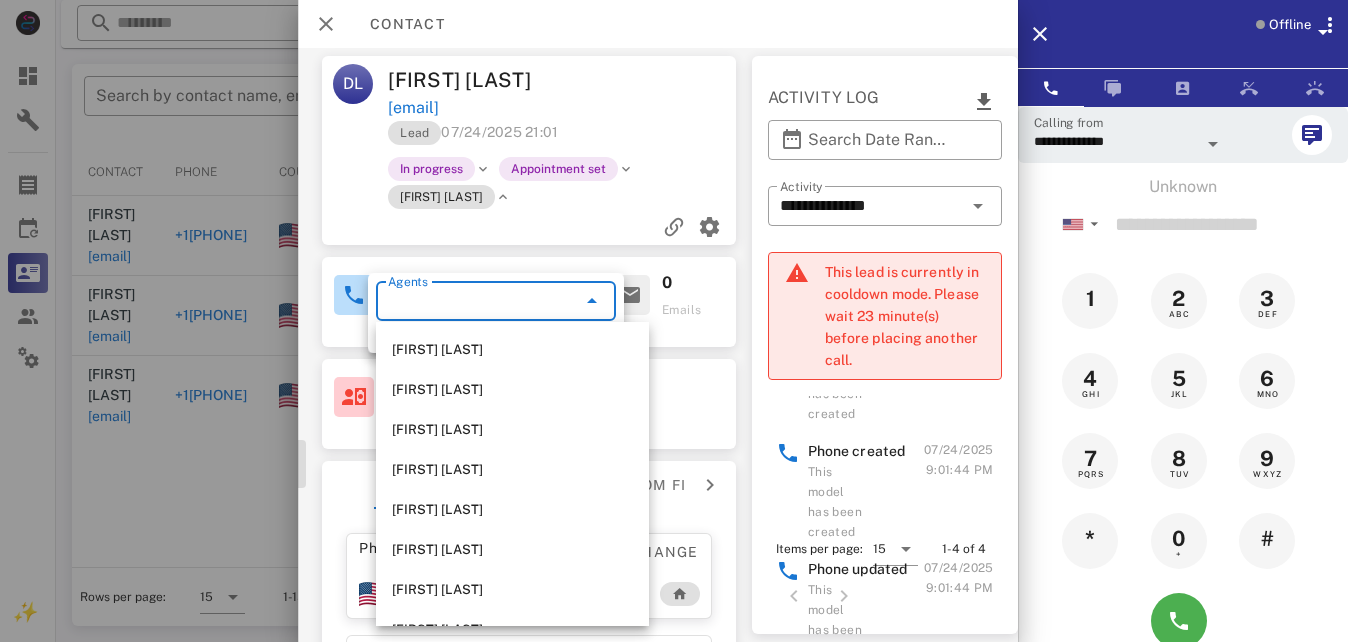 click on "In progress   Appointment set   [FIRST] [LAST]" at bounding box center [600, 183] 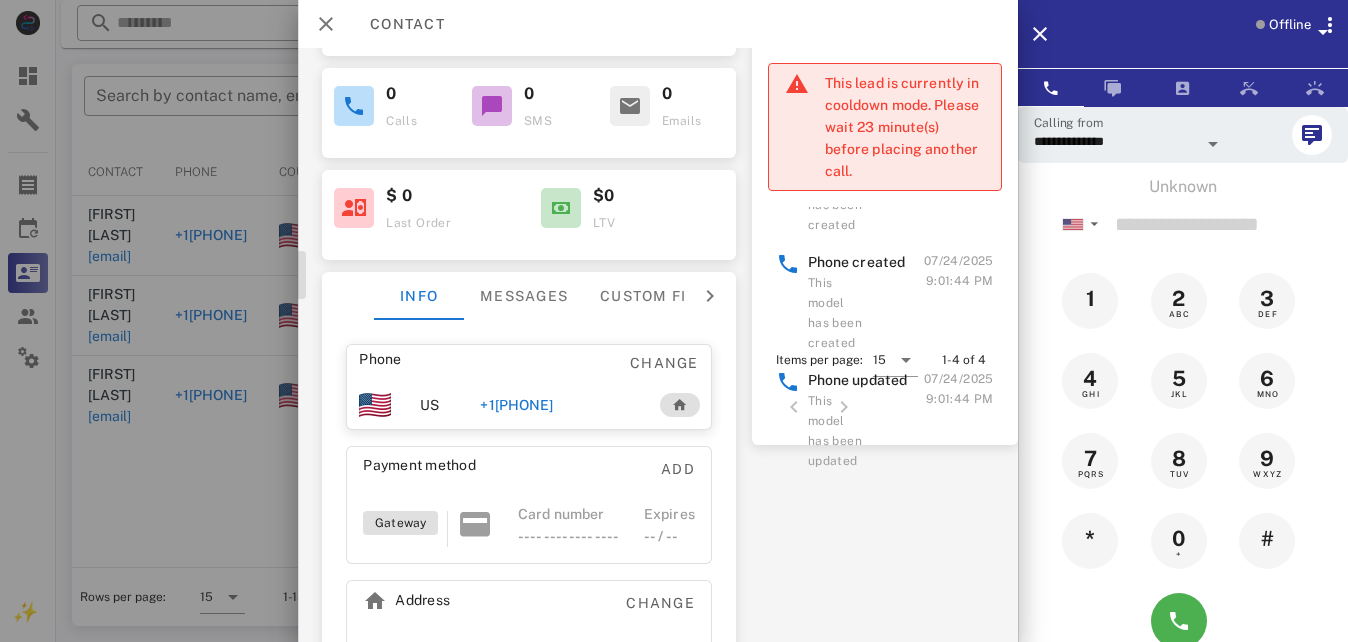 scroll, scrollTop: 0, scrollLeft: 257, axis: horizontal 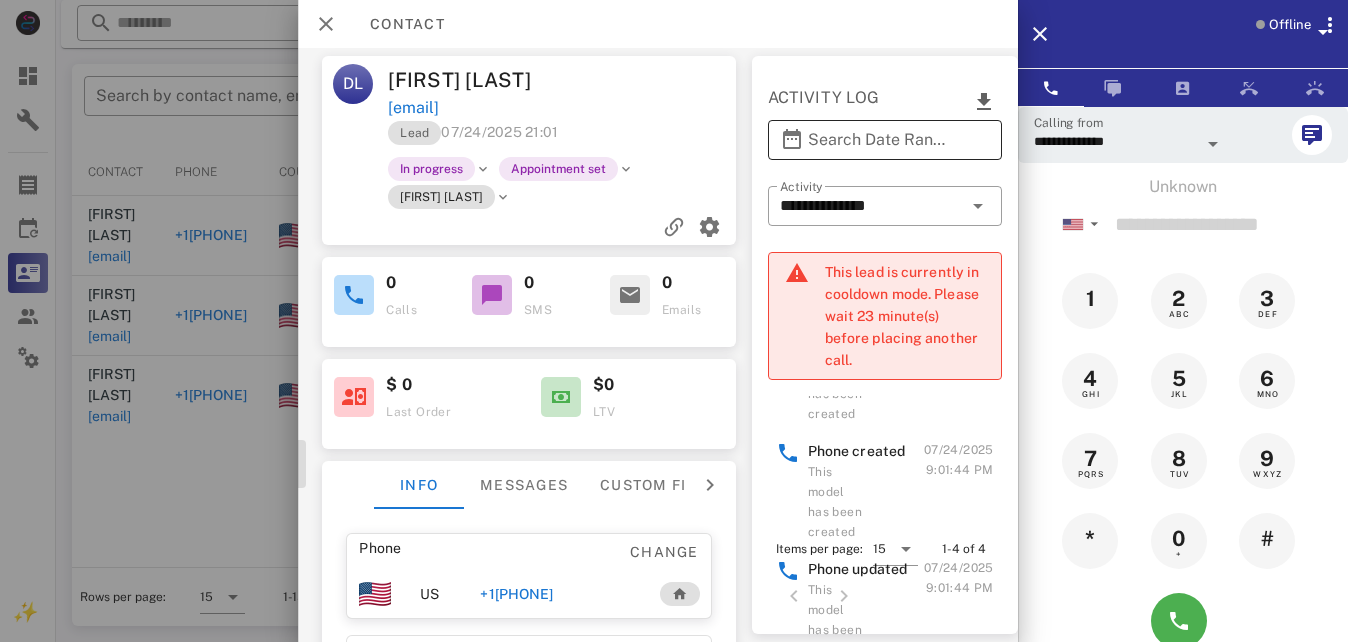 click on "Search Date Range" at bounding box center [885, 140] 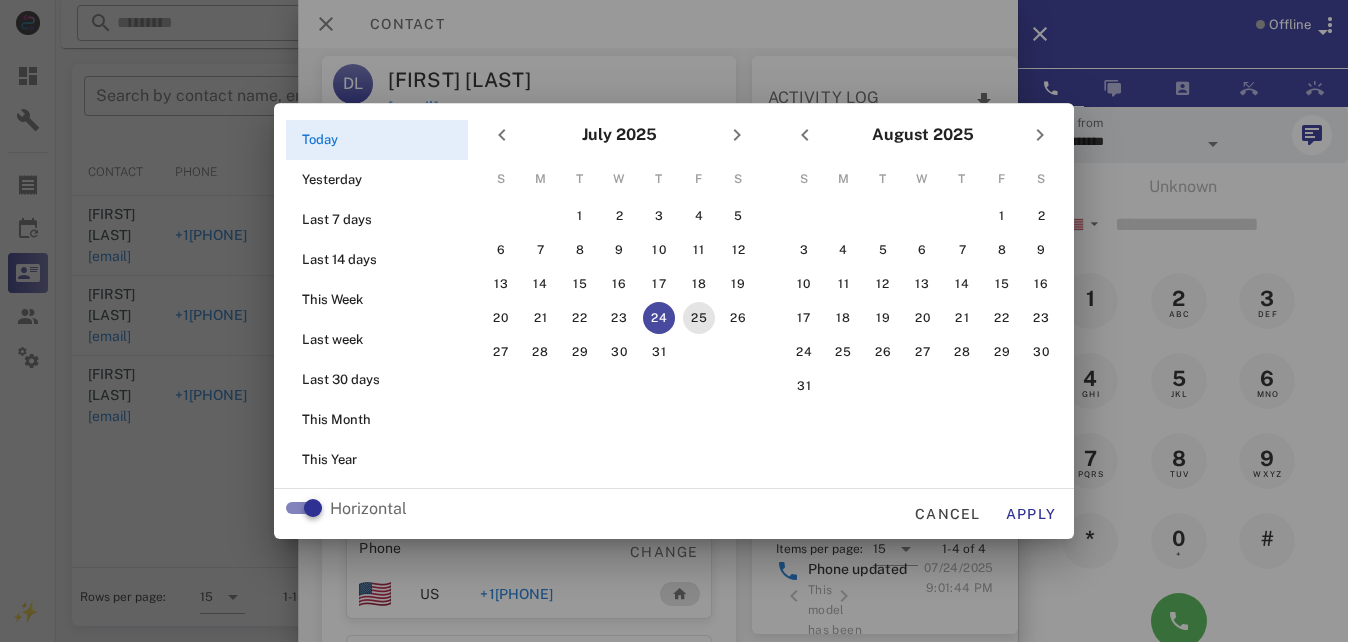 click on "25" at bounding box center (699, 318) 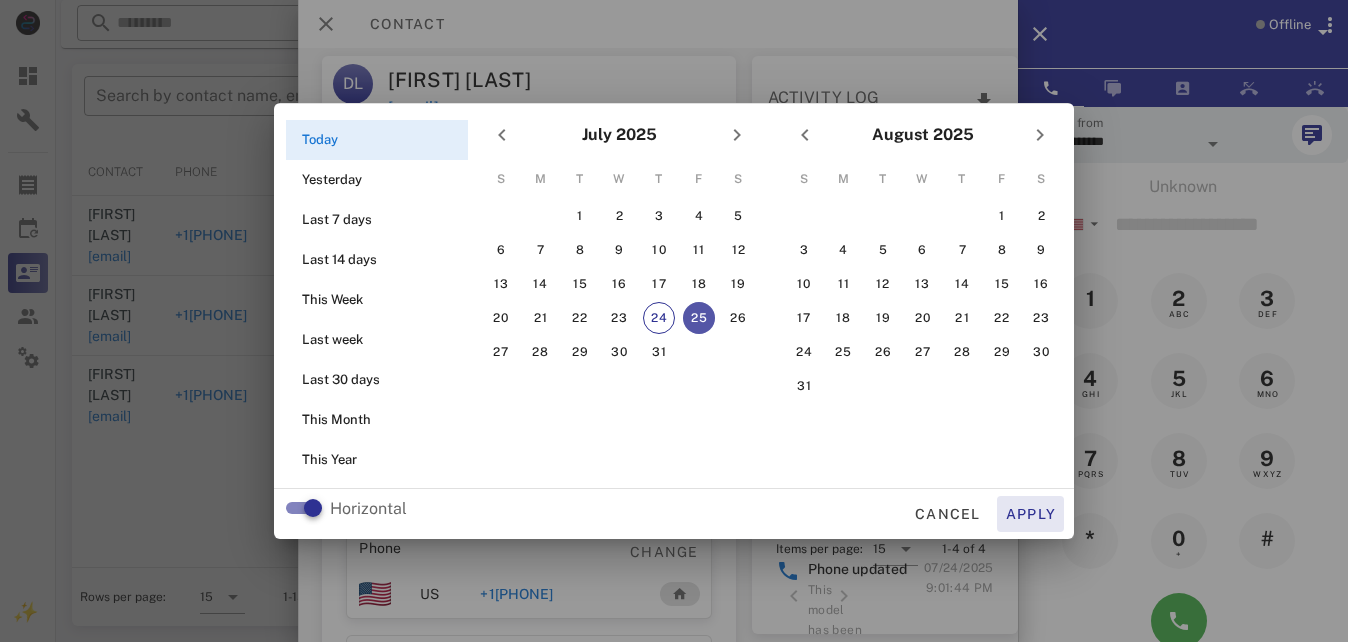 click on "Apply" at bounding box center [1031, 514] 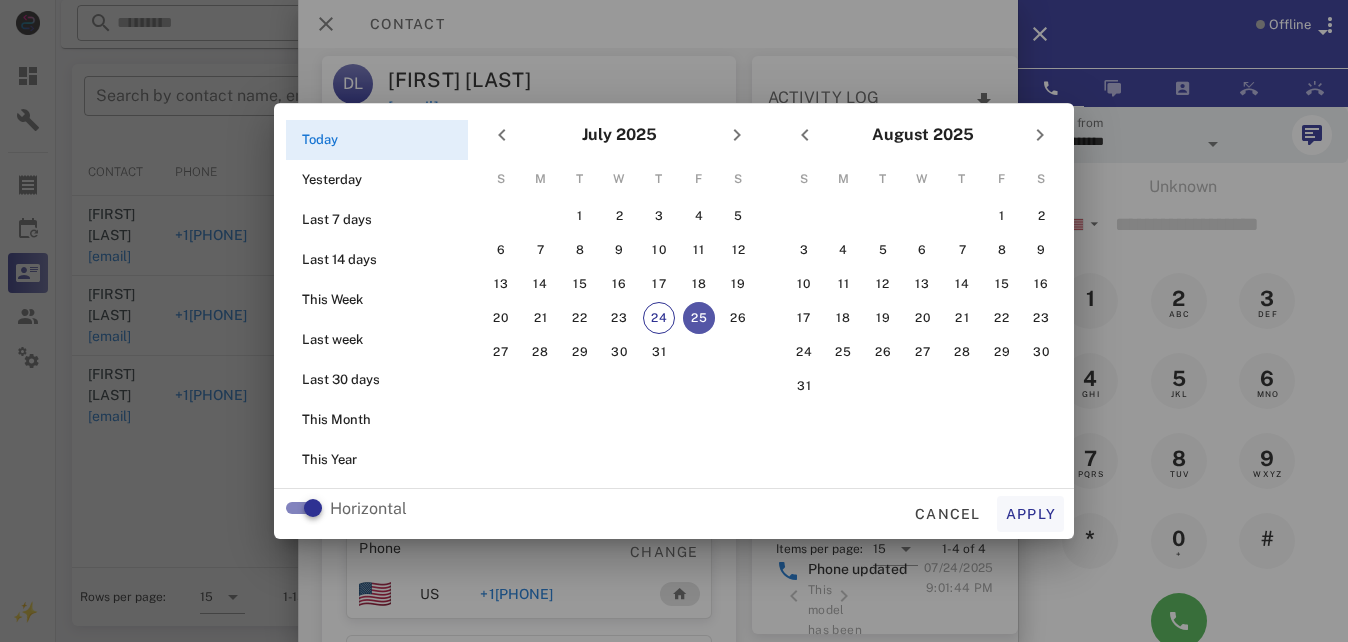 type on "**********" 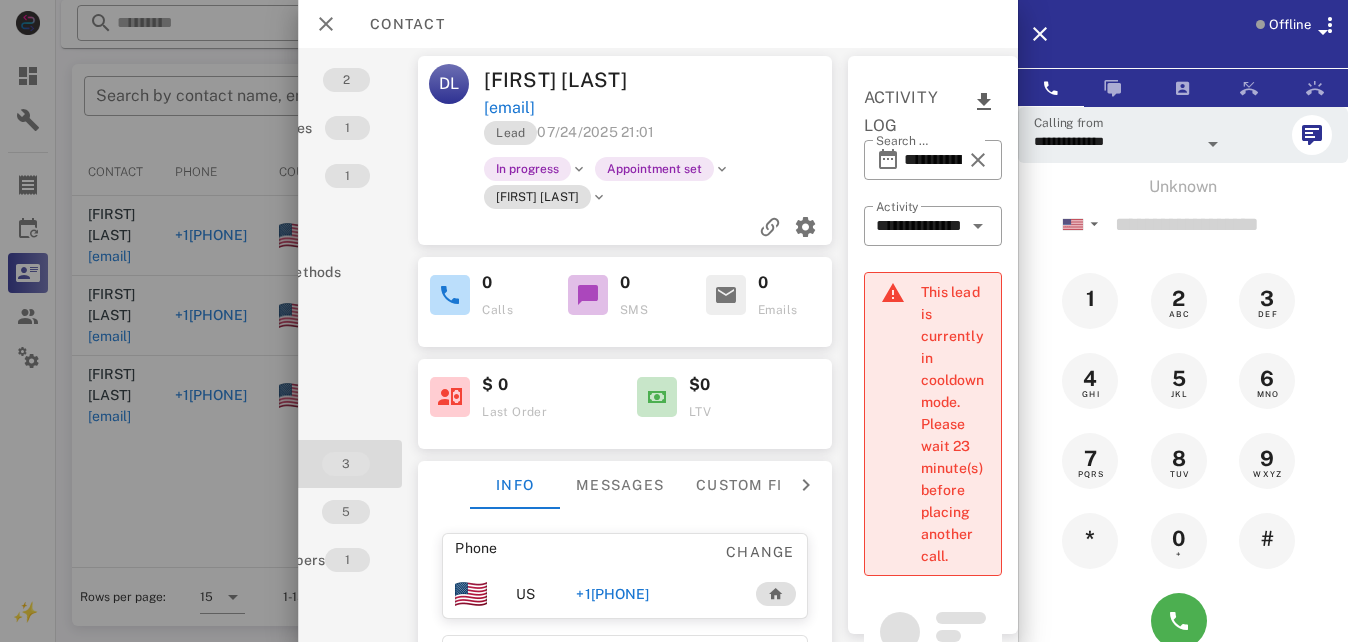 scroll, scrollTop: 0, scrollLeft: 150, axis: horizontal 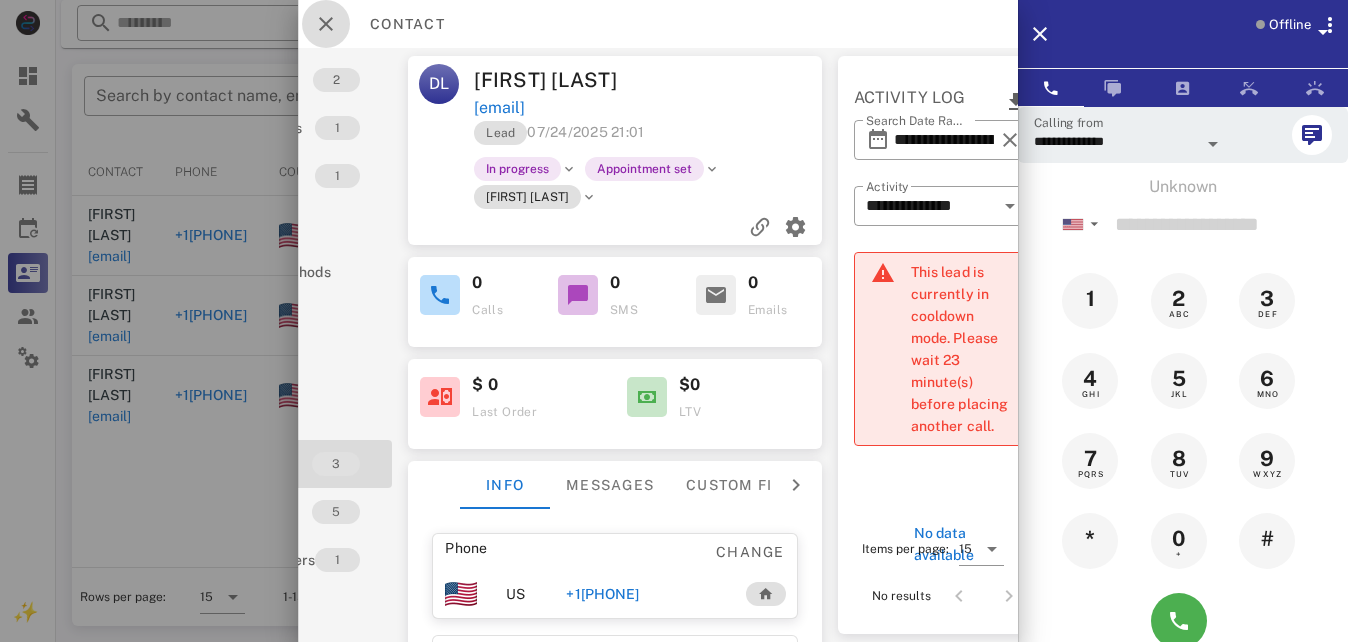 click at bounding box center [326, 24] 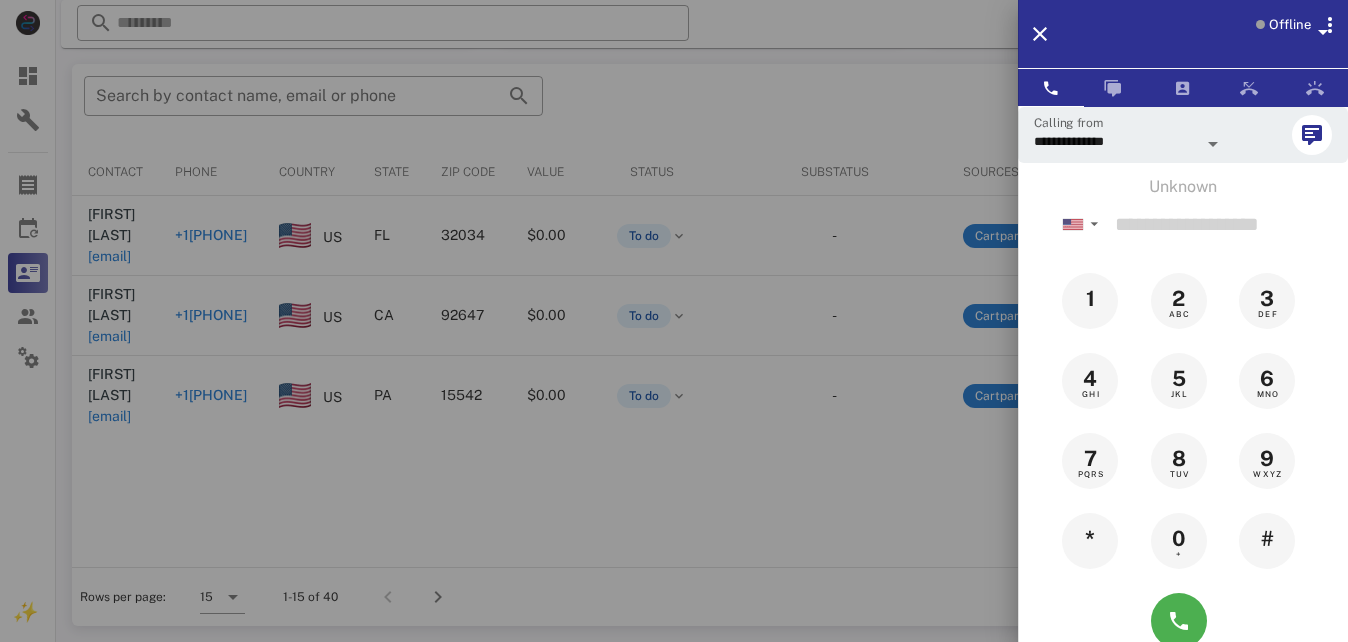 click at bounding box center (674, 321) 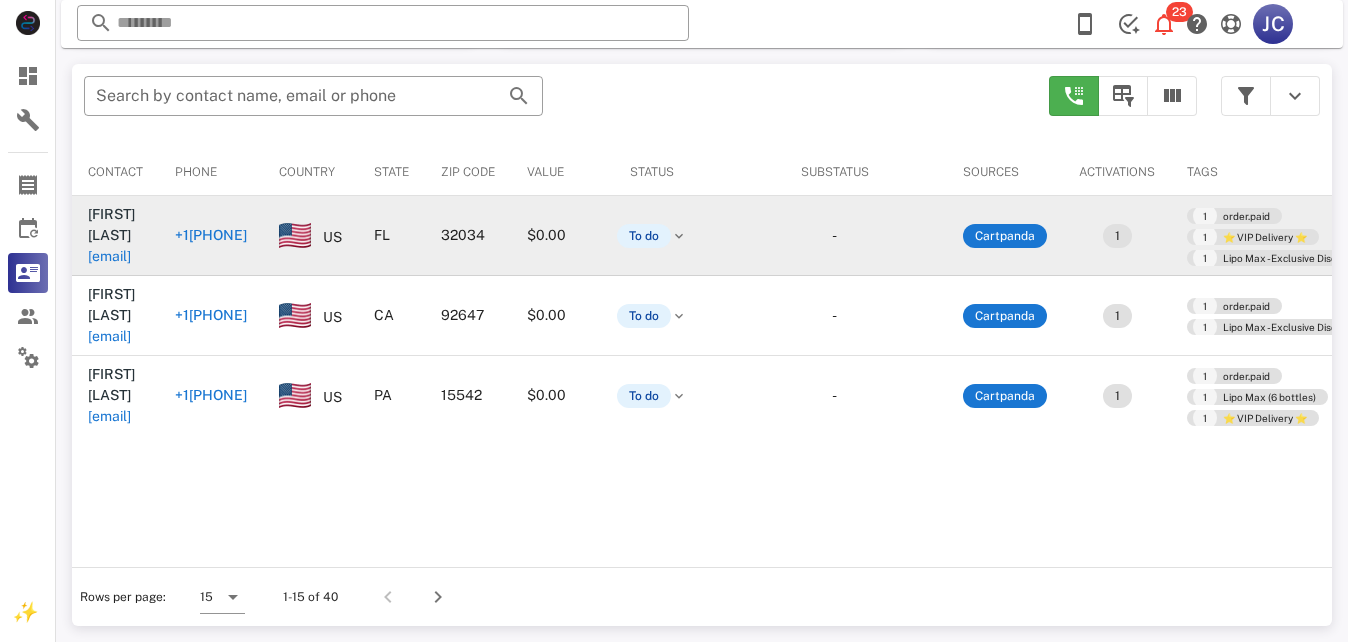 click on "+1[PHONE]" at bounding box center (211, 235) 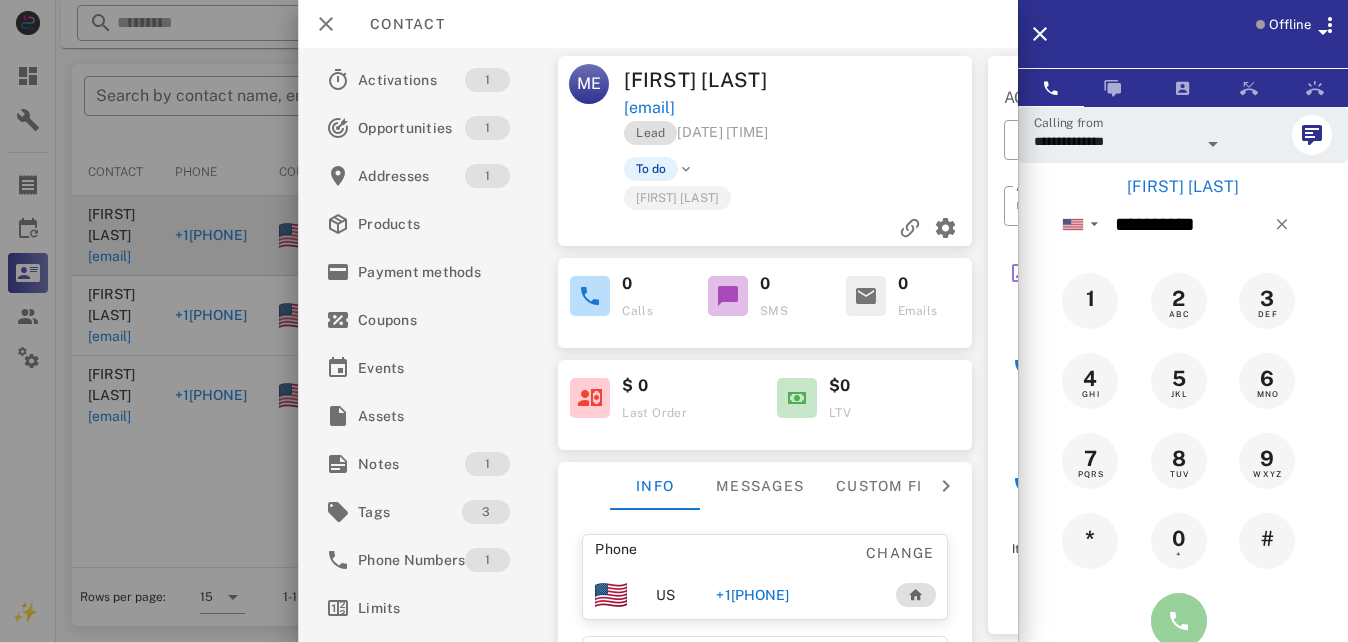 click at bounding box center [1179, 621] 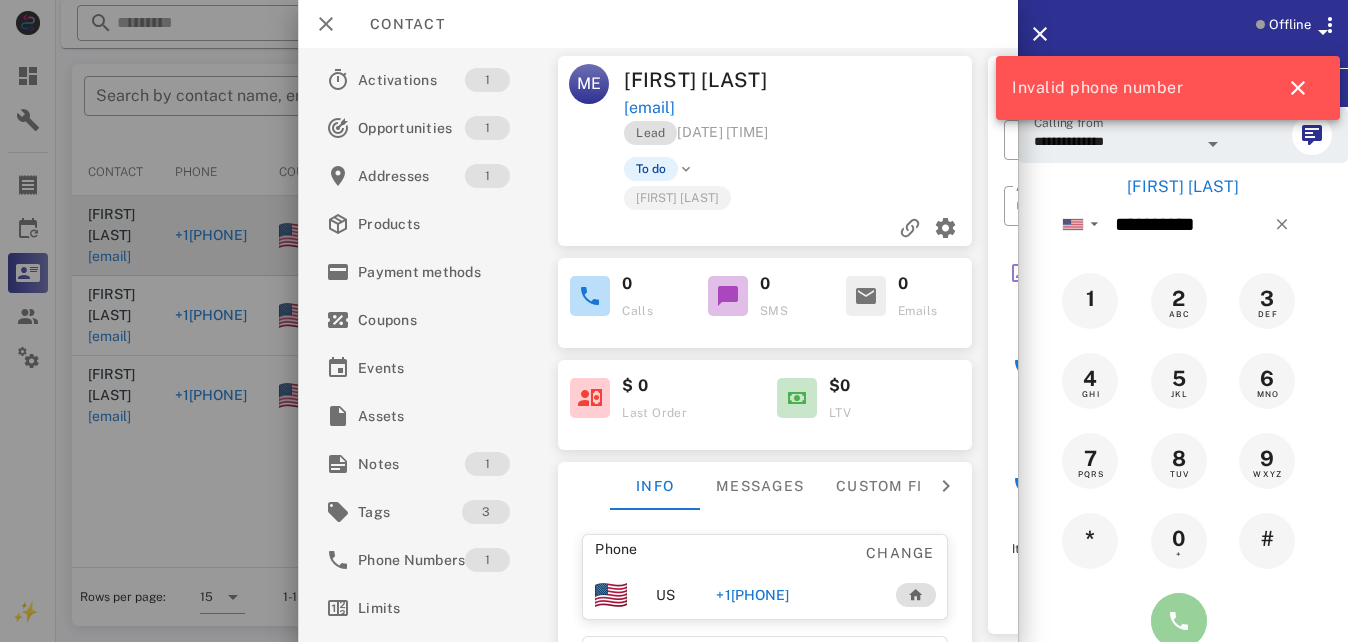 click at bounding box center (1179, 621) 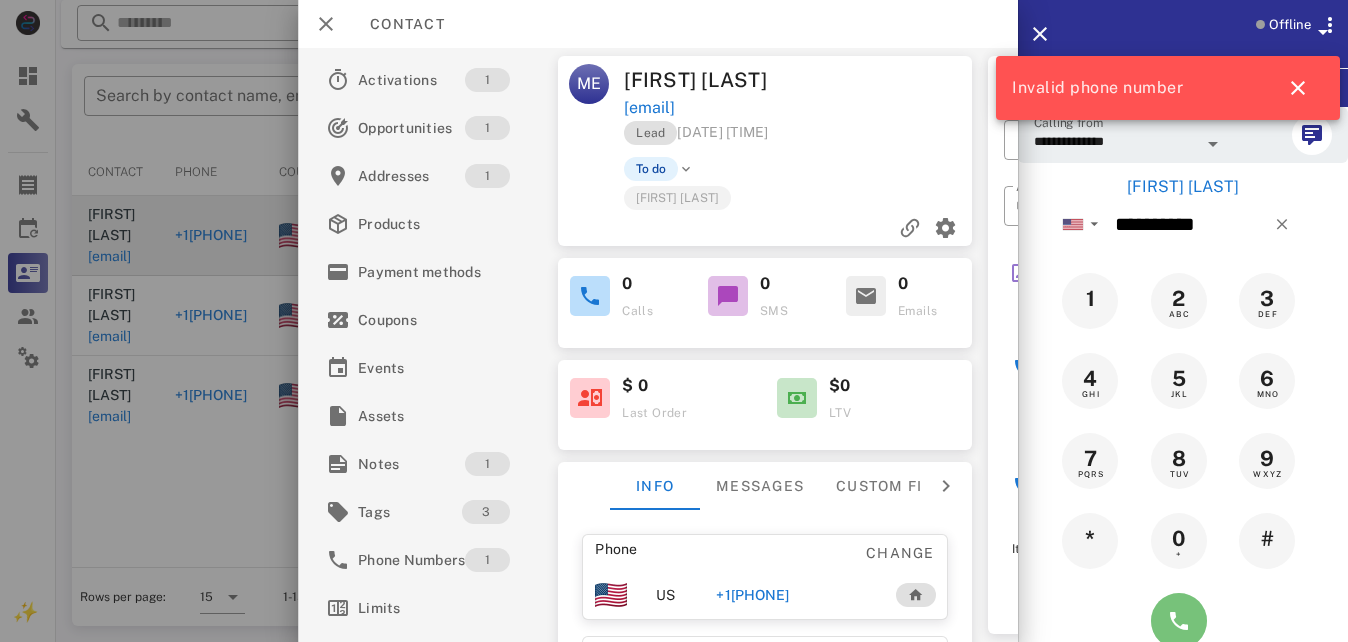 click at bounding box center (1179, 621) 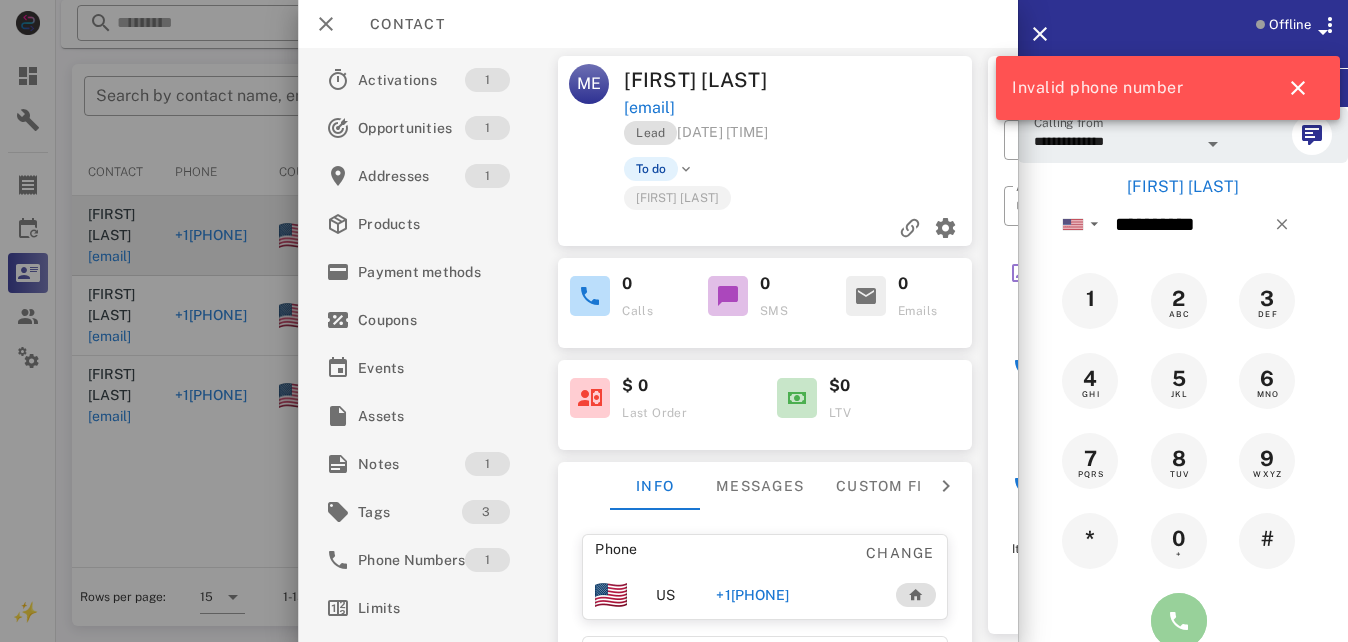 click at bounding box center (1179, 621) 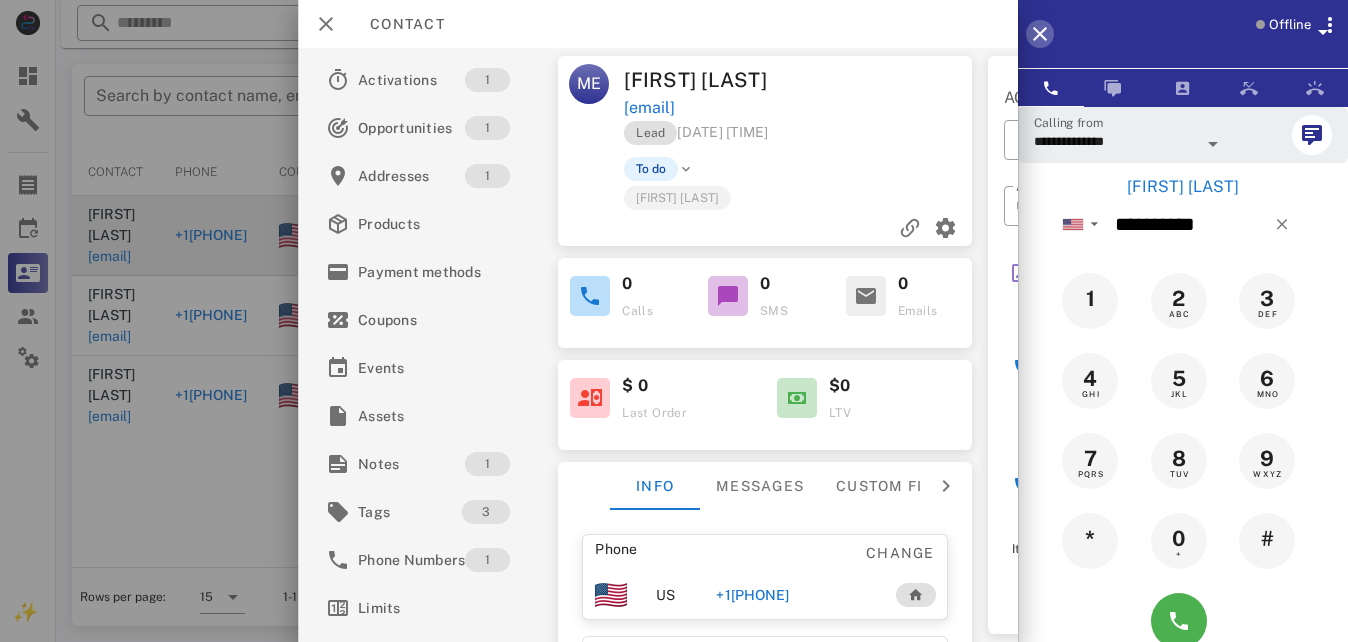 click at bounding box center [1040, 34] 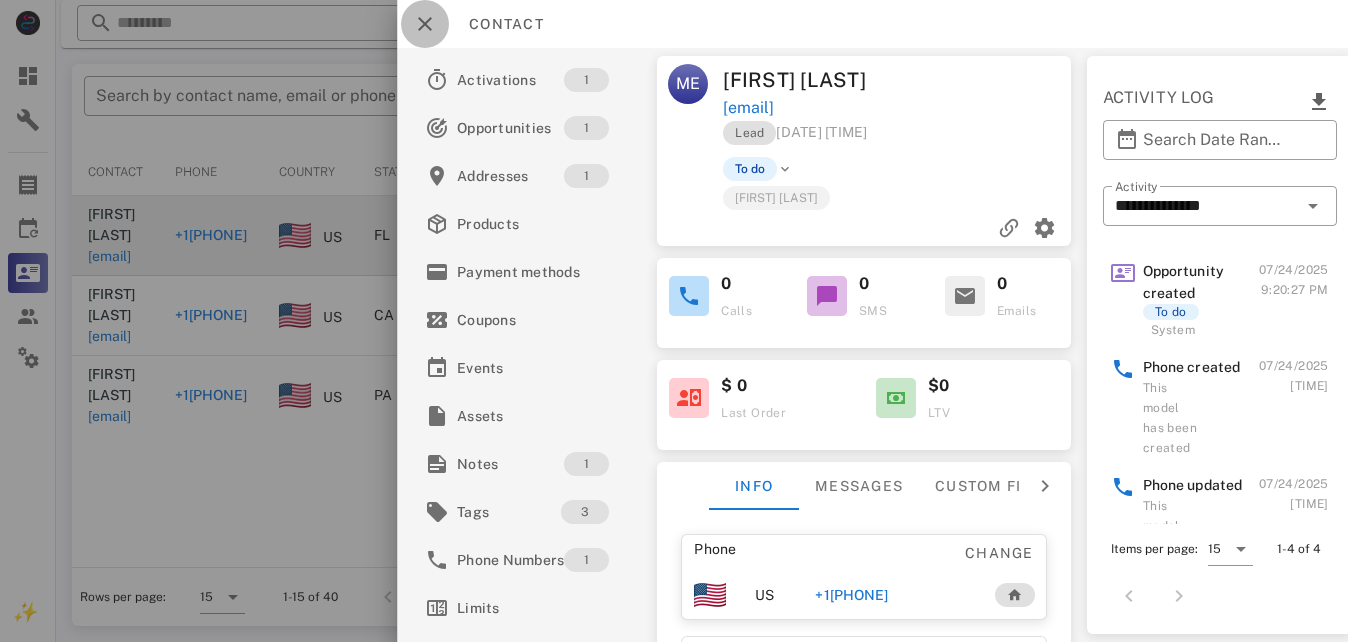 click at bounding box center (425, 24) 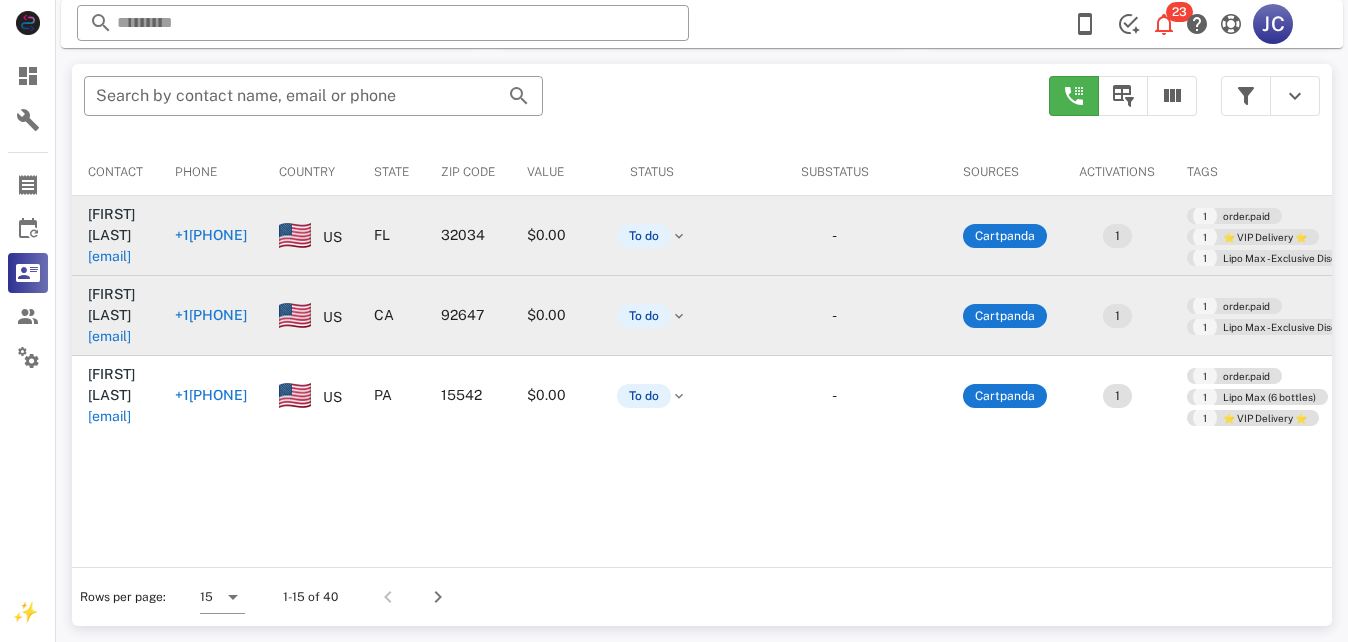 click on "+1[PHONE]" at bounding box center (211, 316) 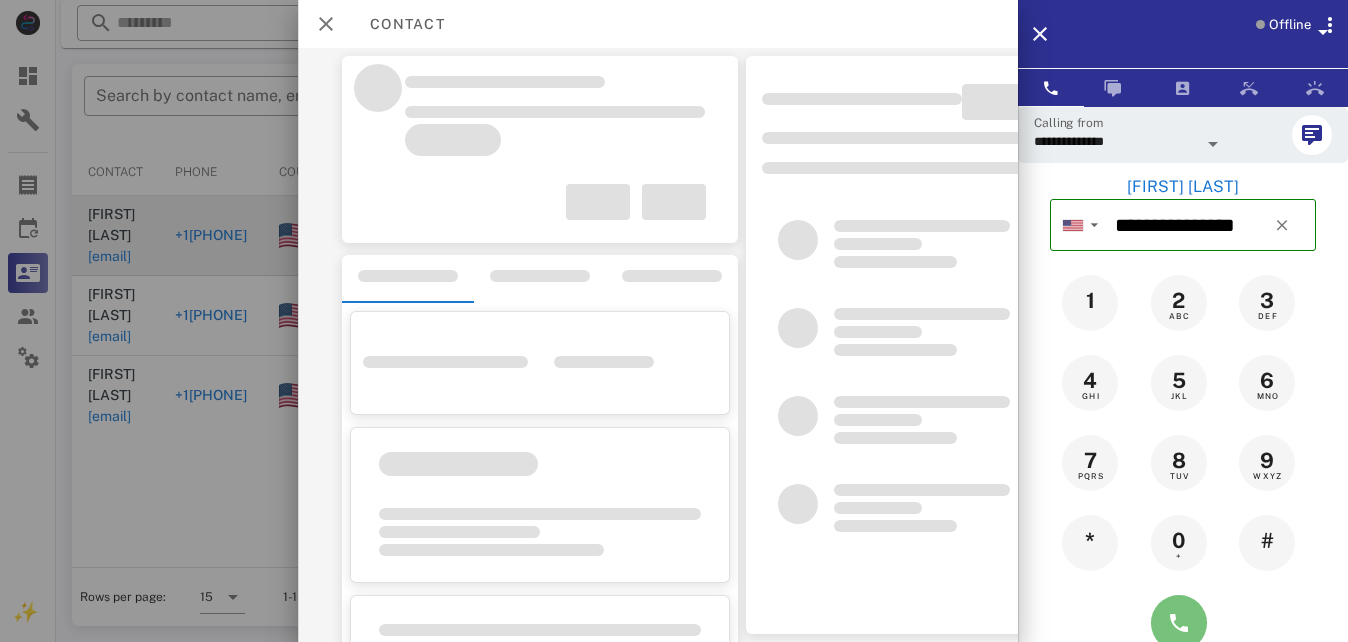 click at bounding box center [1179, 623] 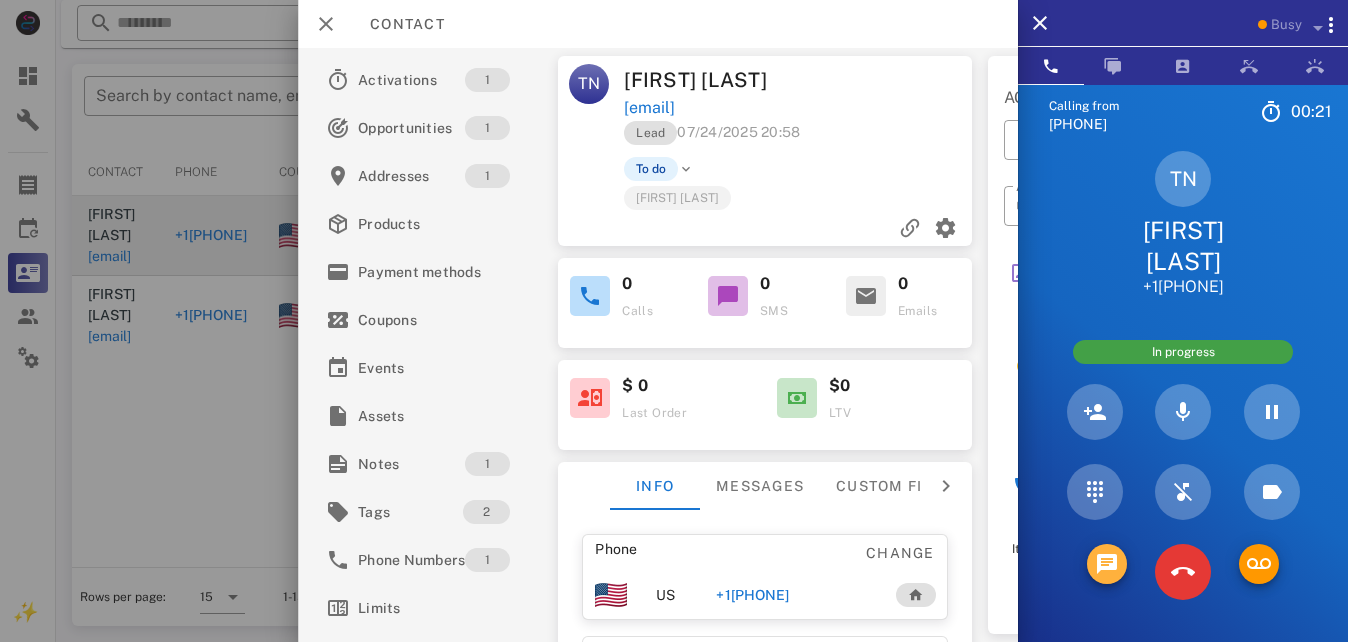 click at bounding box center (1107, 564) 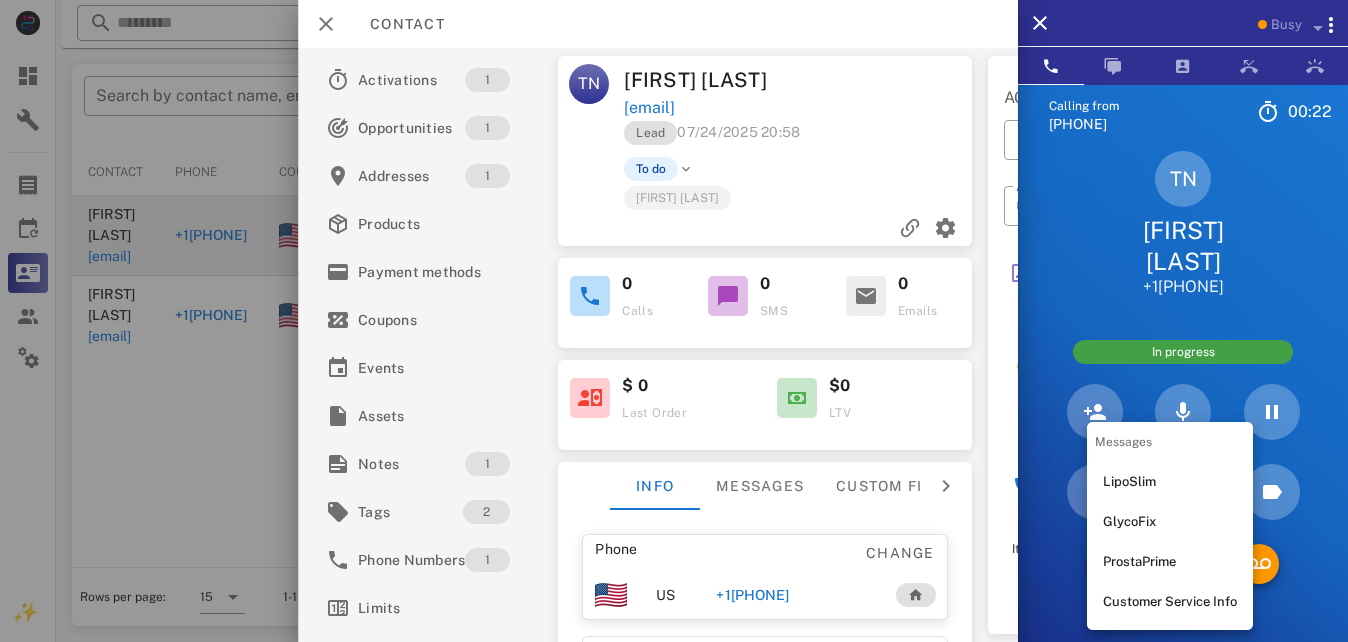 click on "Customer Service Info" at bounding box center (1170, 602) 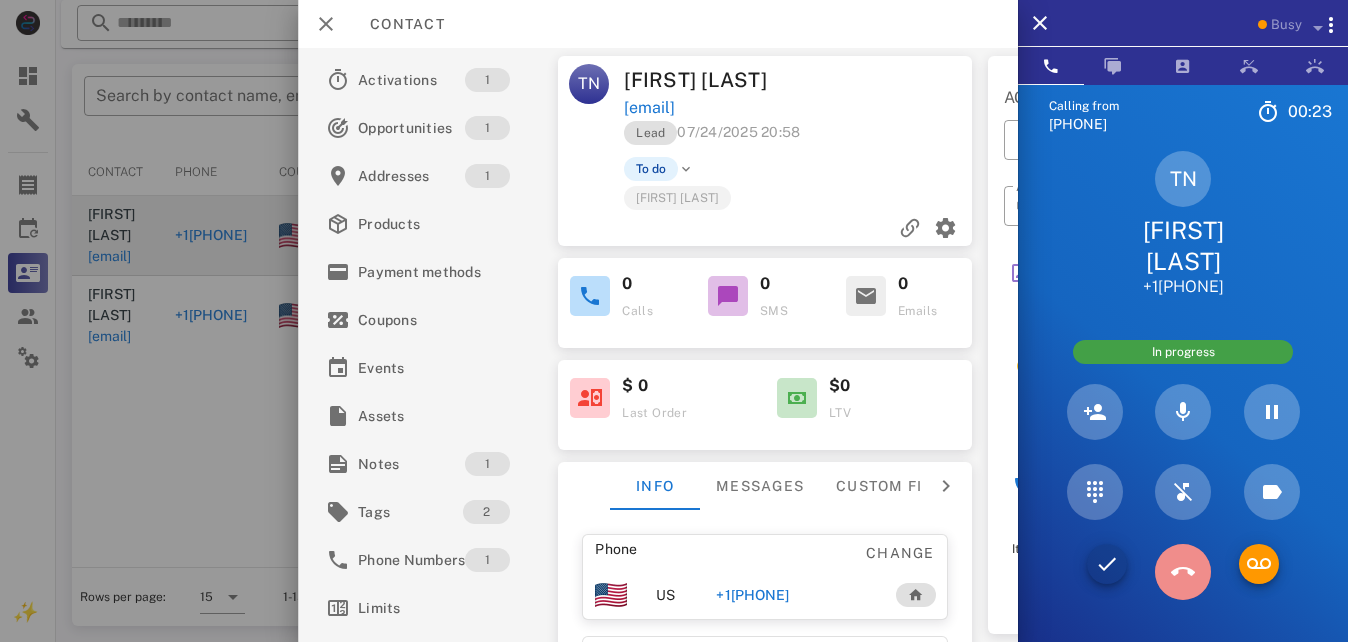 click at bounding box center (1183, 572) 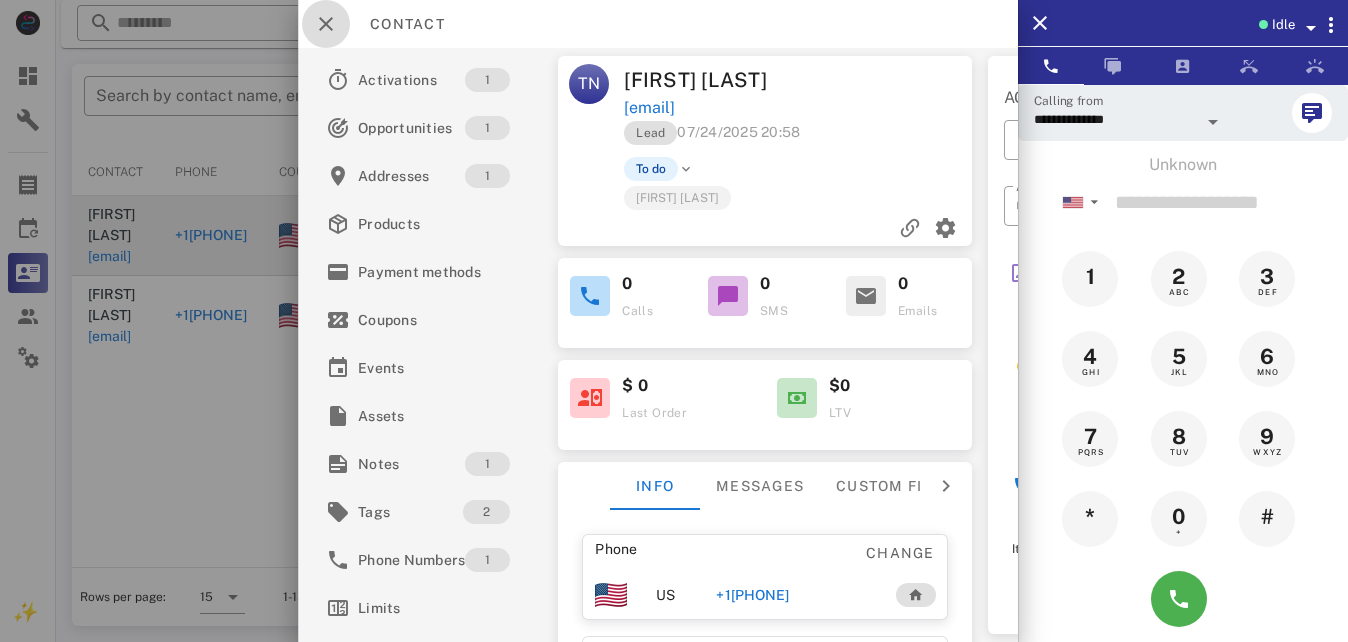 click at bounding box center (326, 24) 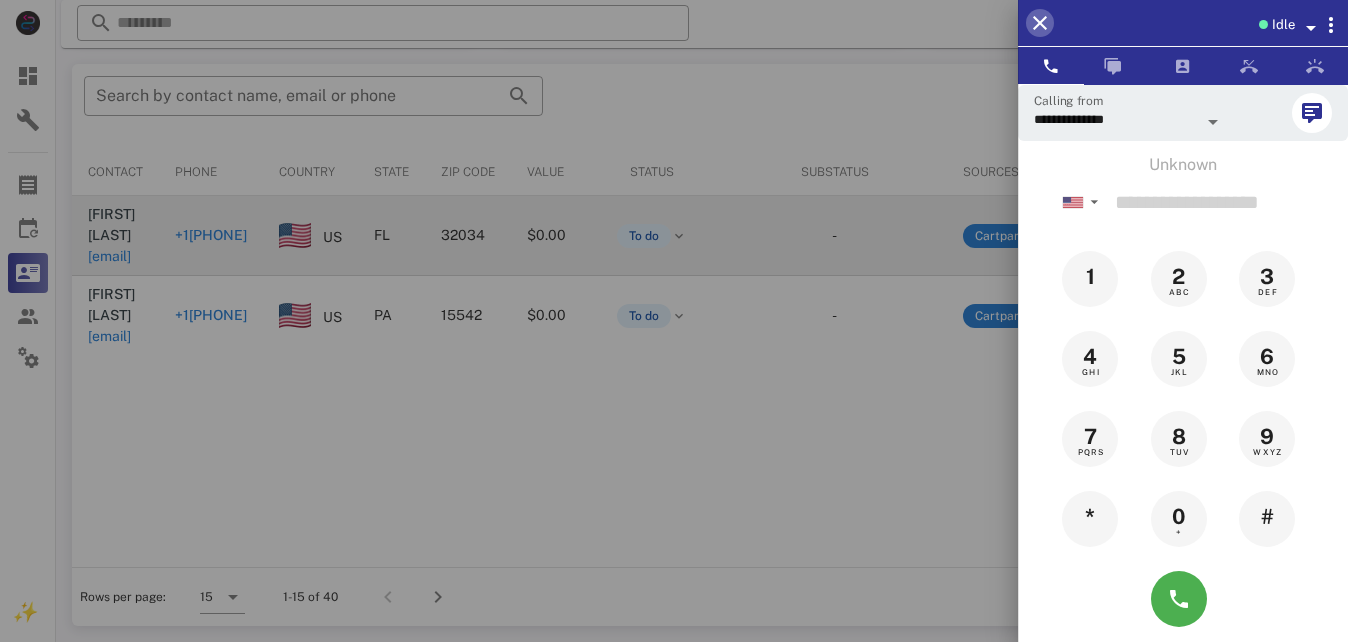 click at bounding box center (1040, 23) 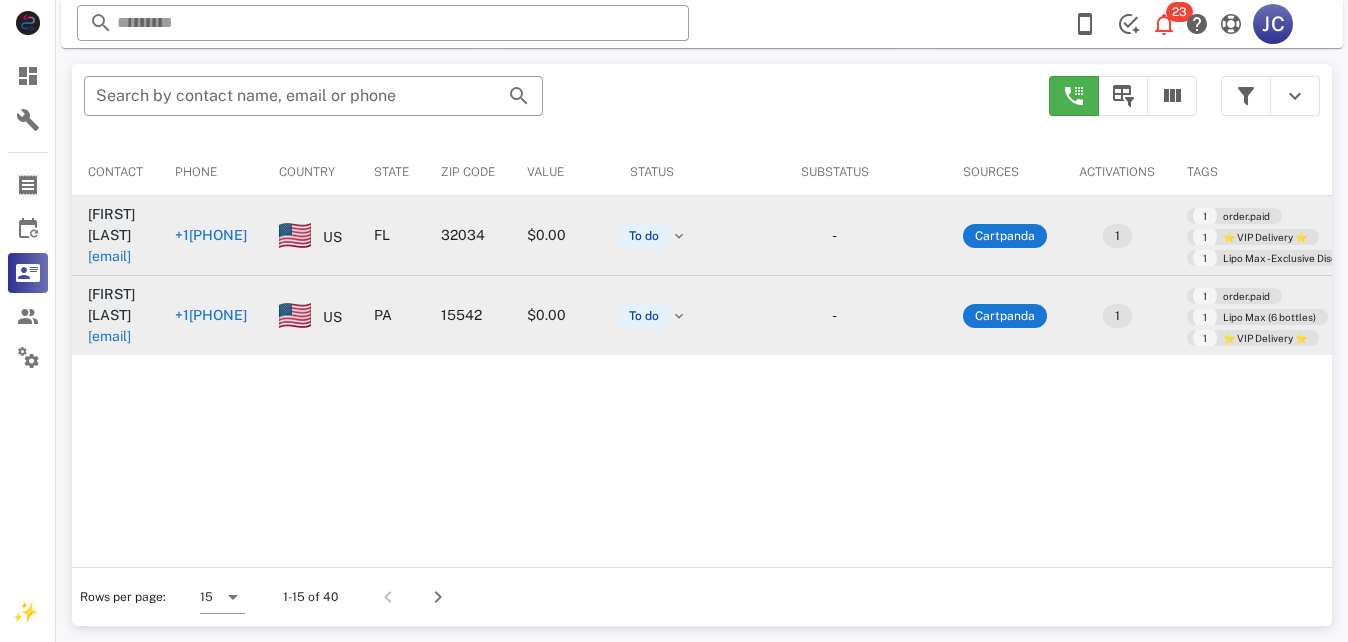 click on "+1[PHONE]" at bounding box center [211, 315] 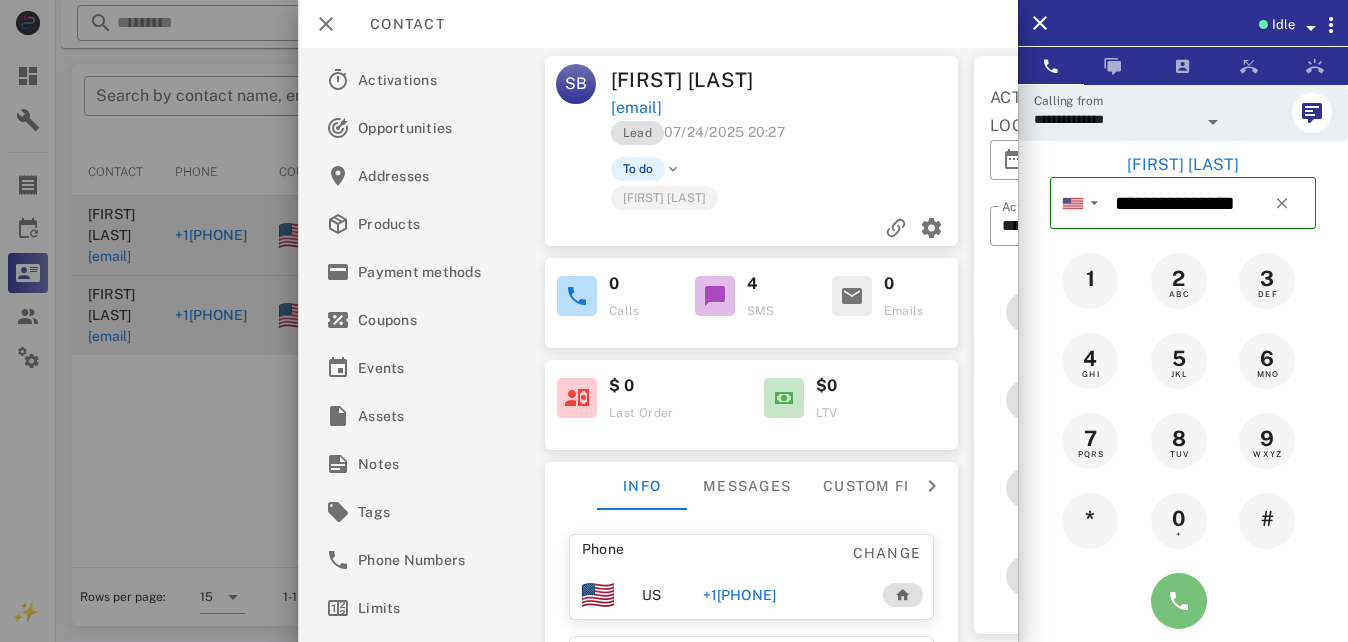 click at bounding box center [1179, 601] 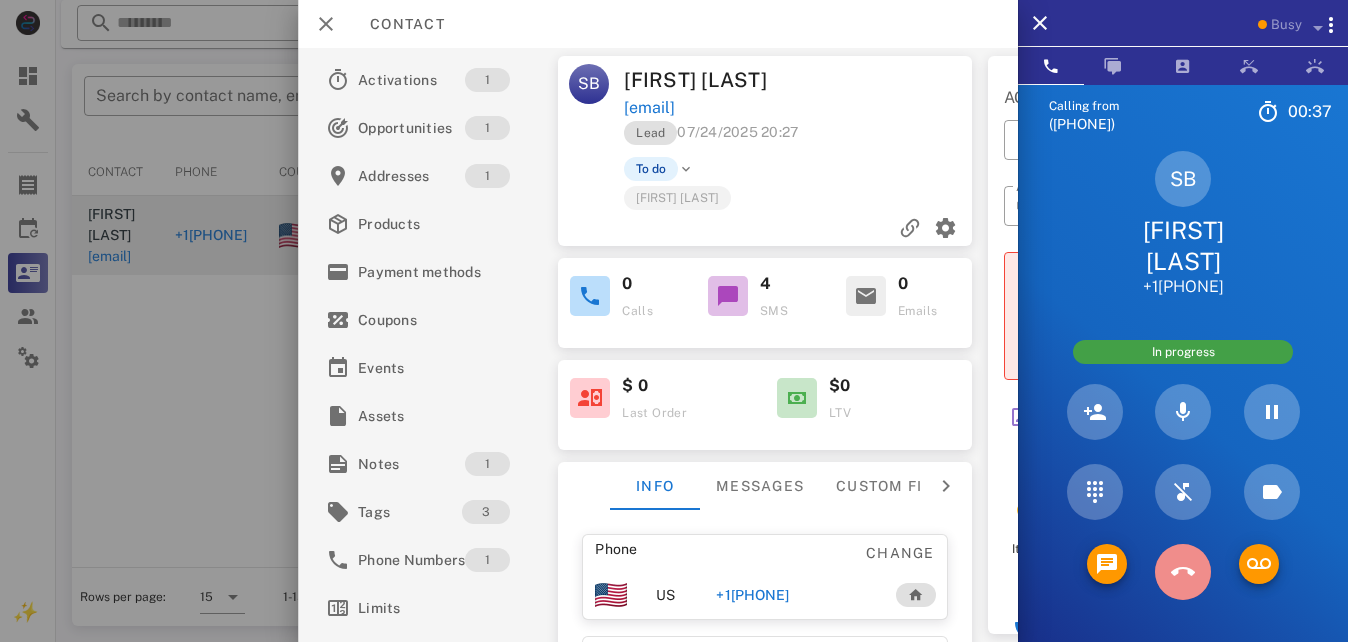 click at bounding box center (1183, 572) 